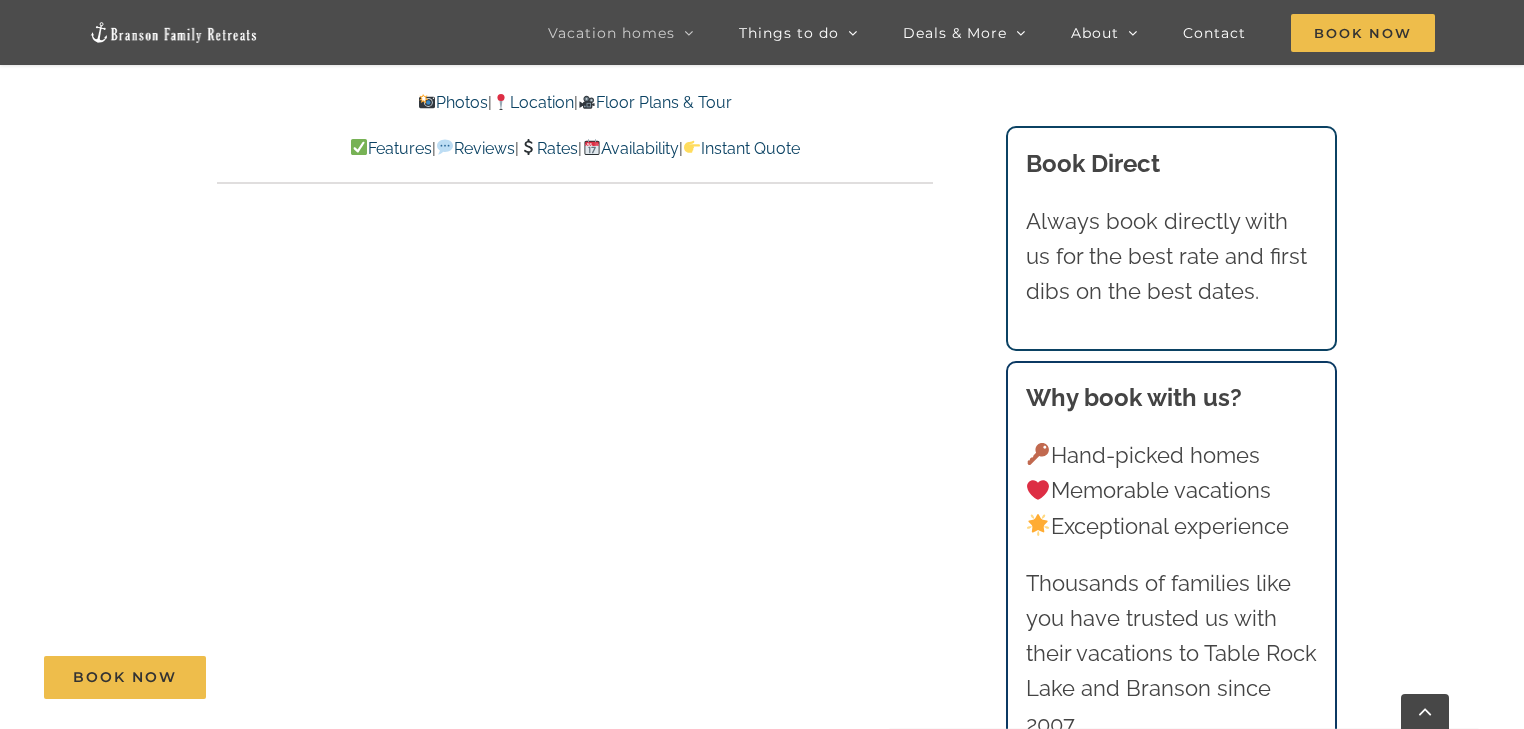 scroll, scrollTop: 11925, scrollLeft: 0, axis: vertical 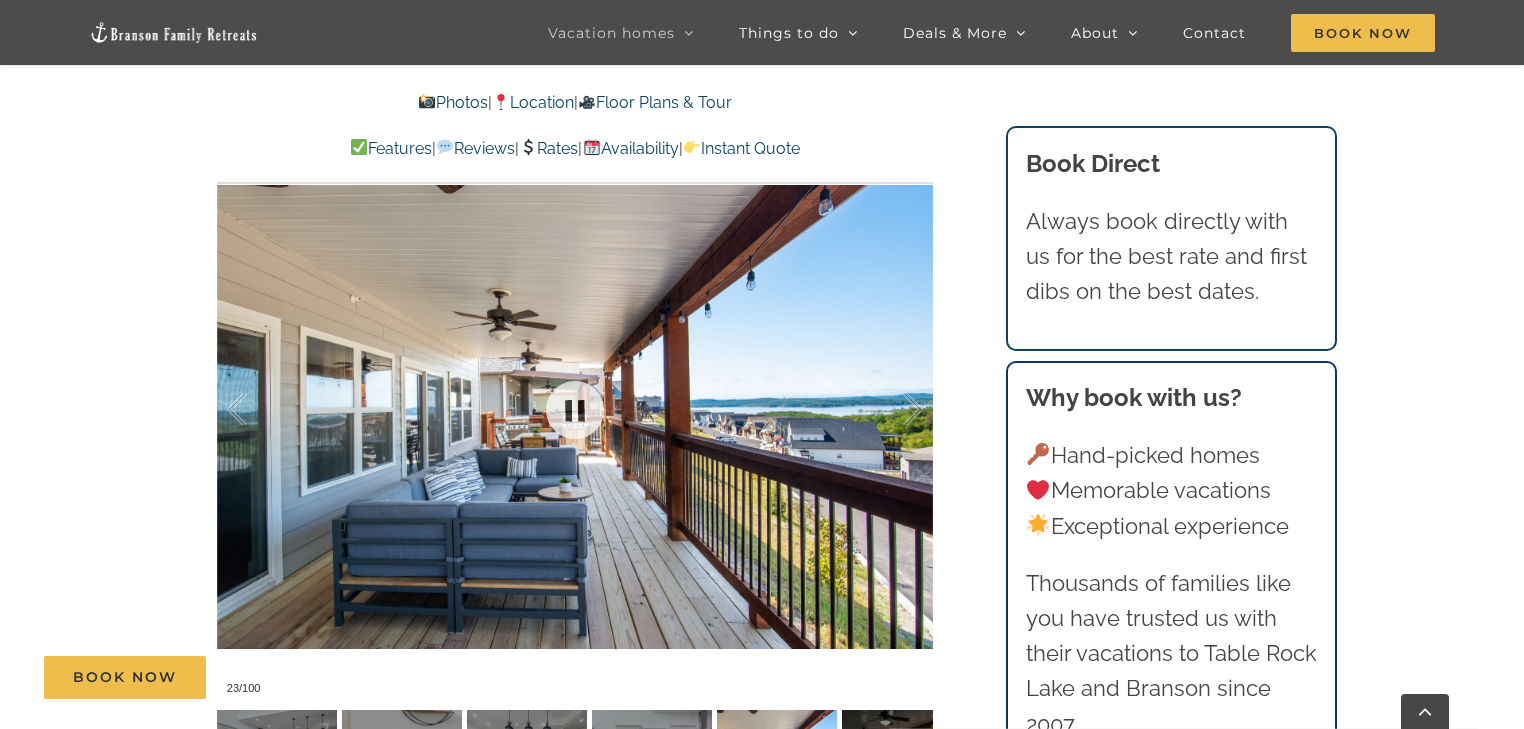 drag, startPoint x: 348, startPoint y: 365, endPoint x: 299, endPoint y: 395, distance: 57.45433 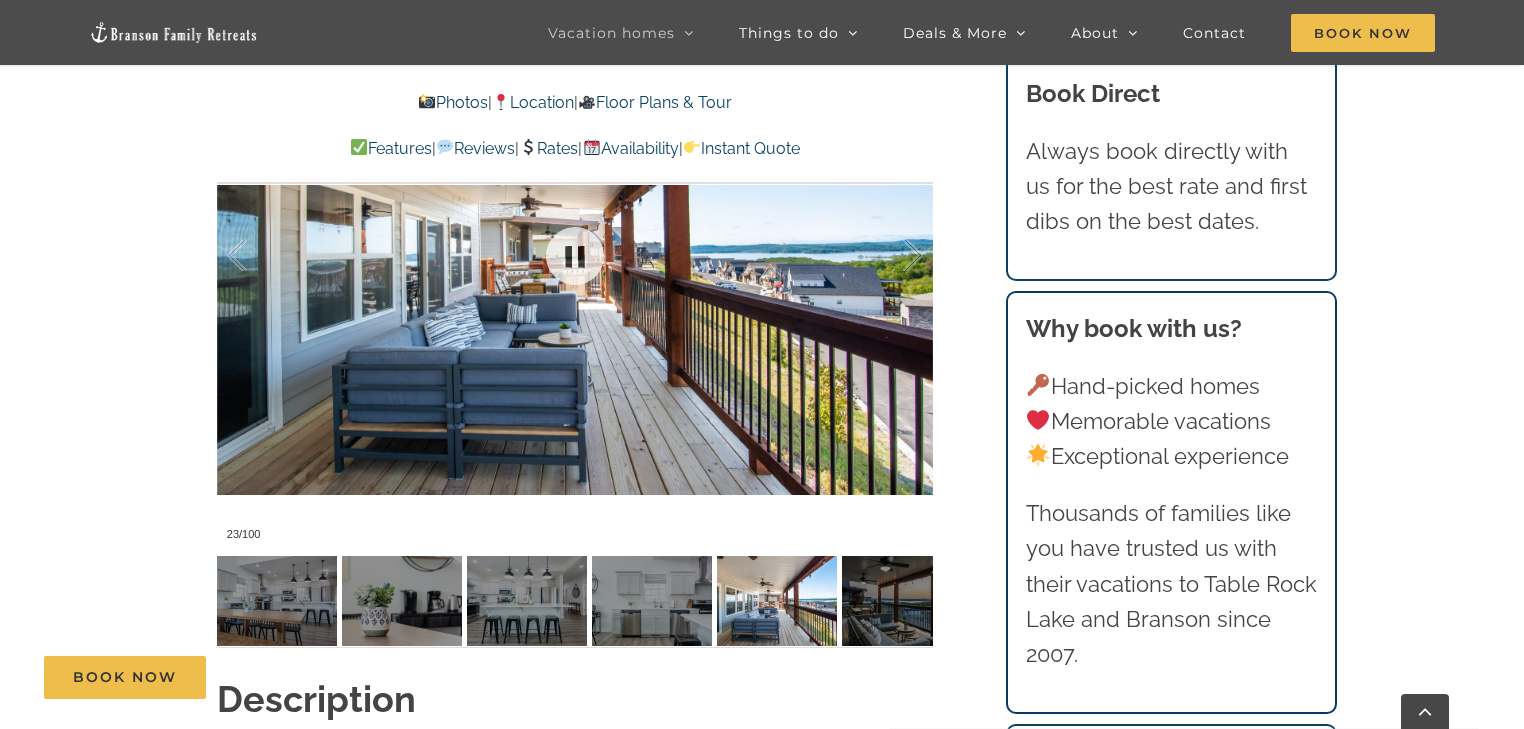 scroll, scrollTop: 1605, scrollLeft: 0, axis: vertical 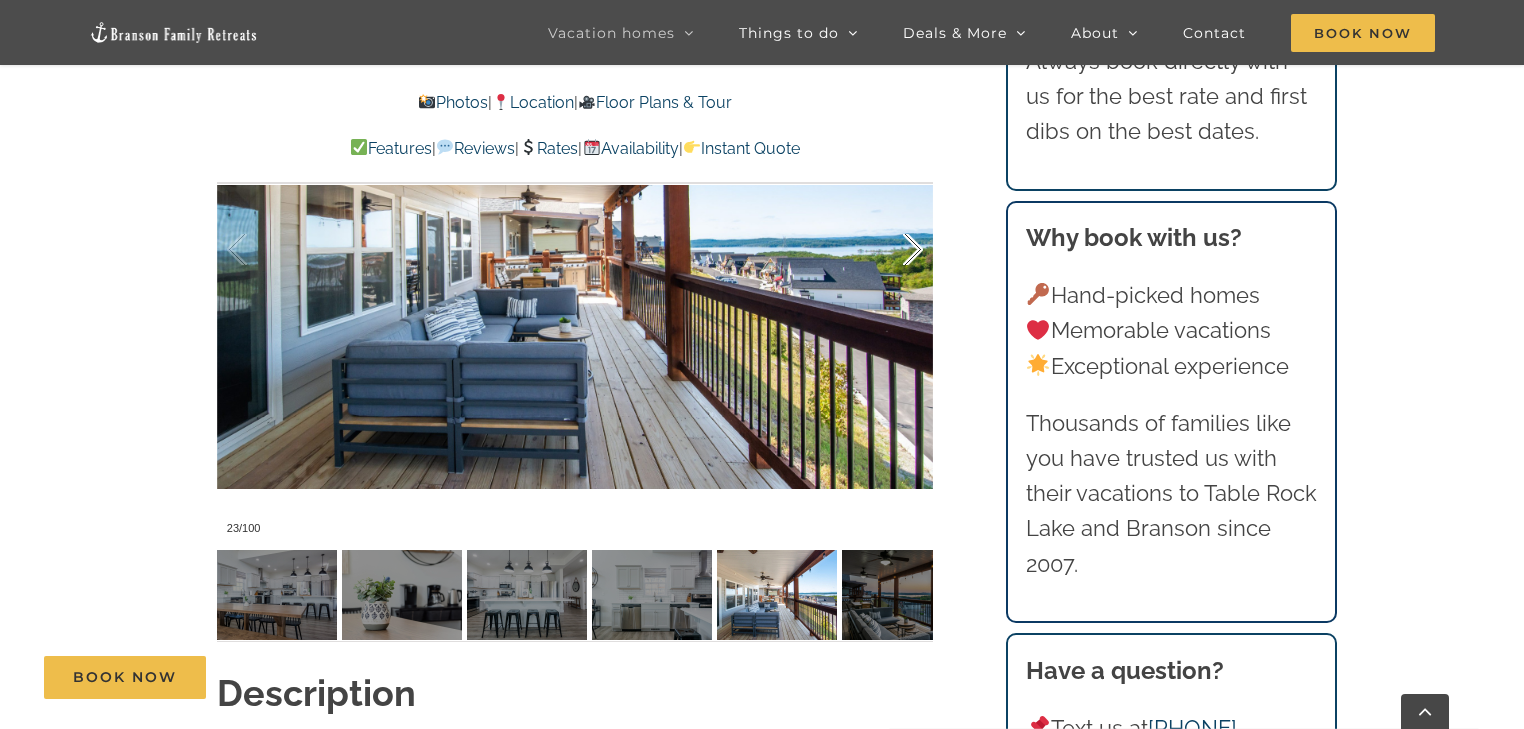 click at bounding box center [892, 250] 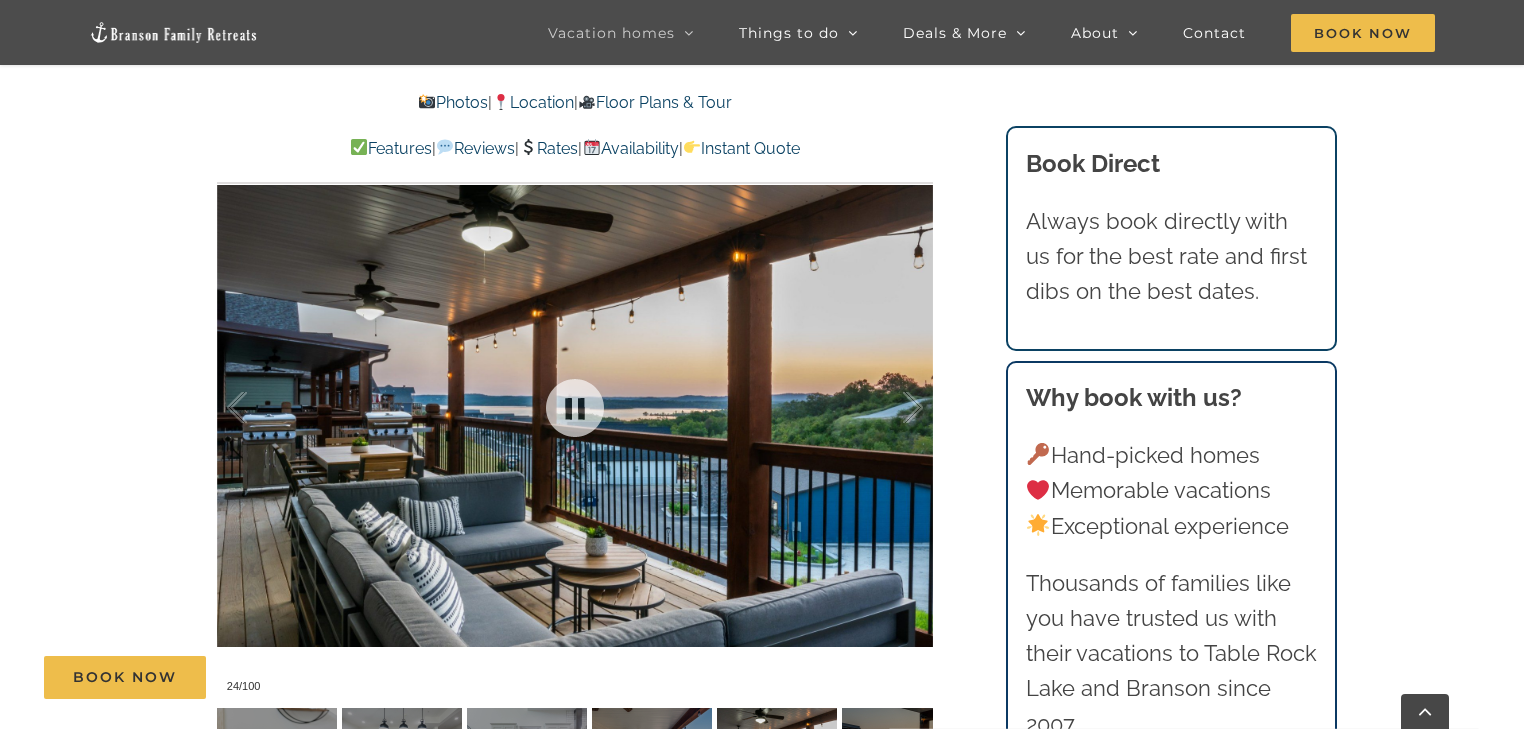 scroll, scrollTop: 1445, scrollLeft: 0, axis: vertical 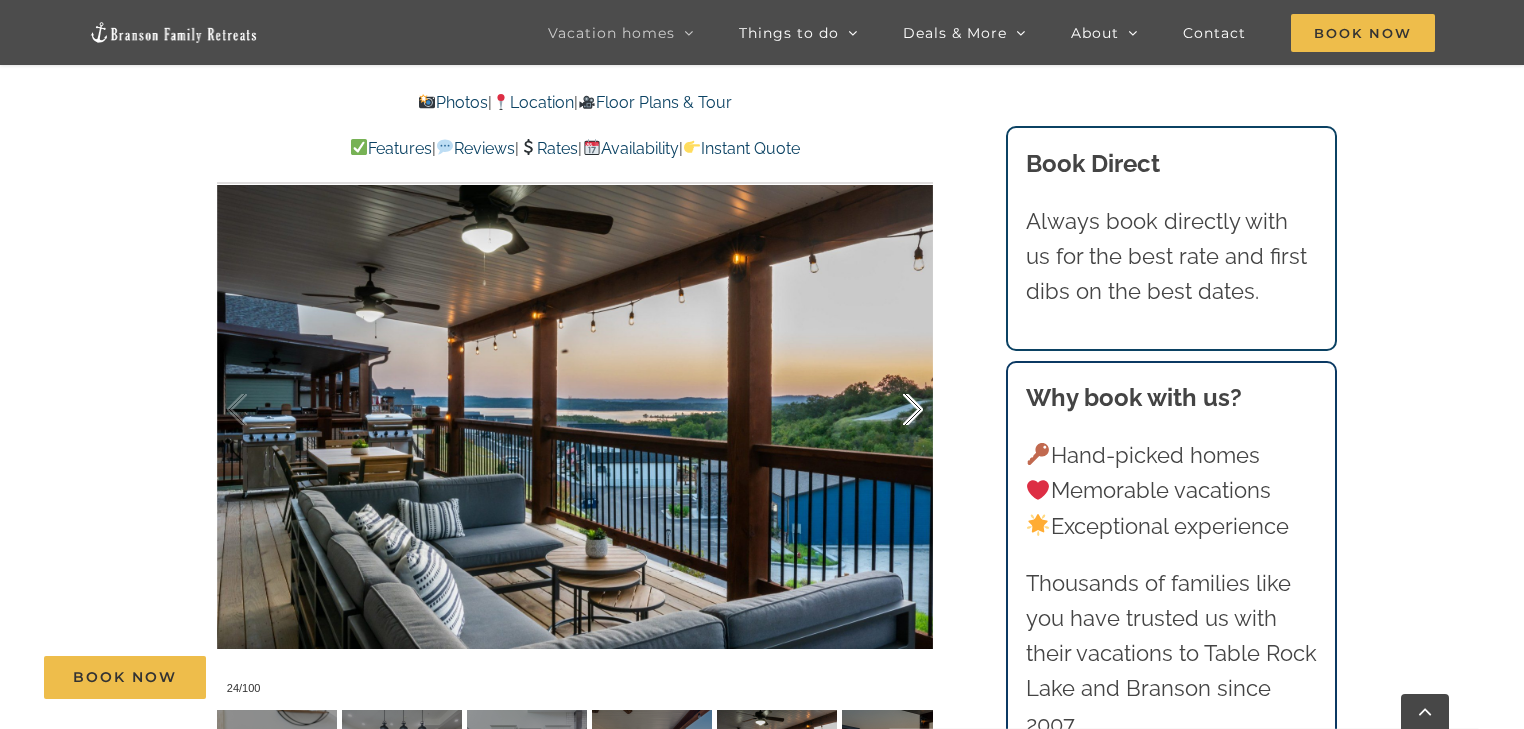 click at bounding box center [892, 410] 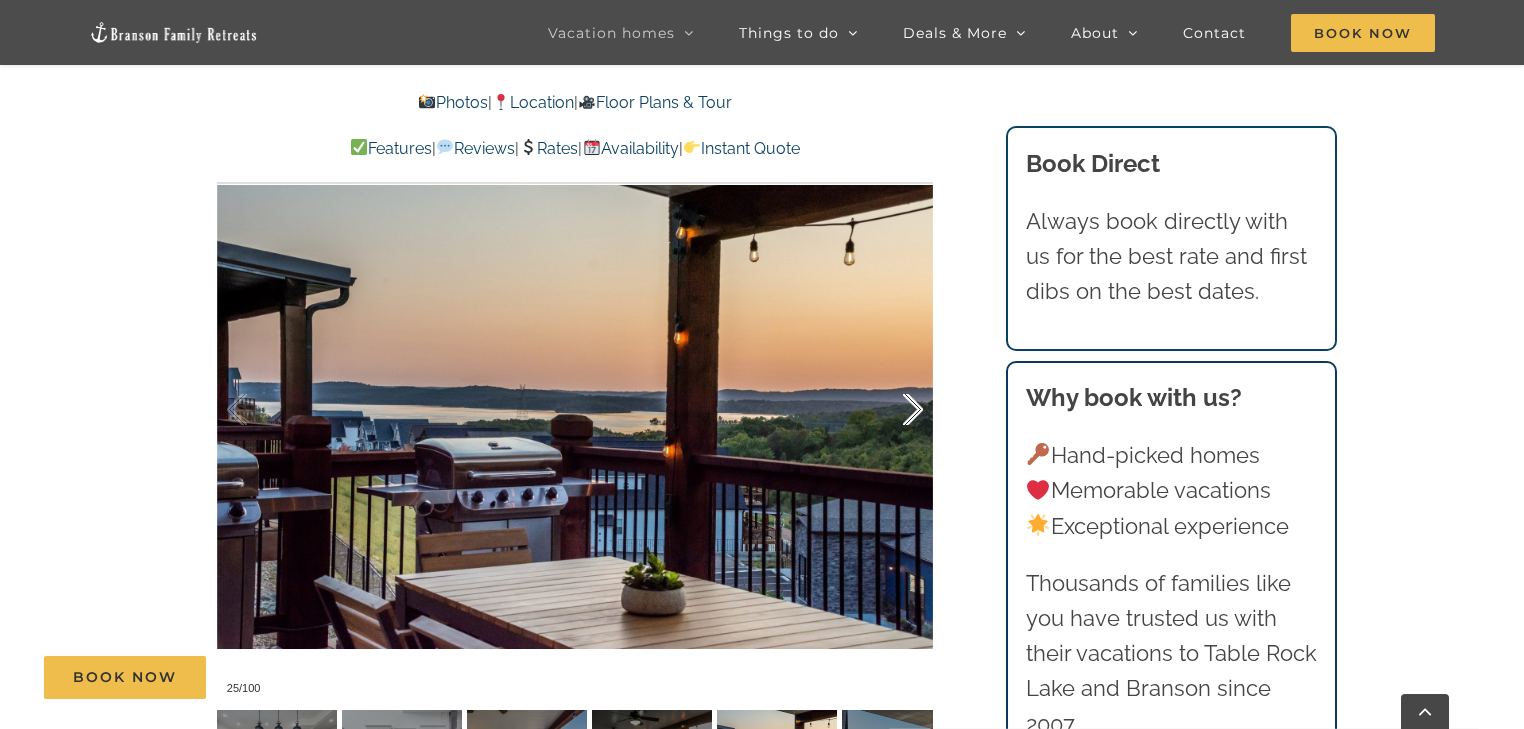 click at bounding box center [892, 410] 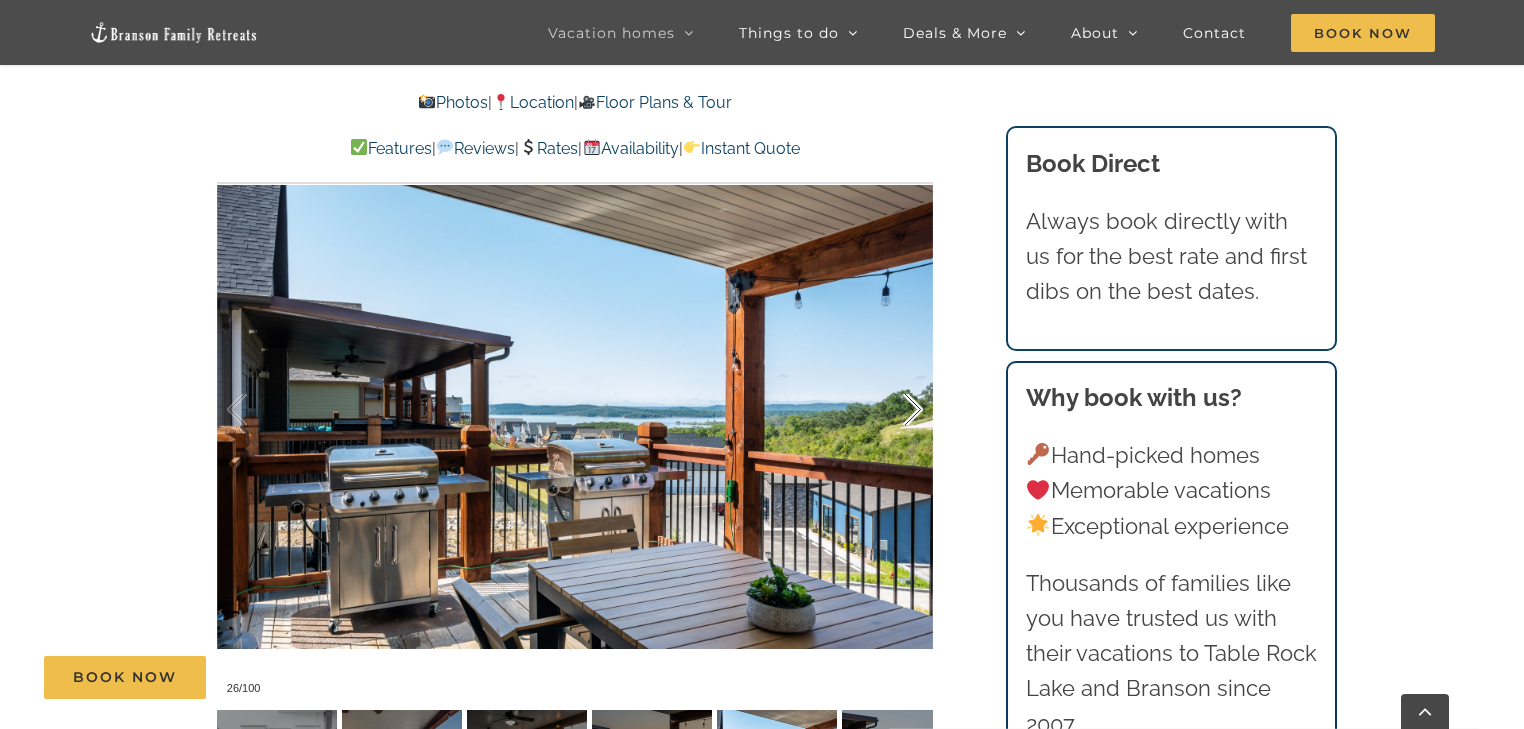 click at bounding box center [892, 410] 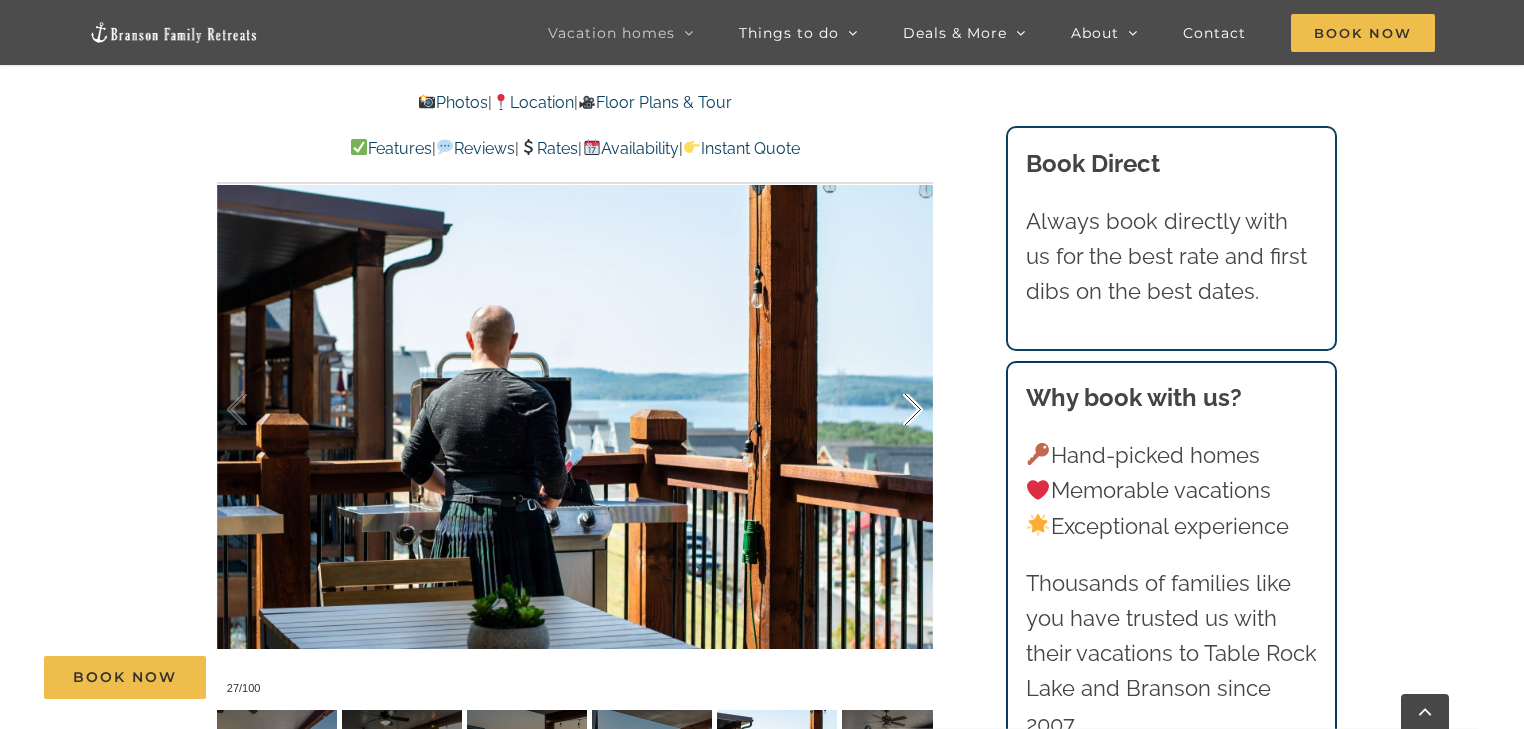 click at bounding box center (892, 410) 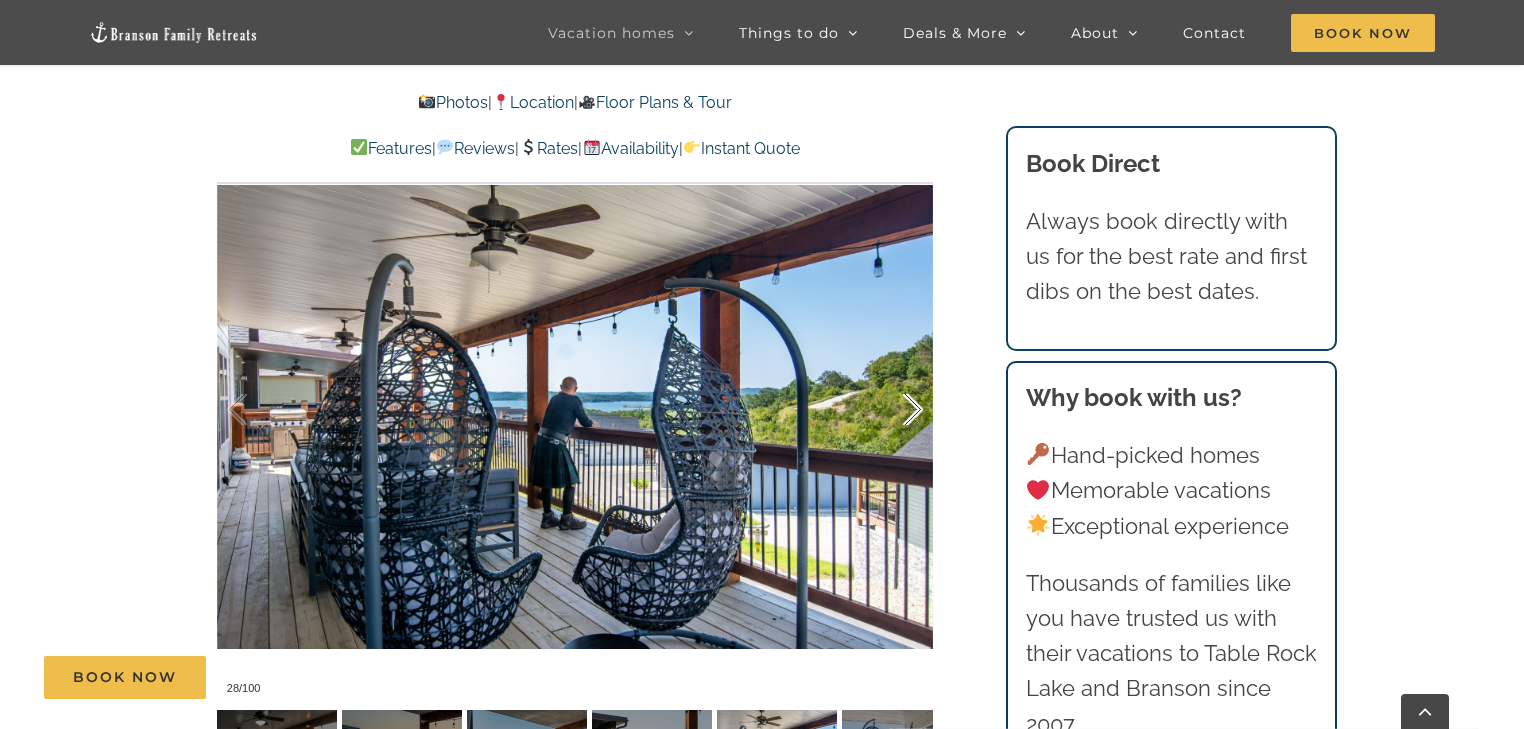 click at bounding box center [892, 410] 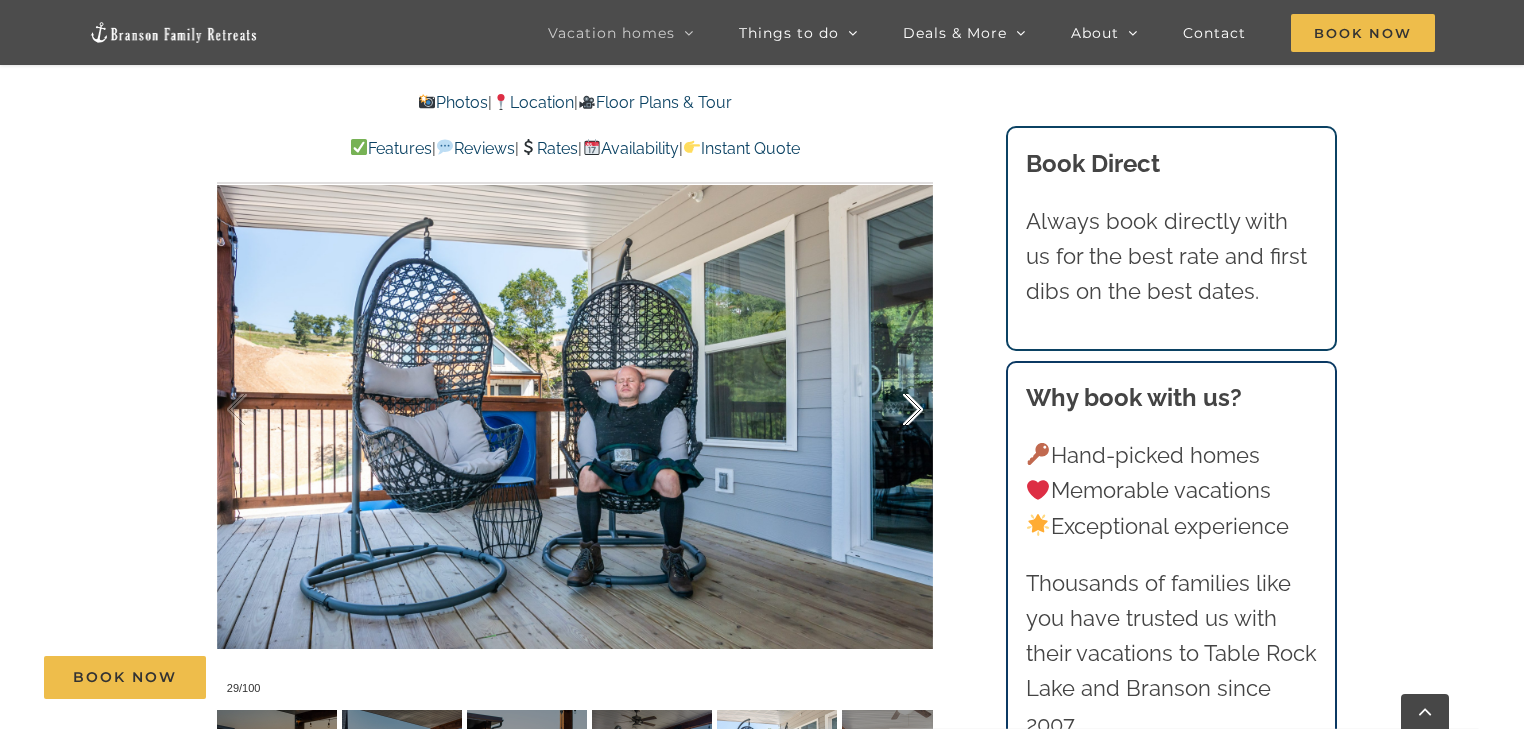 click at bounding box center (892, 410) 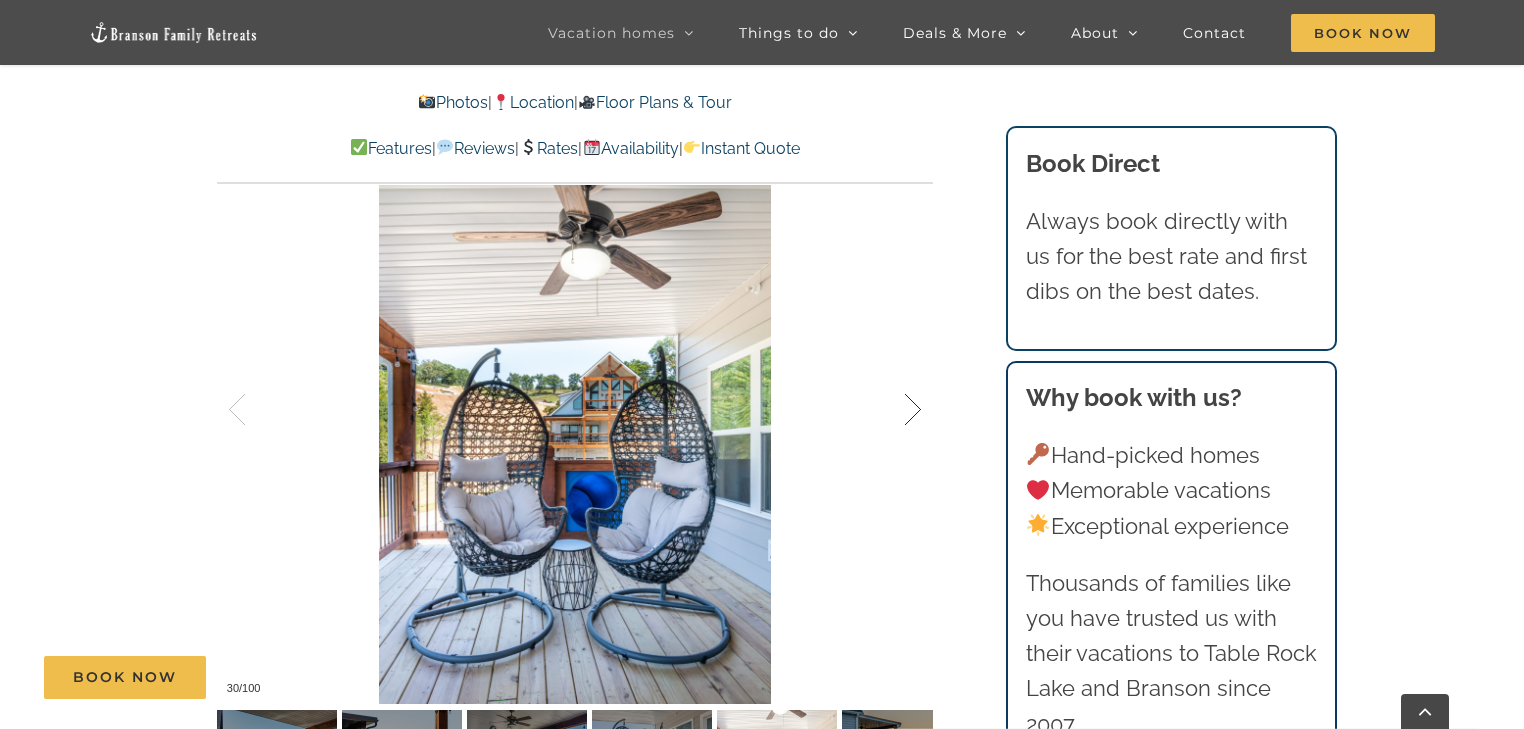 click at bounding box center (892, 410) 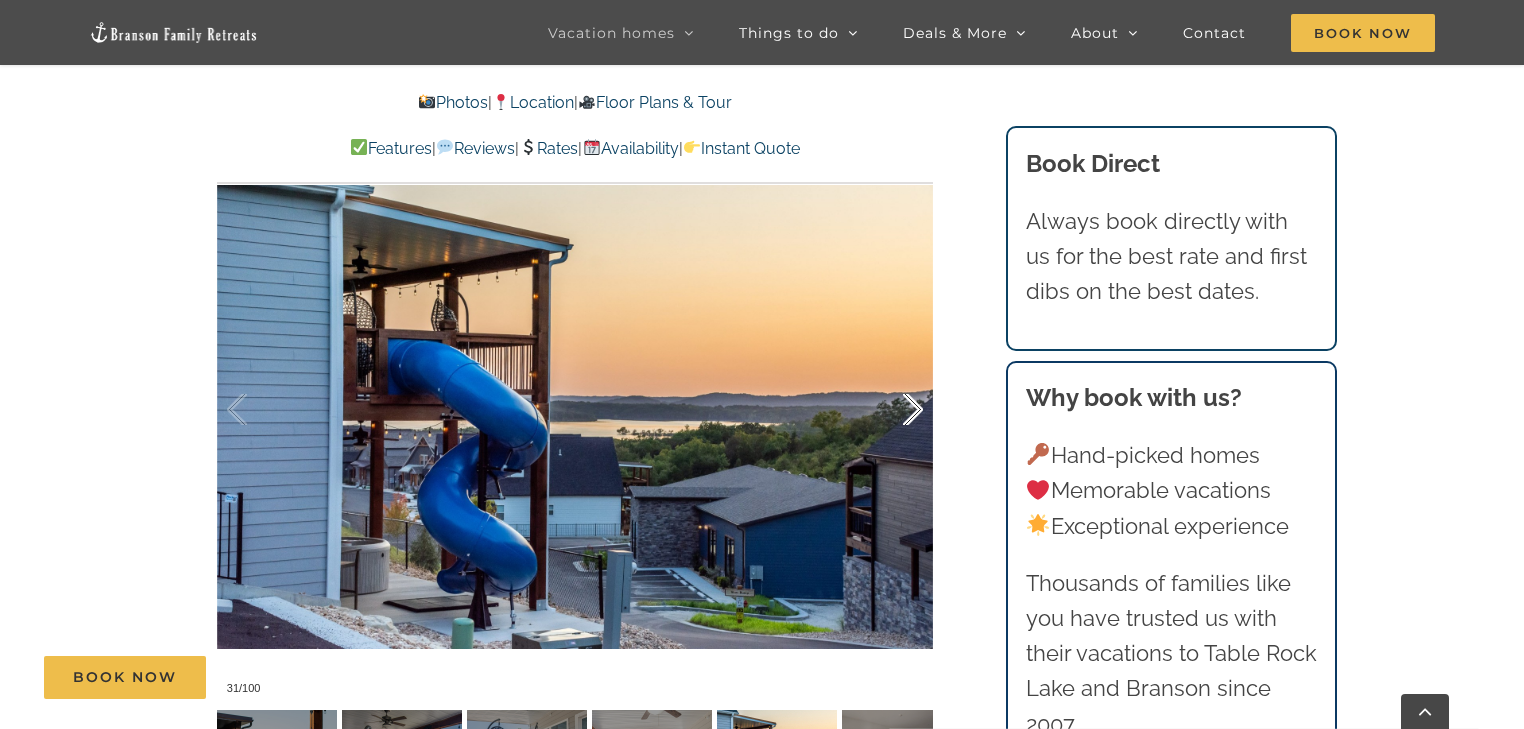 click at bounding box center [892, 410] 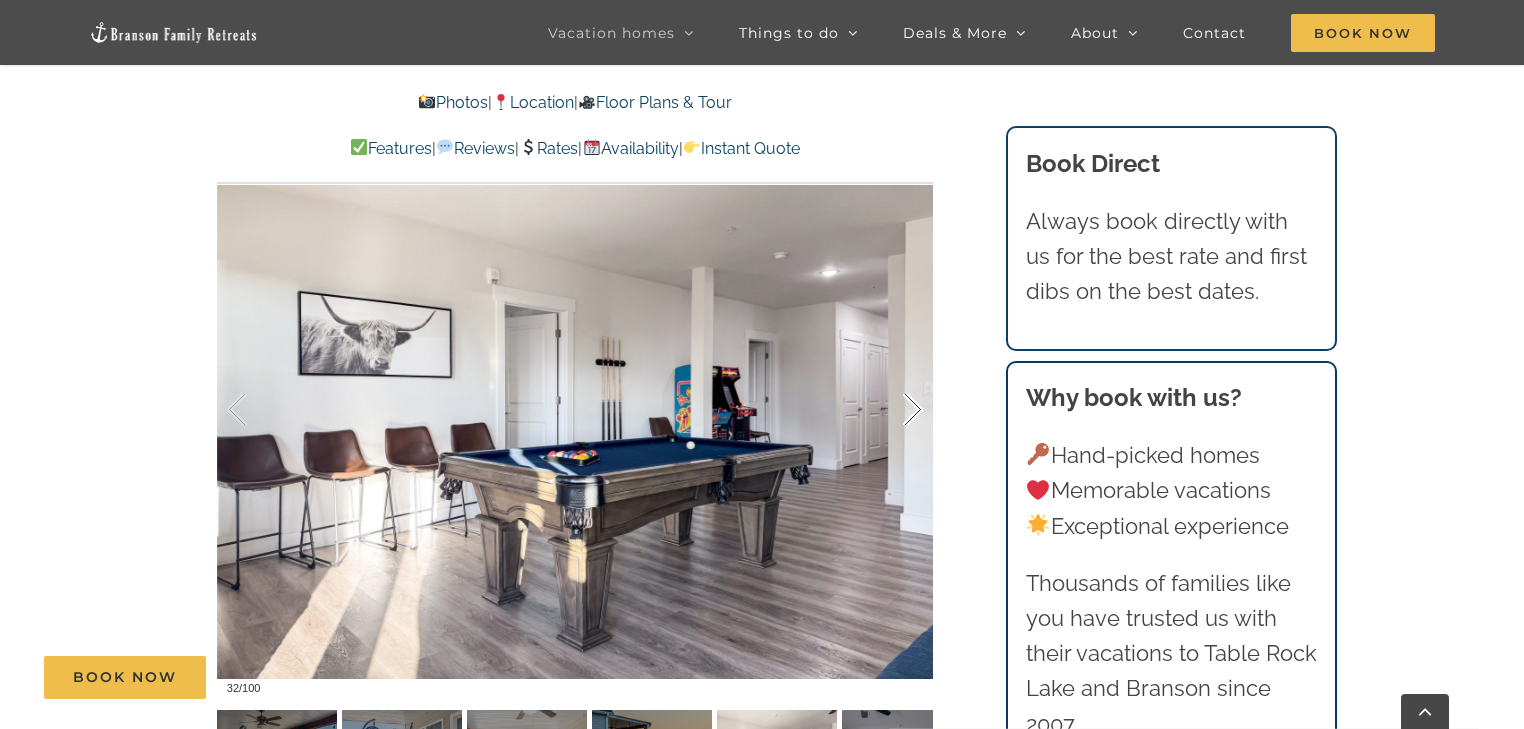 click at bounding box center [892, 410] 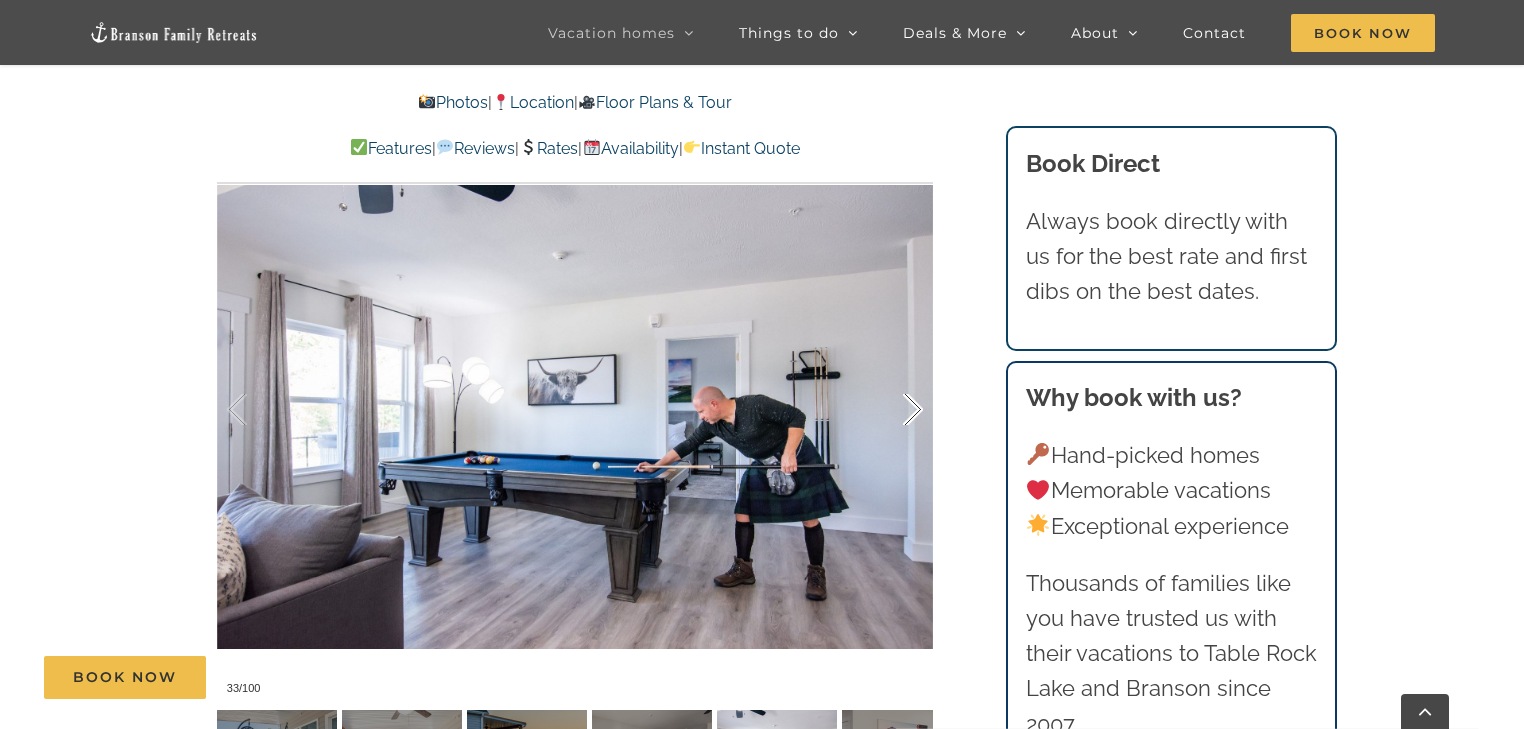 click at bounding box center (892, 410) 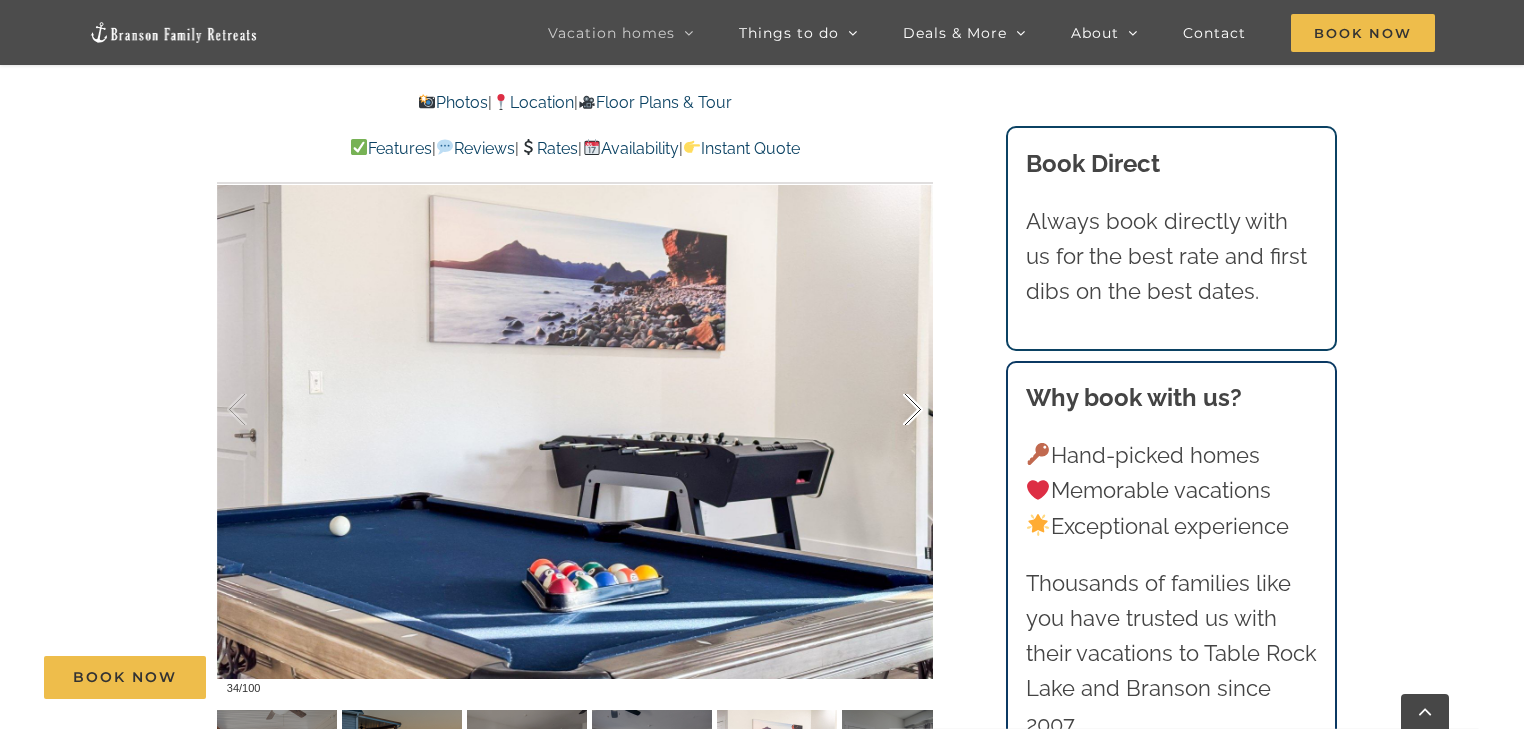 click at bounding box center (892, 410) 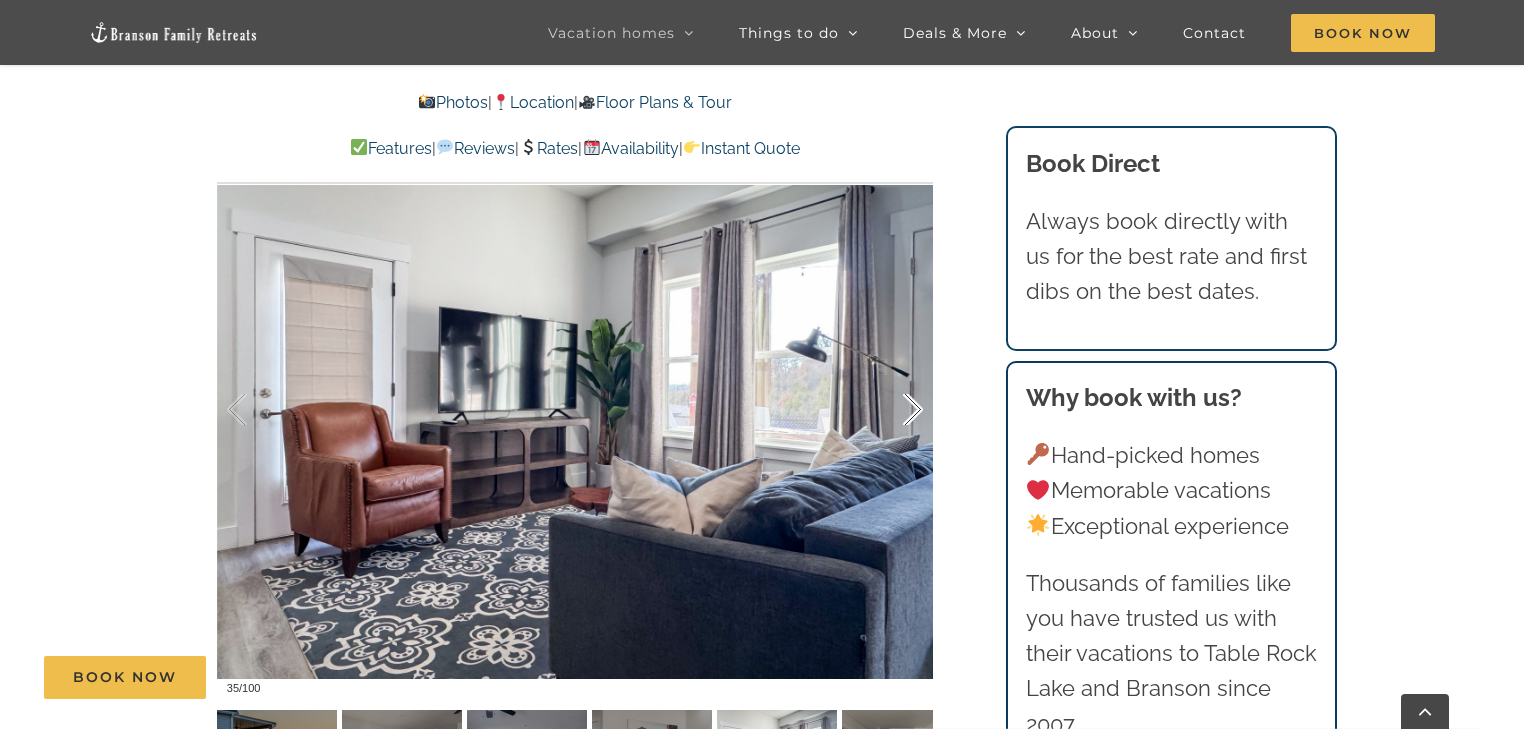 click at bounding box center (892, 410) 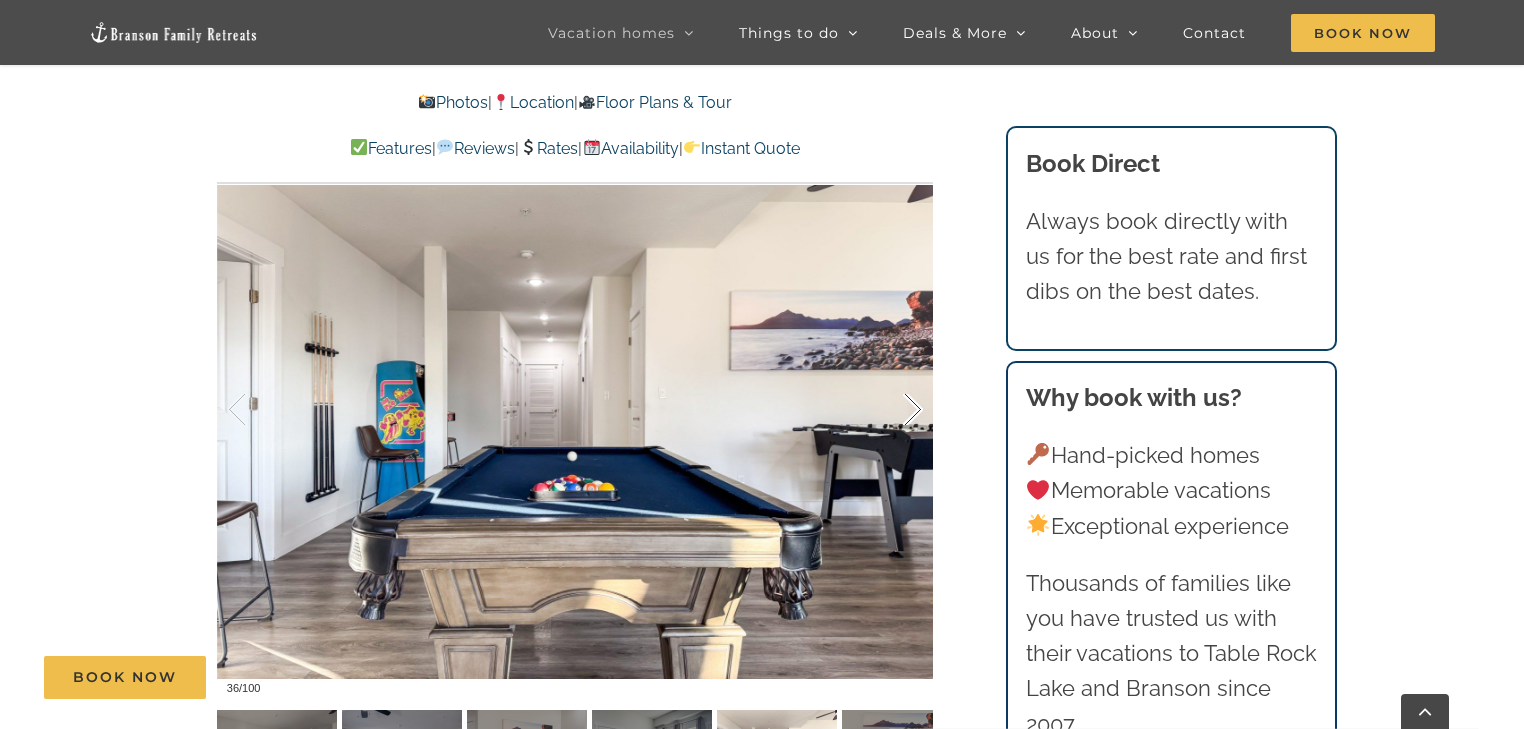 click at bounding box center [892, 410] 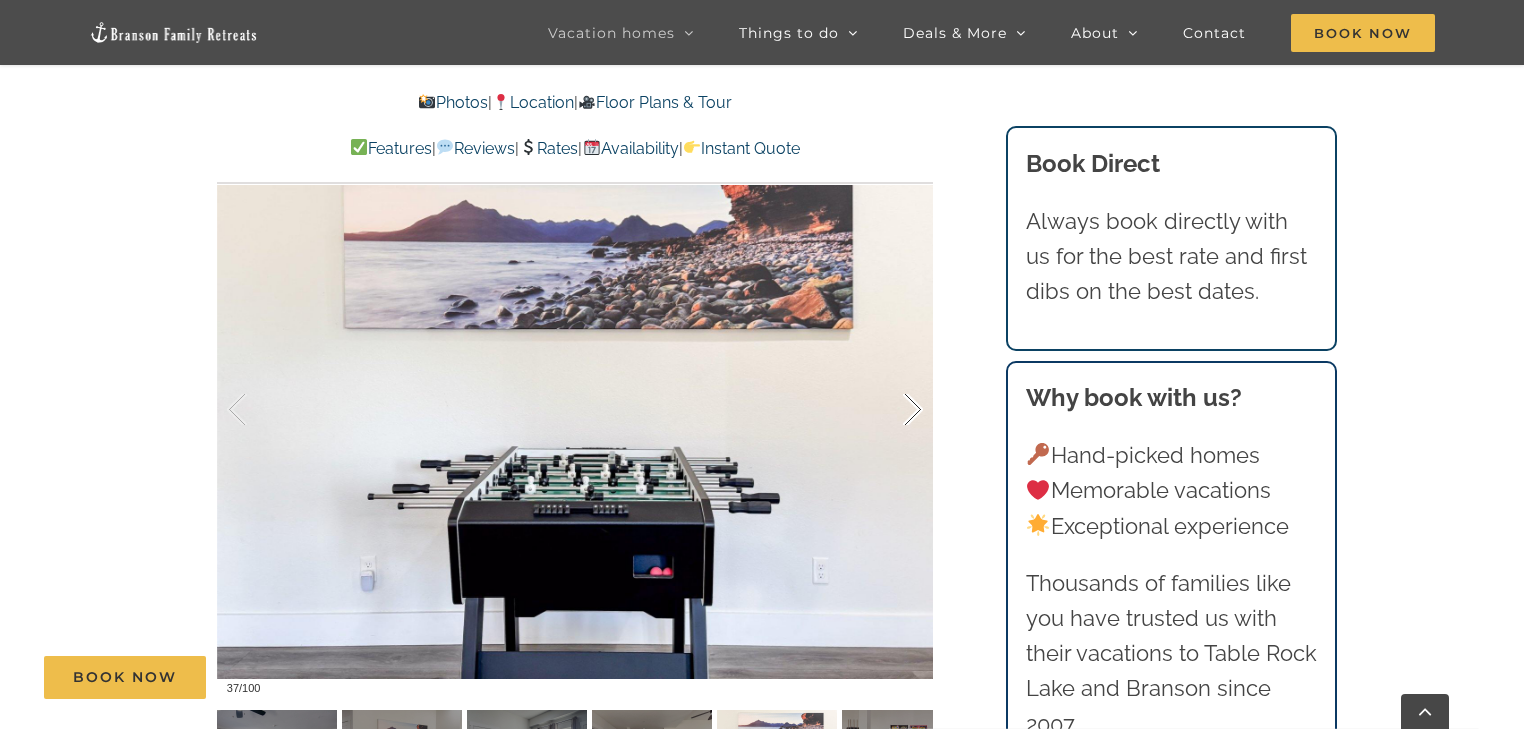 click at bounding box center (892, 410) 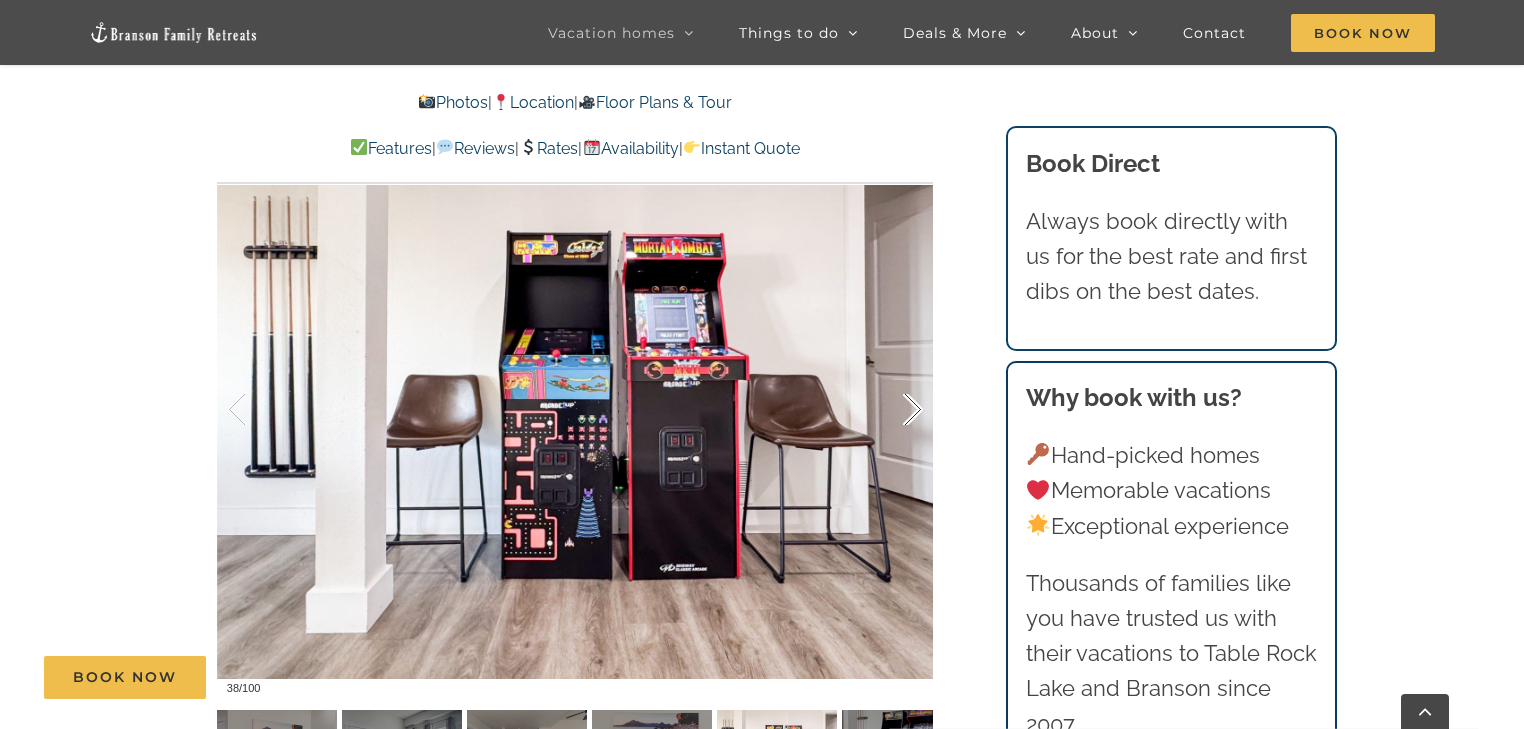 click at bounding box center (892, 410) 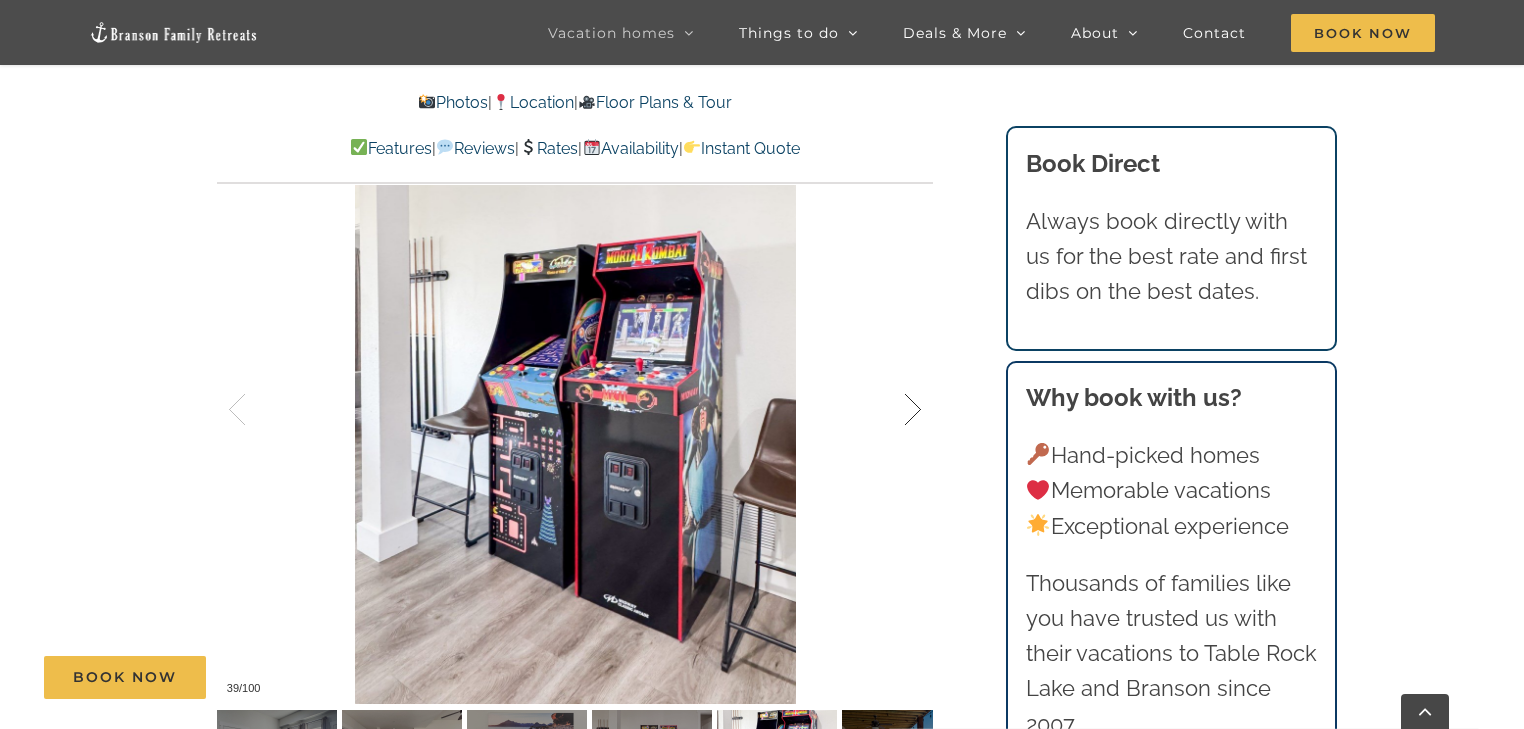 click at bounding box center [892, 410] 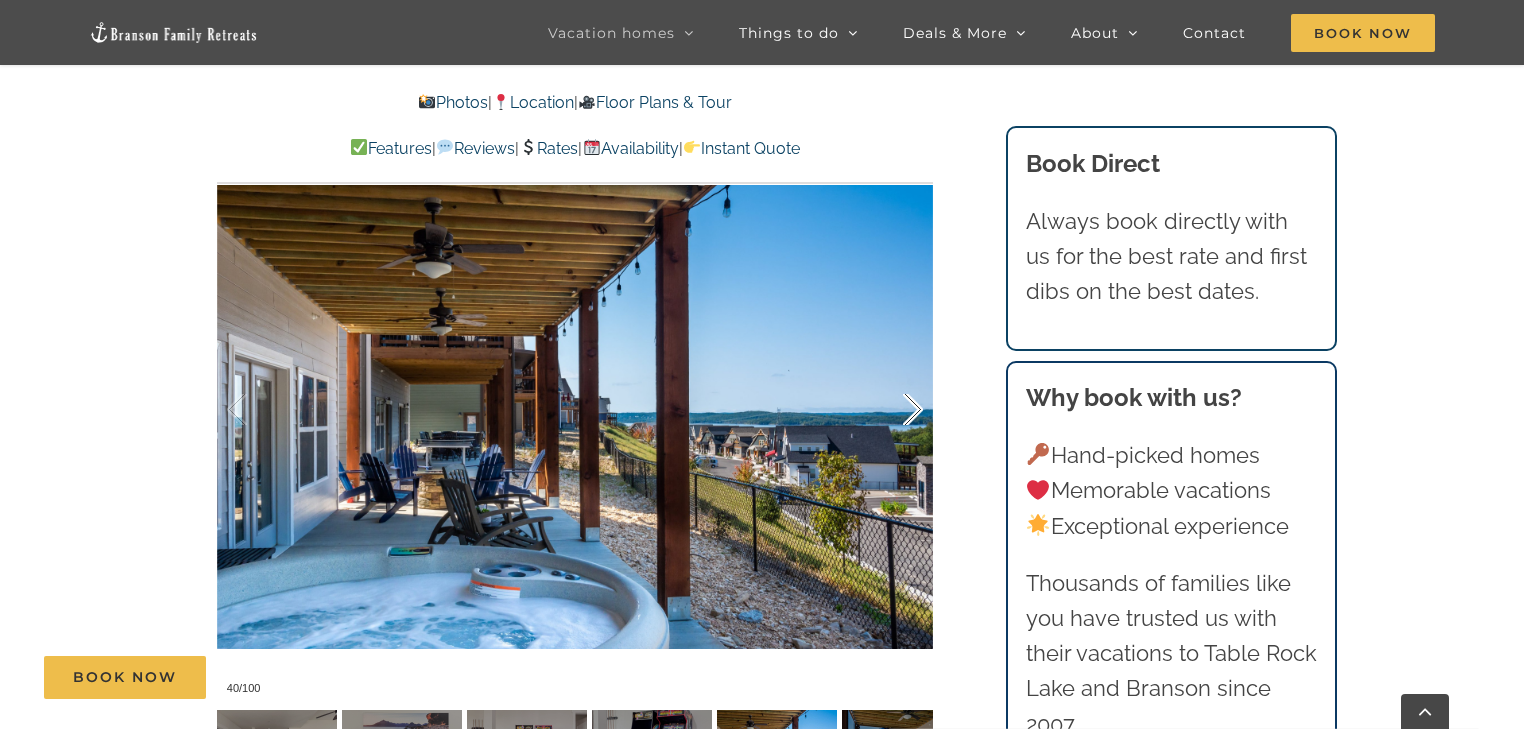 click at bounding box center (892, 410) 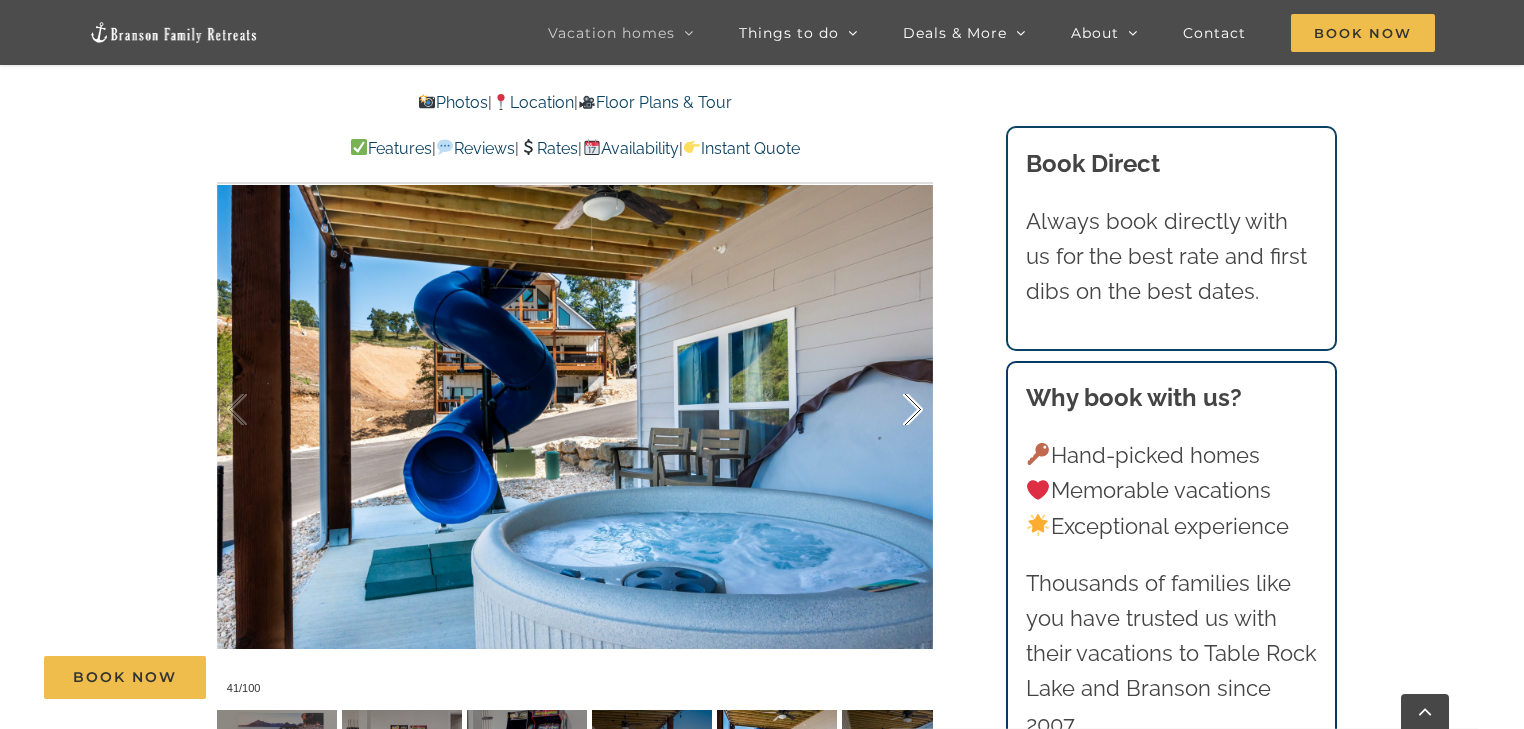 click at bounding box center [892, 410] 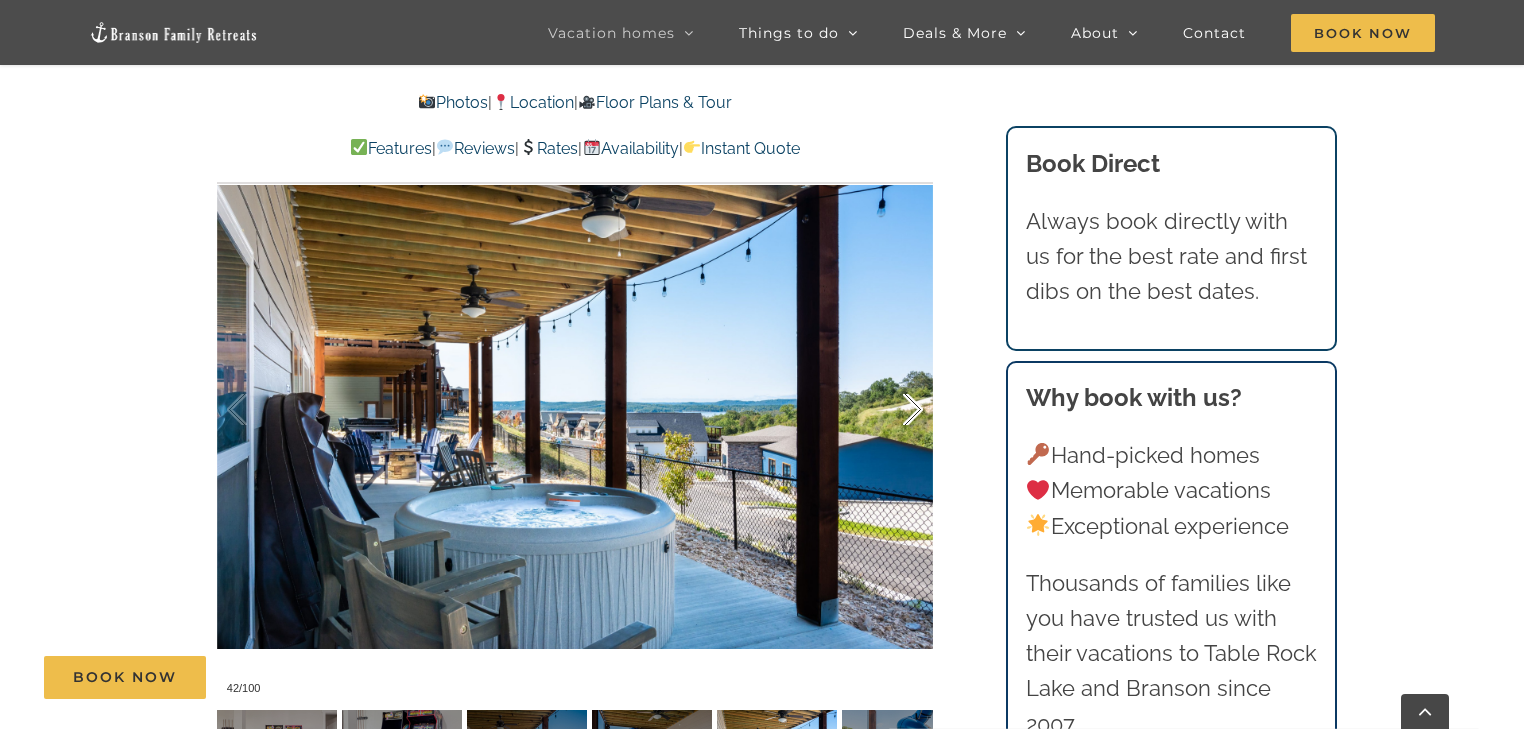 click at bounding box center [892, 410] 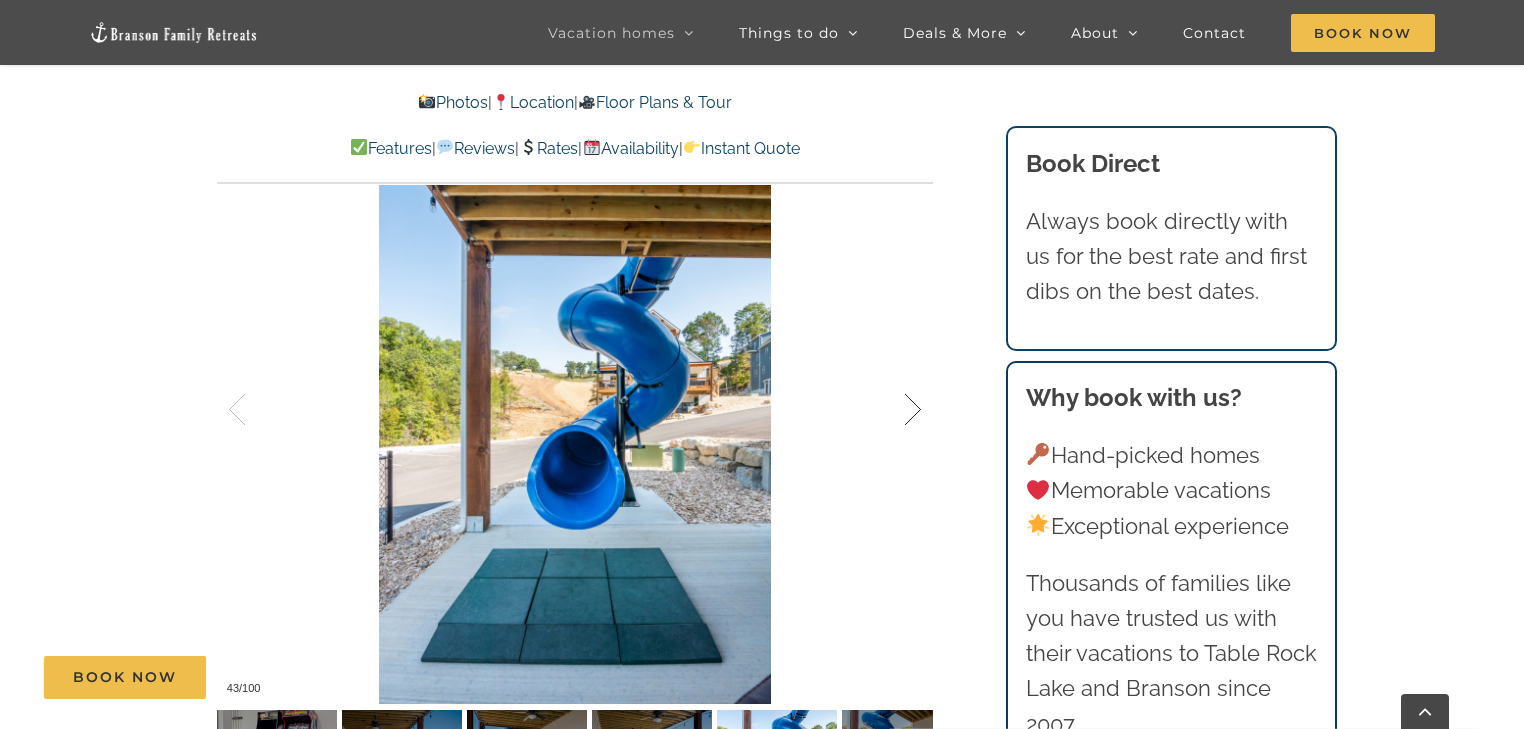 click at bounding box center [892, 410] 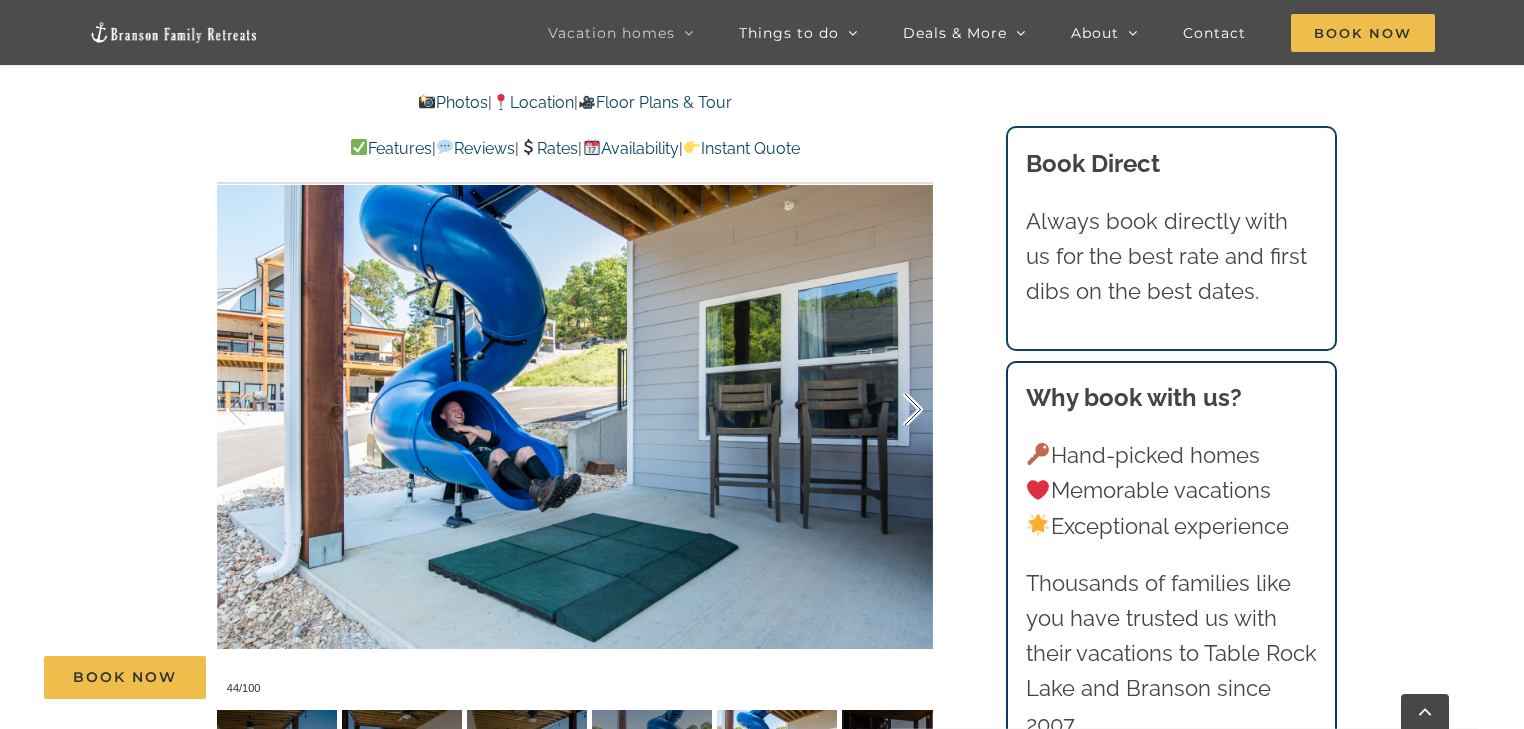 click at bounding box center (892, 410) 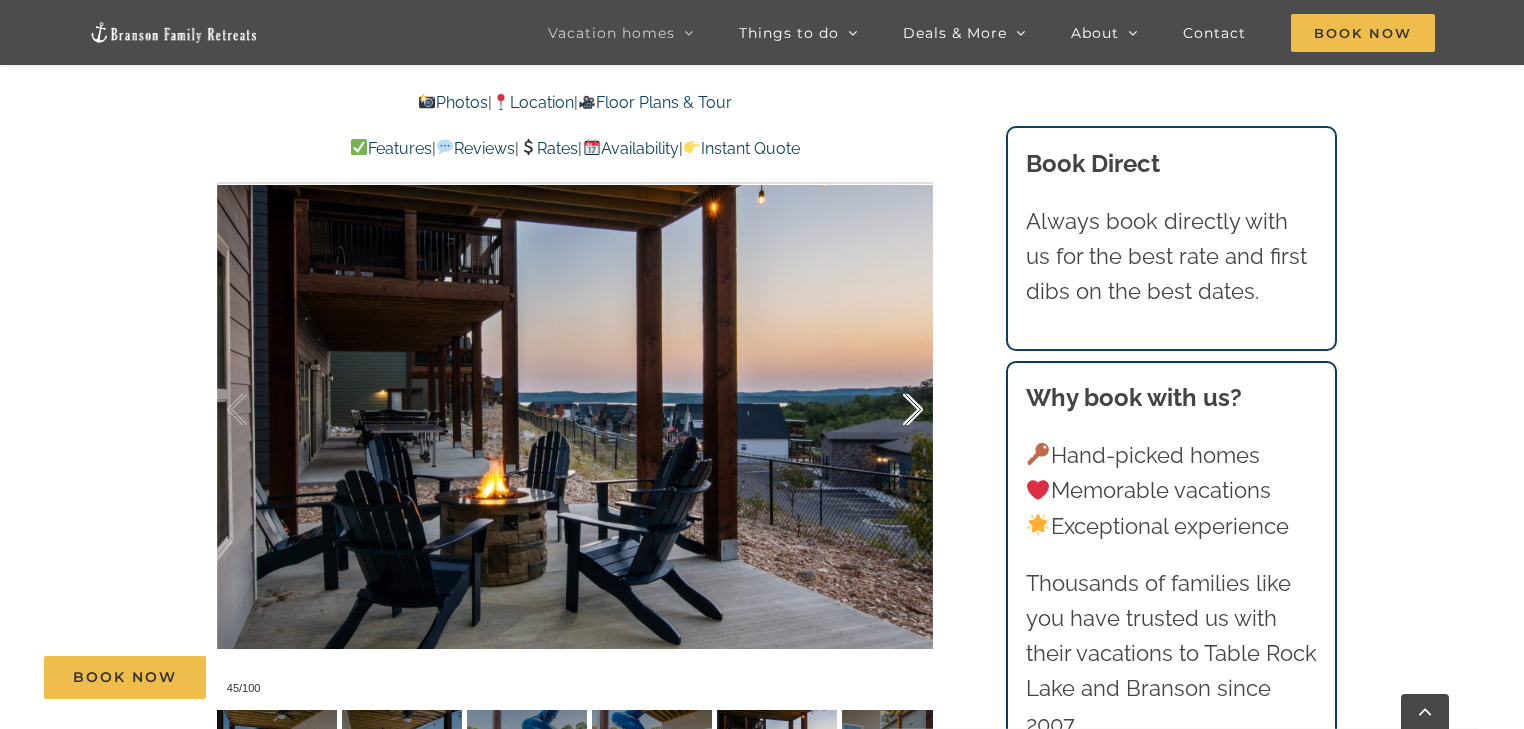 click at bounding box center [892, 410] 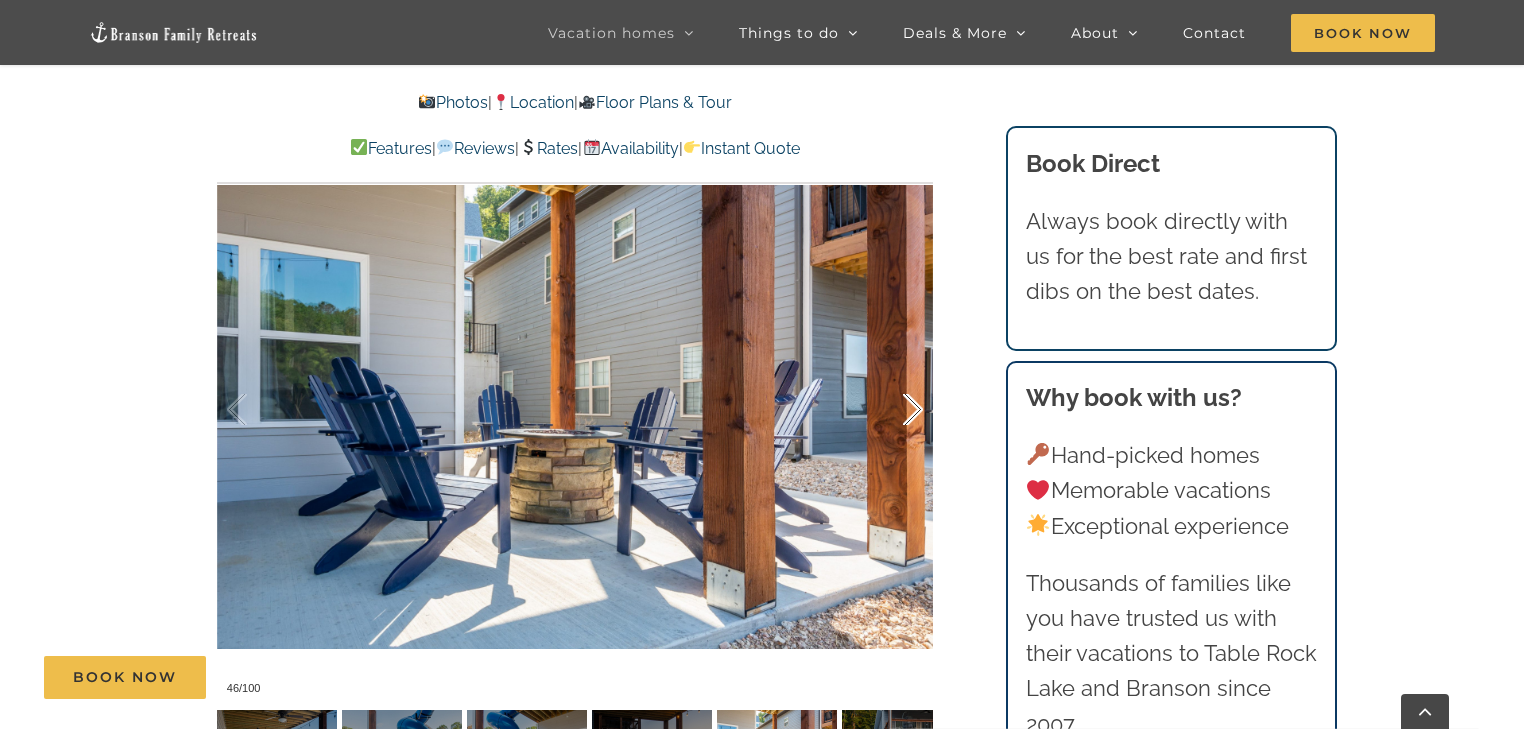 click at bounding box center [892, 410] 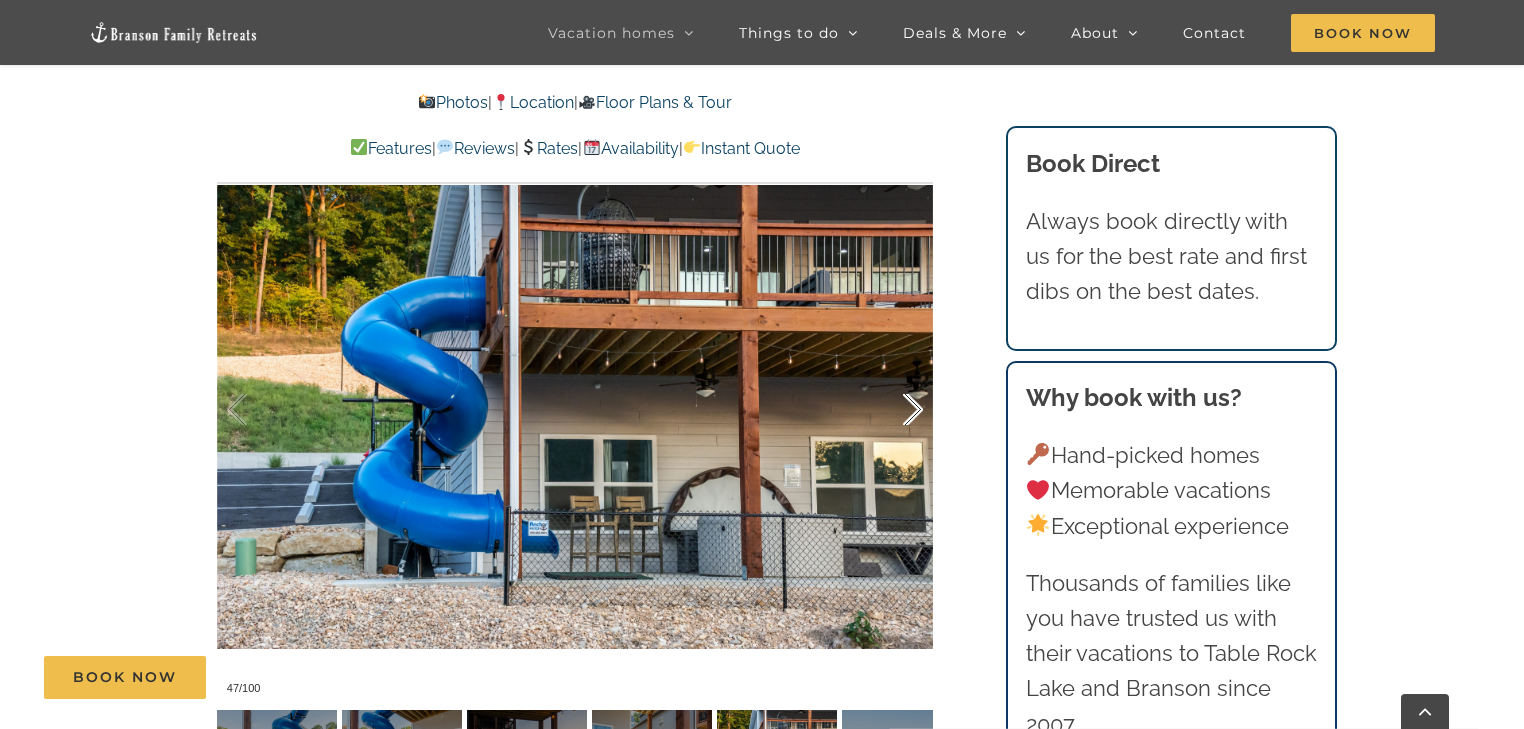 click at bounding box center (892, 410) 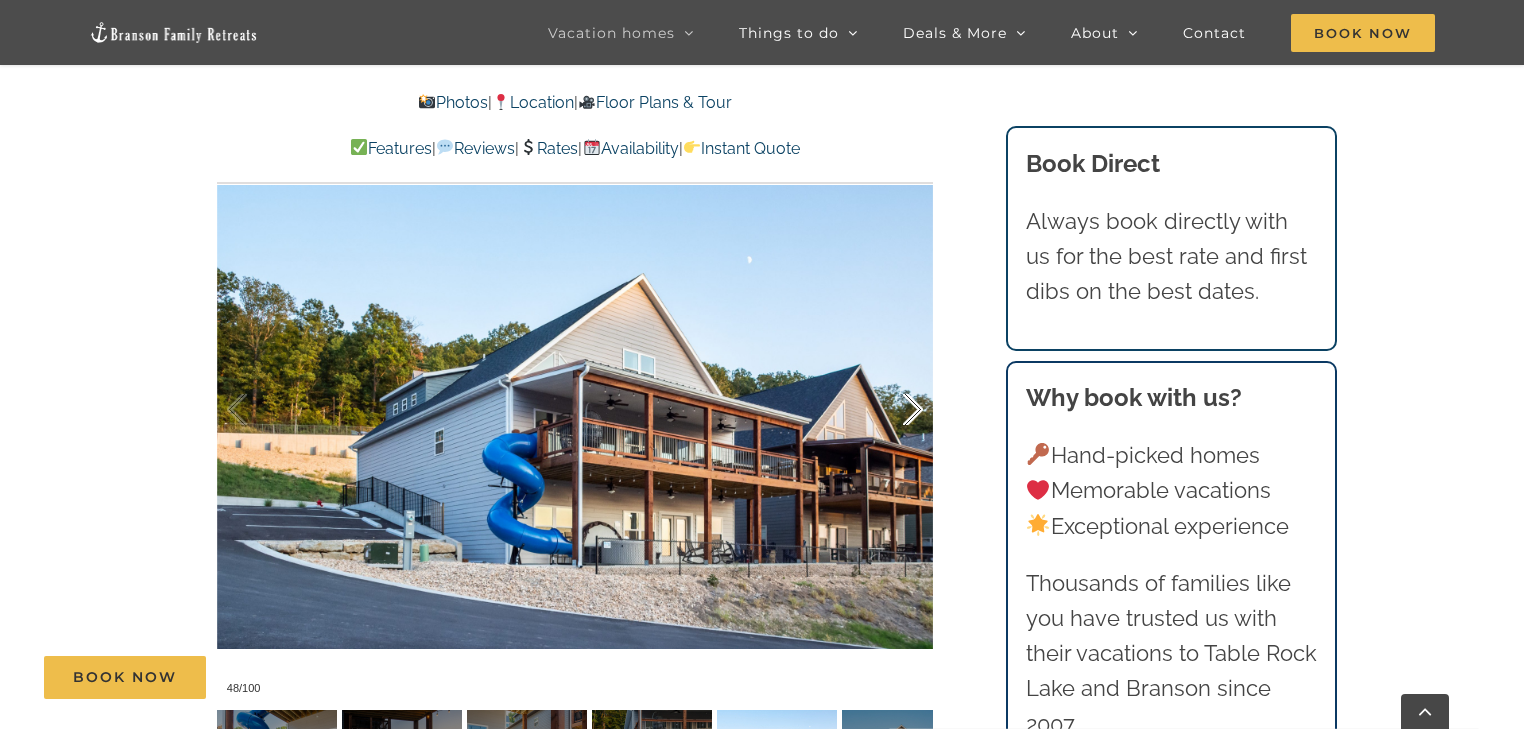 click at bounding box center (892, 410) 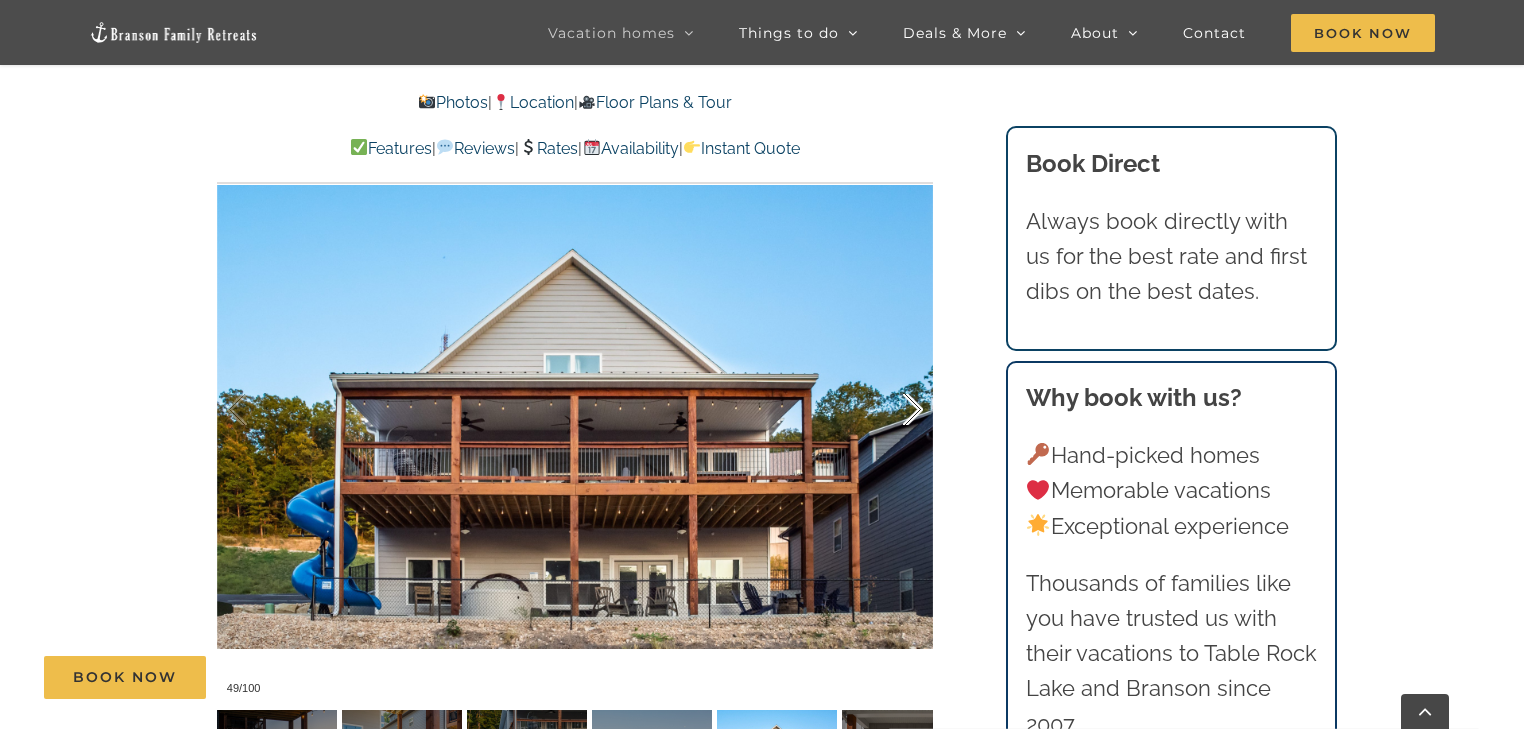 click at bounding box center [892, 410] 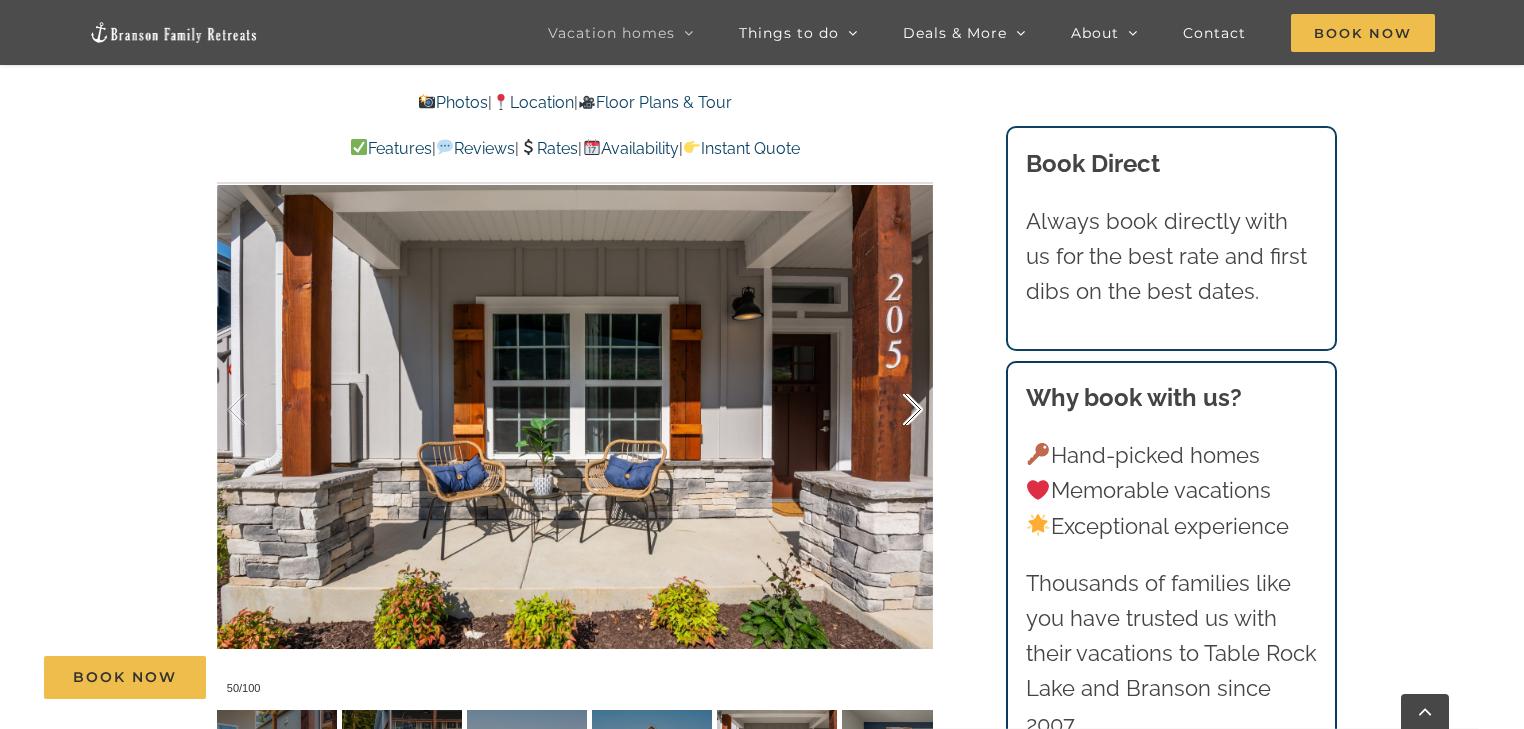 click at bounding box center (892, 410) 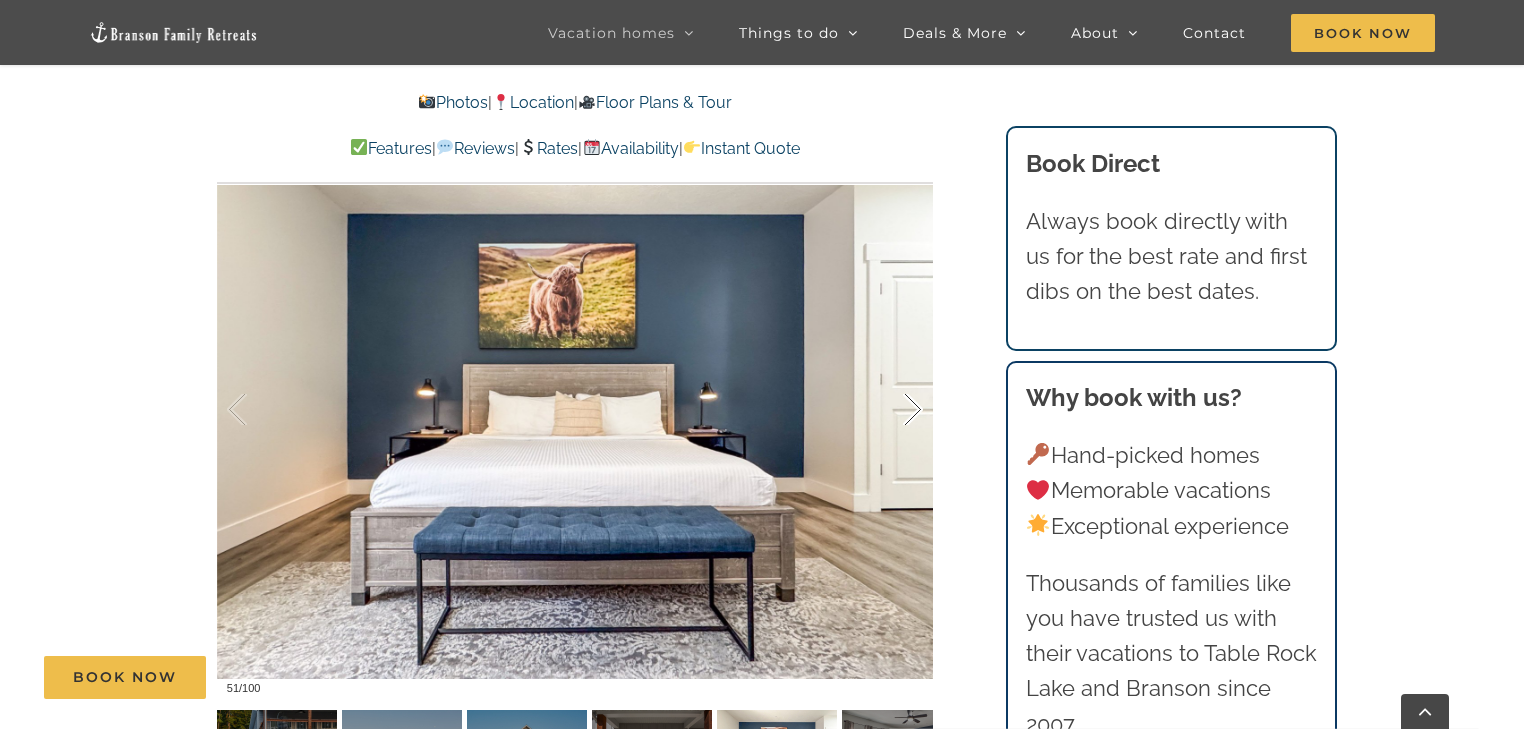 click at bounding box center [892, 410] 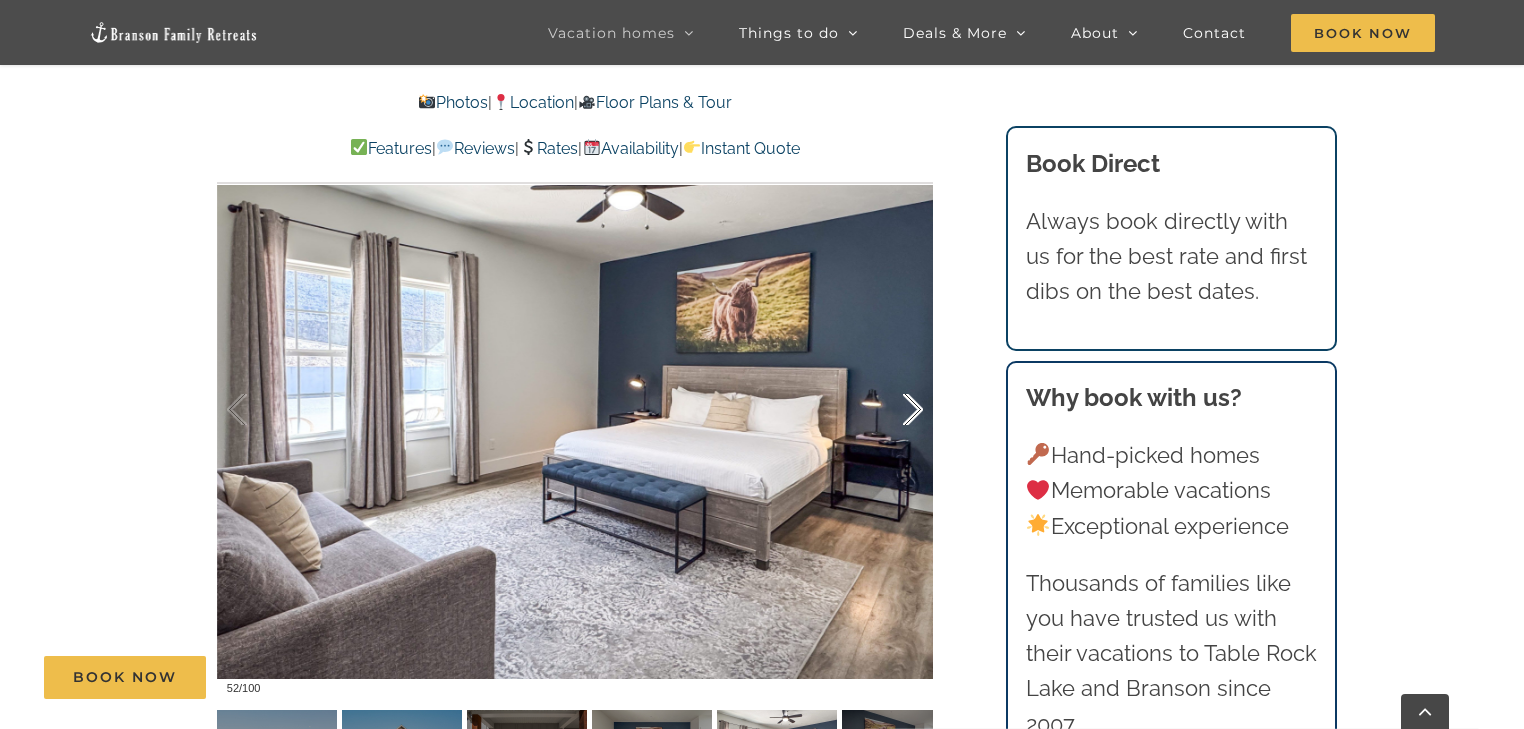click at bounding box center [892, 410] 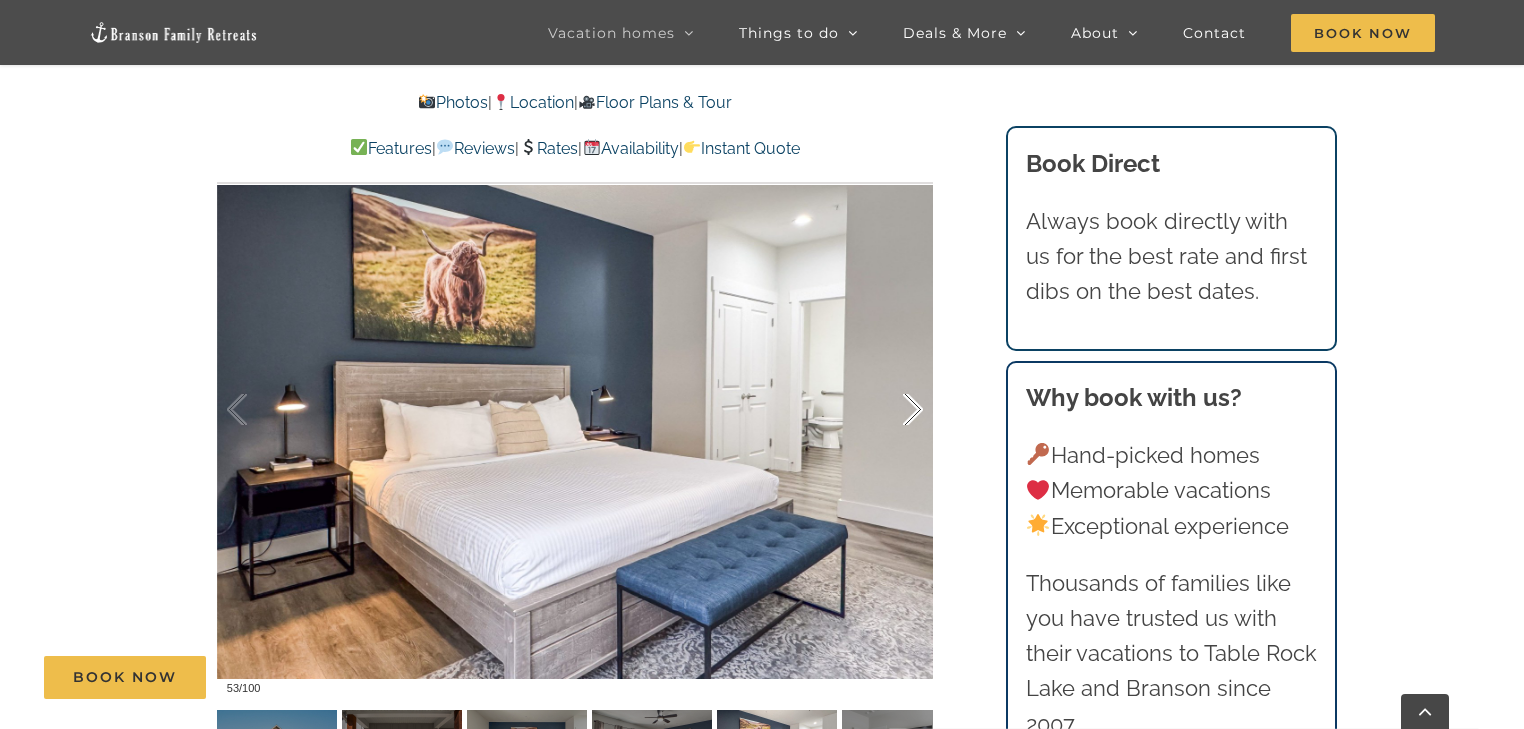 click at bounding box center (892, 410) 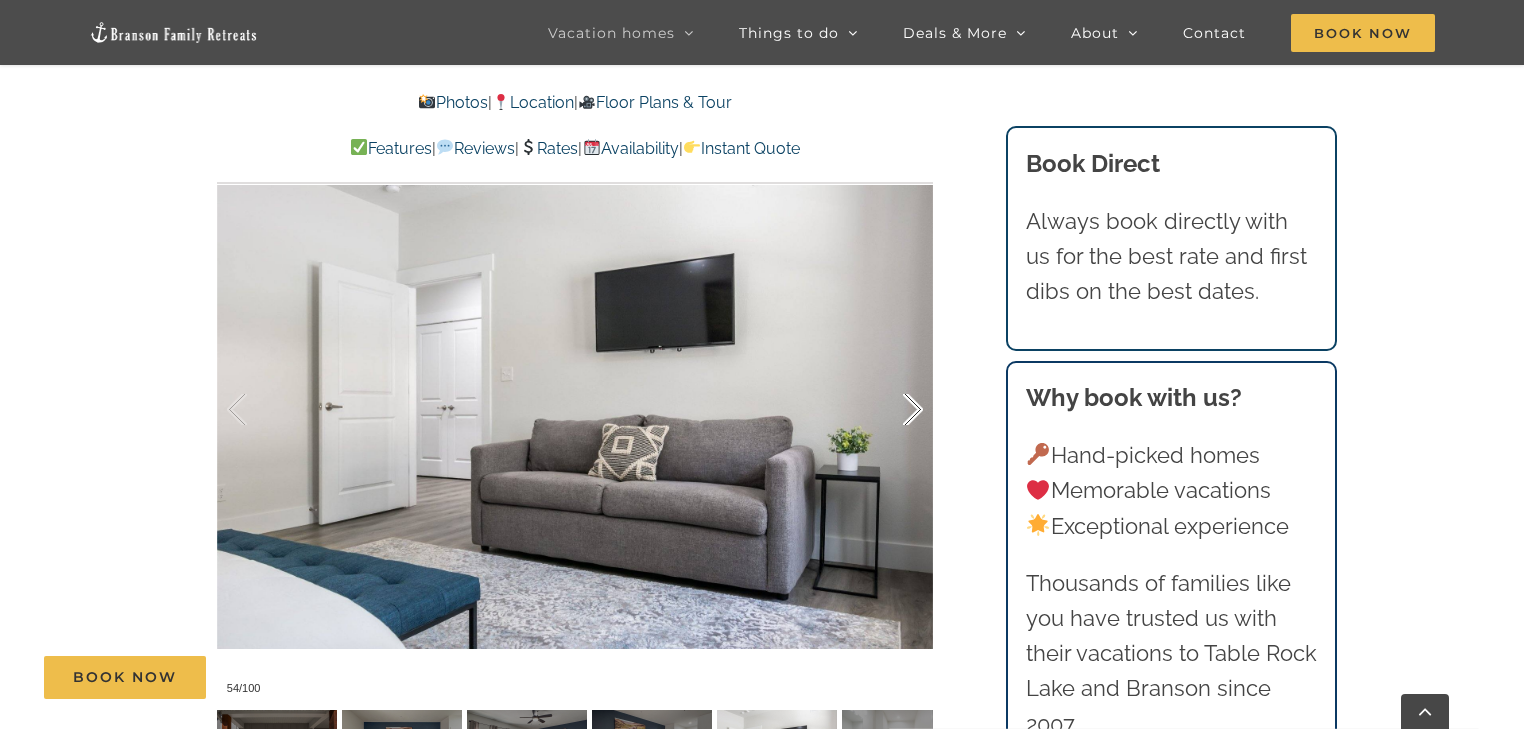 click at bounding box center [892, 410] 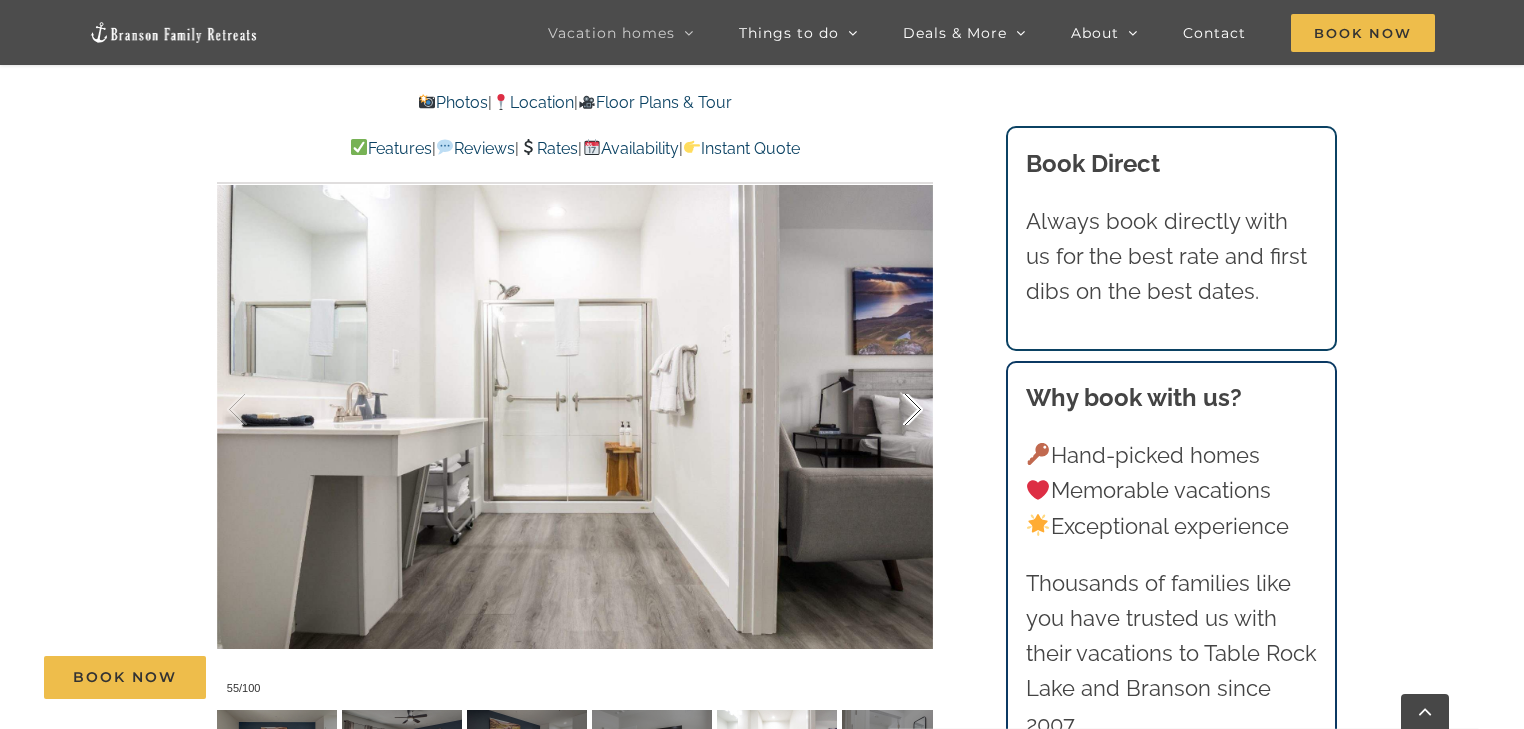 click at bounding box center (892, 410) 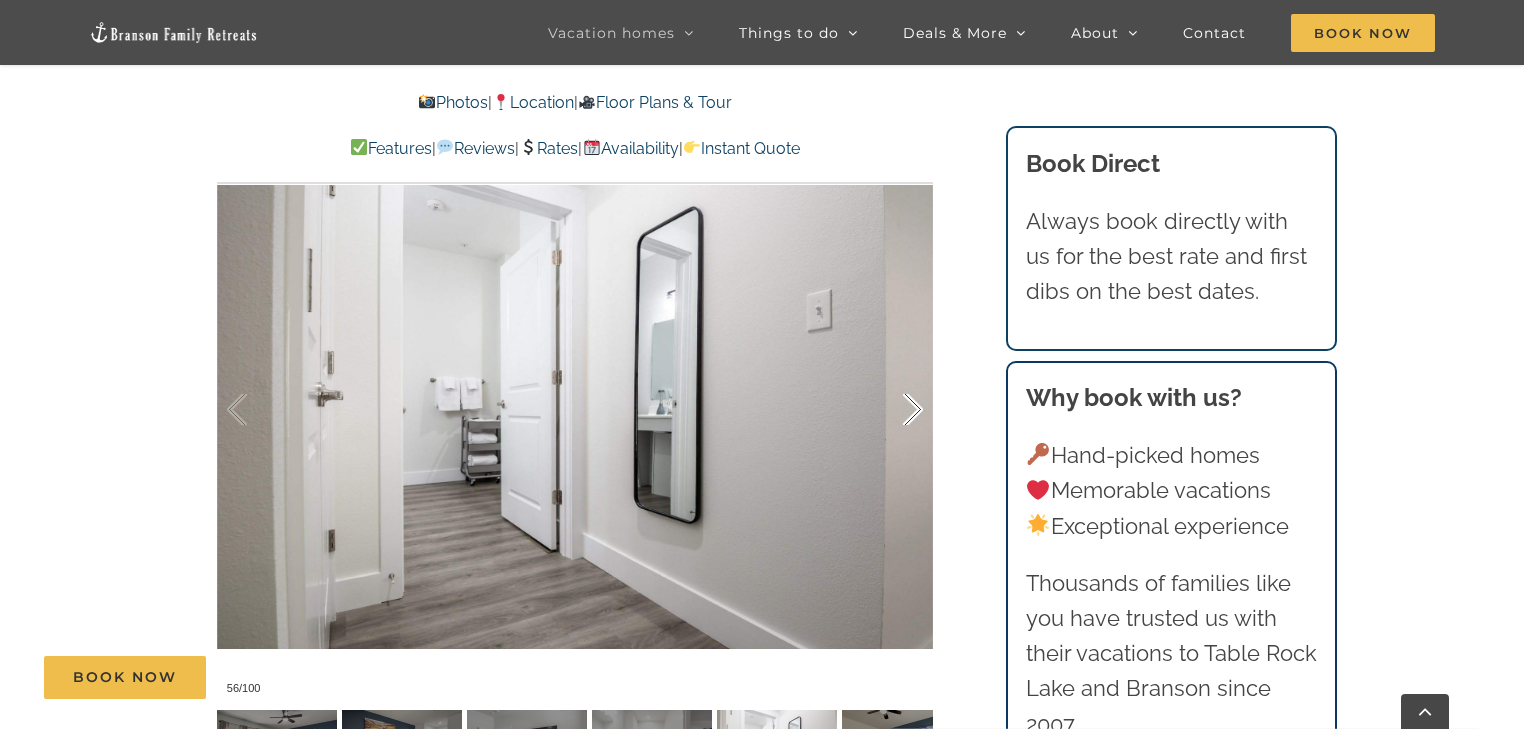 click at bounding box center [892, 410] 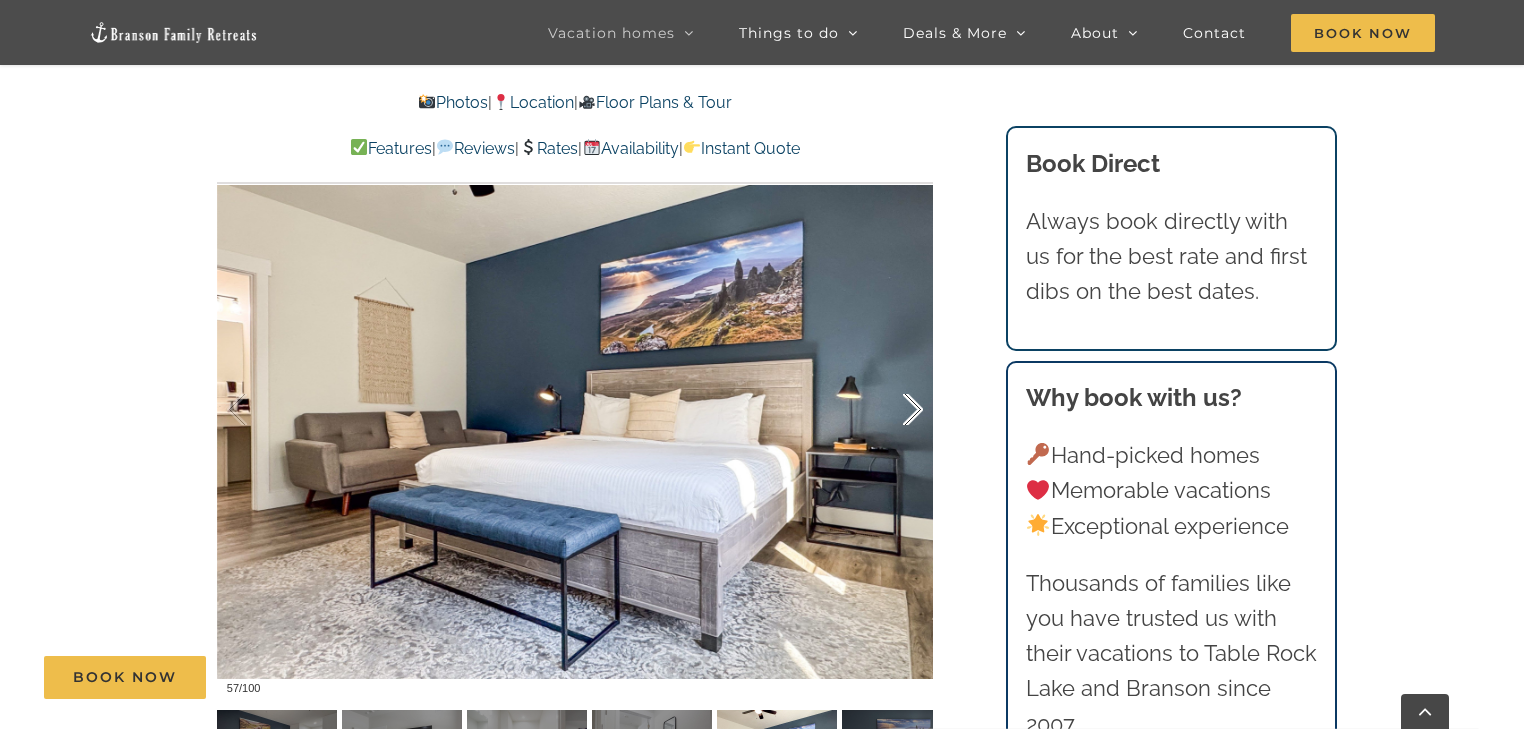 click at bounding box center (892, 410) 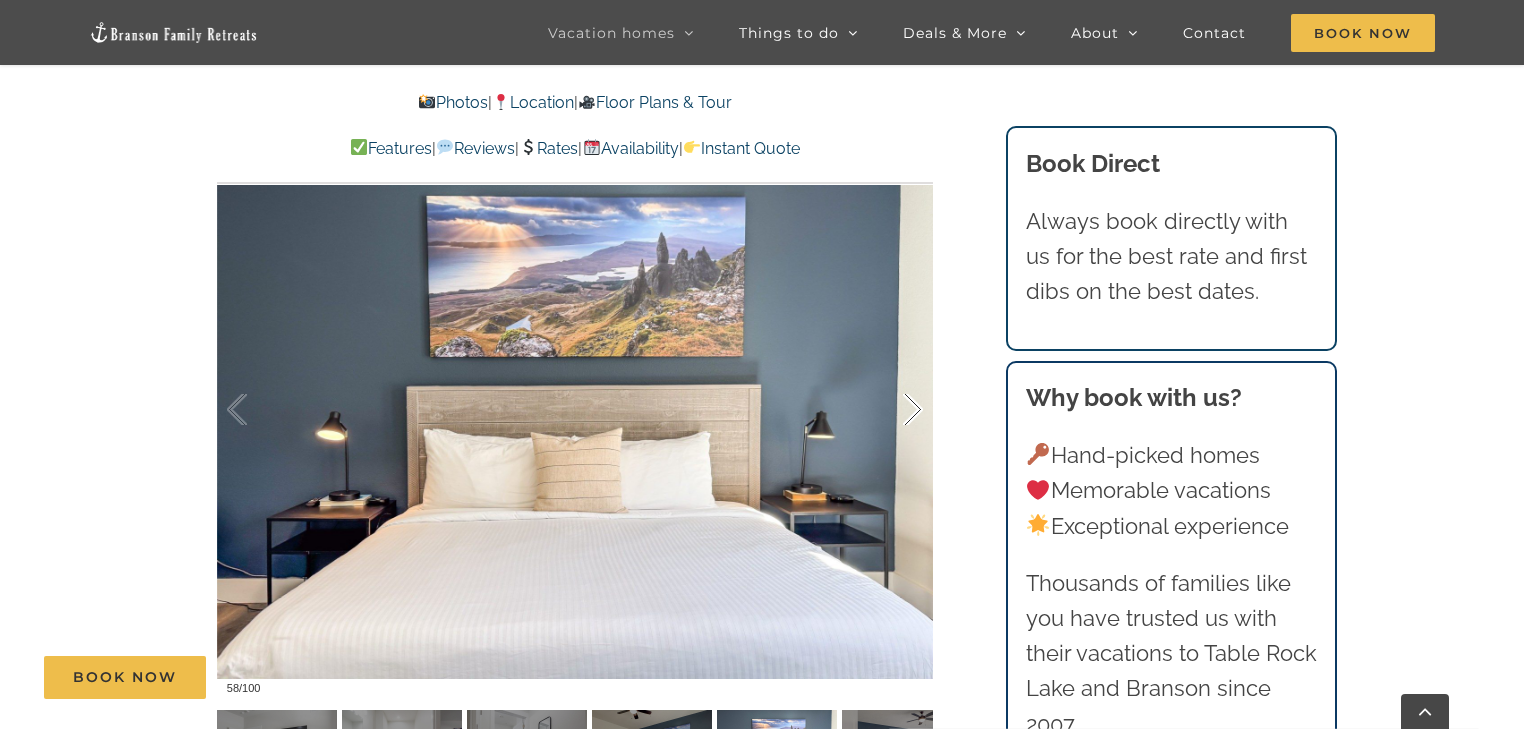 click at bounding box center [892, 410] 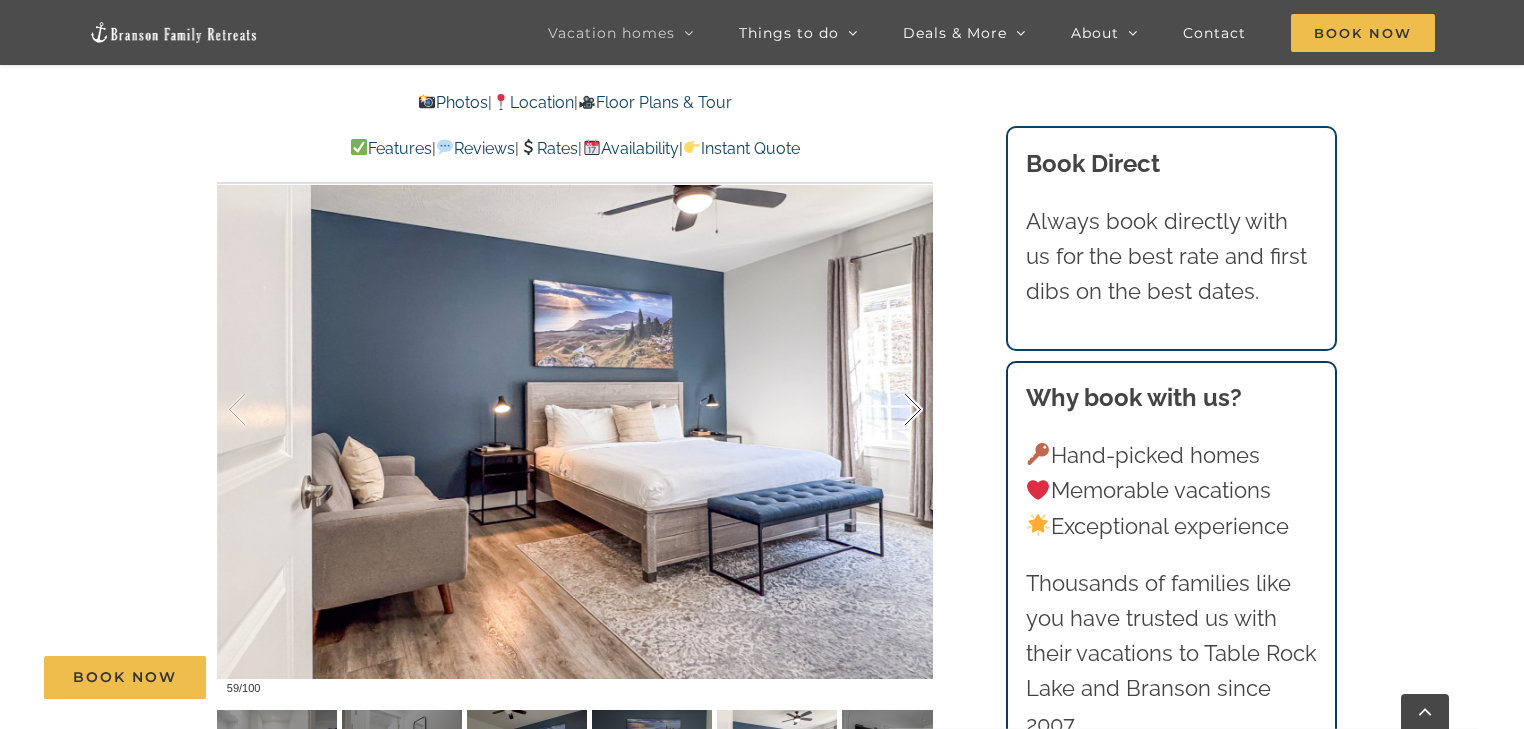 click at bounding box center [892, 410] 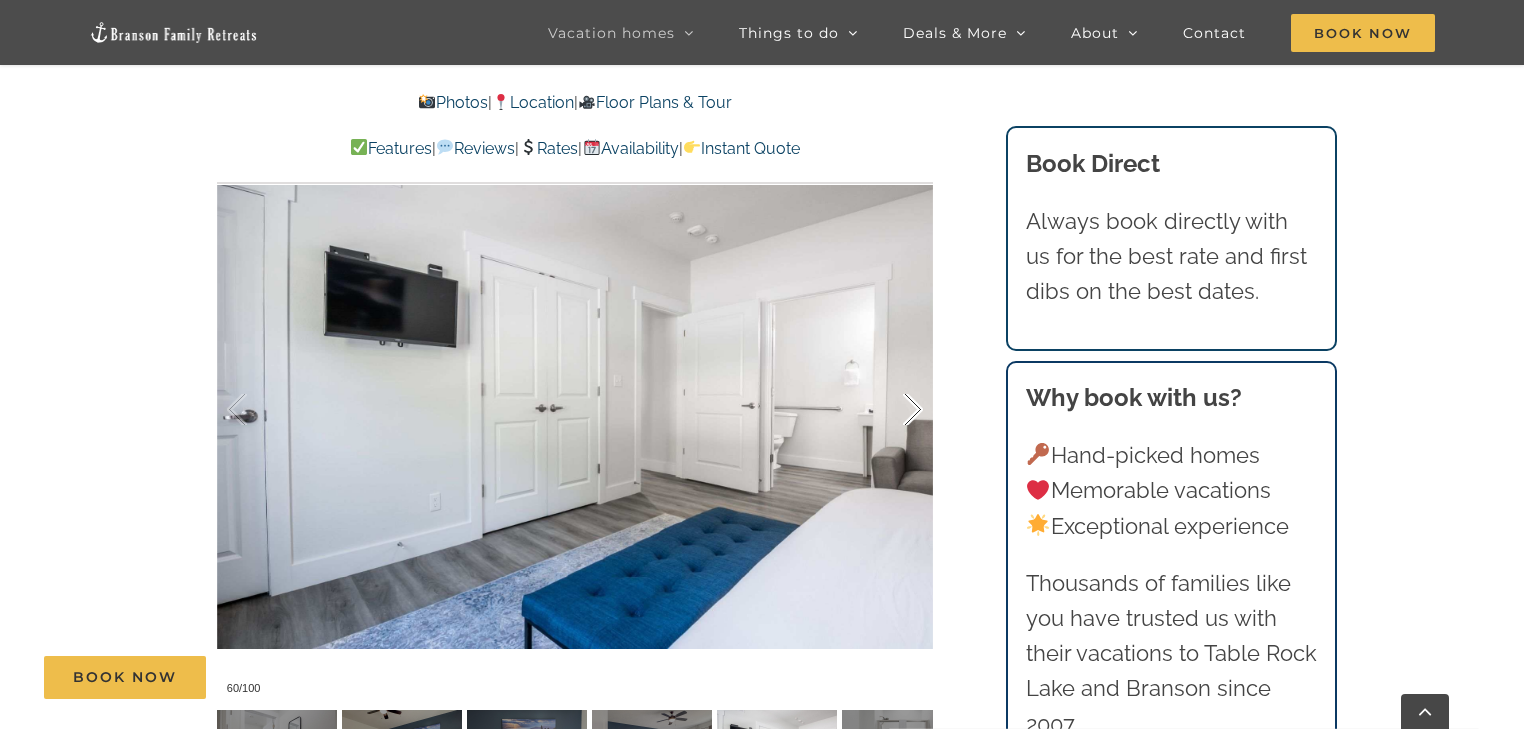 click at bounding box center [892, 410] 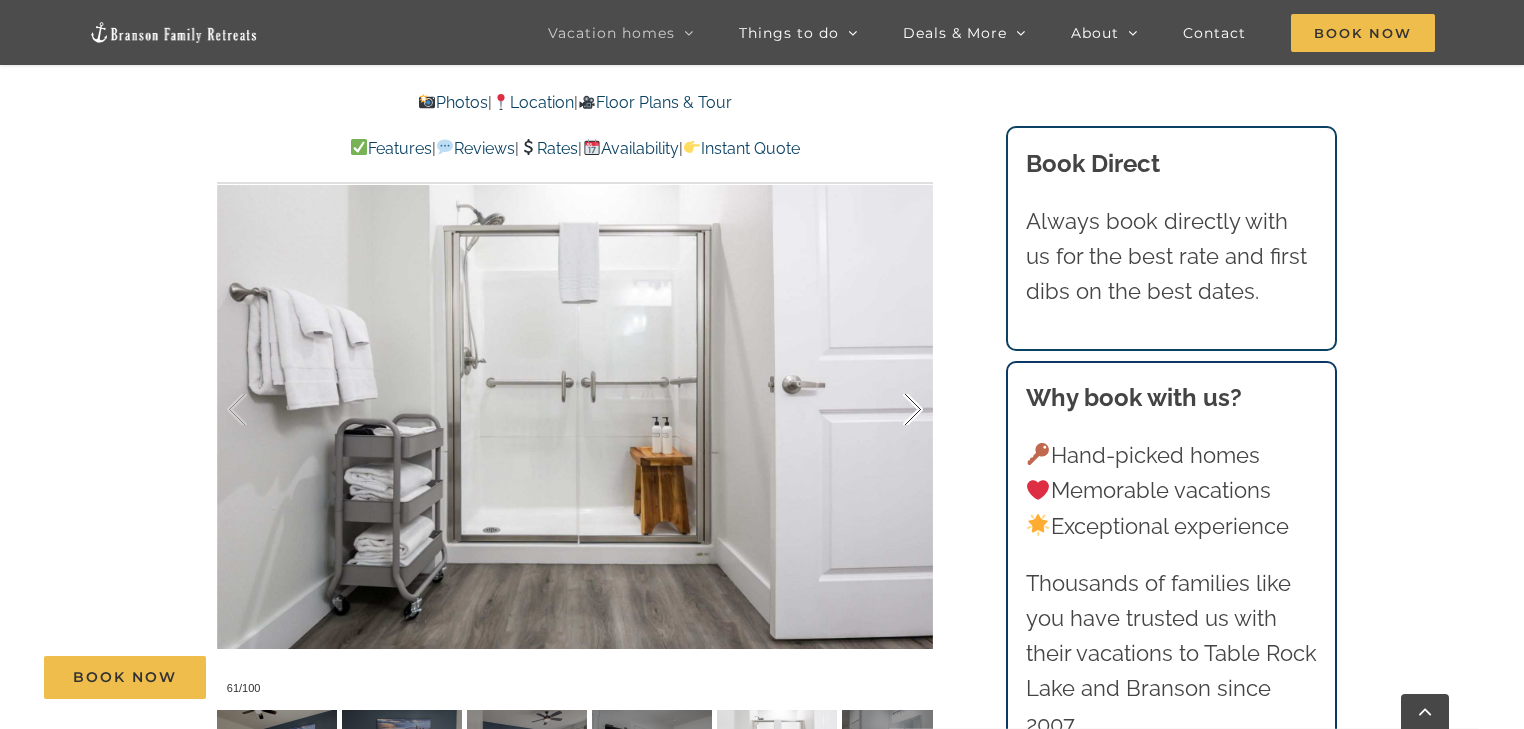 click at bounding box center (892, 410) 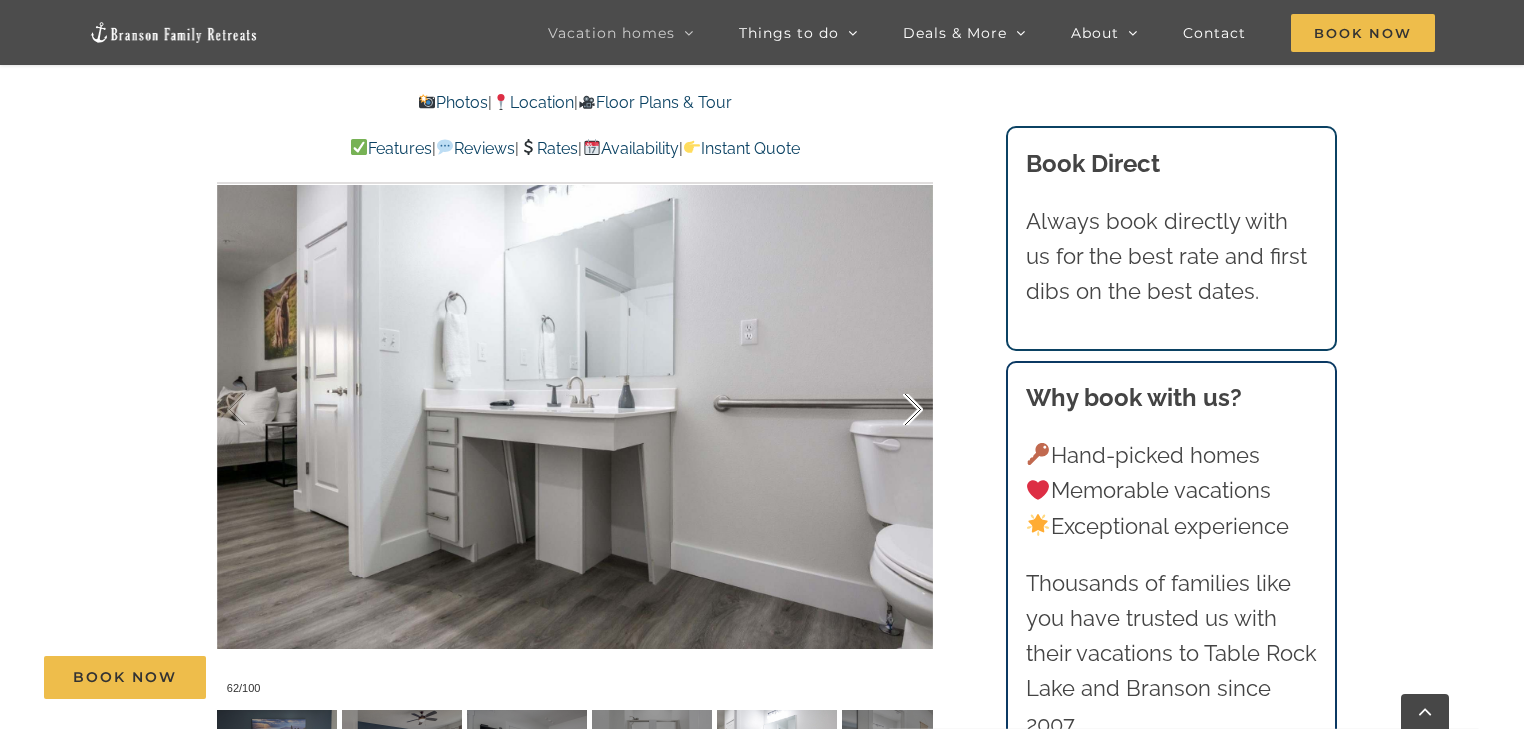 click at bounding box center (892, 410) 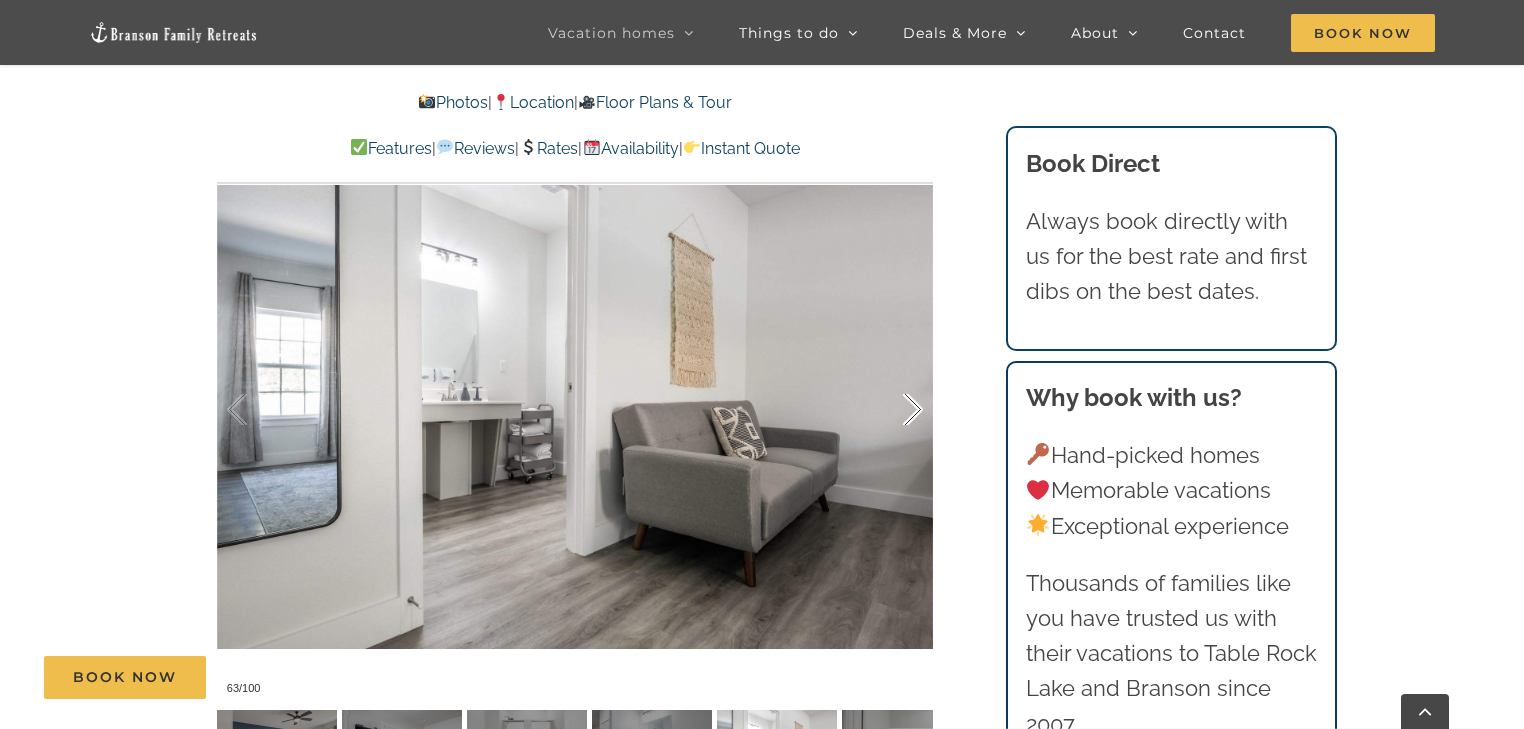 click at bounding box center (892, 410) 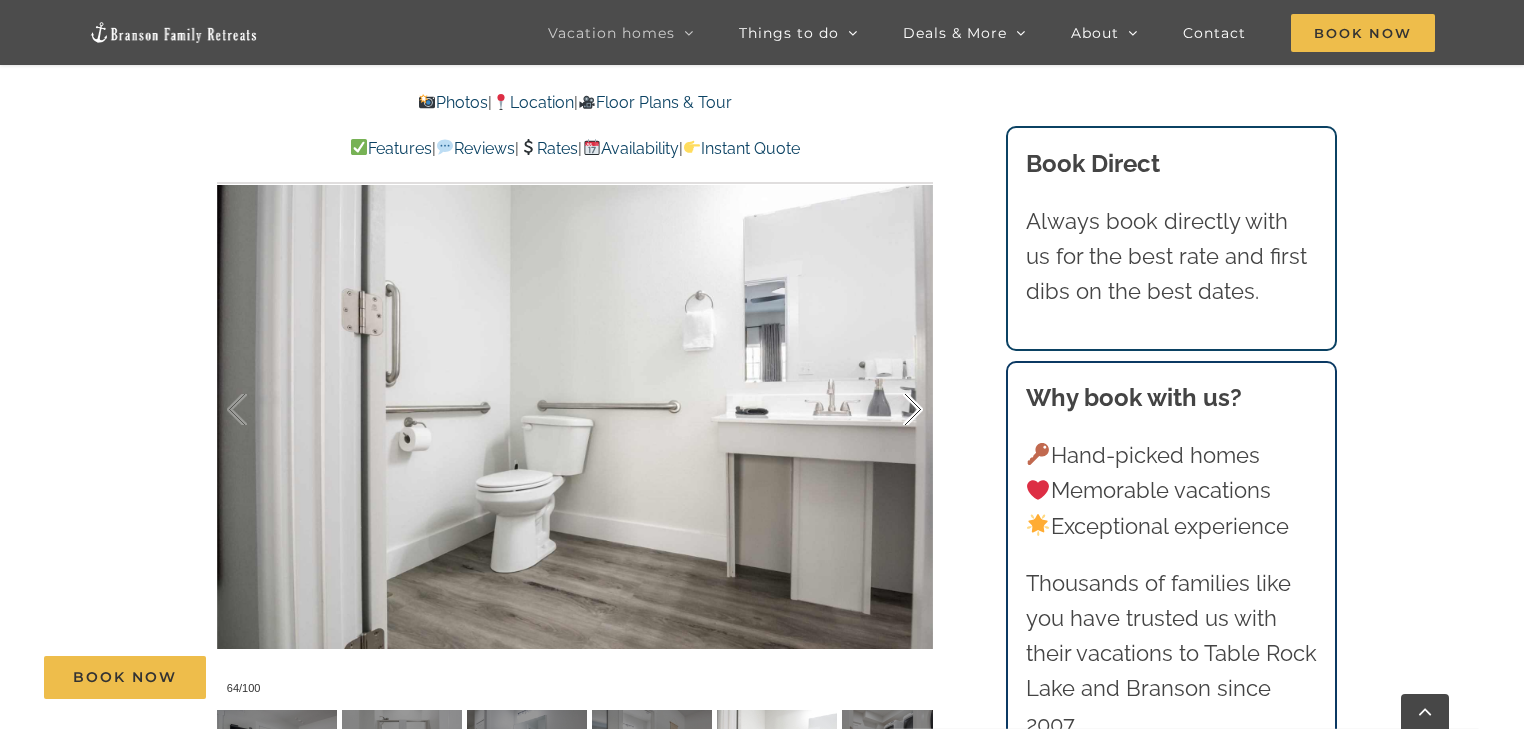 click at bounding box center [892, 410] 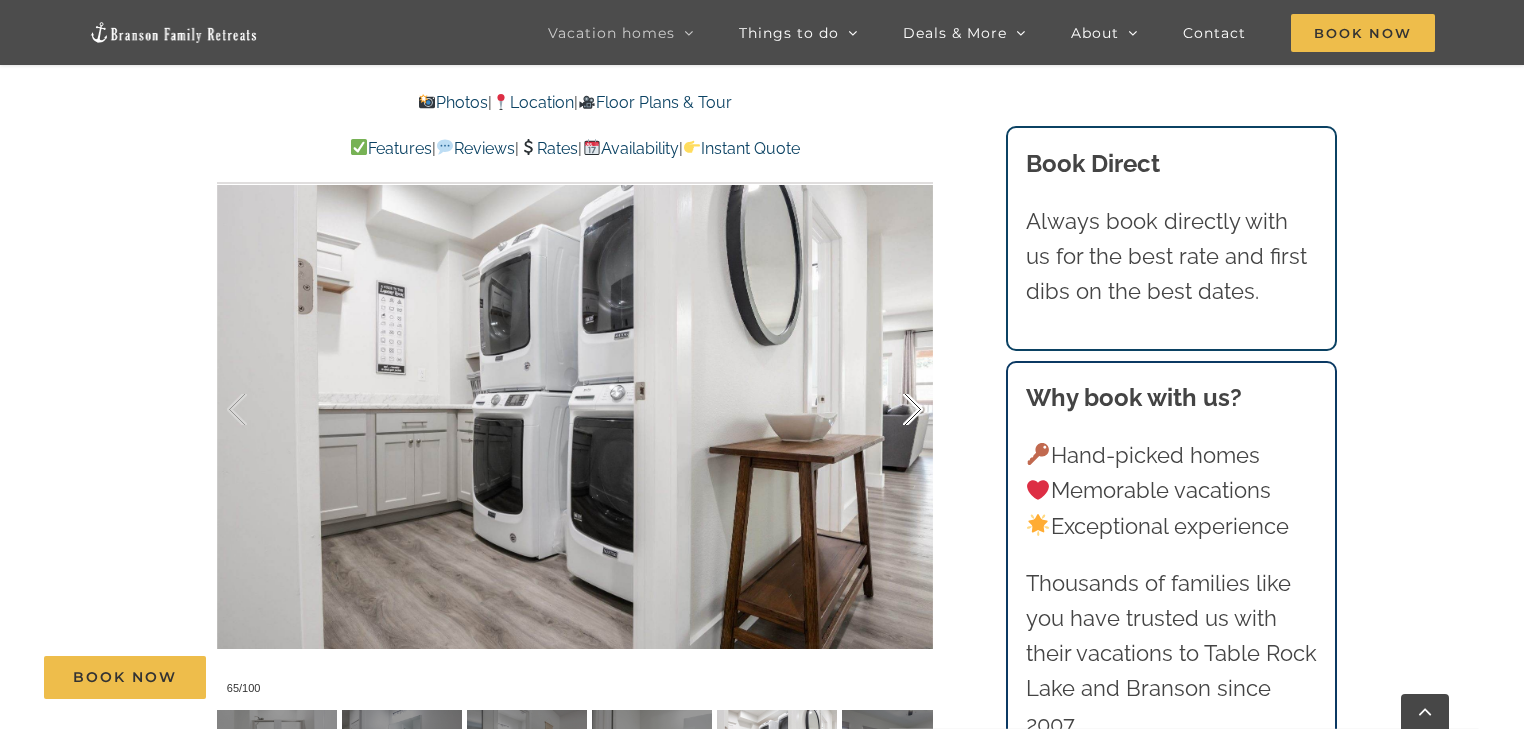 click at bounding box center [892, 410] 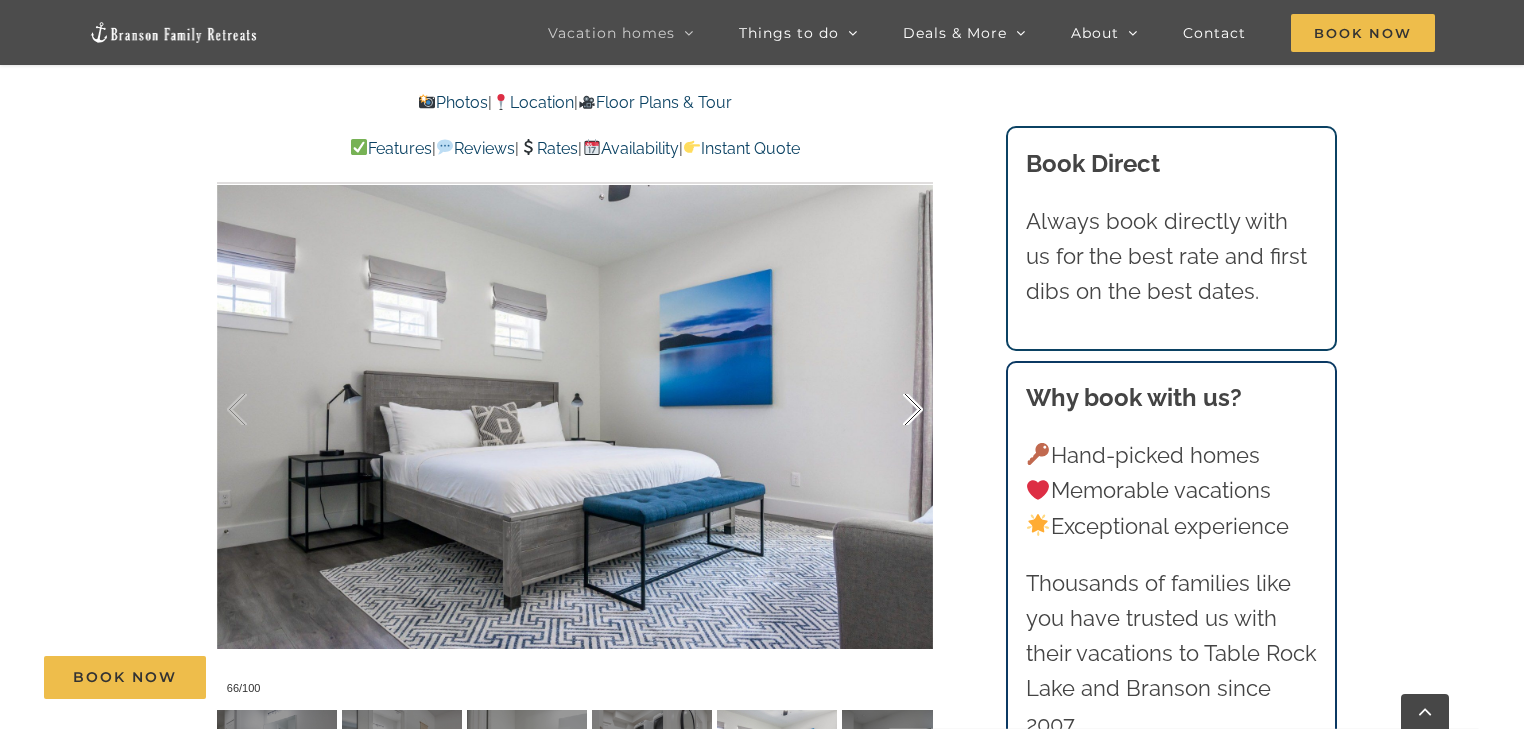 click at bounding box center [892, 410] 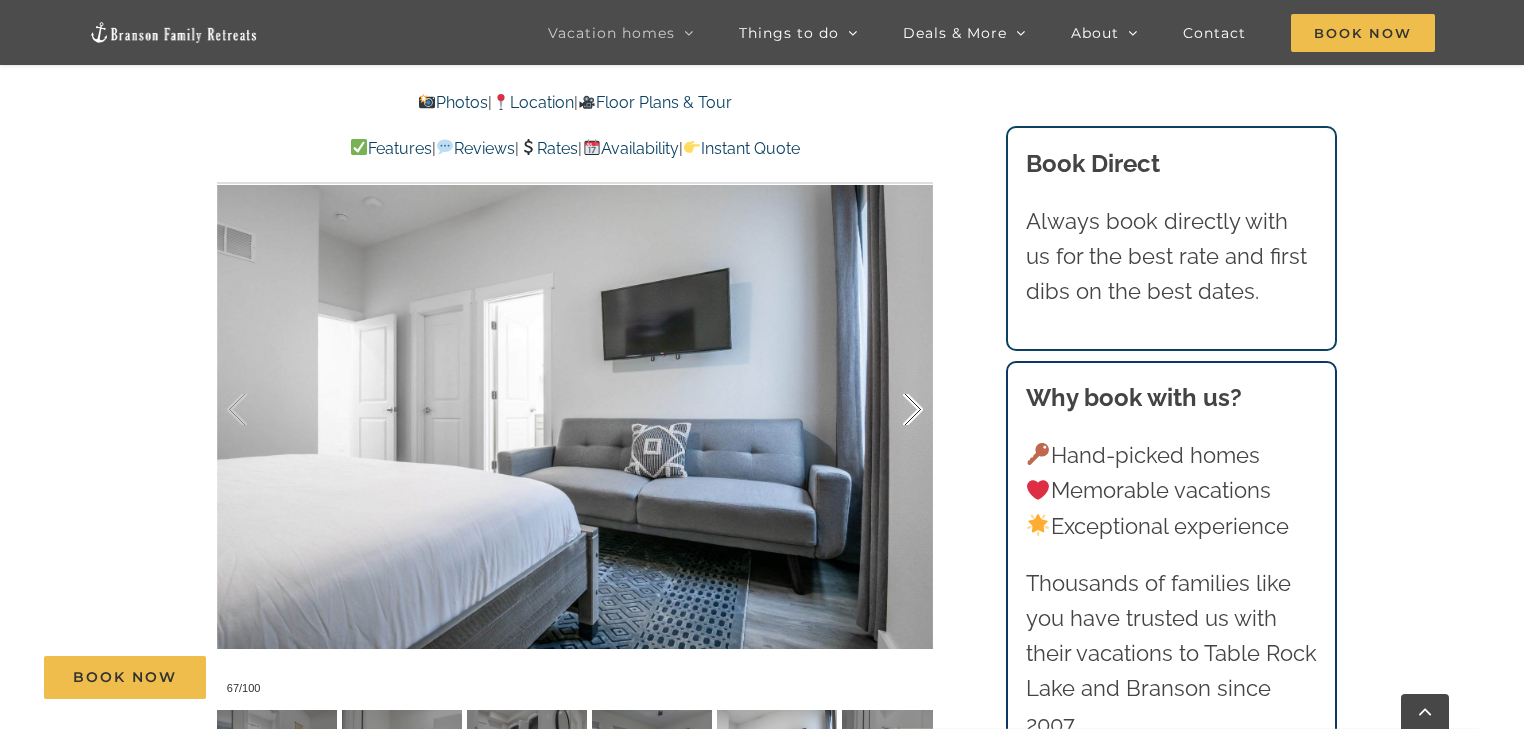 click at bounding box center (892, 410) 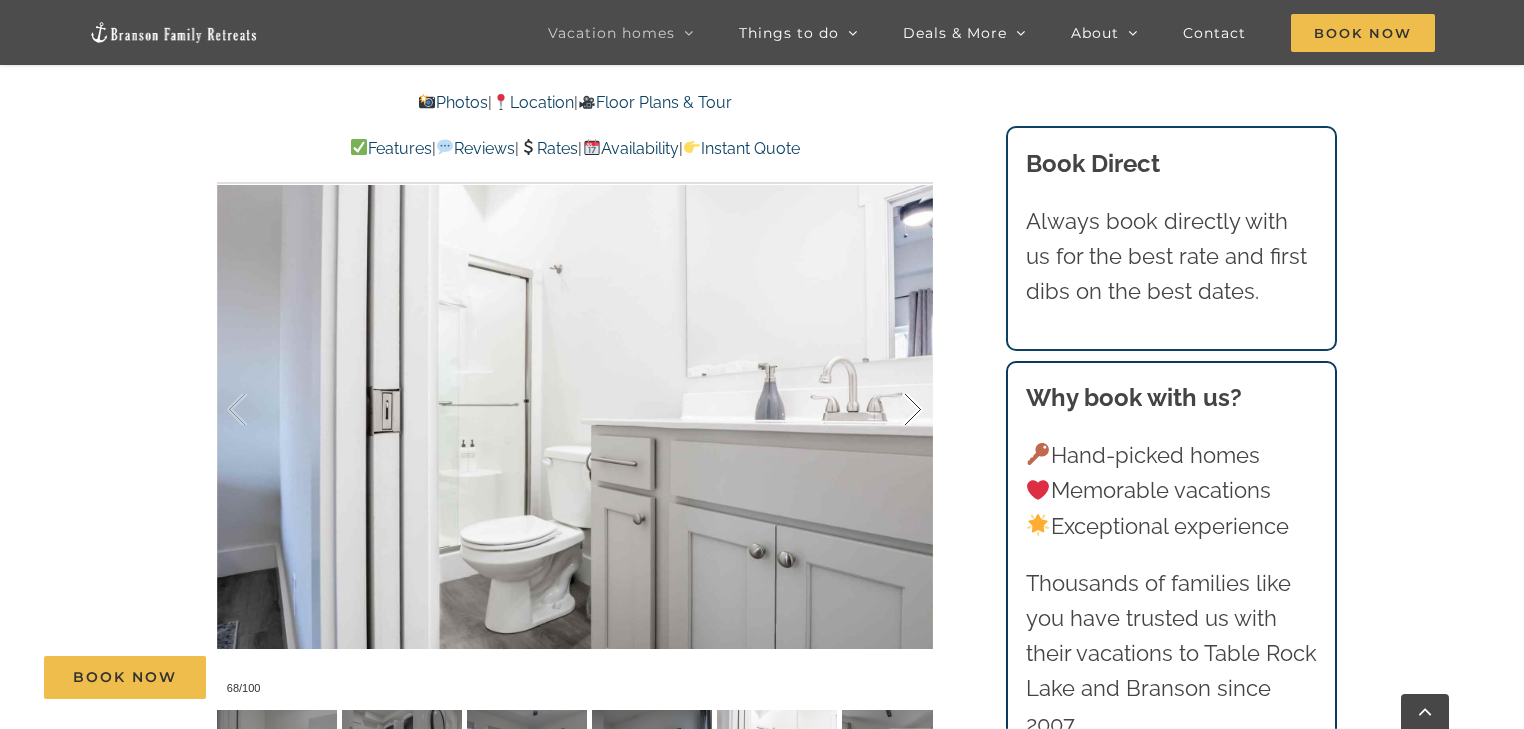 click at bounding box center (892, 410) 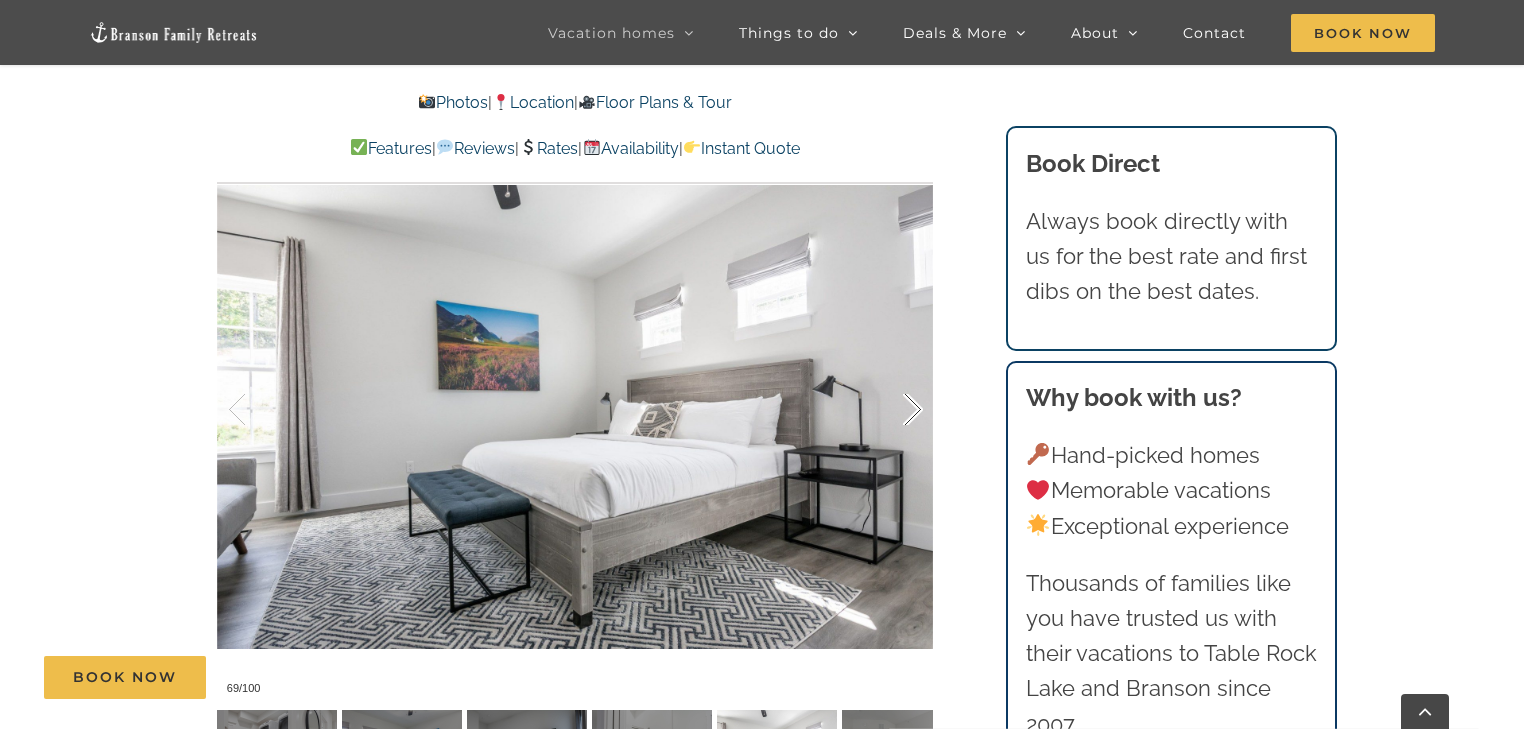 click at bounding box center (892, 410) 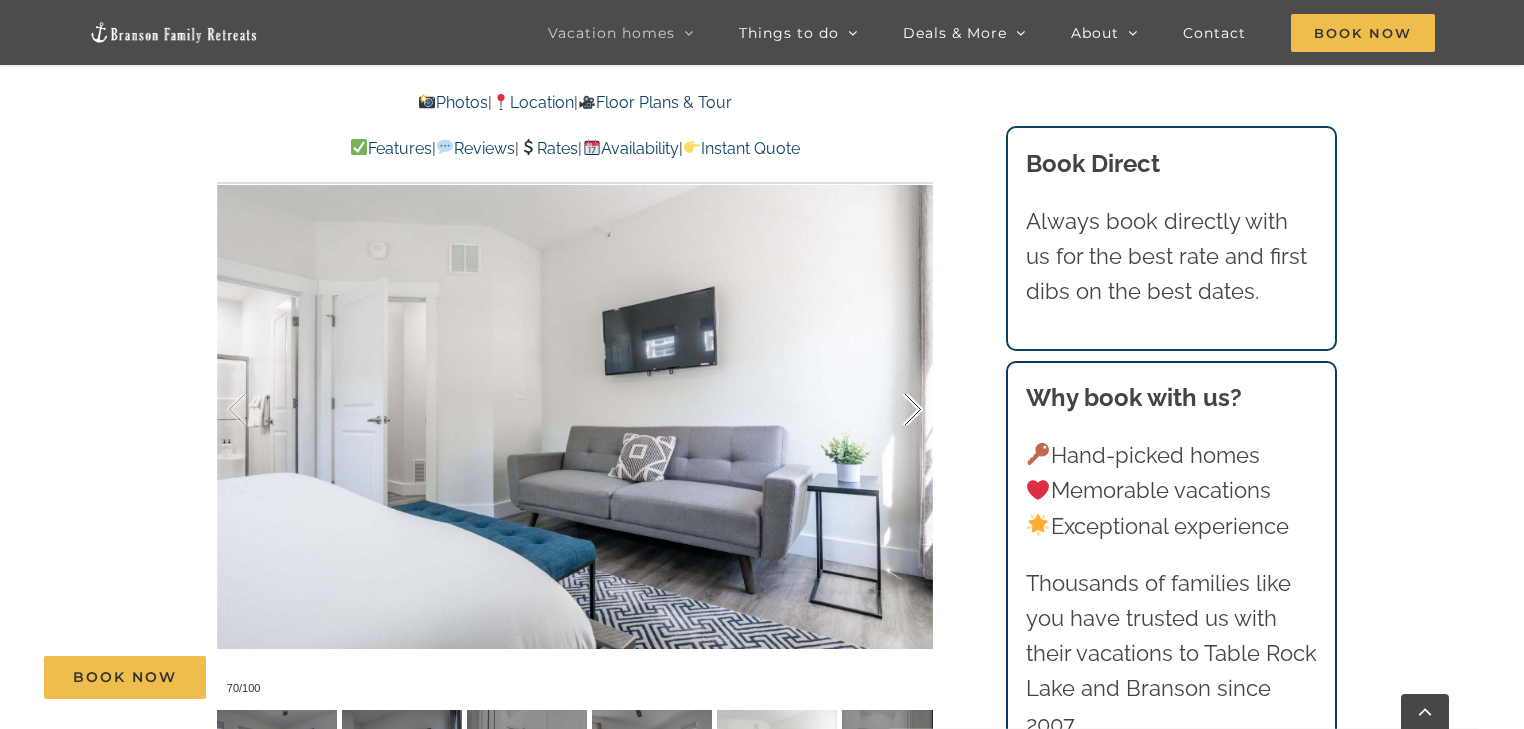 click at bounding box center (892, 410) 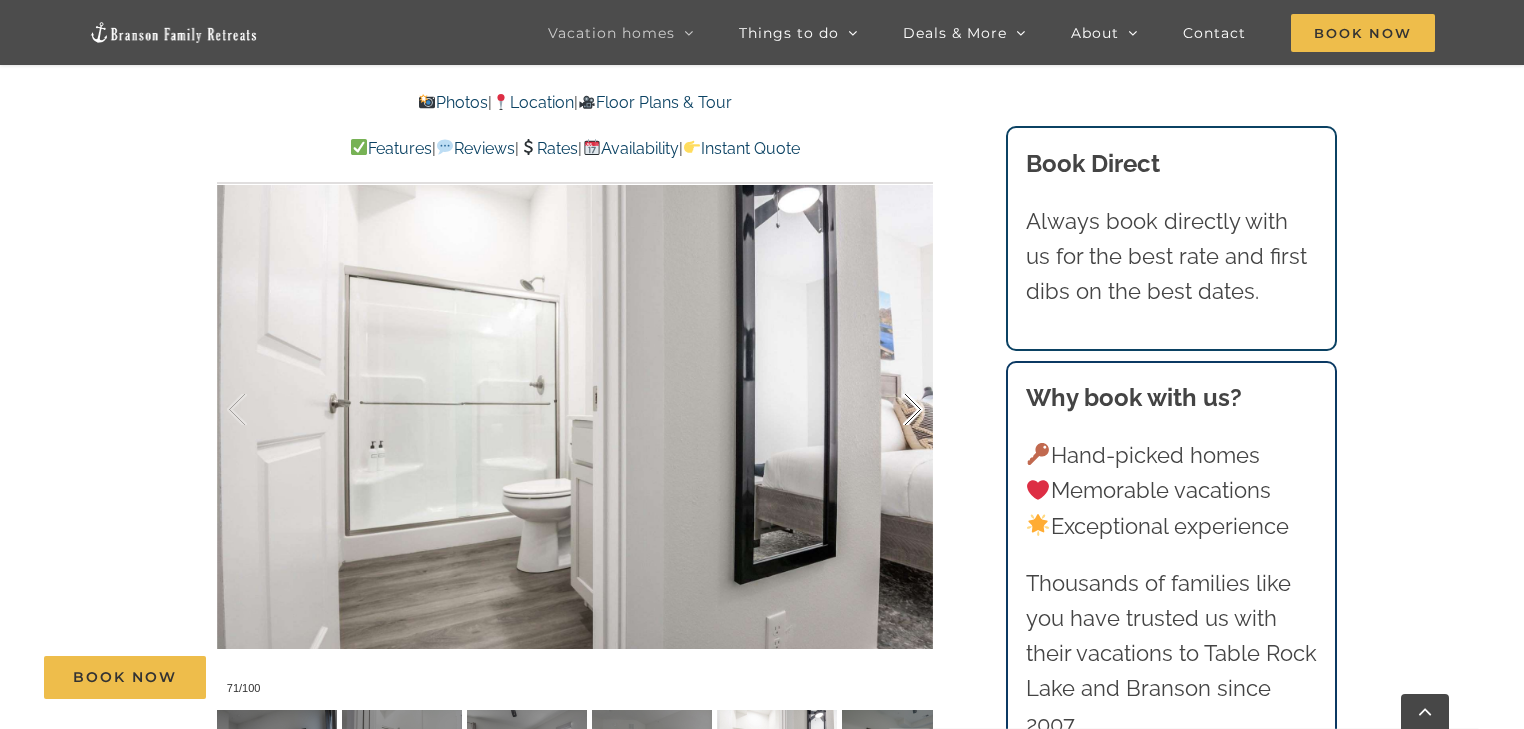 click at bounding box center [892, 410] 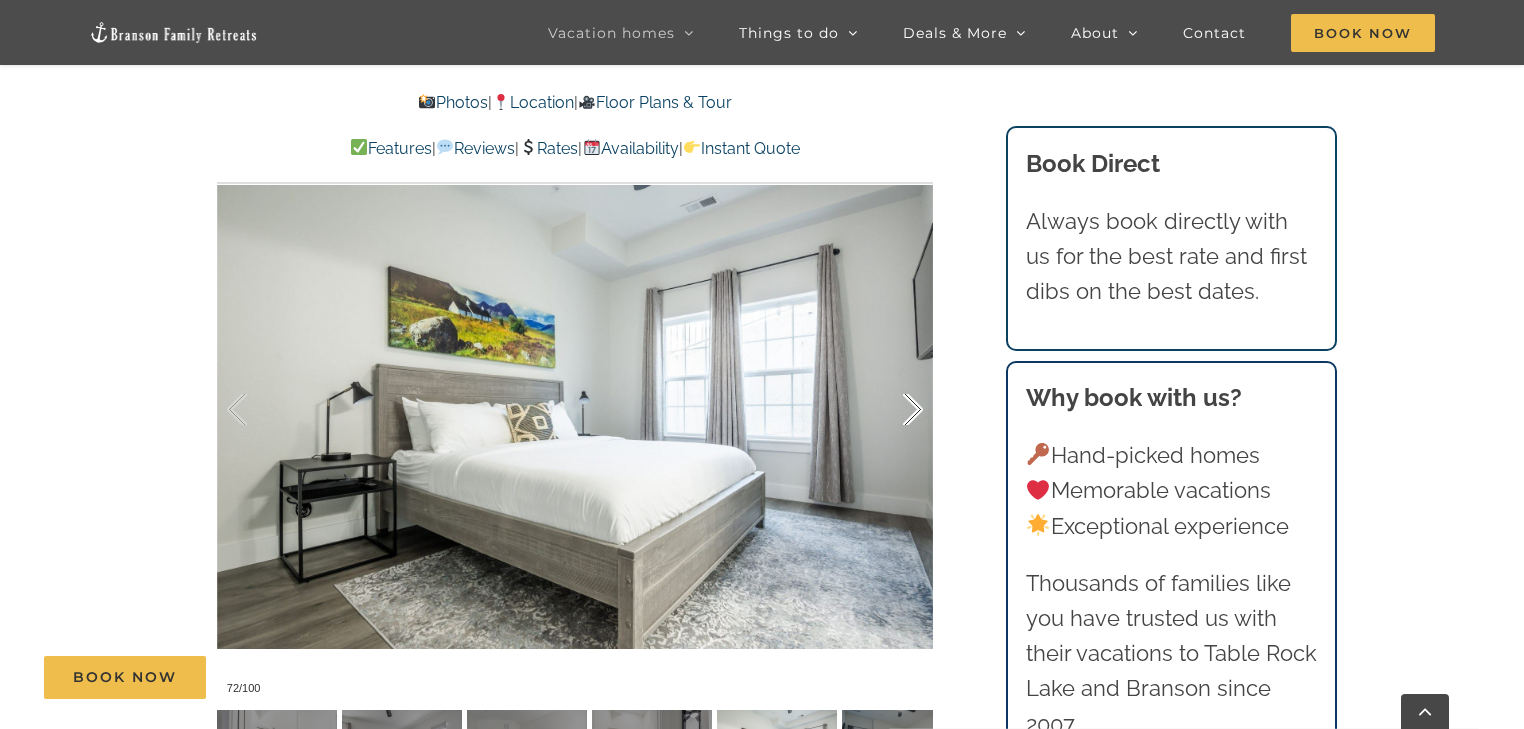 click at bounding box center (892, 410) 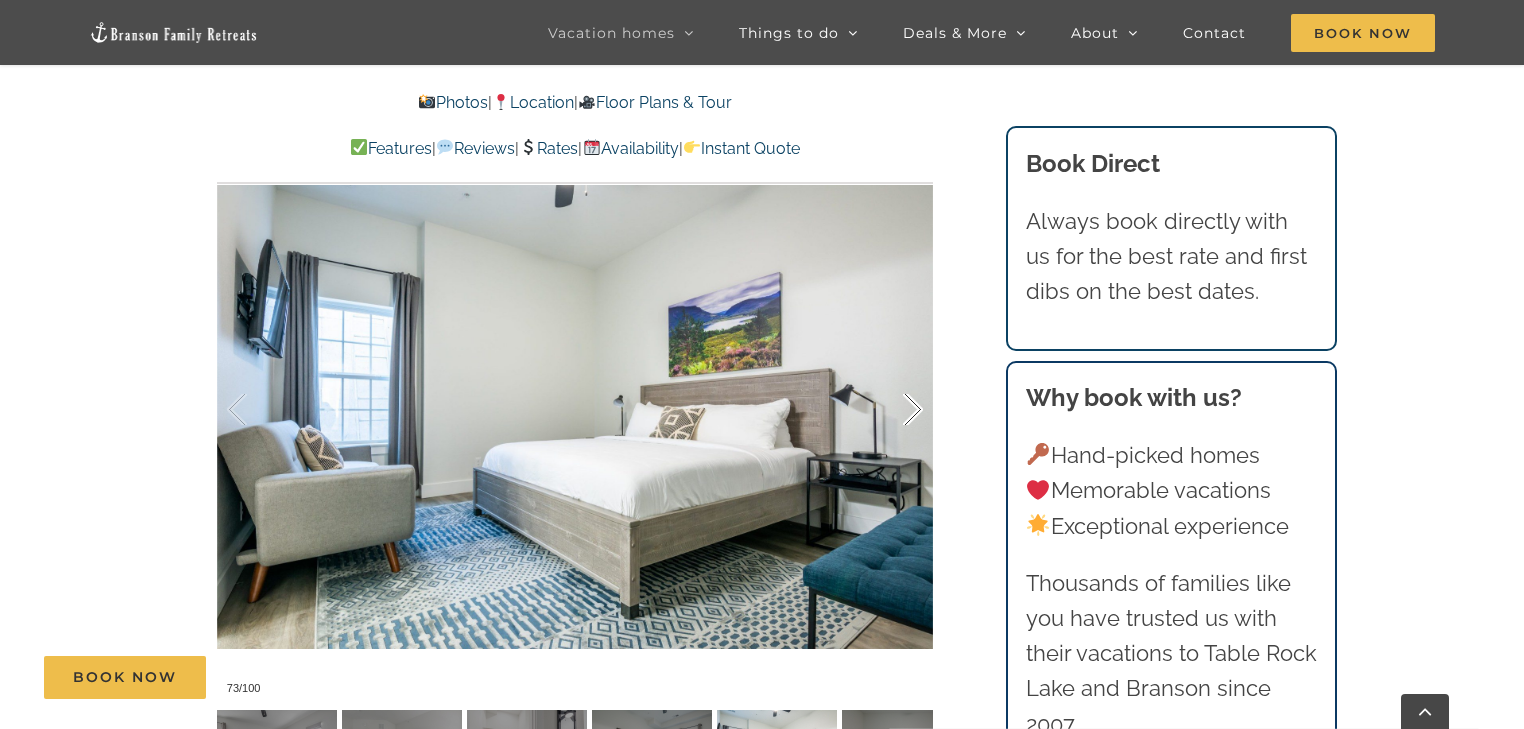 click at bounding box center [892, 410] 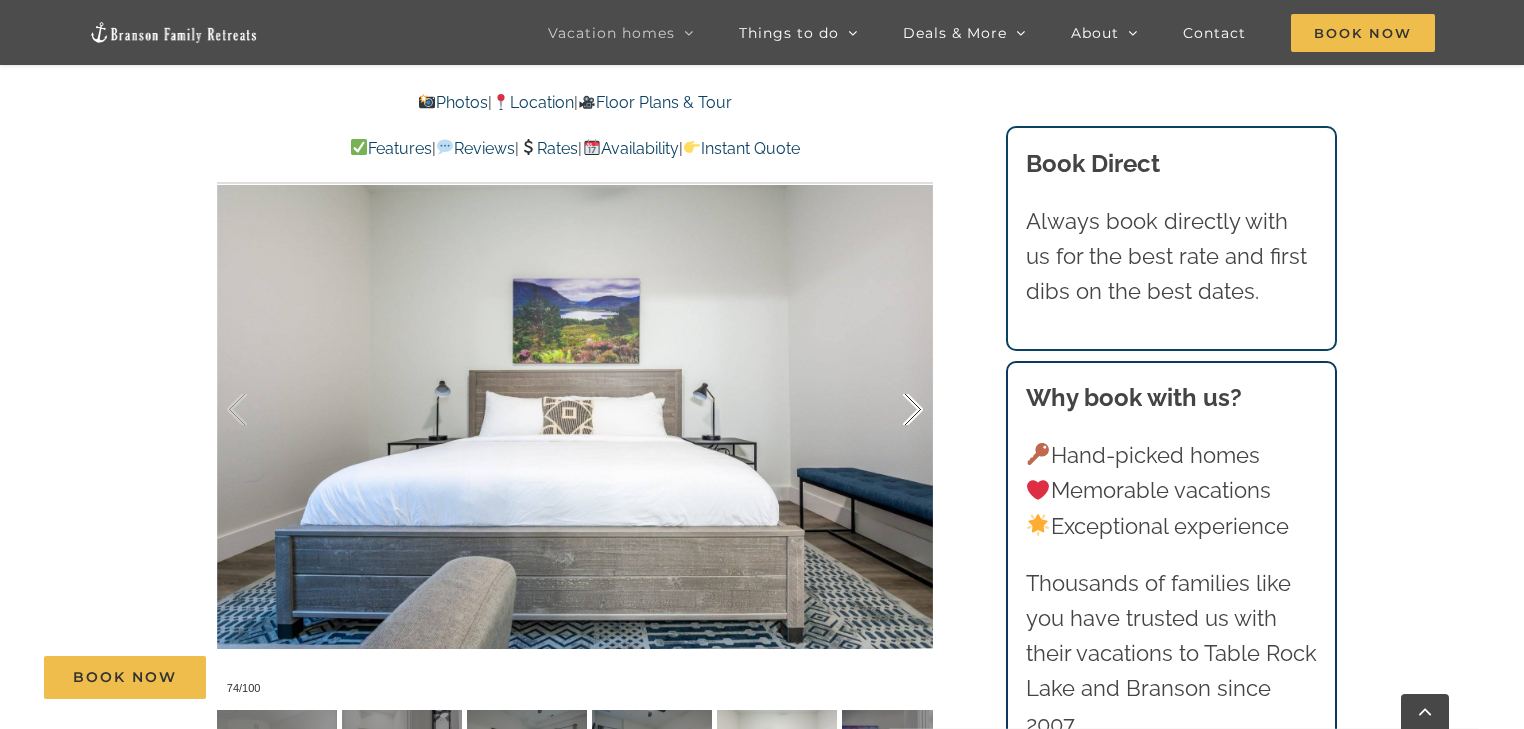 click at bounding box center (892, 410) 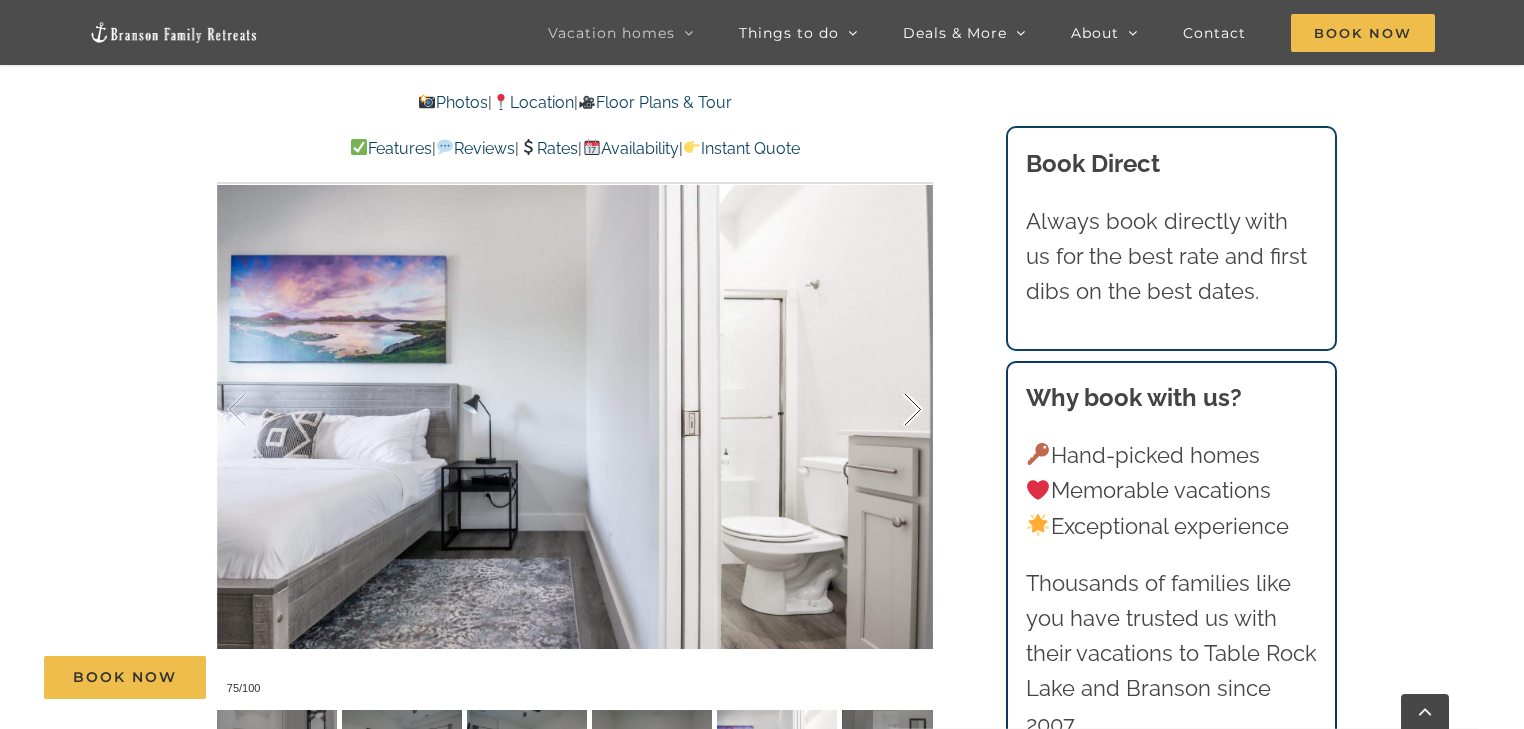 click at bounding box center (892, 410) 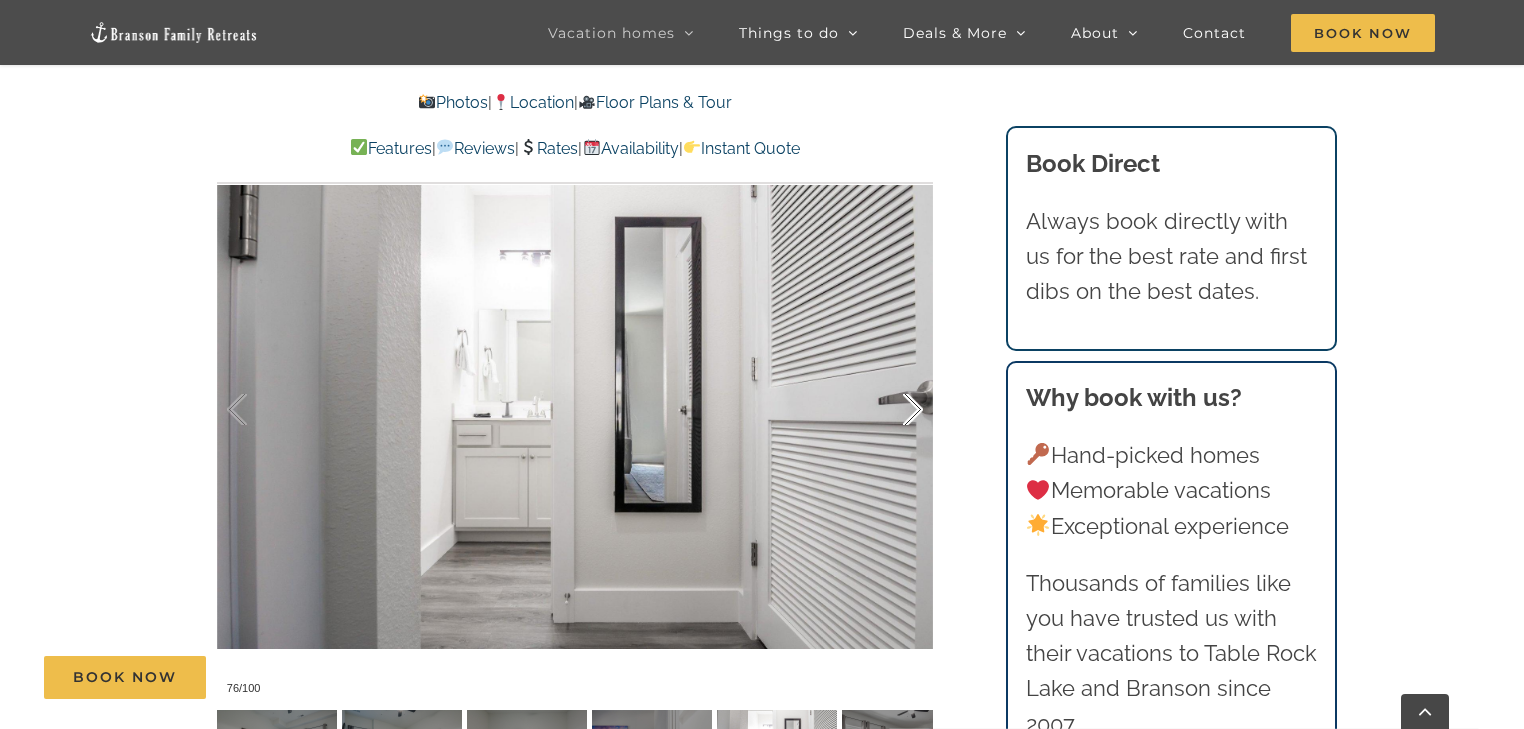 click at bounding box center (892, 410) 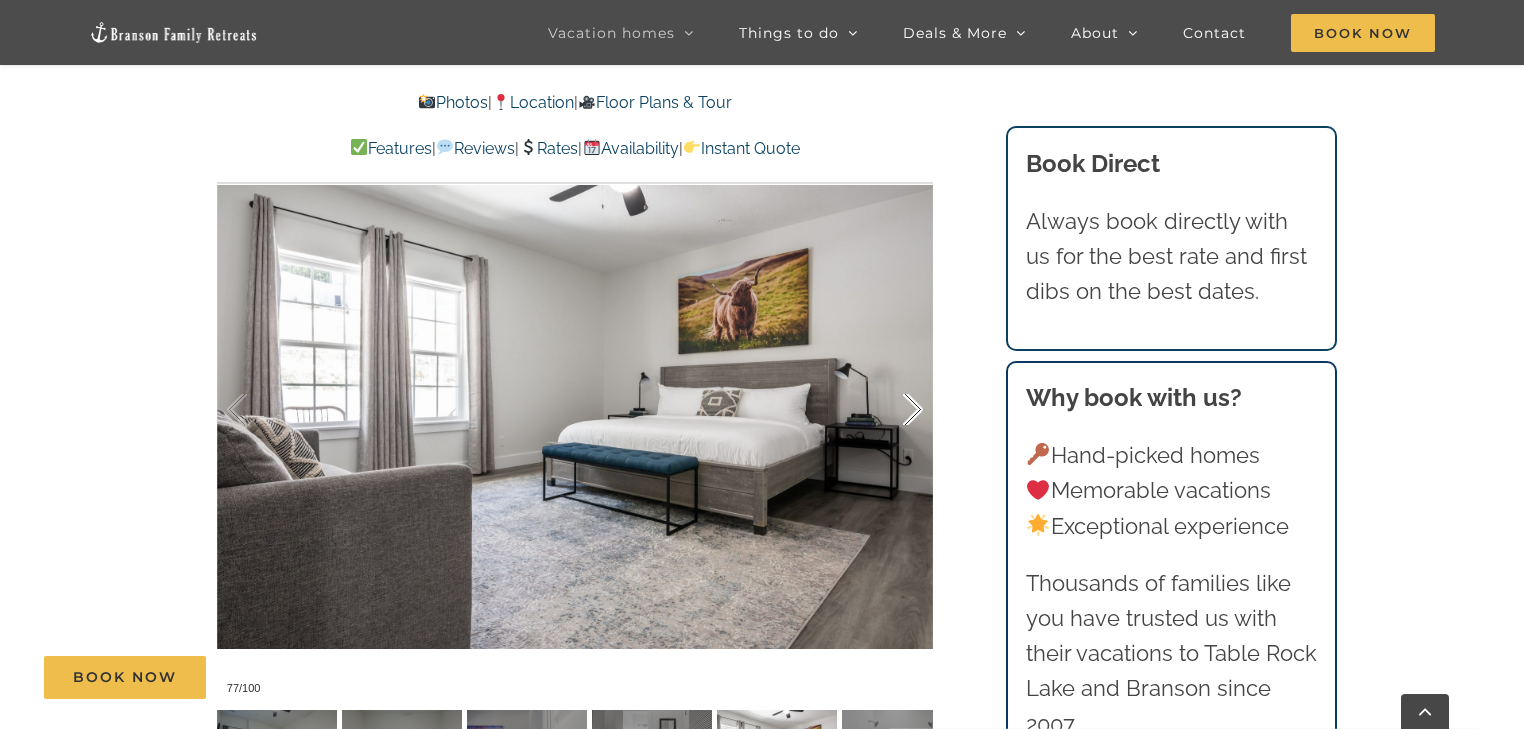 click at bounding box center (892, 410) 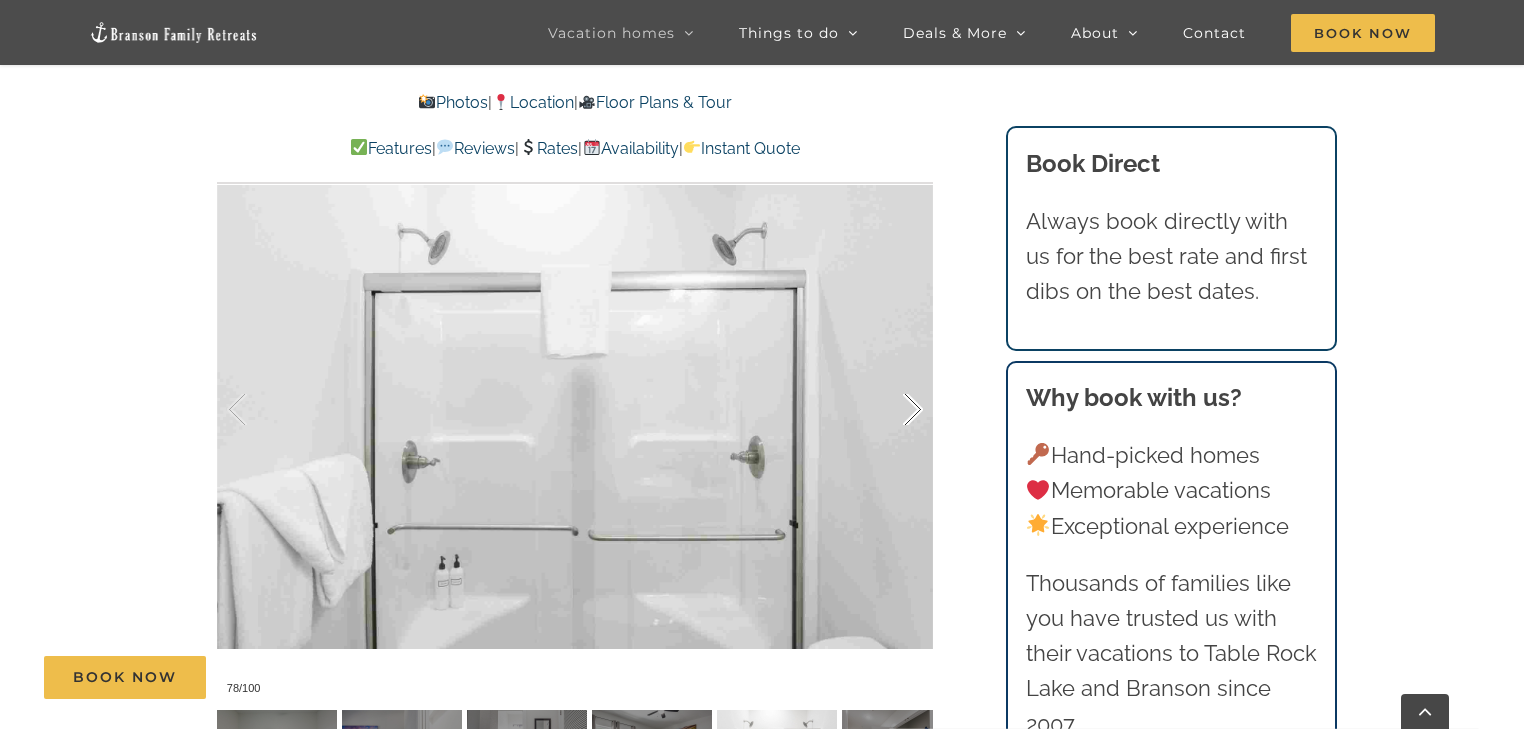 click at bounding box center (892, 410) 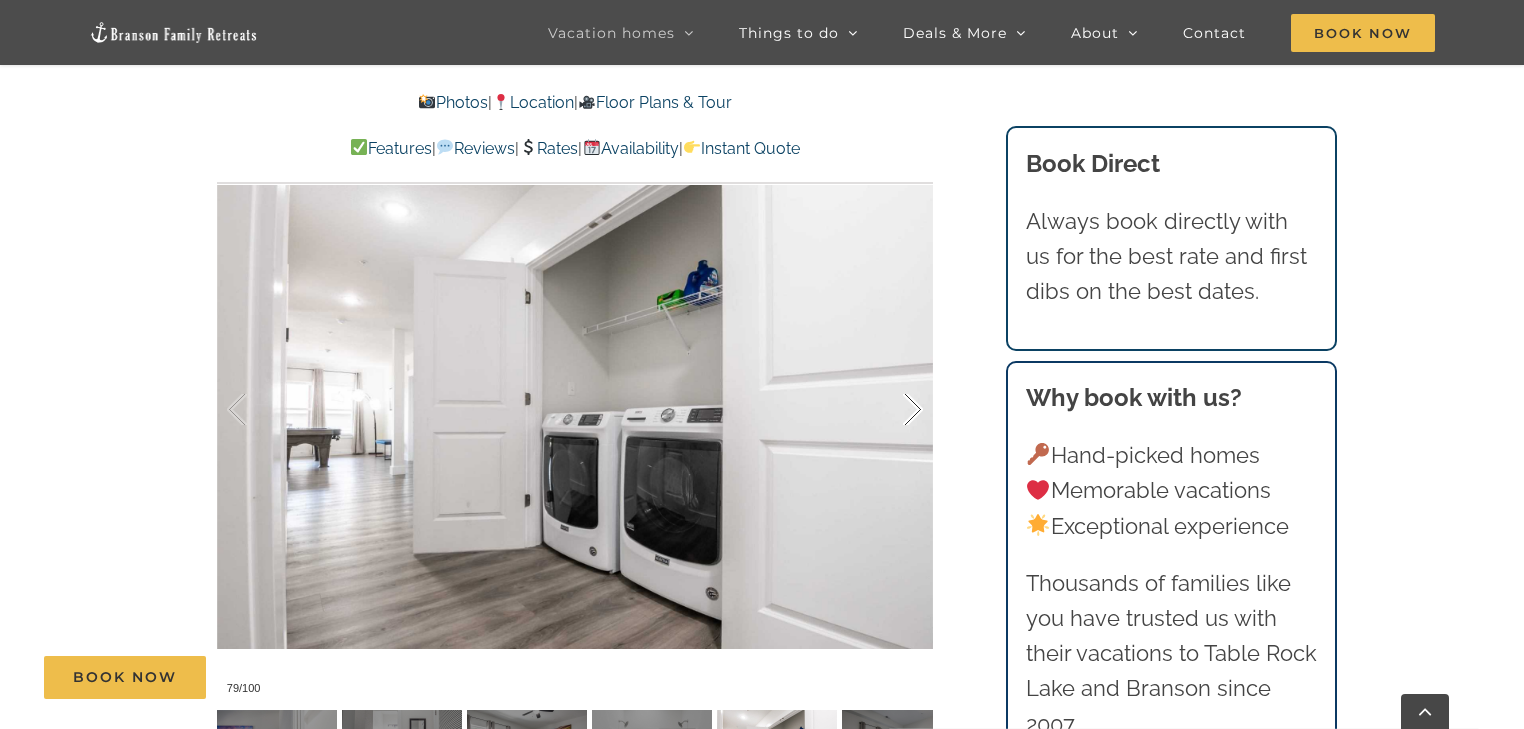 click at bounding box center [892, 410] 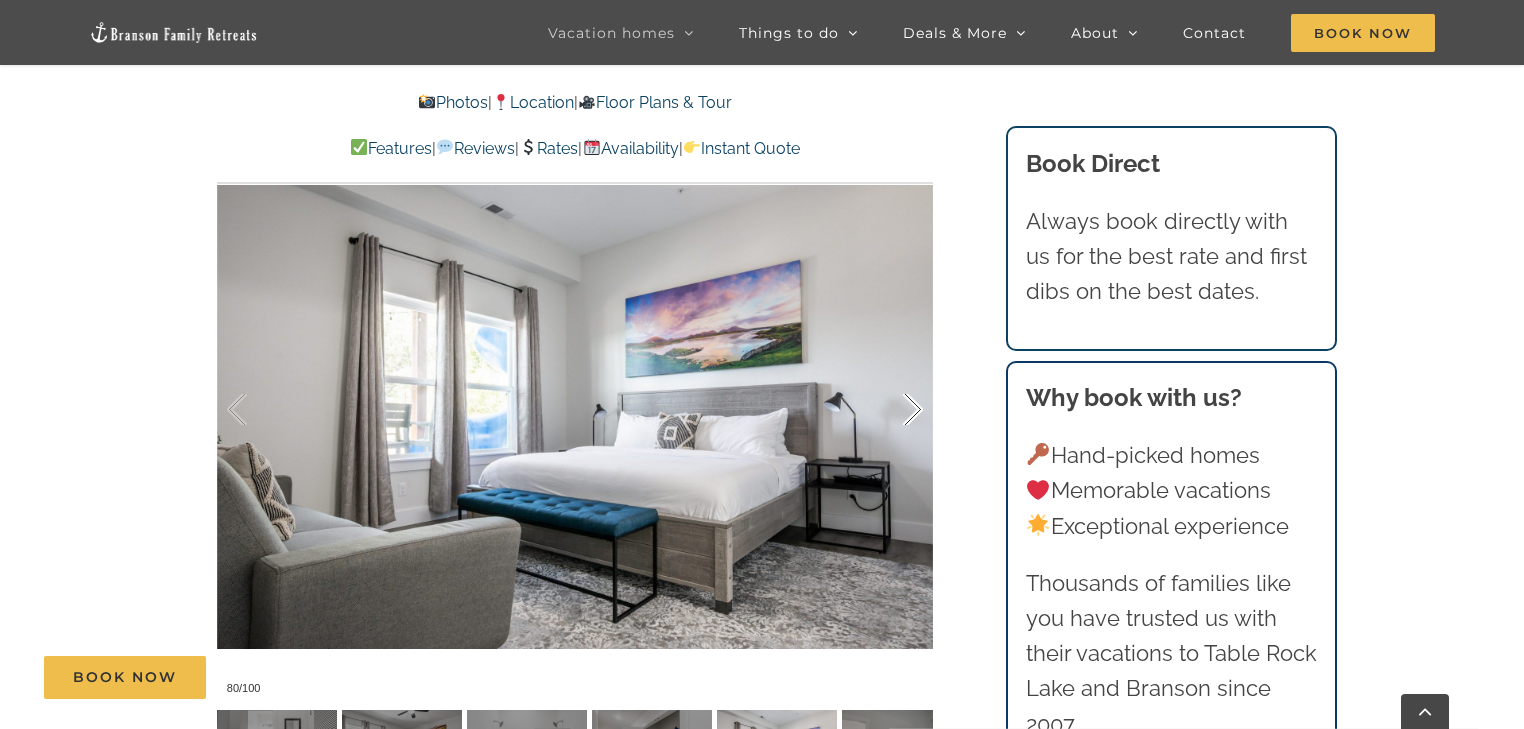 click at bounding box center (892, 410) 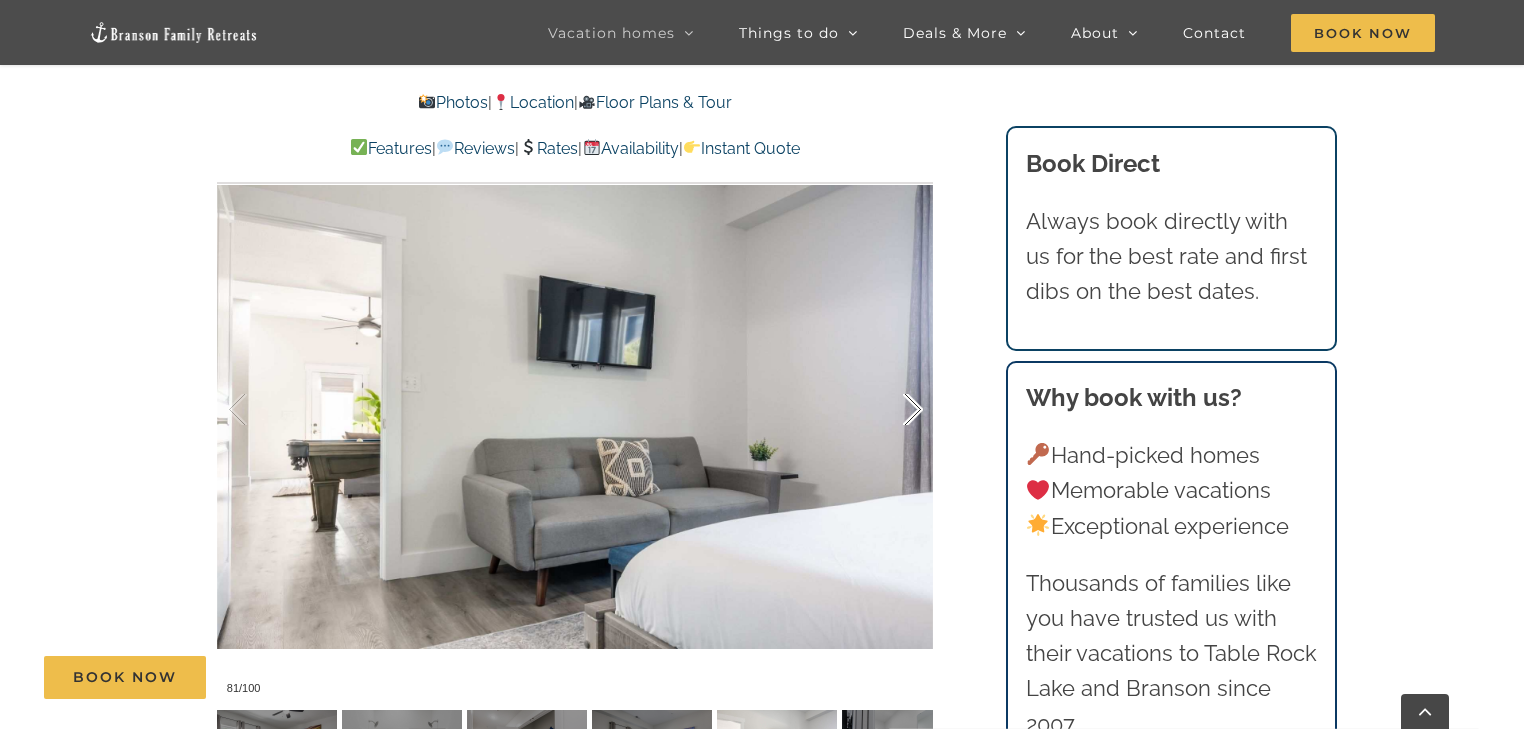 click at bounding box center (892, 410) 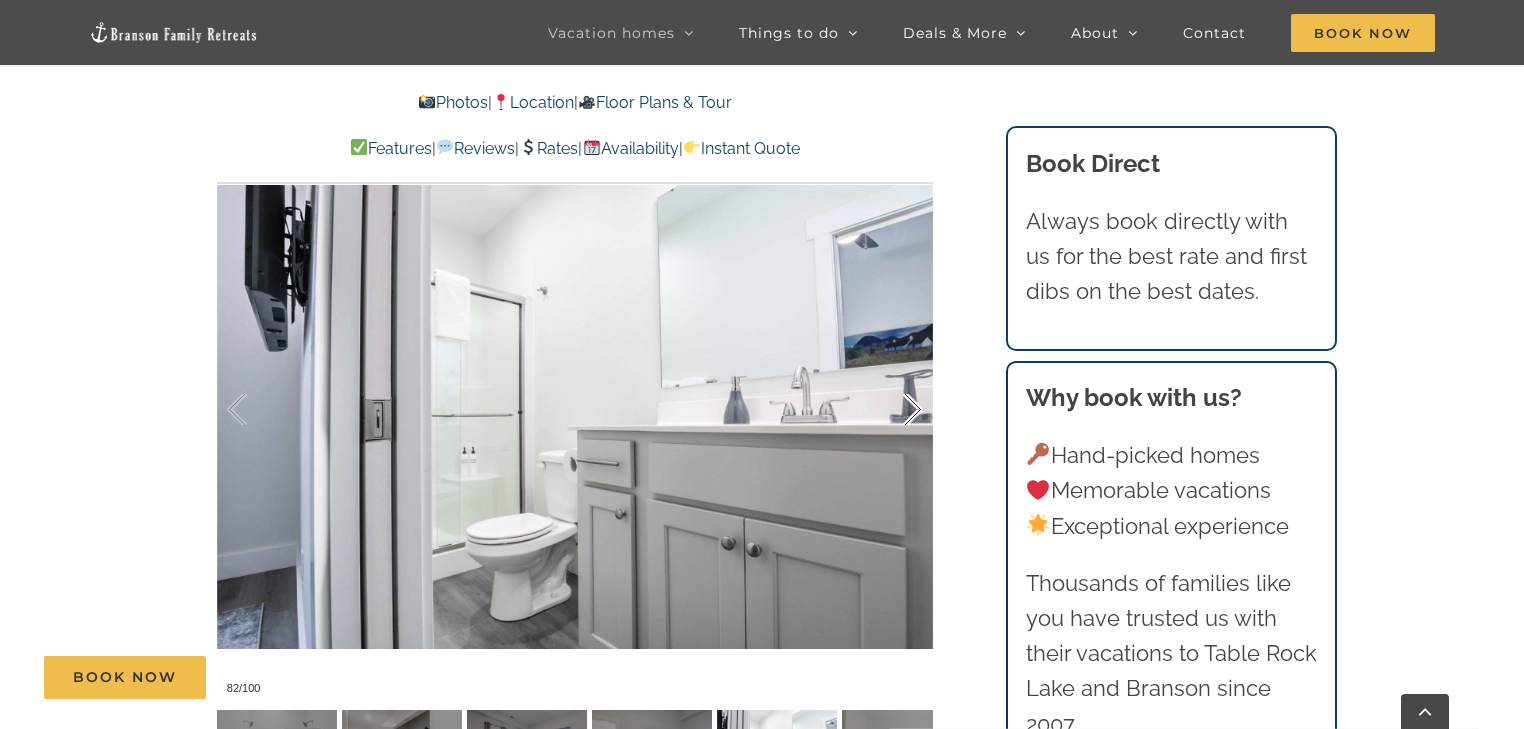click at bounding box center [892, 410] 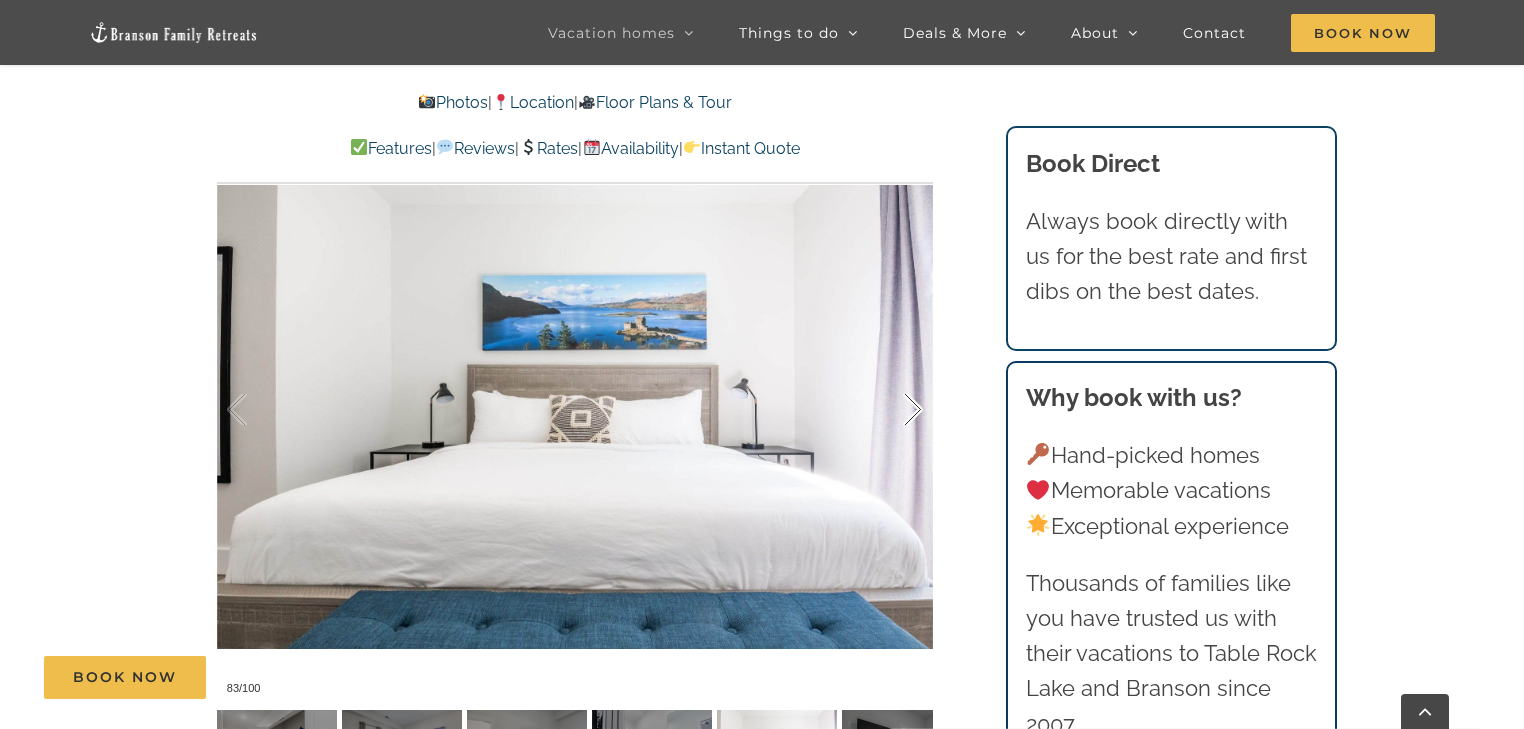 click at bounding box center [892, 410] 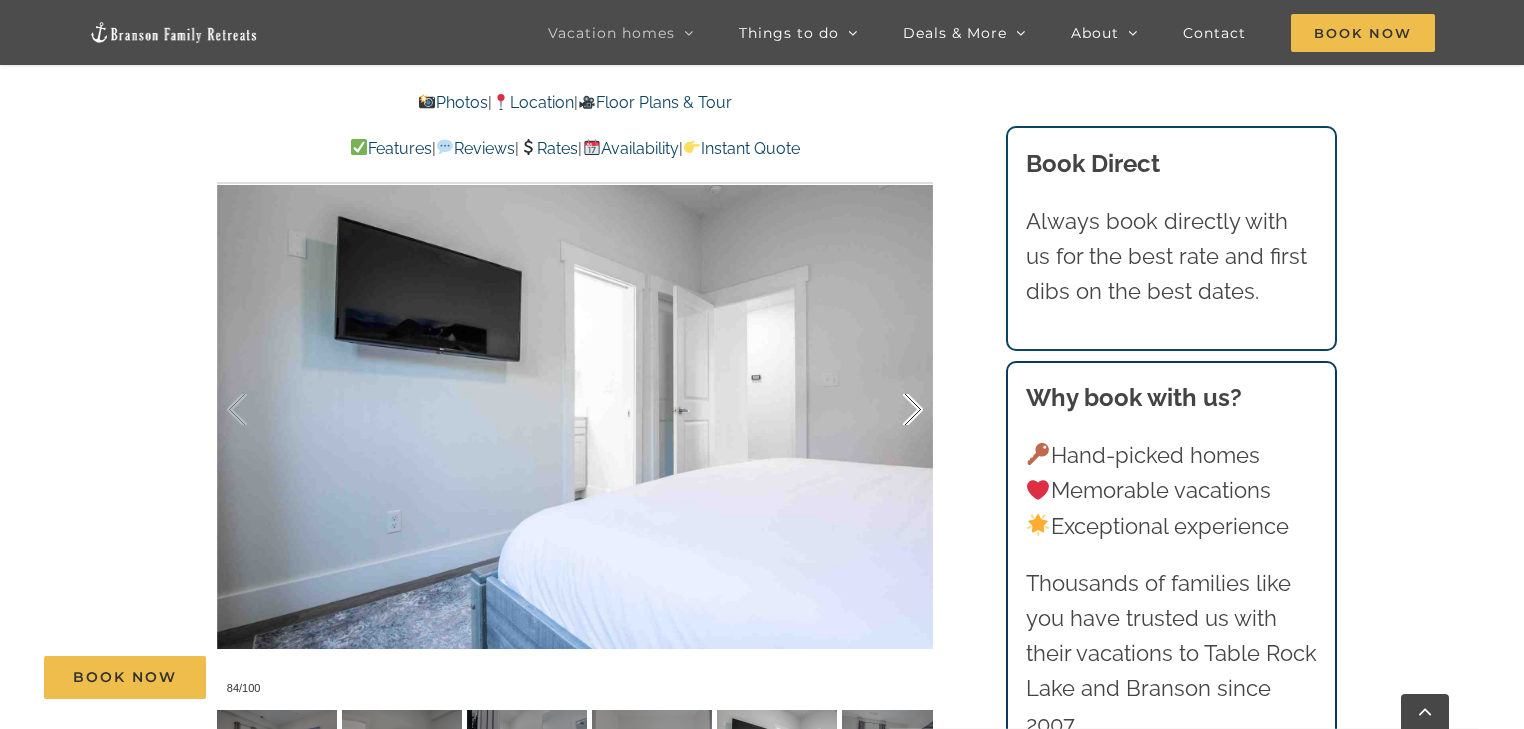 click at bounding box center (892, 410) 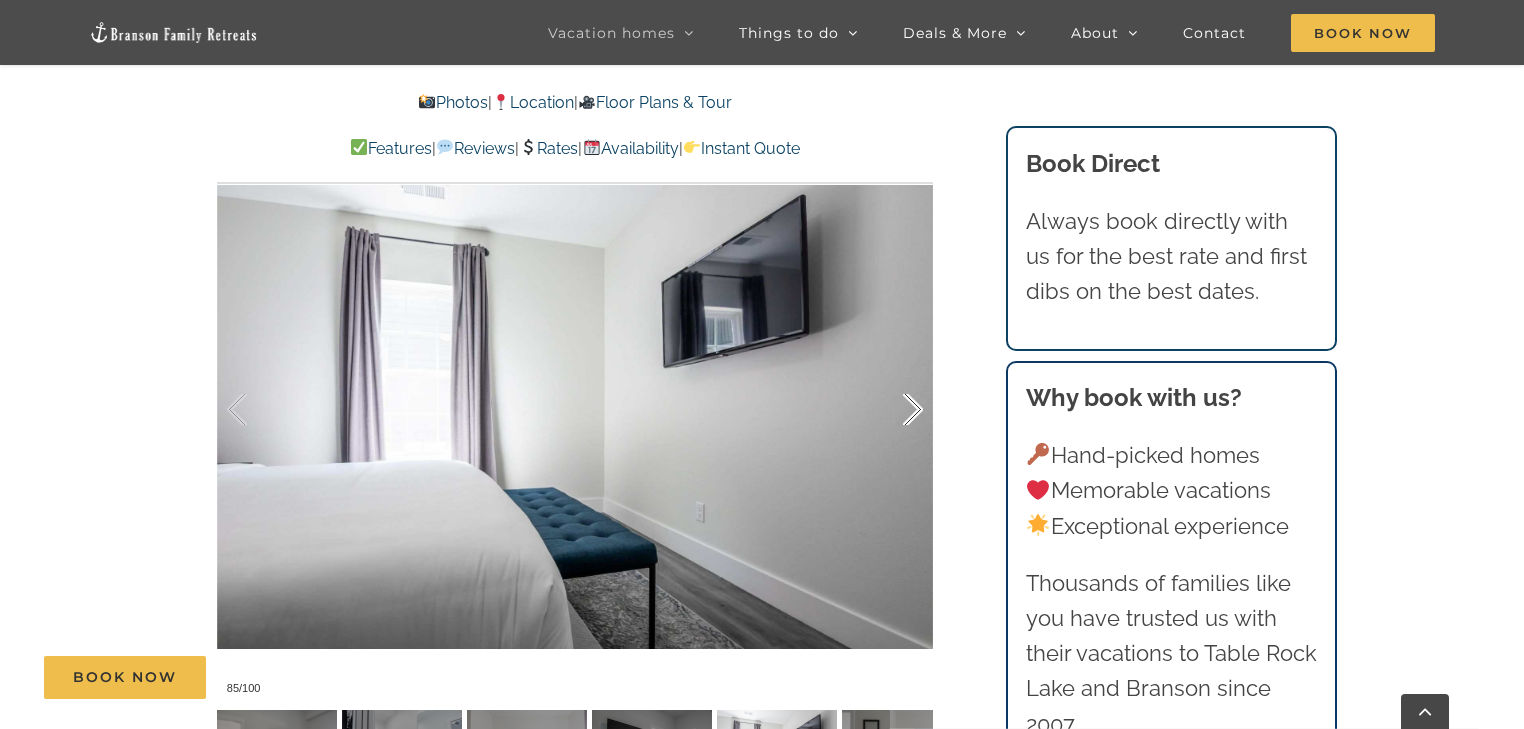 click at bounding box center (892, 410) 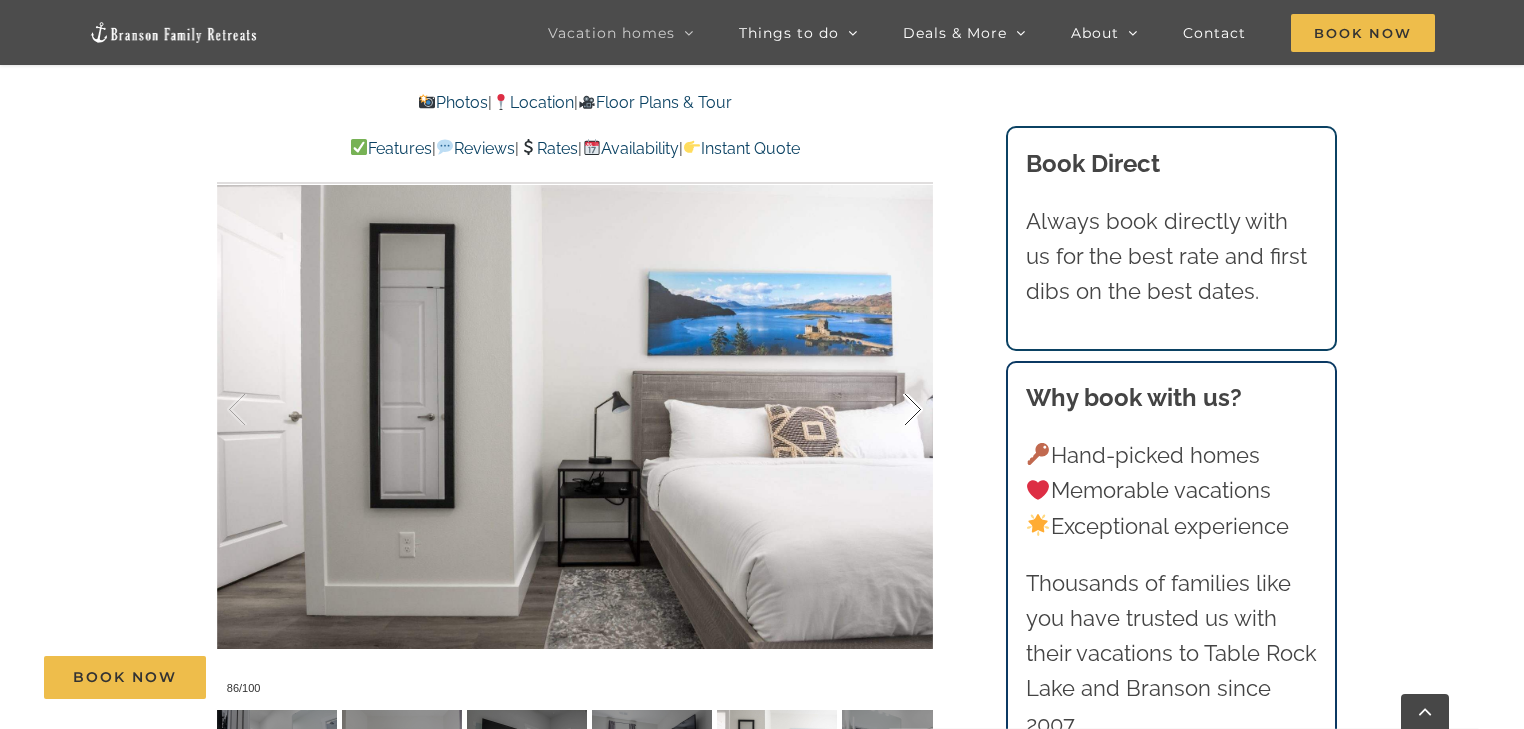 click at bounding box center (892, 410) 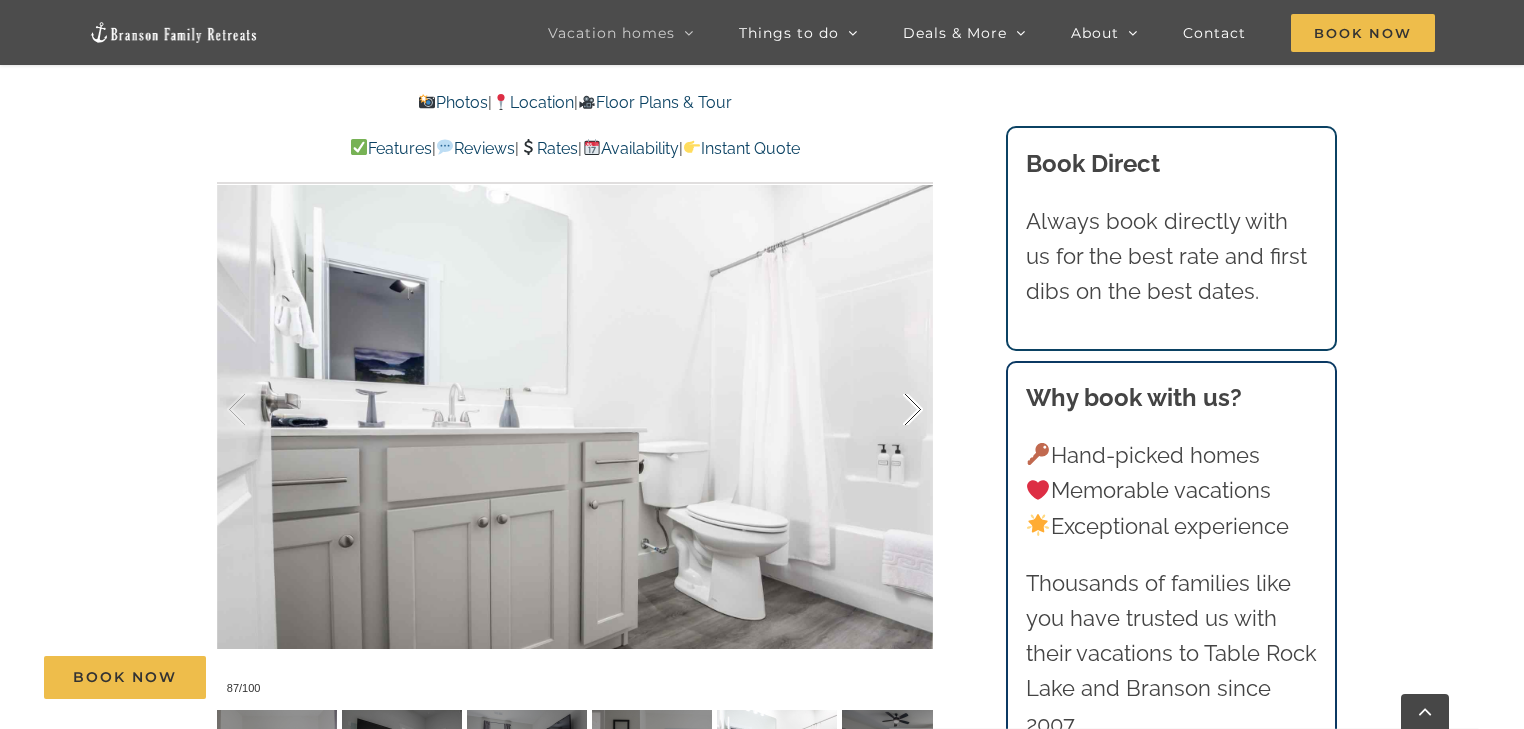 click at bounding box center [892, 410] 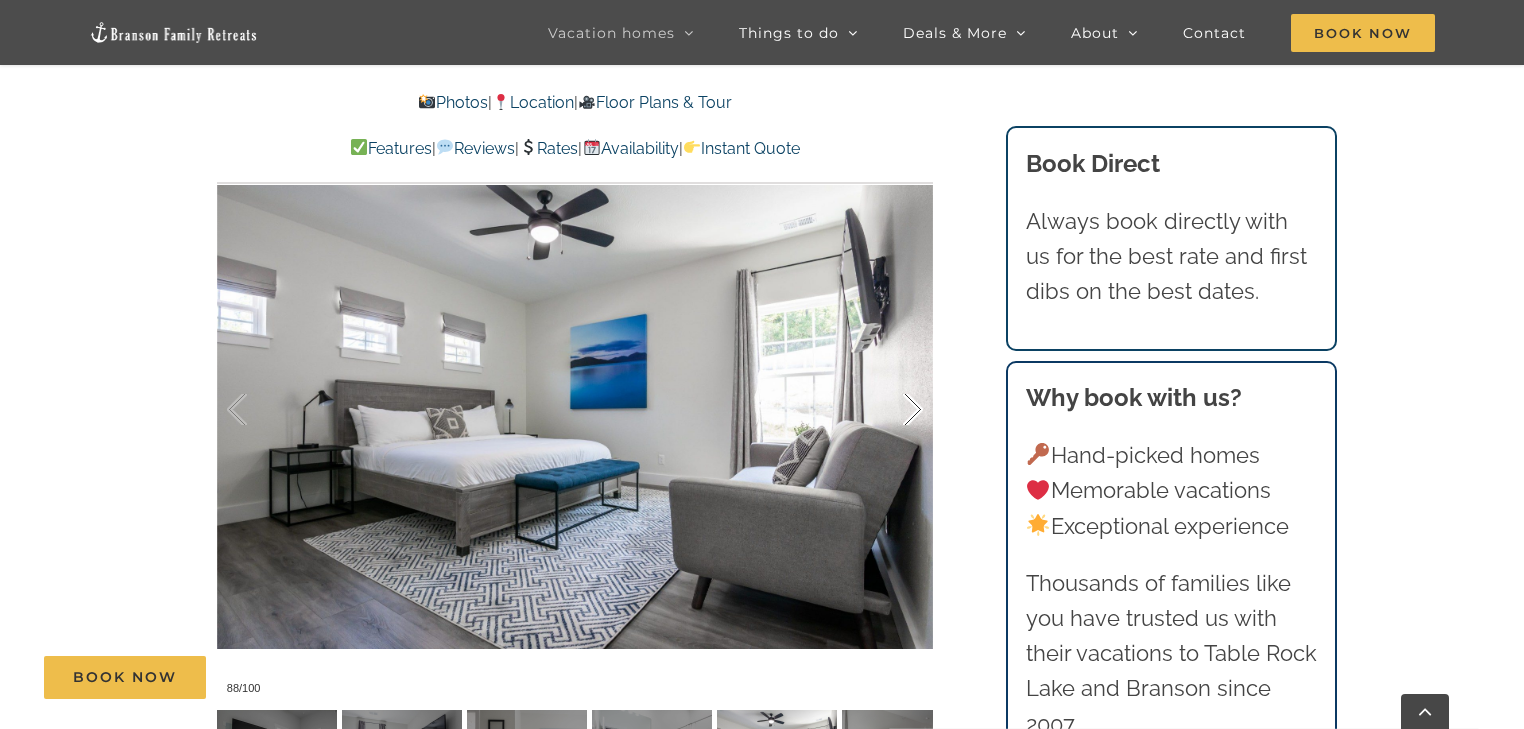click at bounding box center [892, 410] 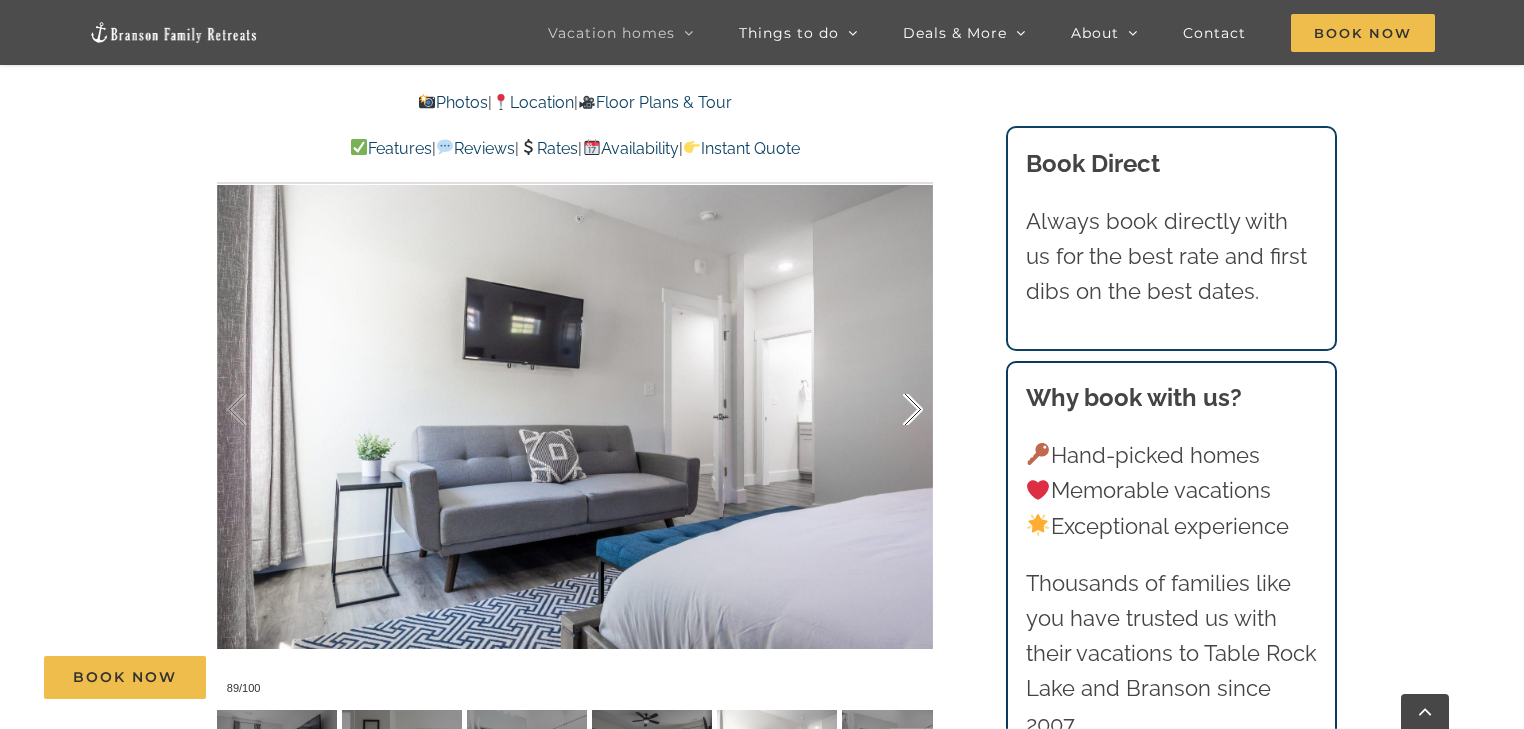 click at bounding box center (892, 410) 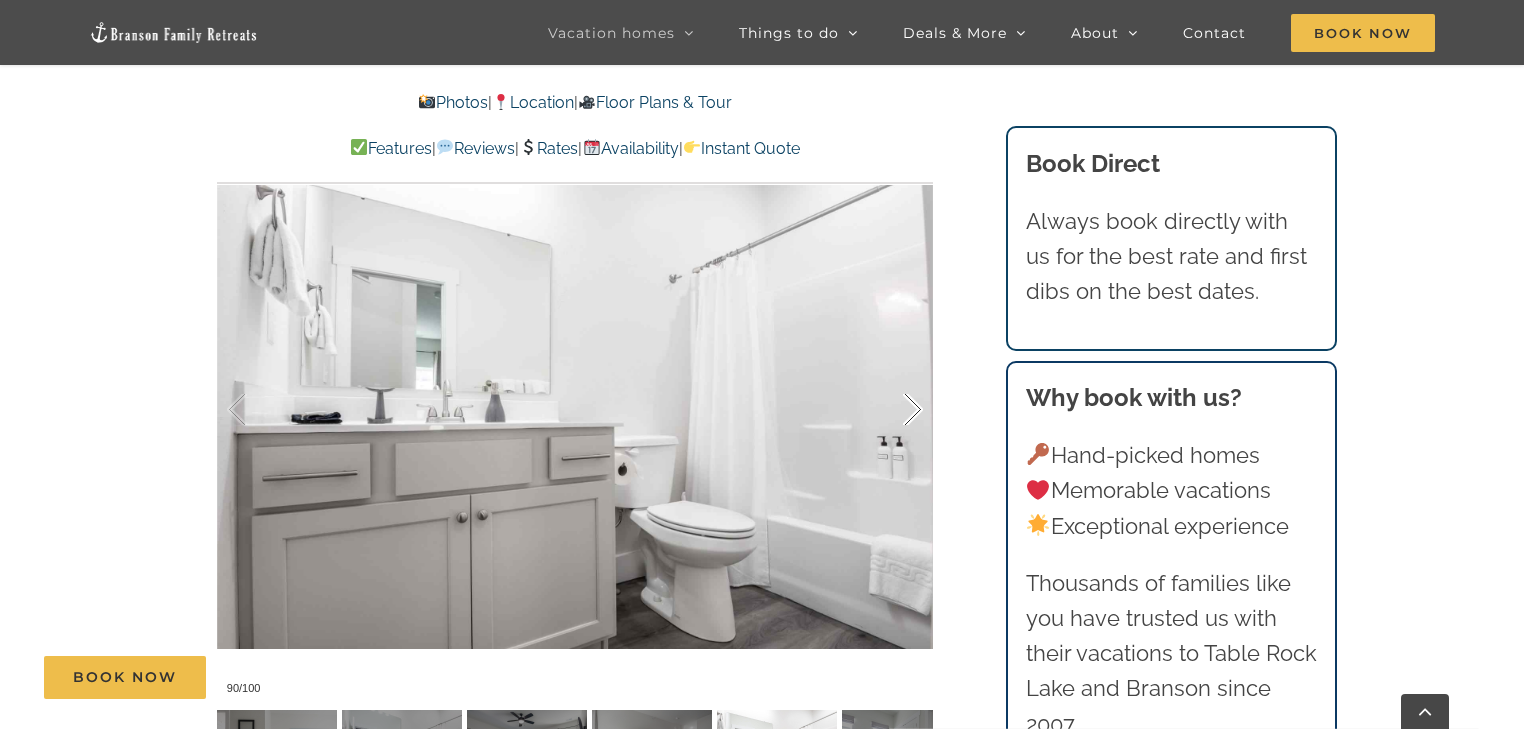 click at bounding box center [892, 410] 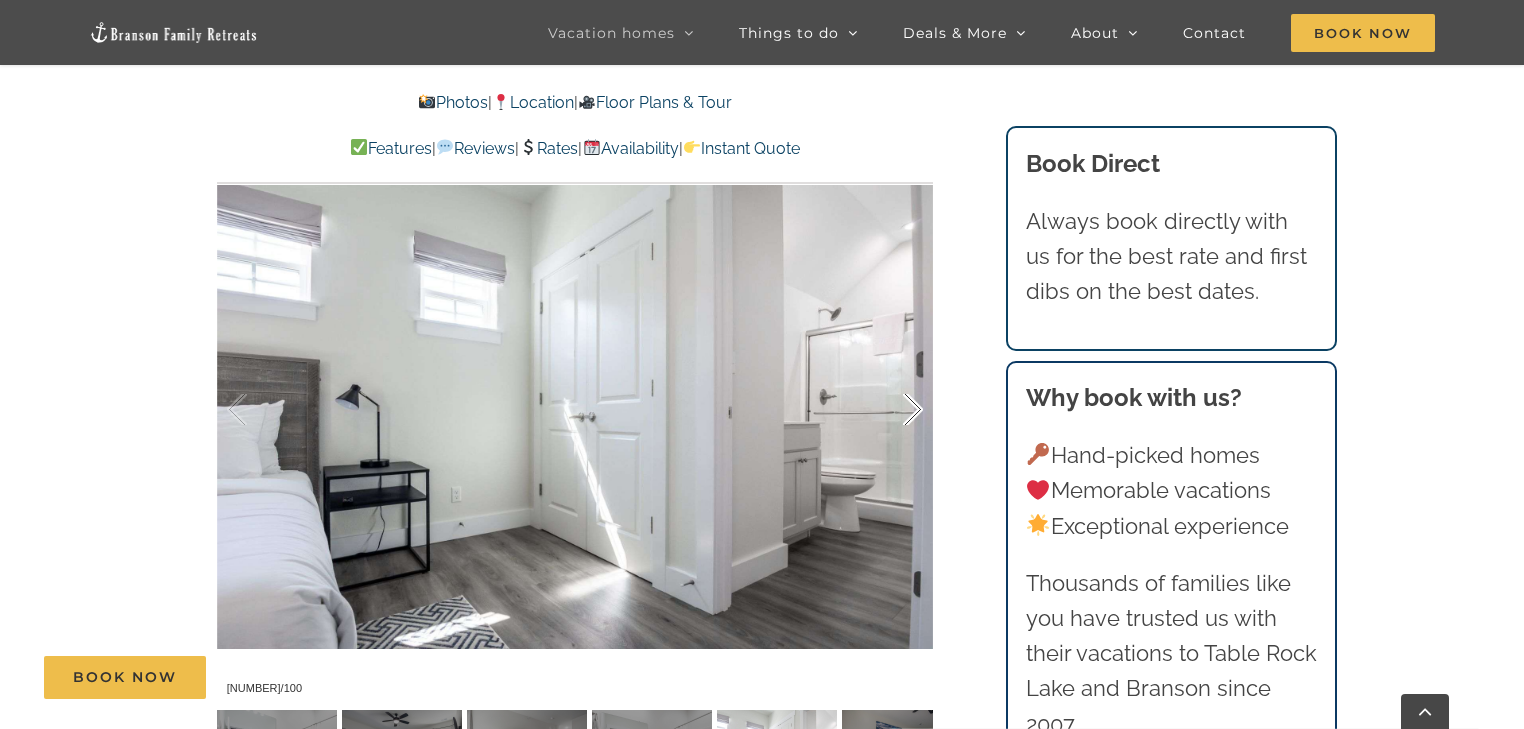 click at bounding box center [892, 410] 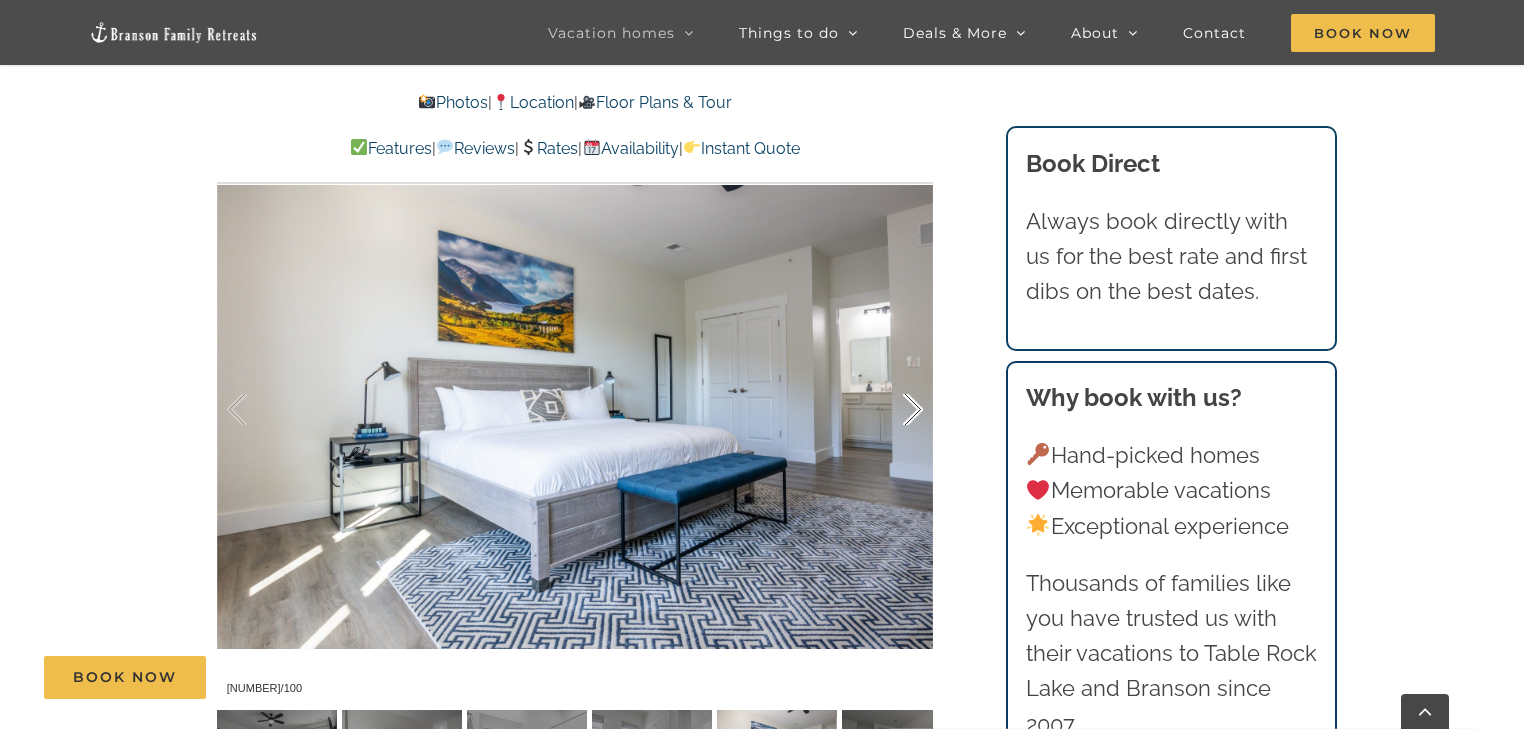 click at bounding box center (892, 410) 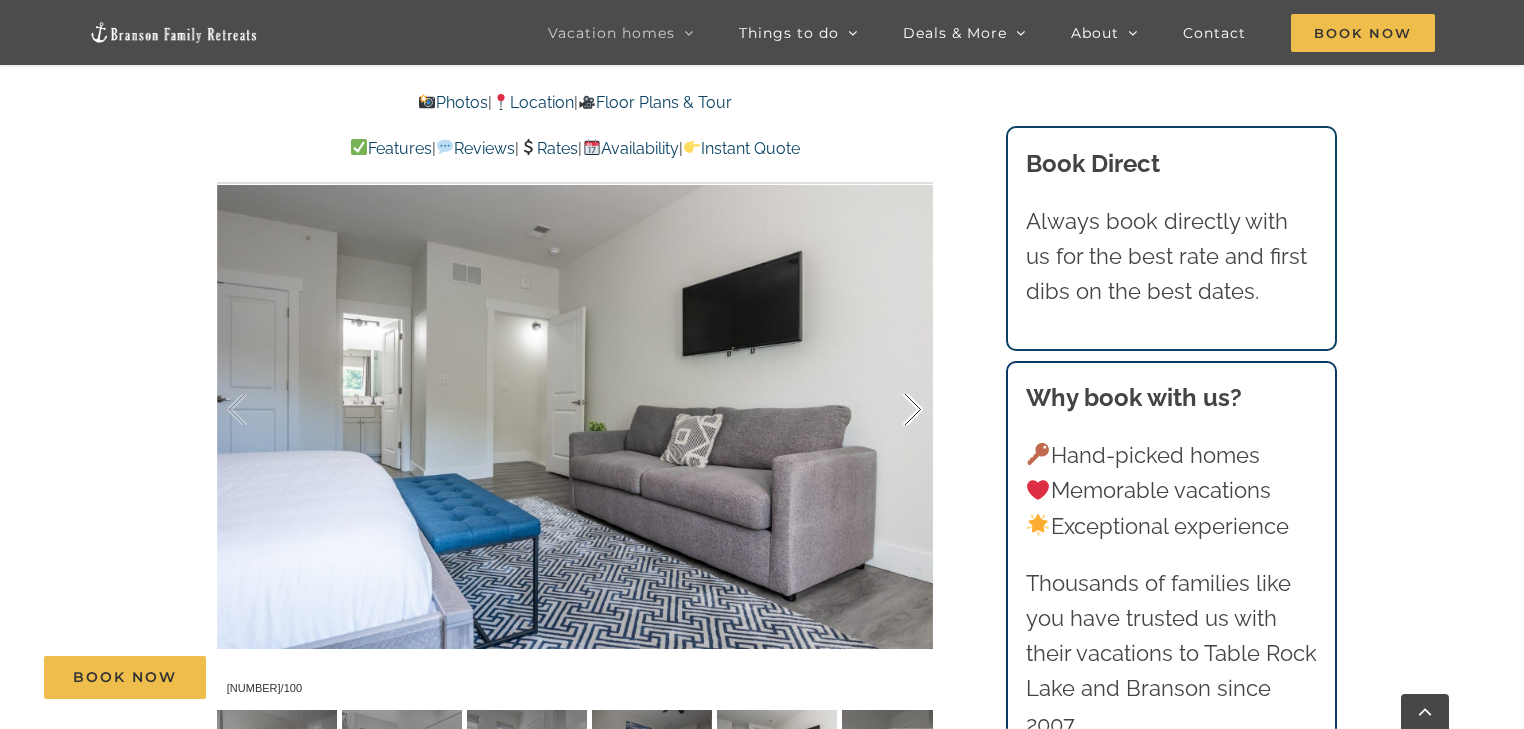click at bounding box center (892, 410) 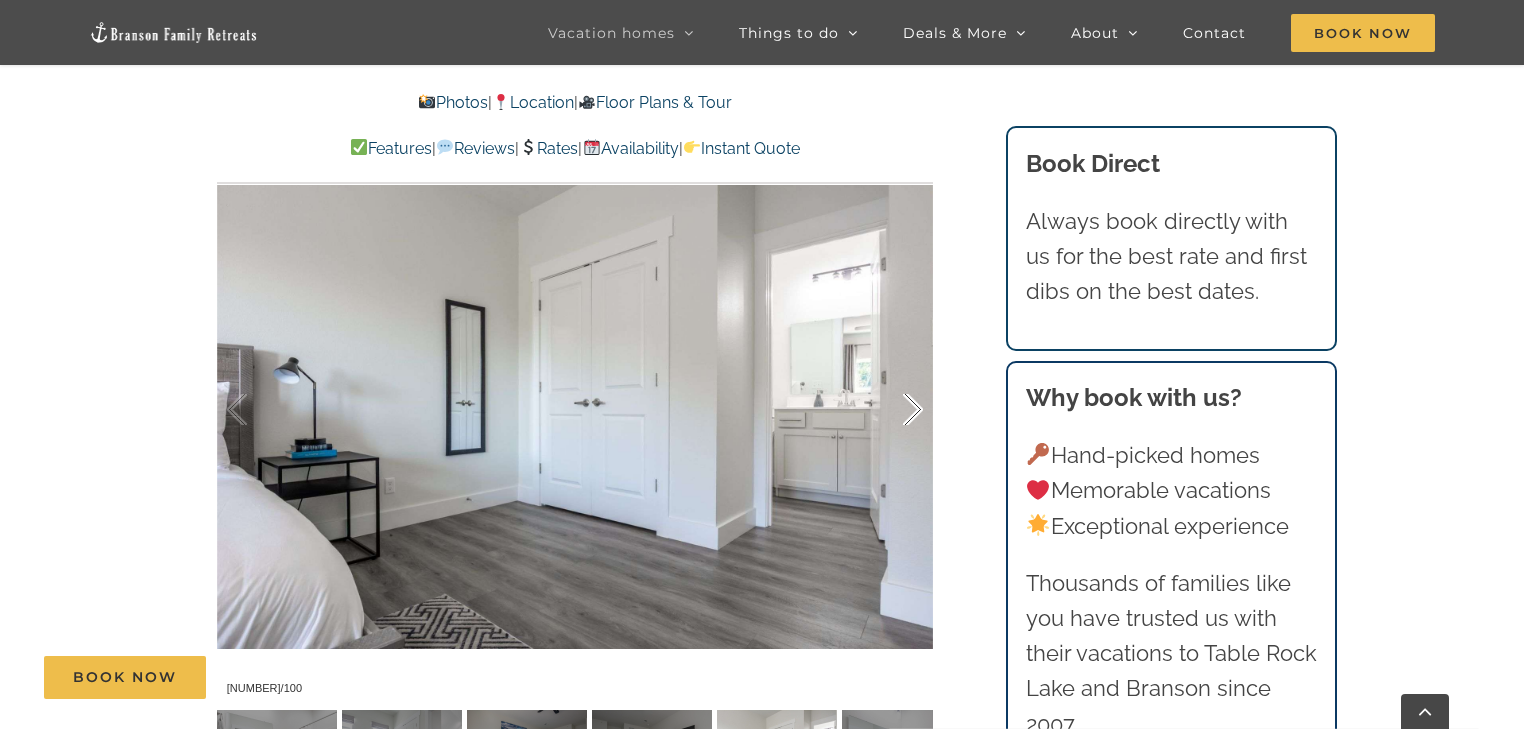 click at bounding box center [892, 410] 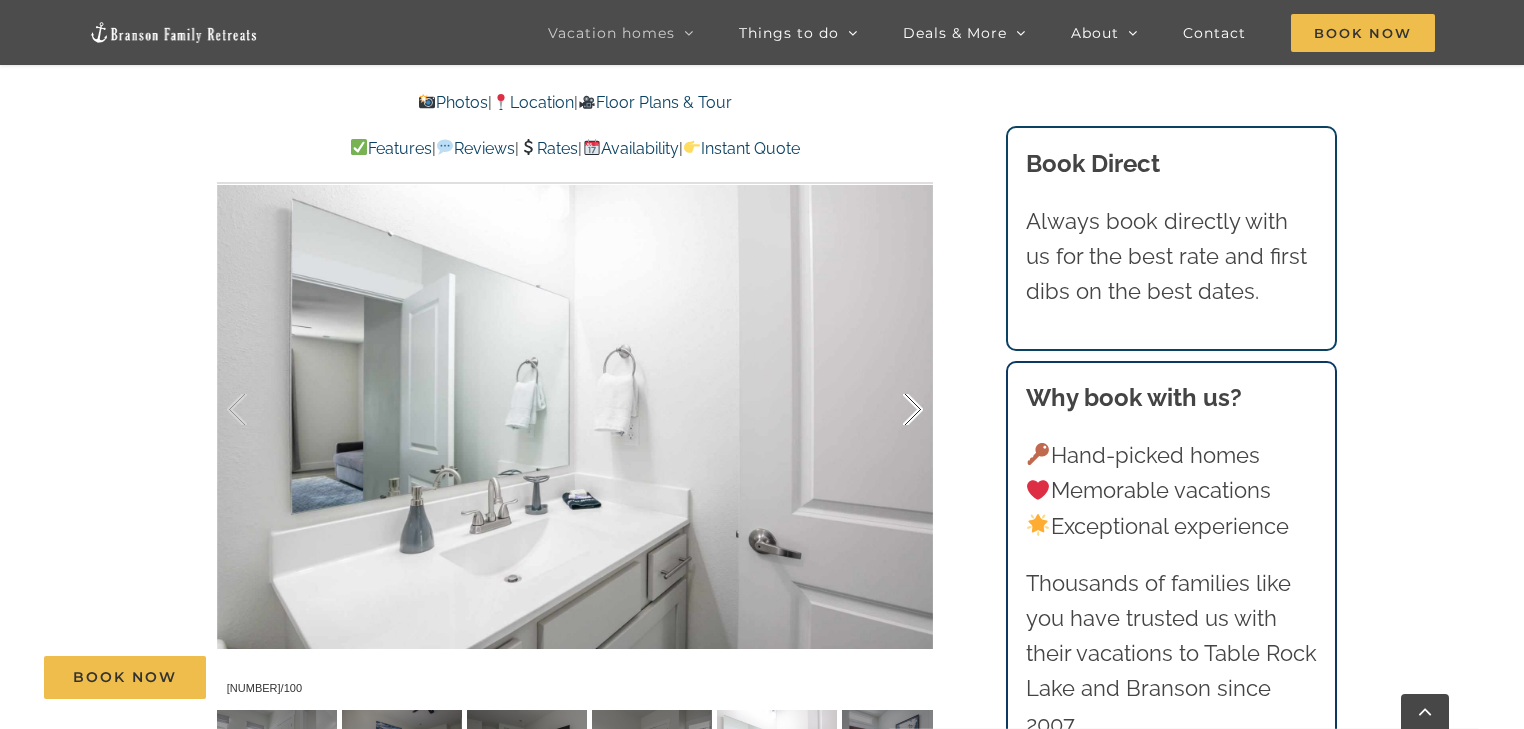 click at bounding box center [892, 410] 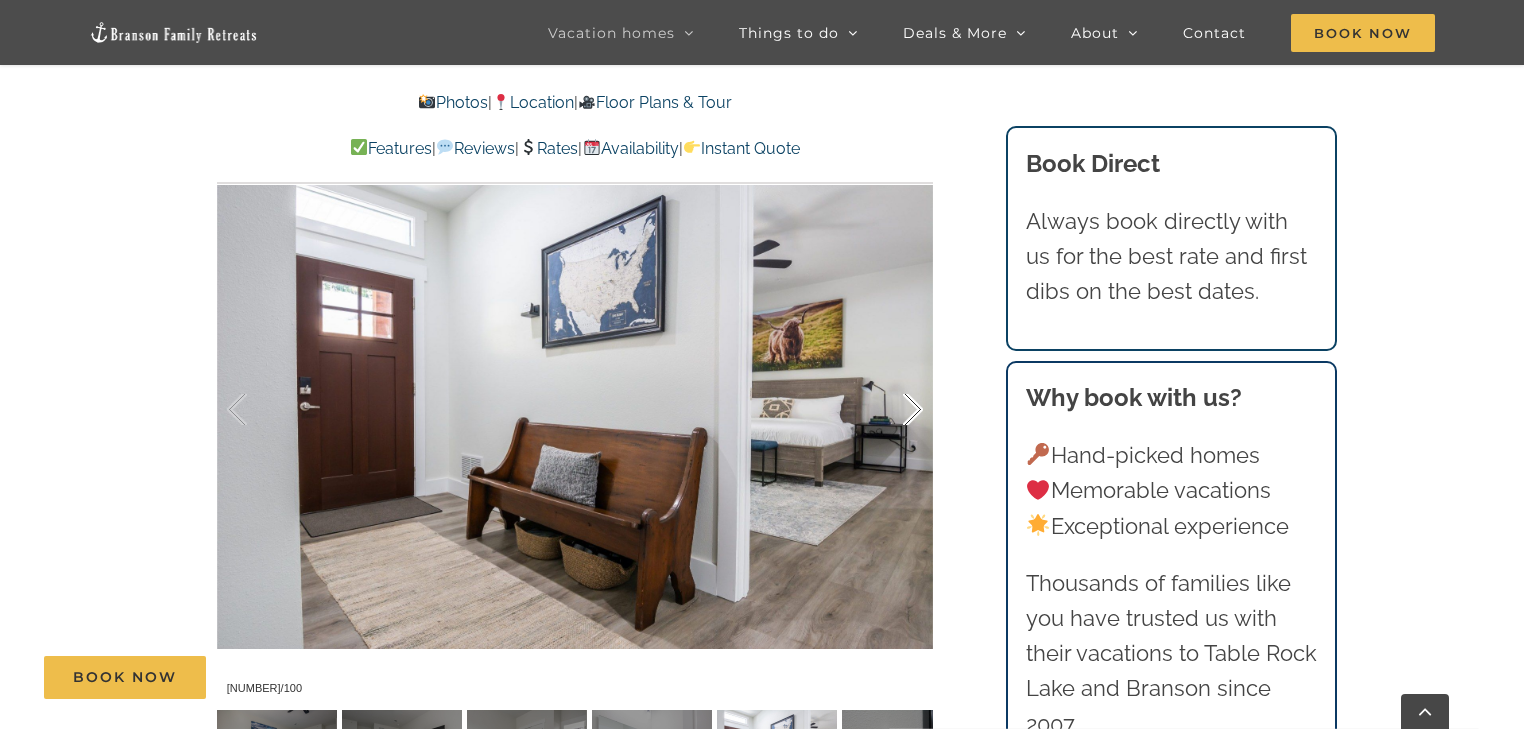 click at bounding box center [892, 410] 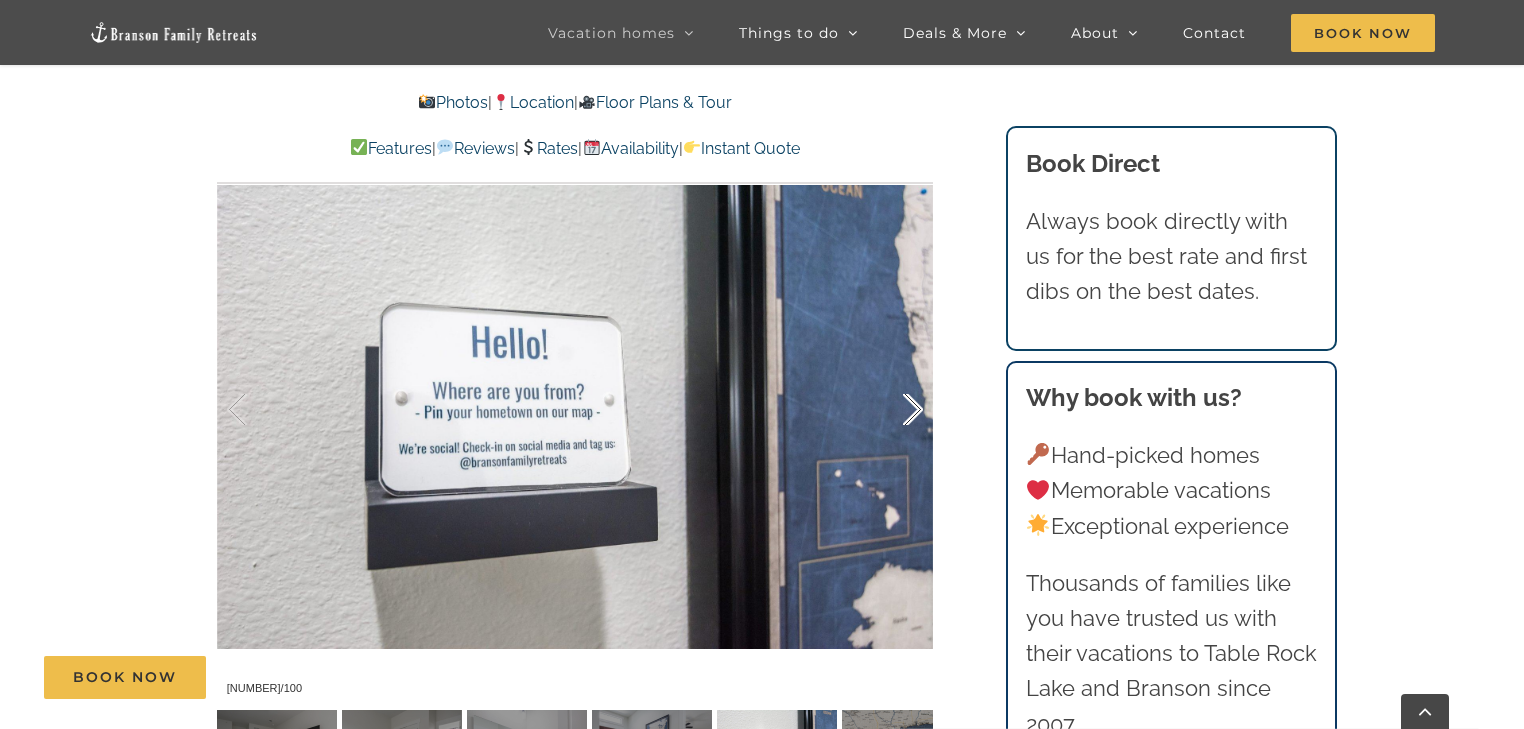 click at bounding box center [892, 410] 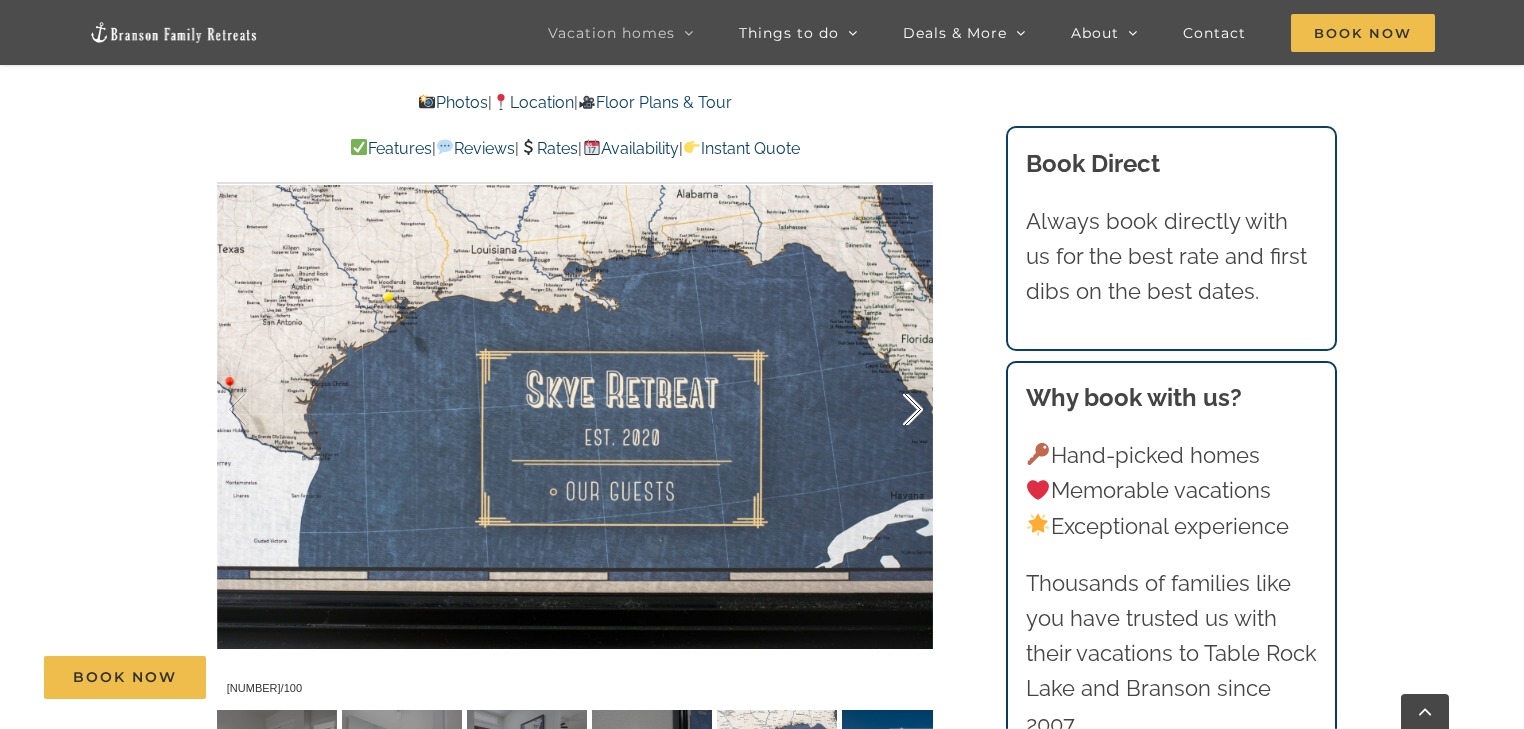 click at bounding box center [892, 410] 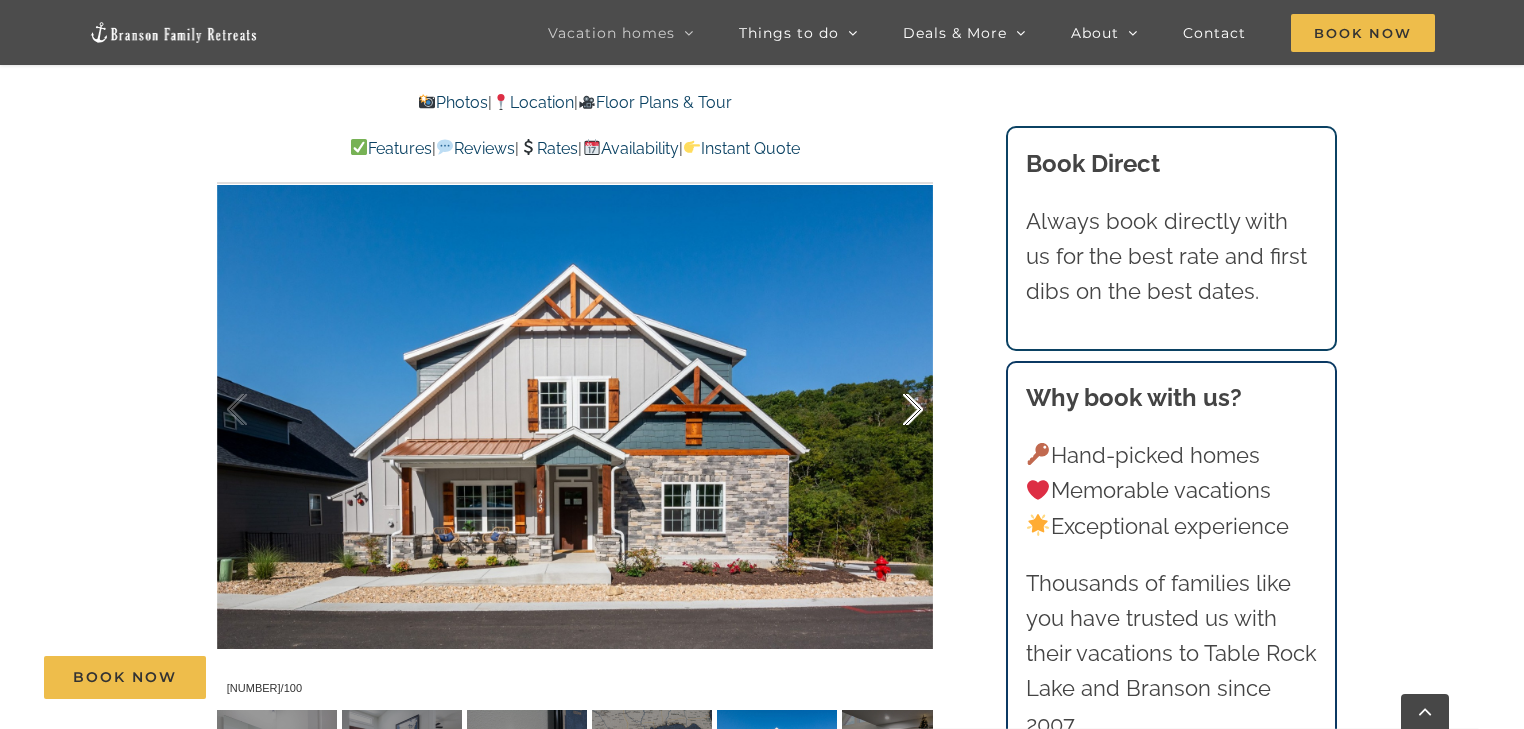 click at bounding box center (892, 410) 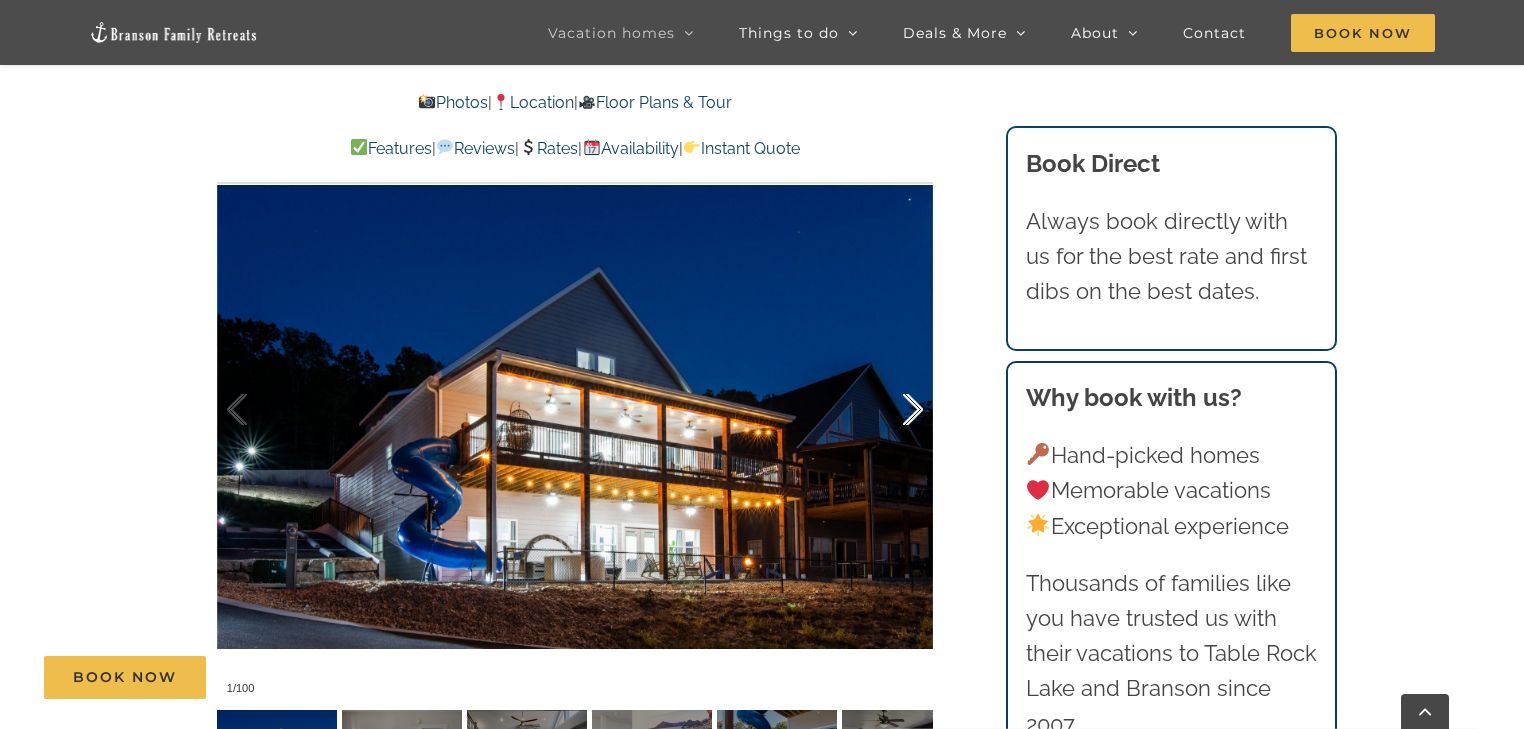 click at bounding box center [892, 410] 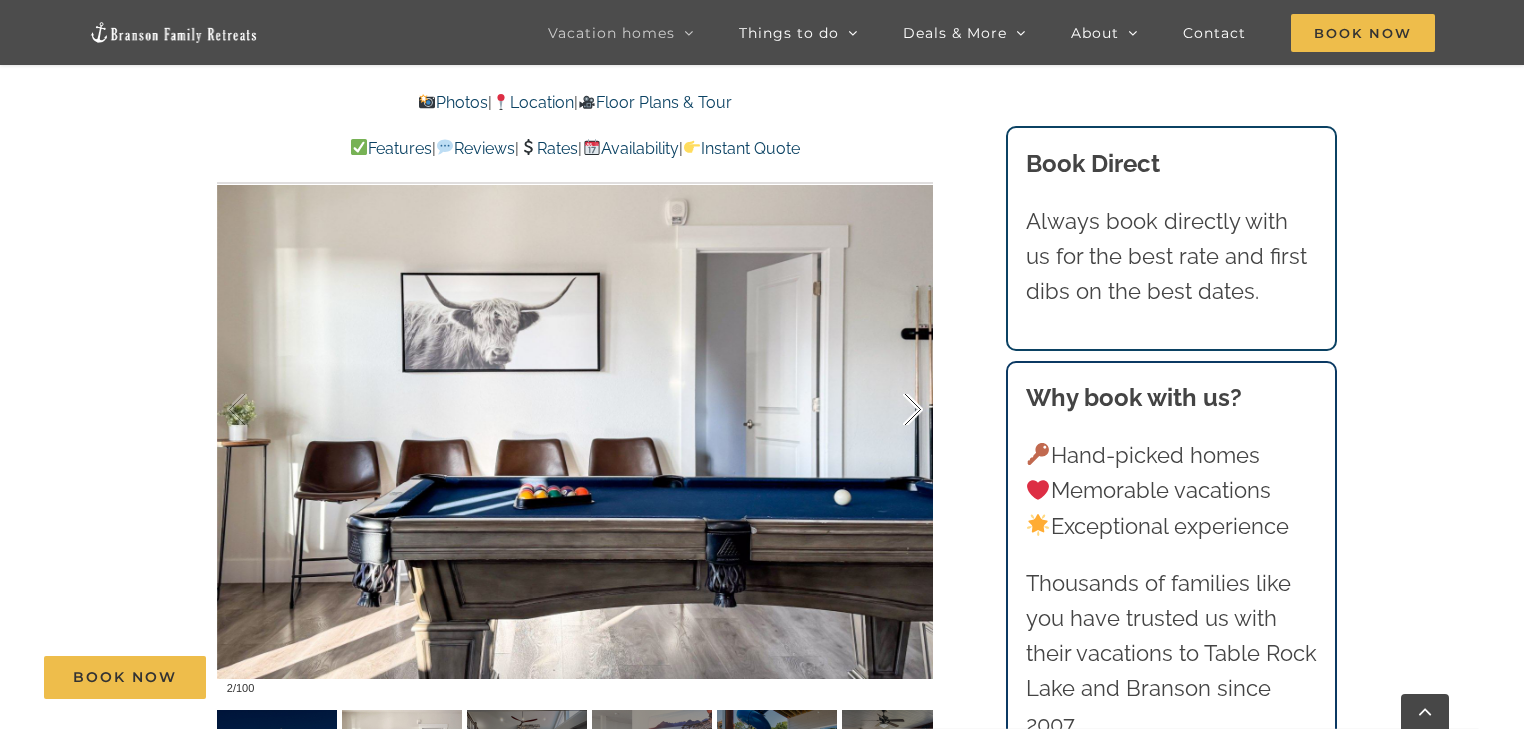 click at bounding box center [892, 410] 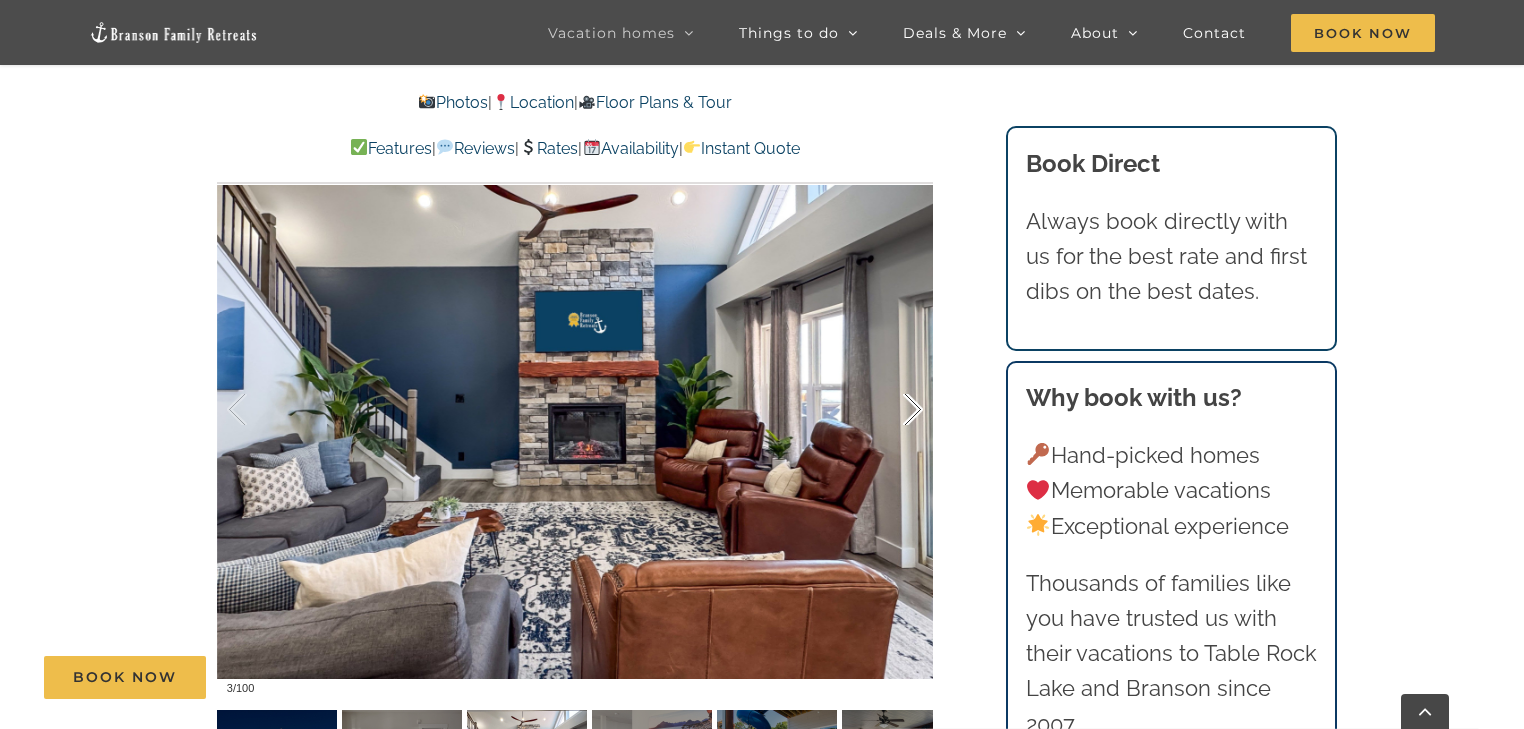 click at bounding box center (892, 410) 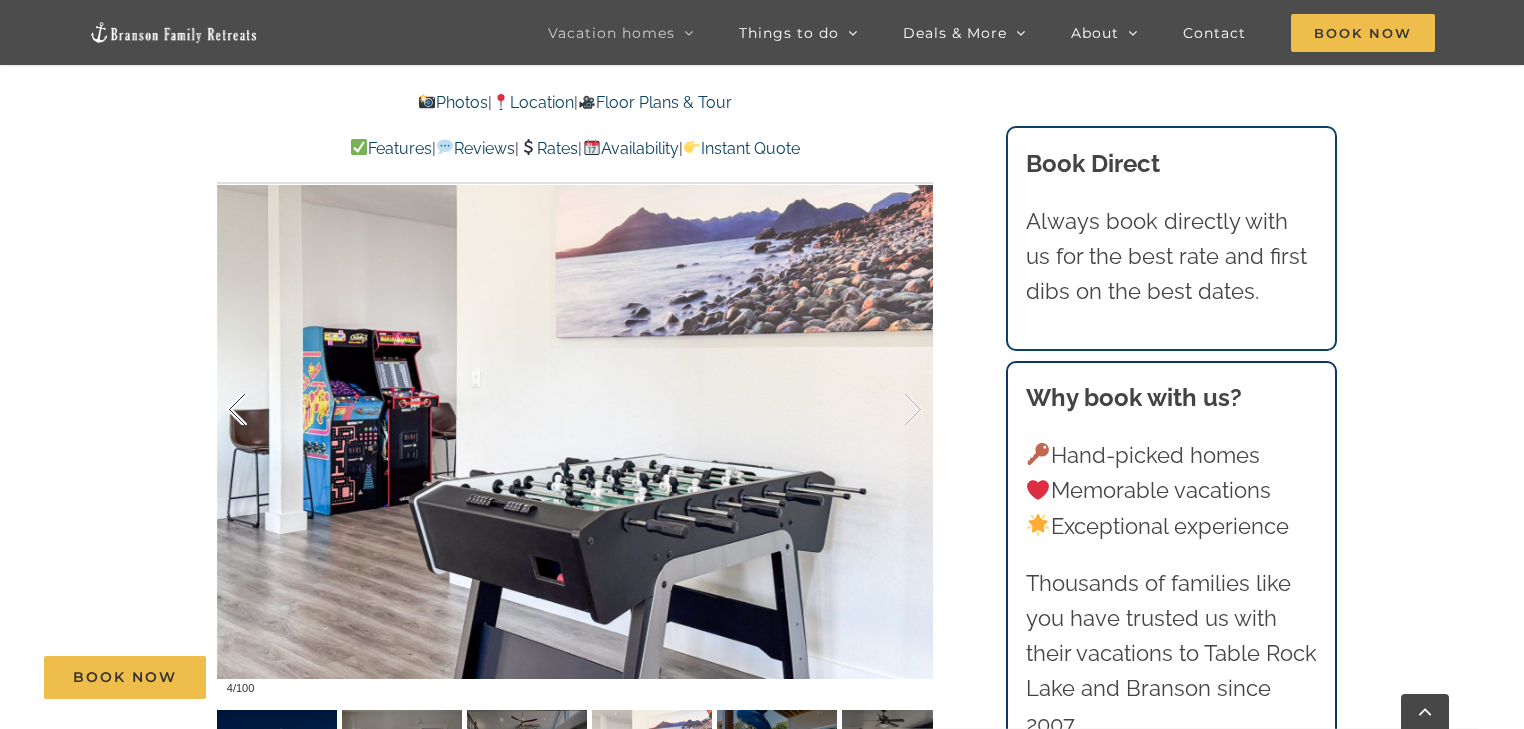 click at bounding box center (258, 410) 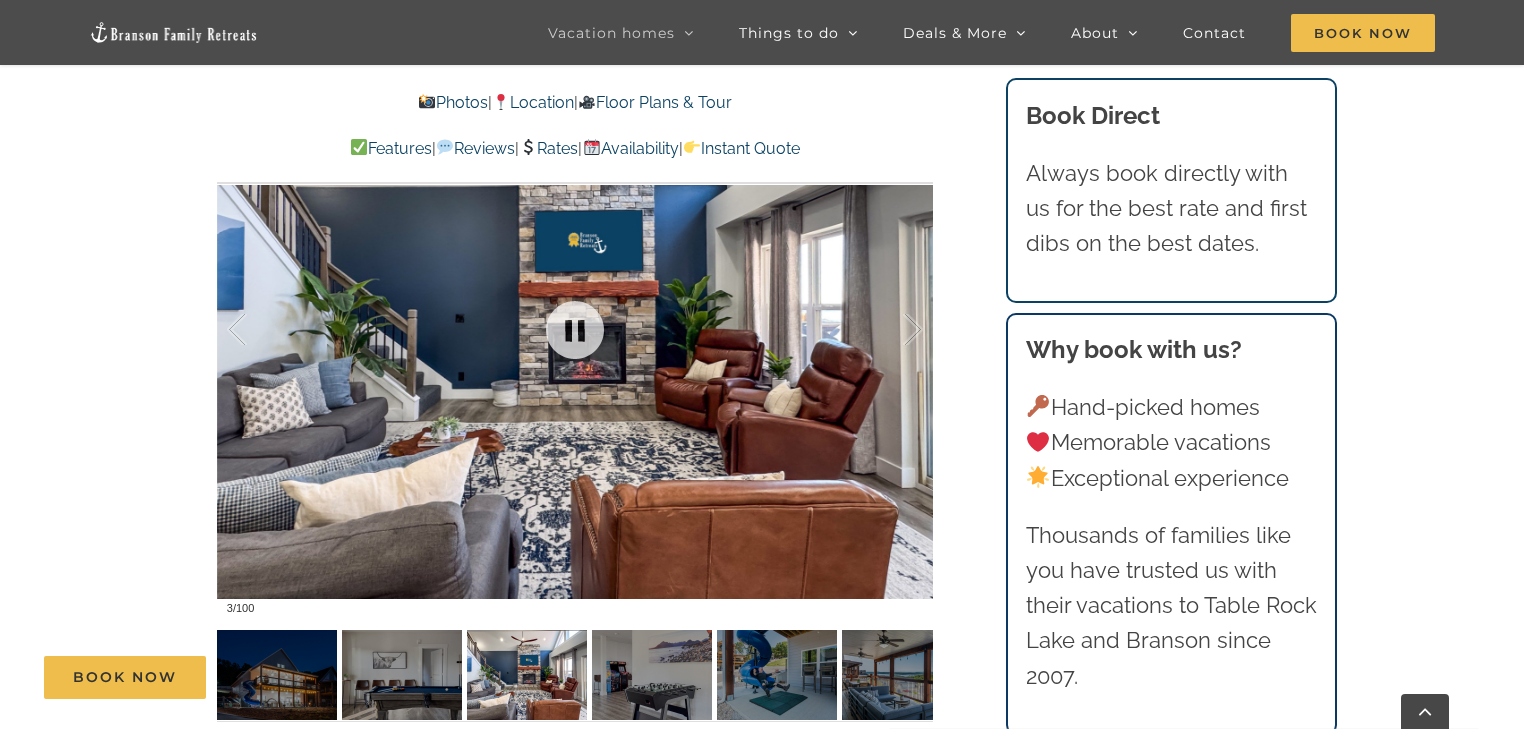 scroll, scrollTop: 1445, scrollLeft: 0, axis: vertical 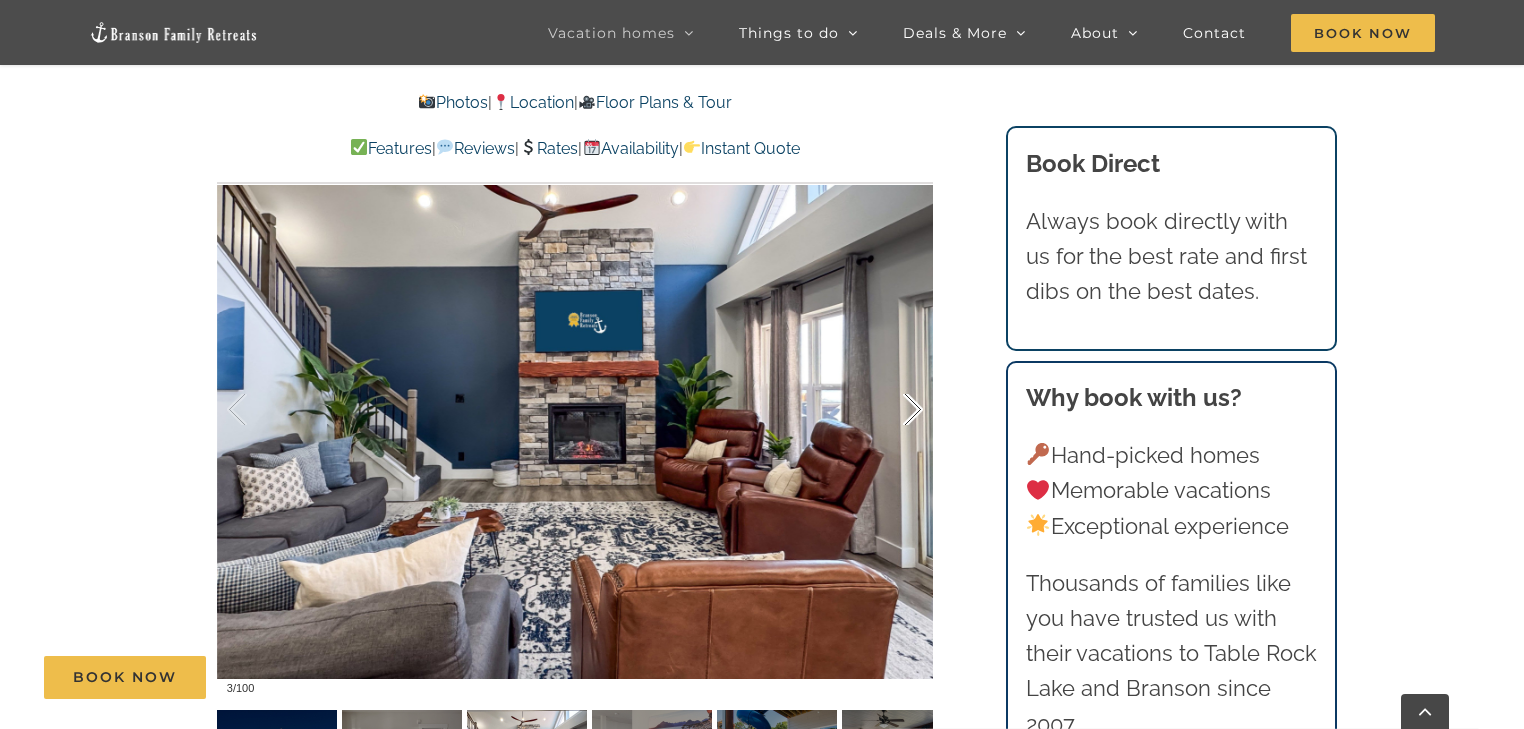 click at bounding box center [892, 410] 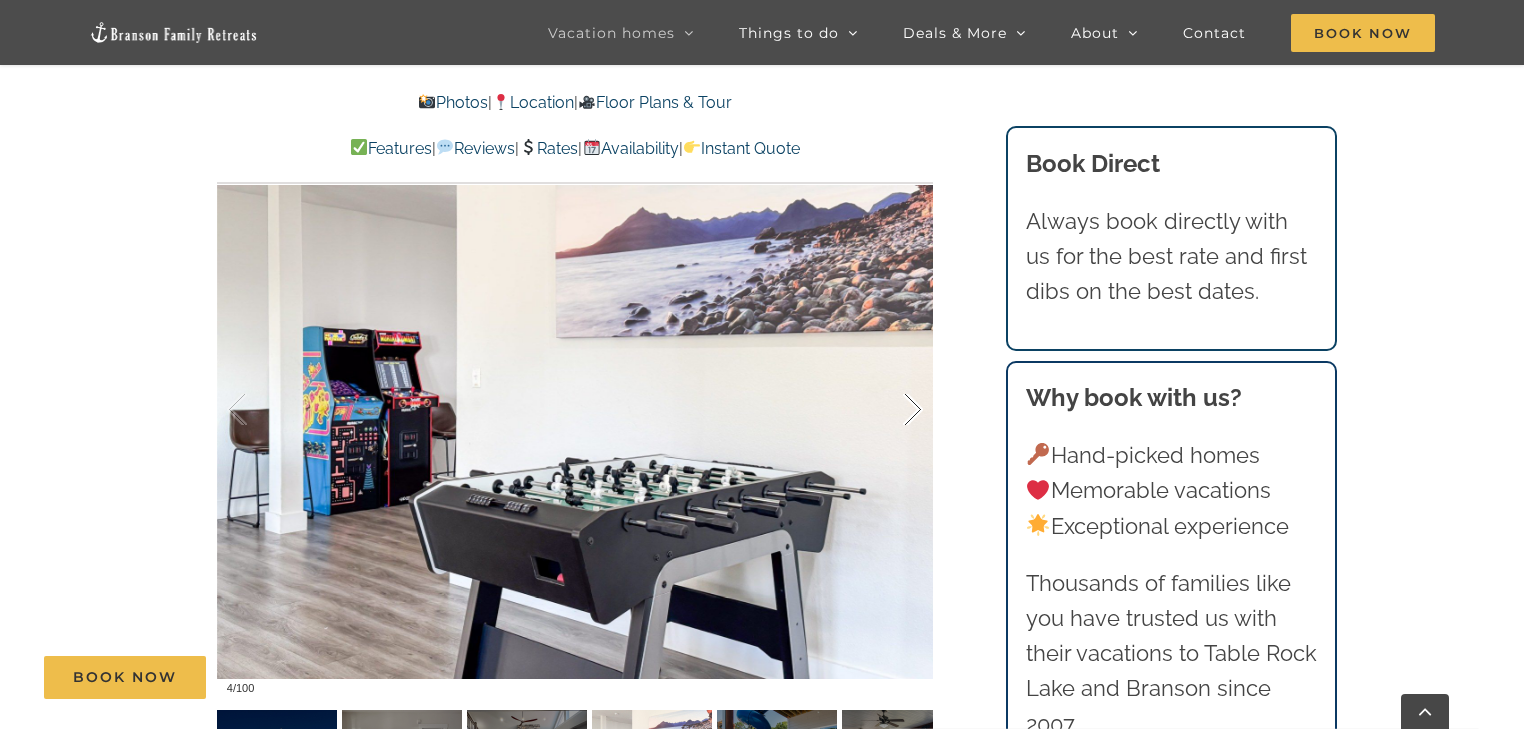 click at bounding box center [892, 410] 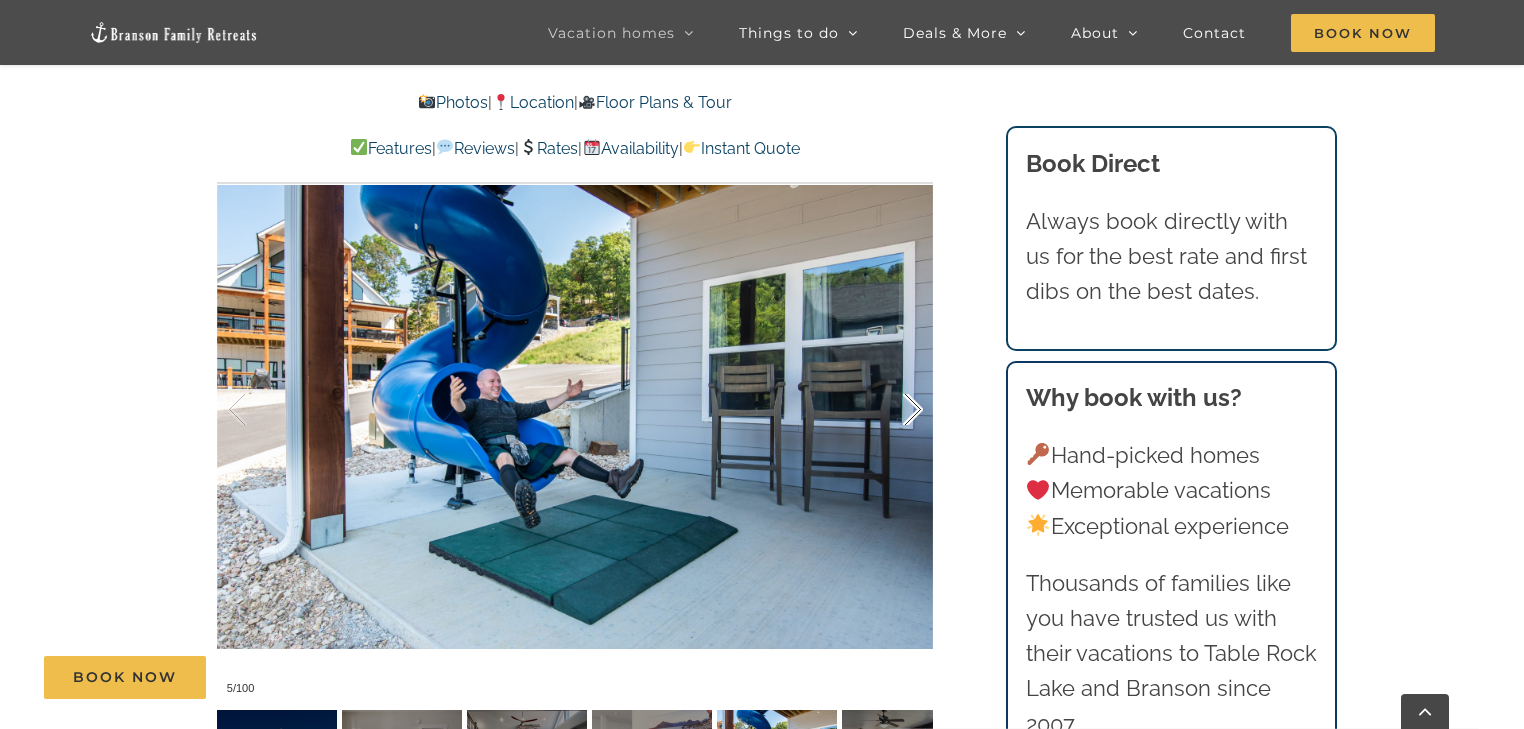 click at bounding box center [892, 410] 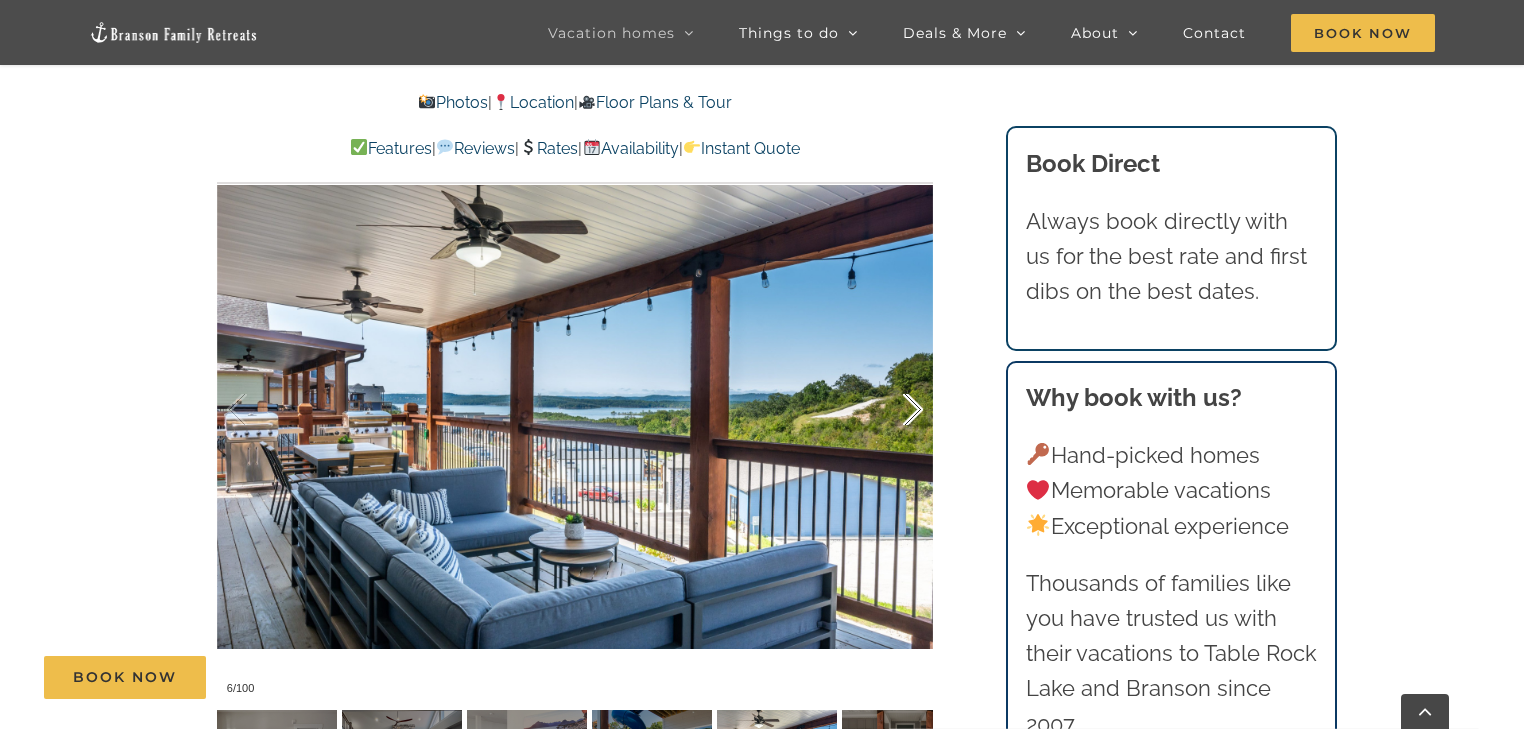 click at bounding box center [892, 410] 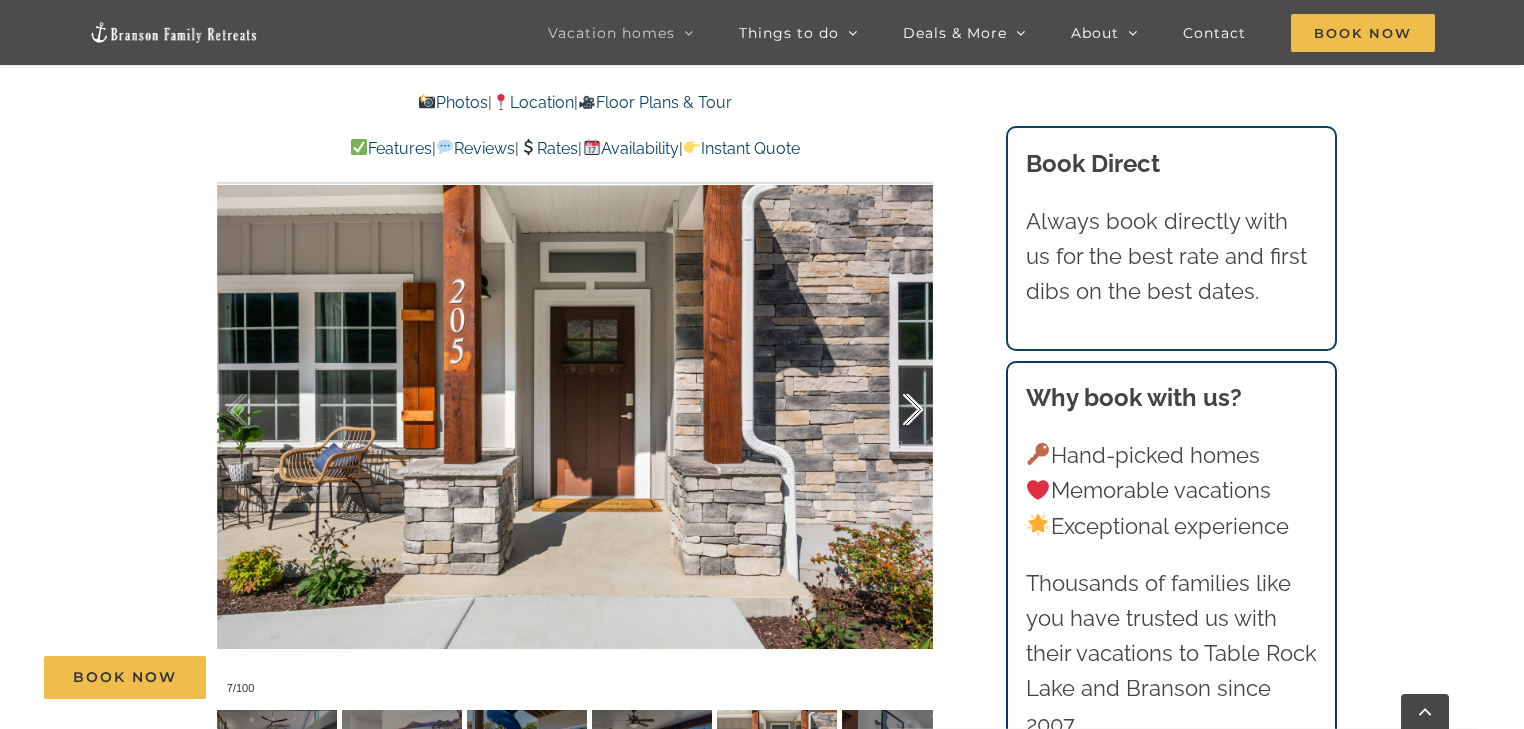 click at bounding box center [892, 410] 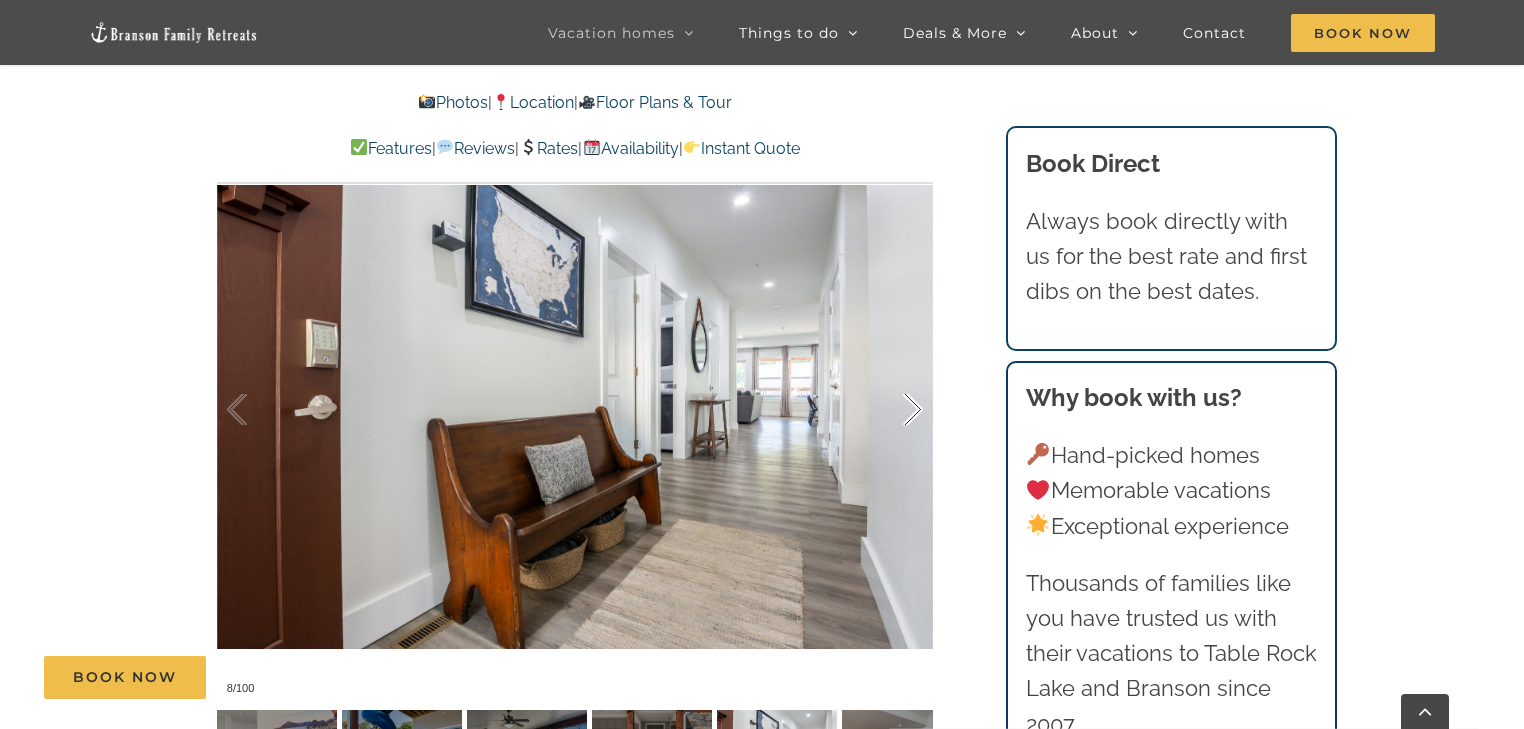 click at bounding box center (892, 410) 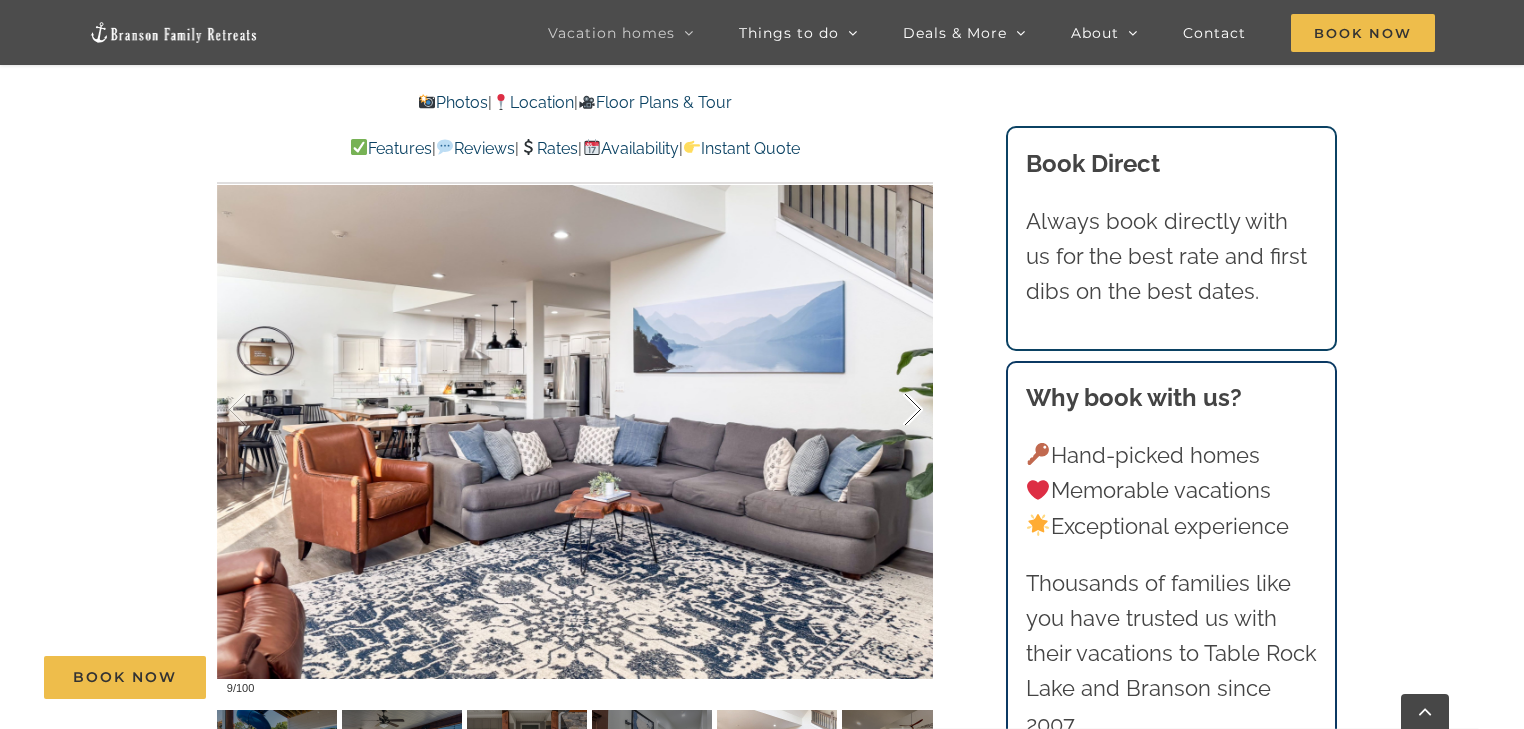 click at bounding box center (892, 410) 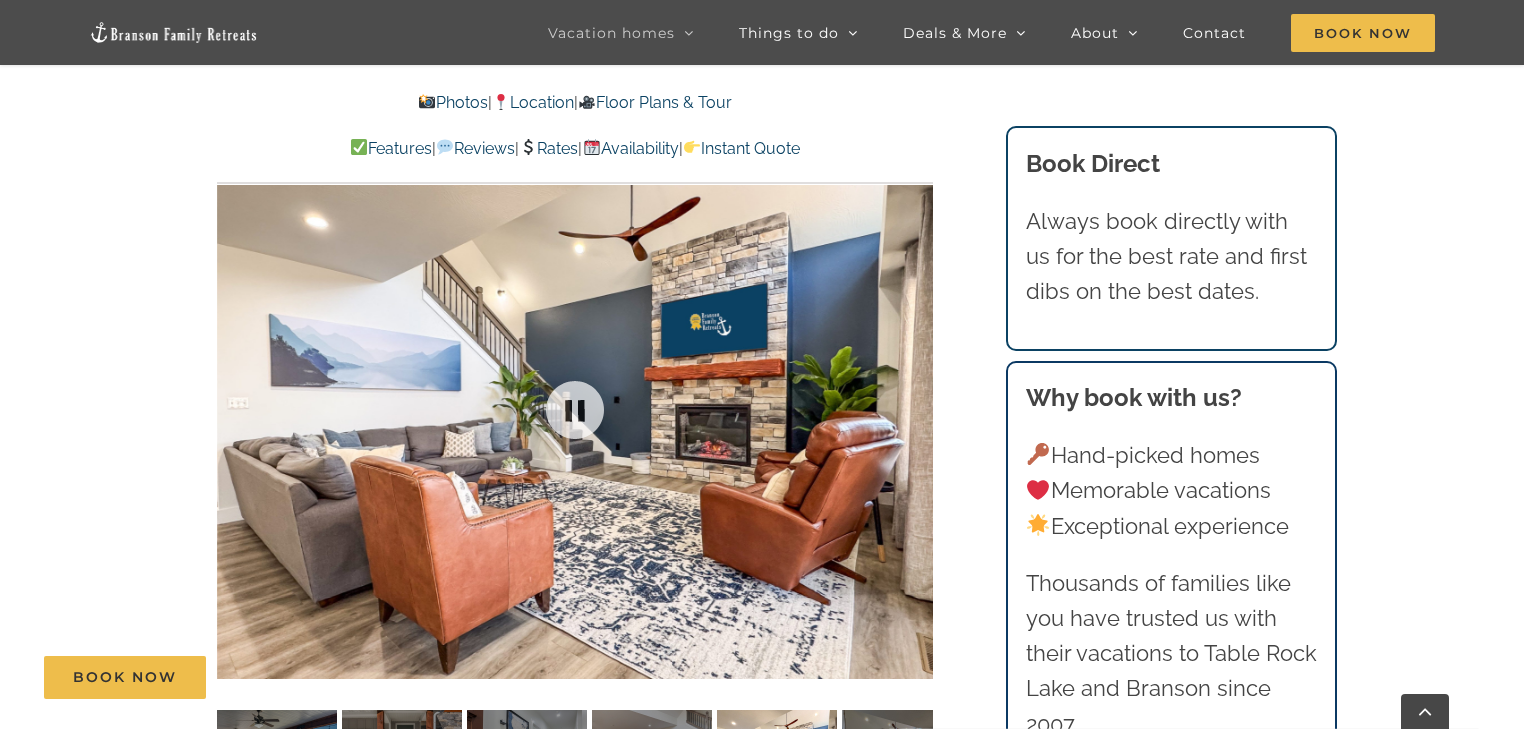 click at bounding box center [575, 410] 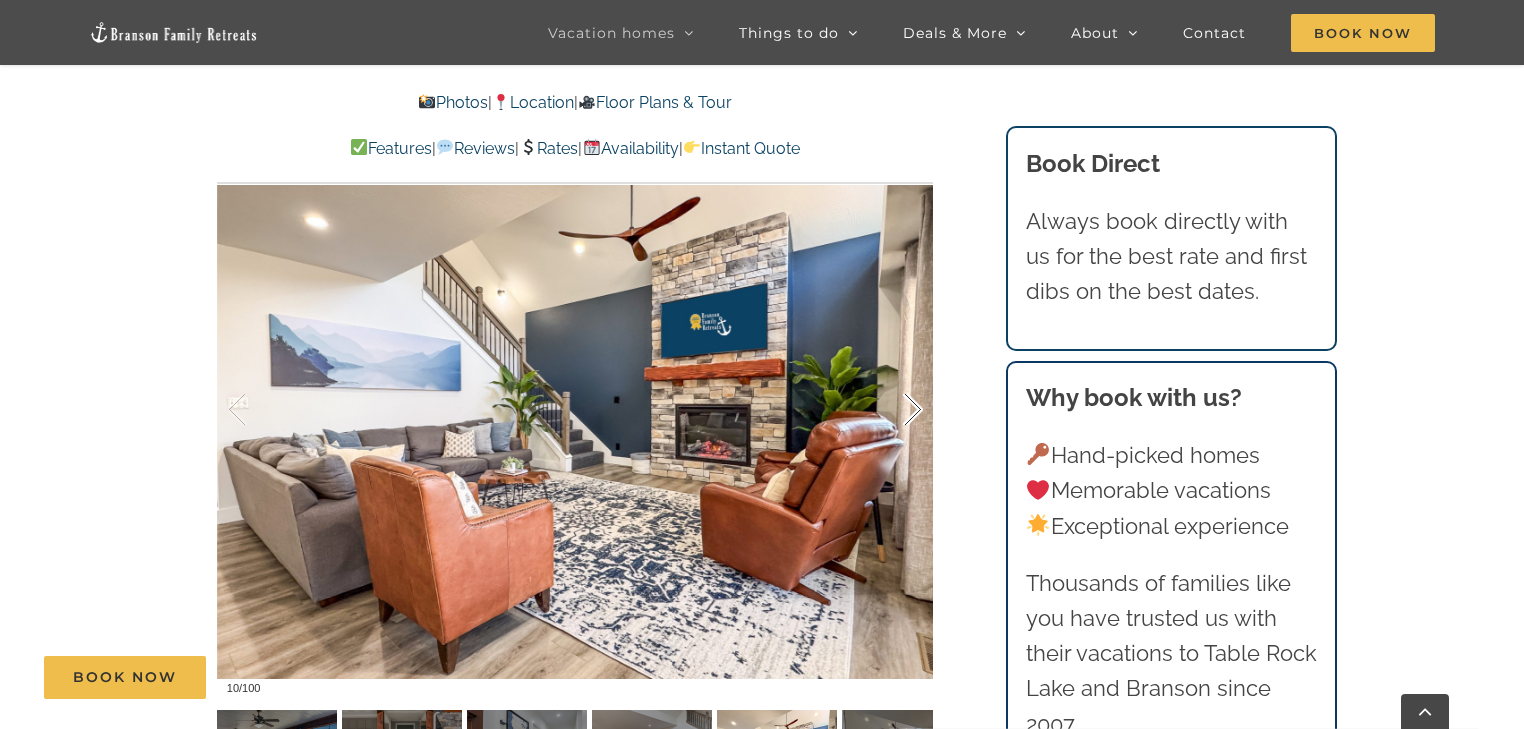 click at bounding box center (892, 410) 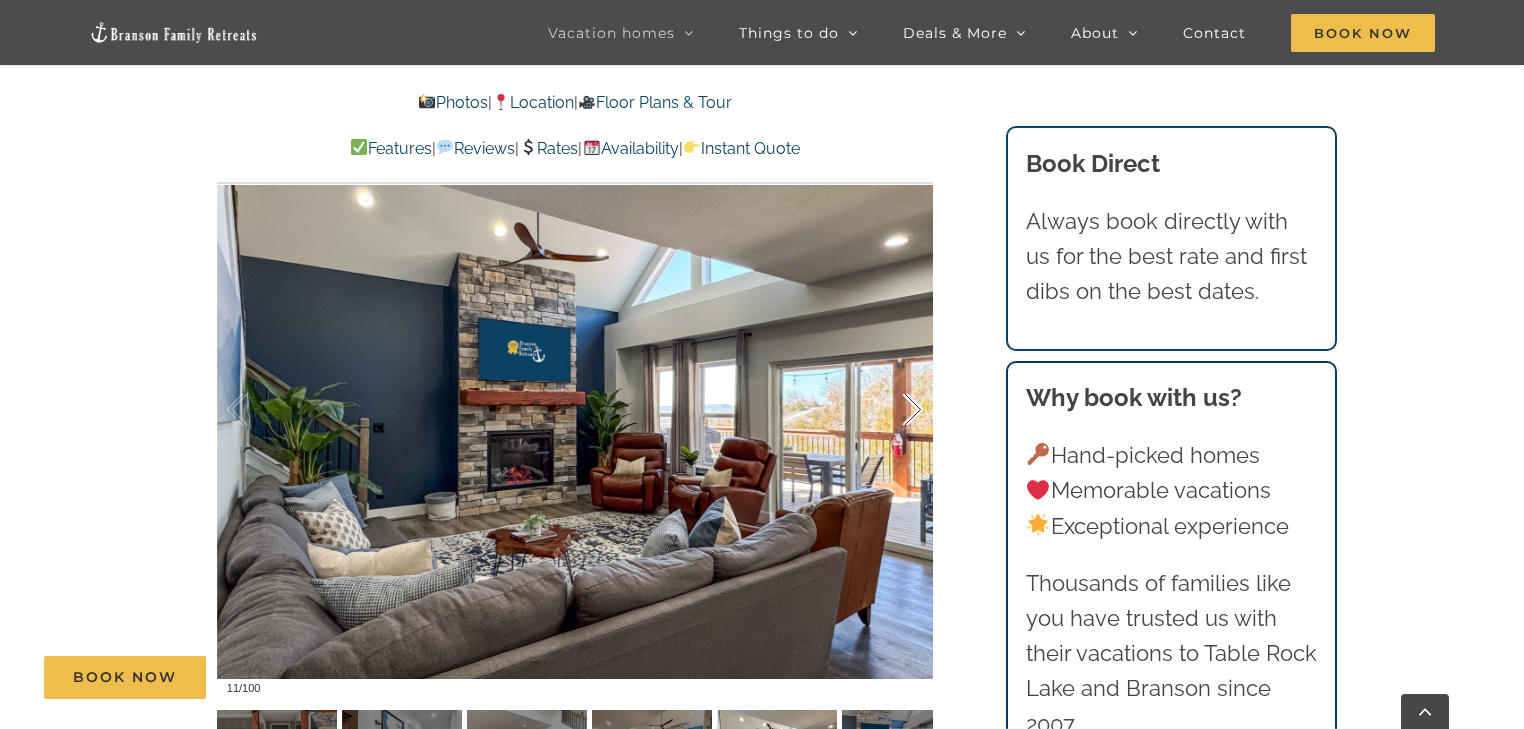 click at bounding box center [892, 410] 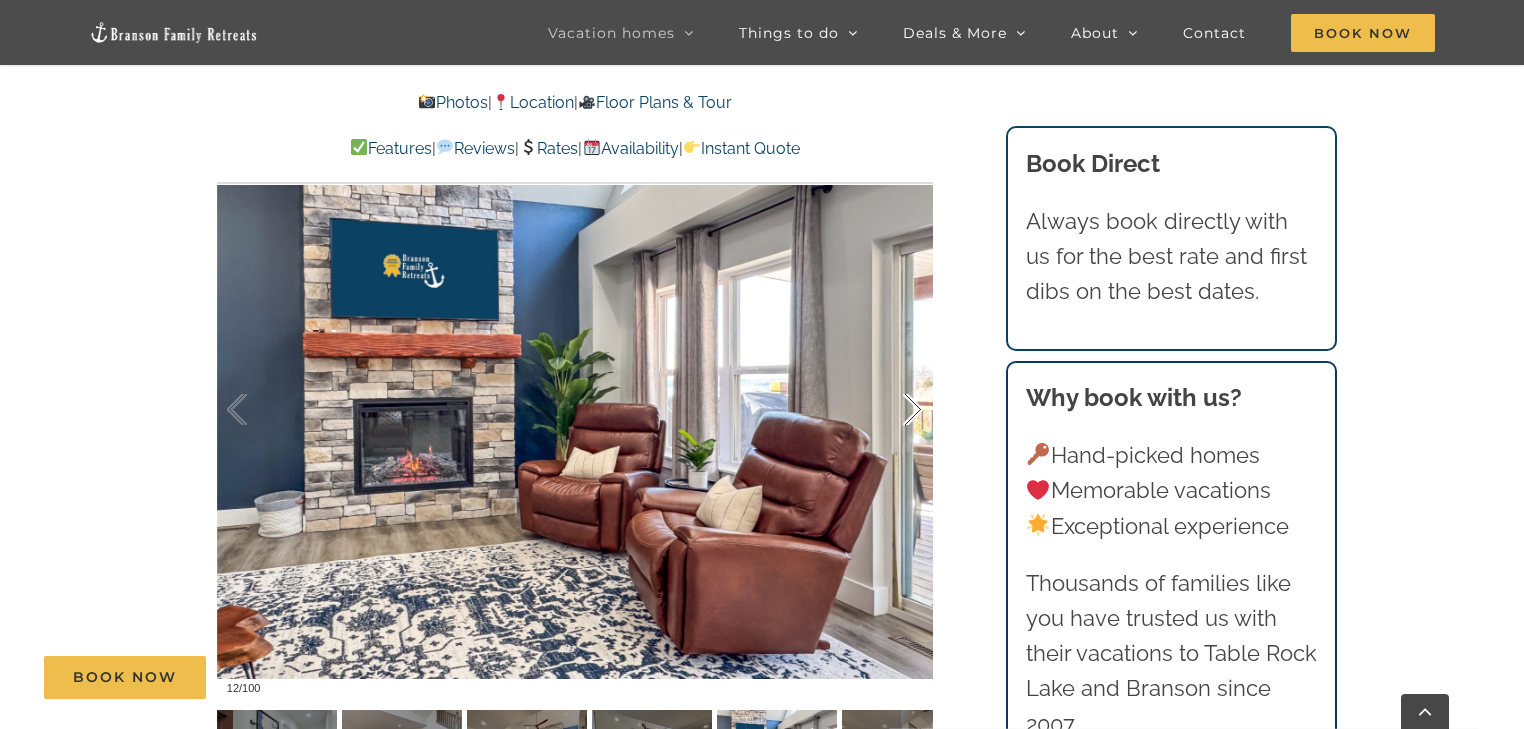 click at bounding box center [892, 410] 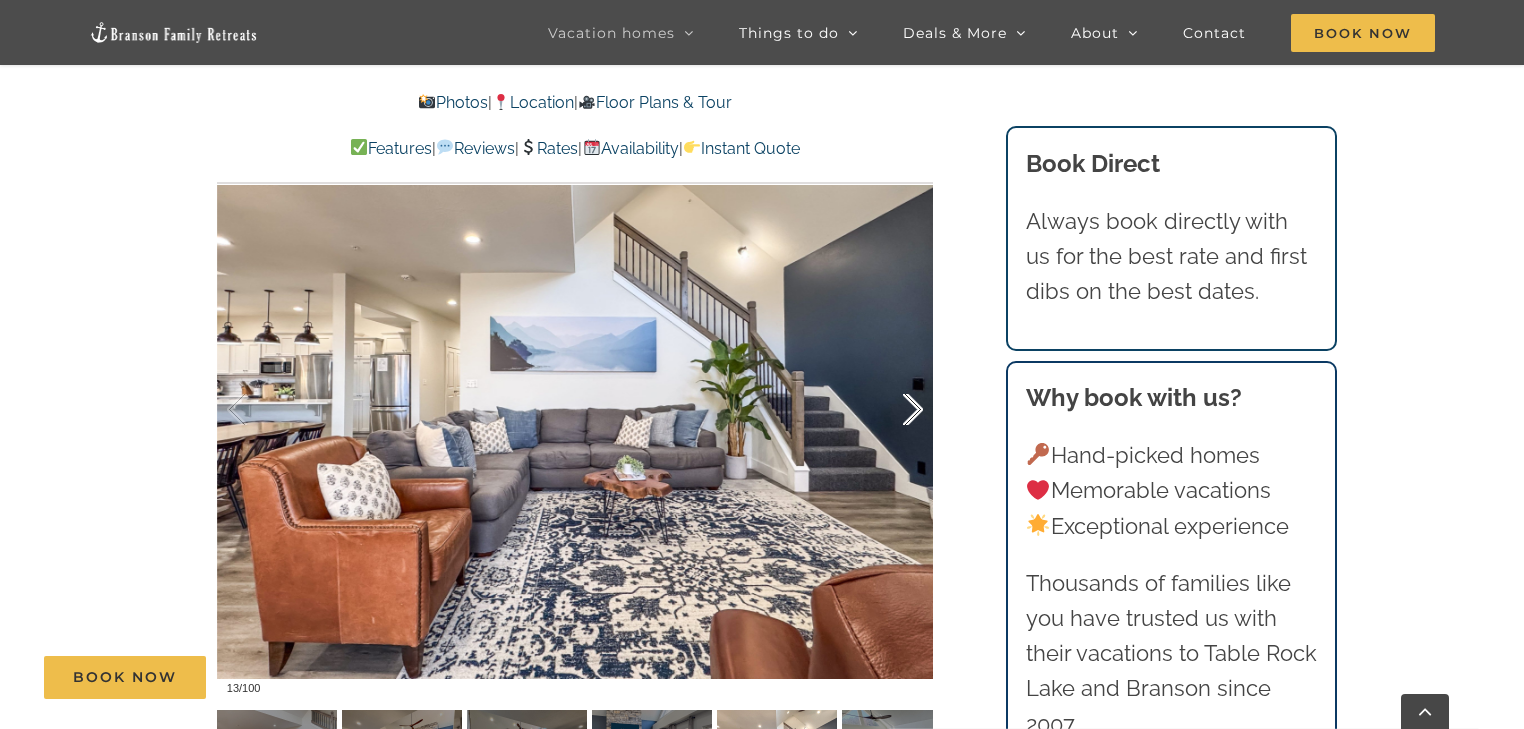 click at bounding box center [892, 410] 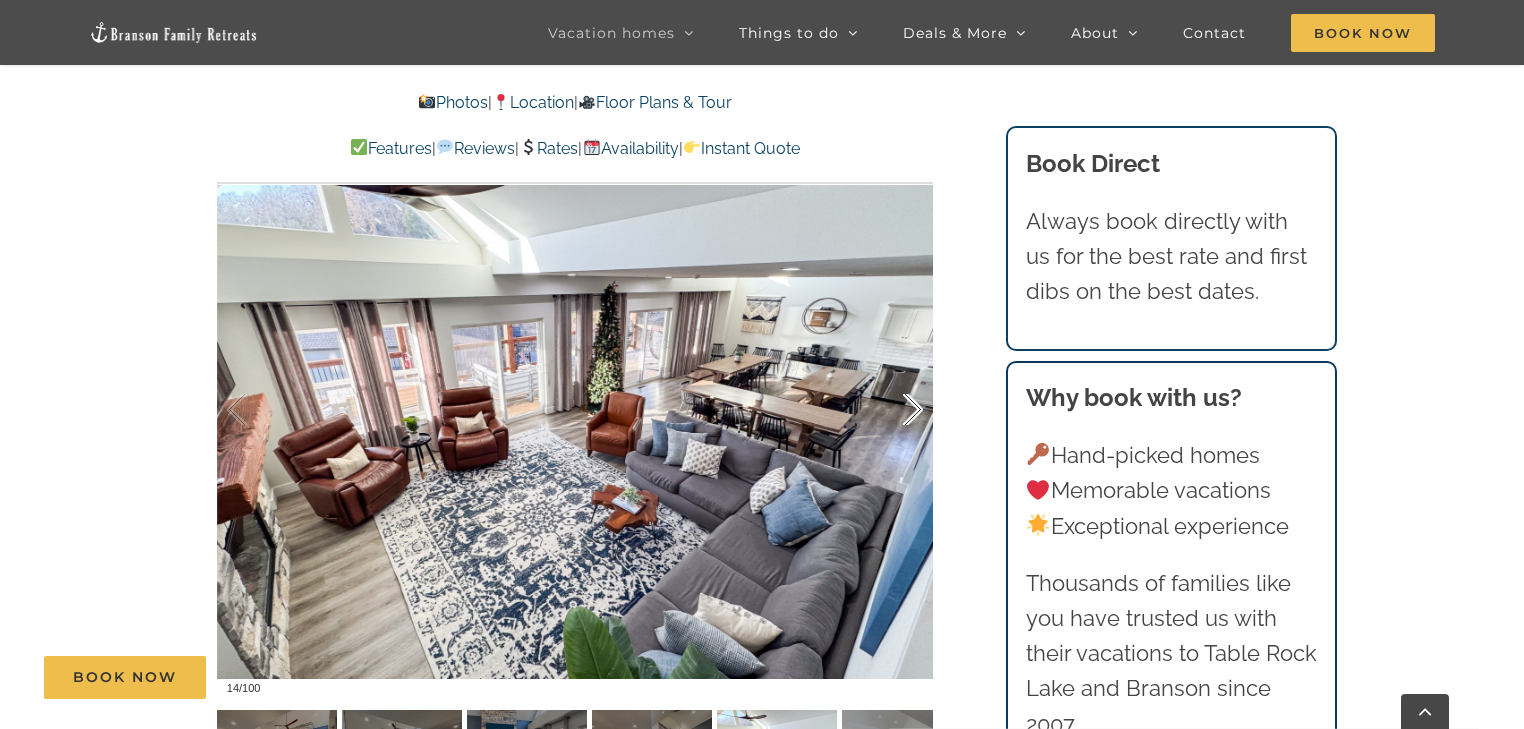 click at bounding box center [892, 410] 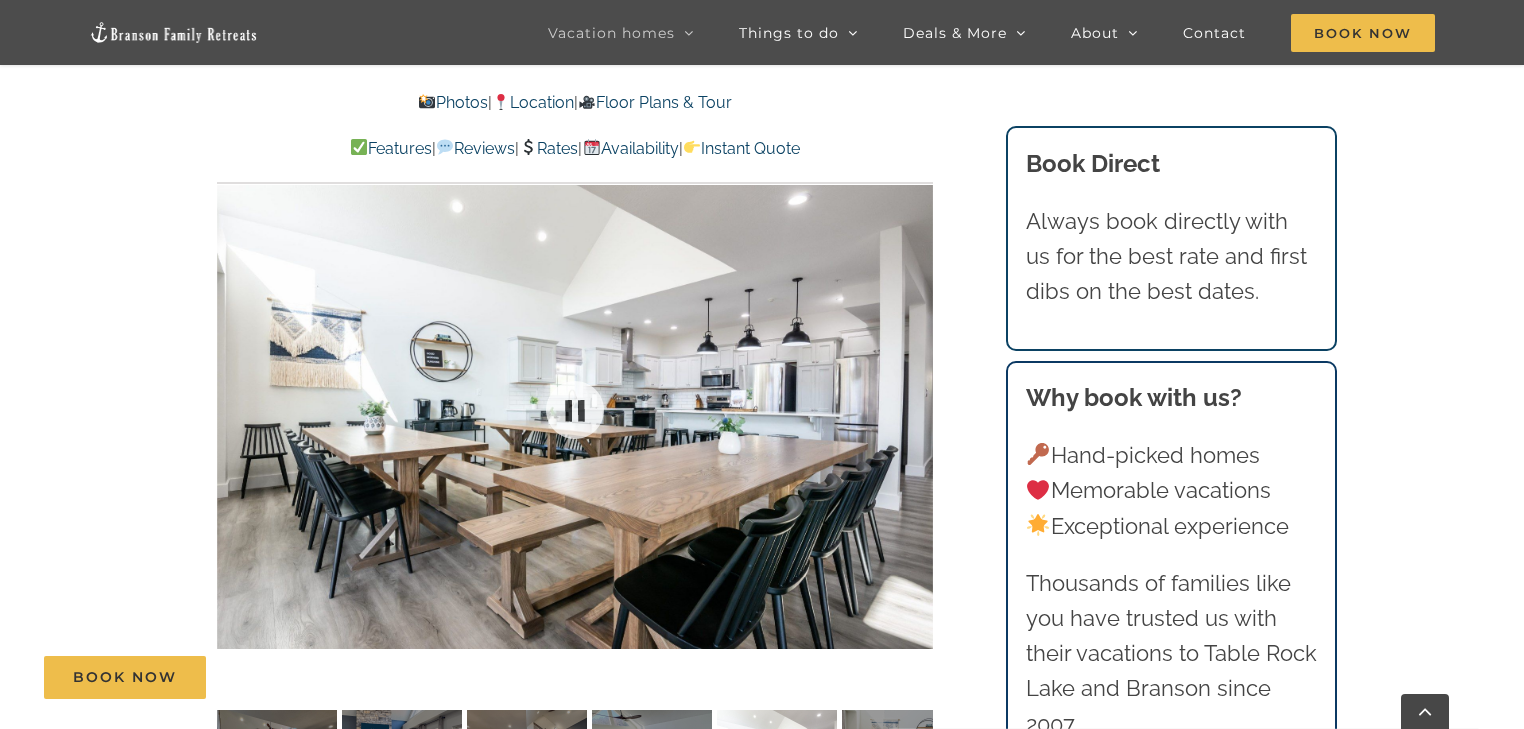 click at bounding box center [575, 410] 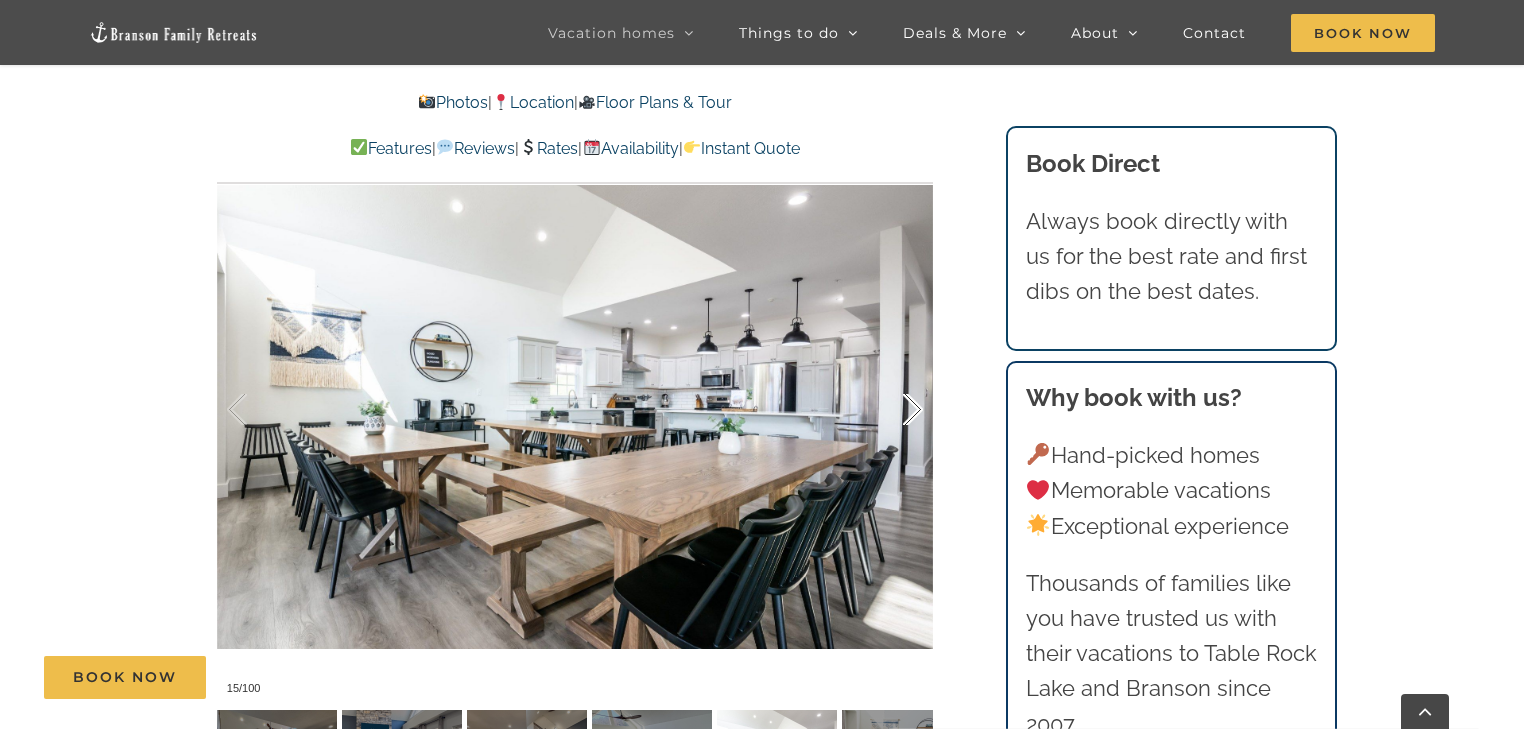 click at bounding box center (892, 410) 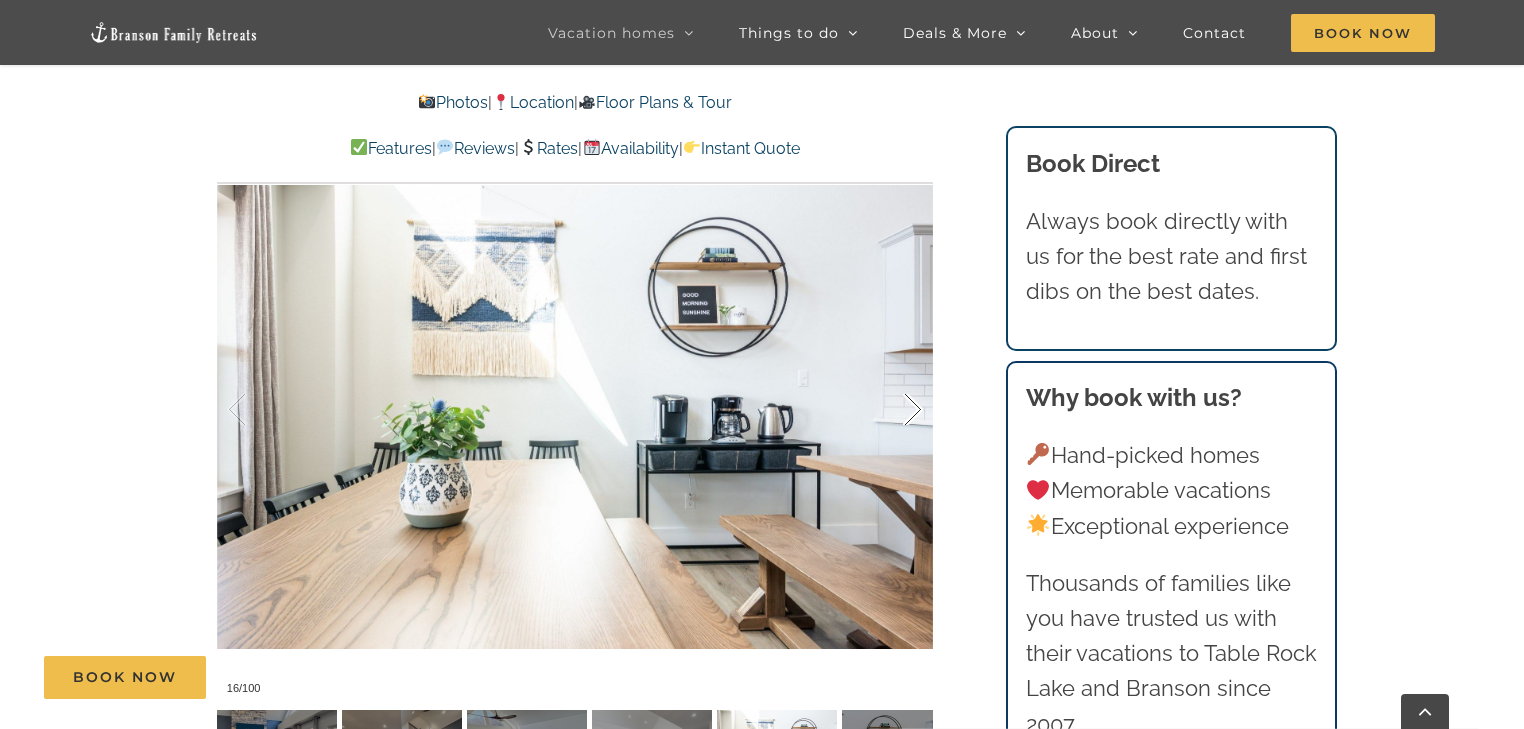 click at bounding box center [892, 410] 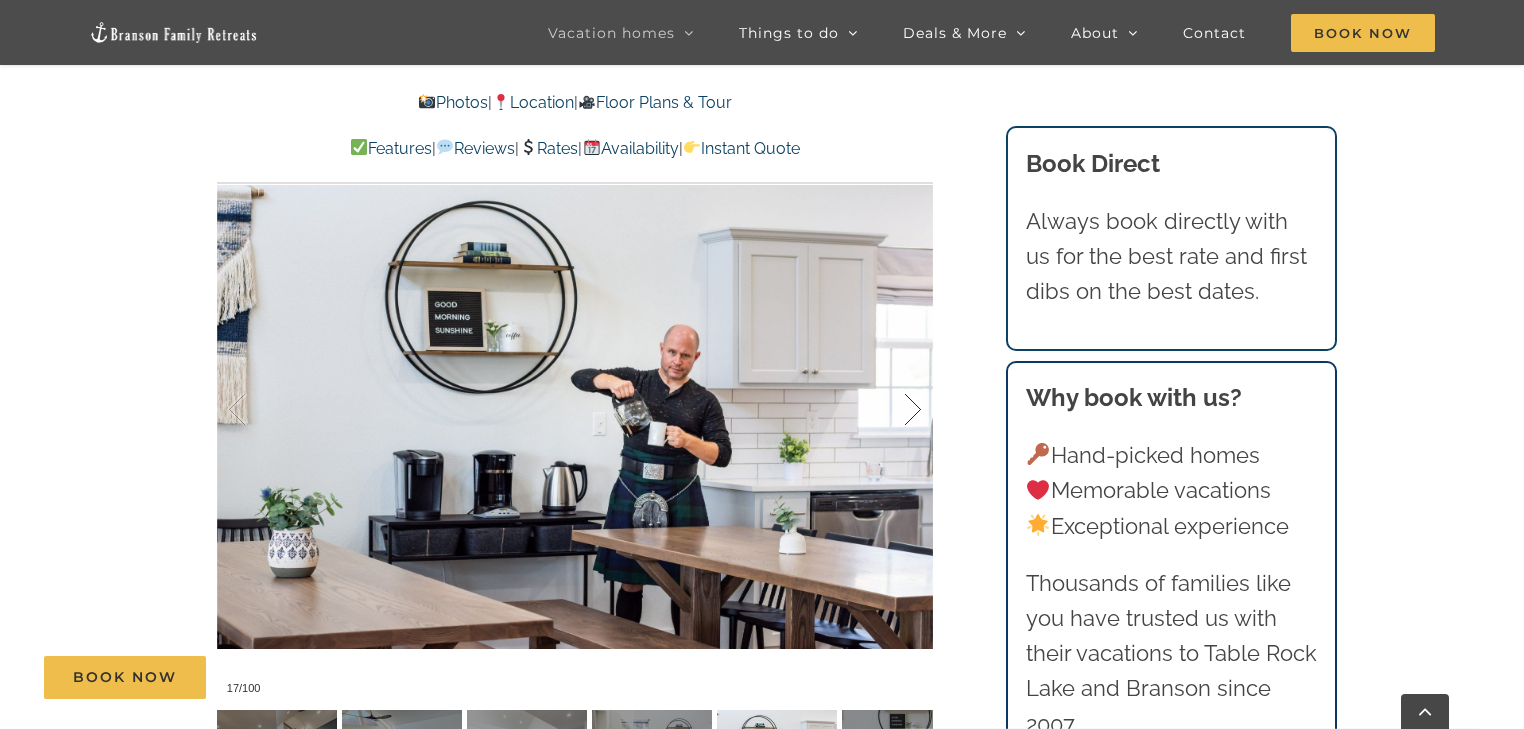 click at bounding box center (892, 410) 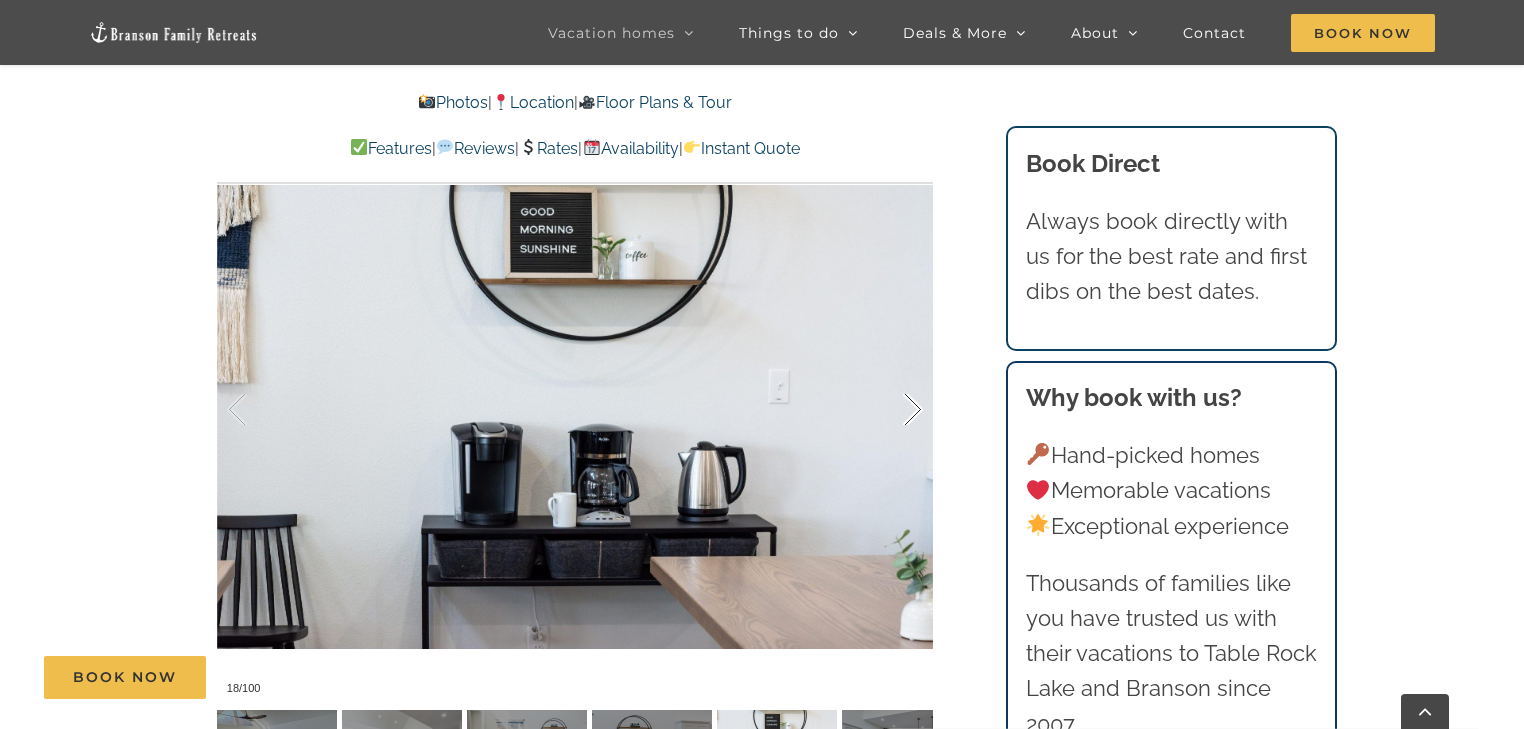 click at bounding box center [892, 410] 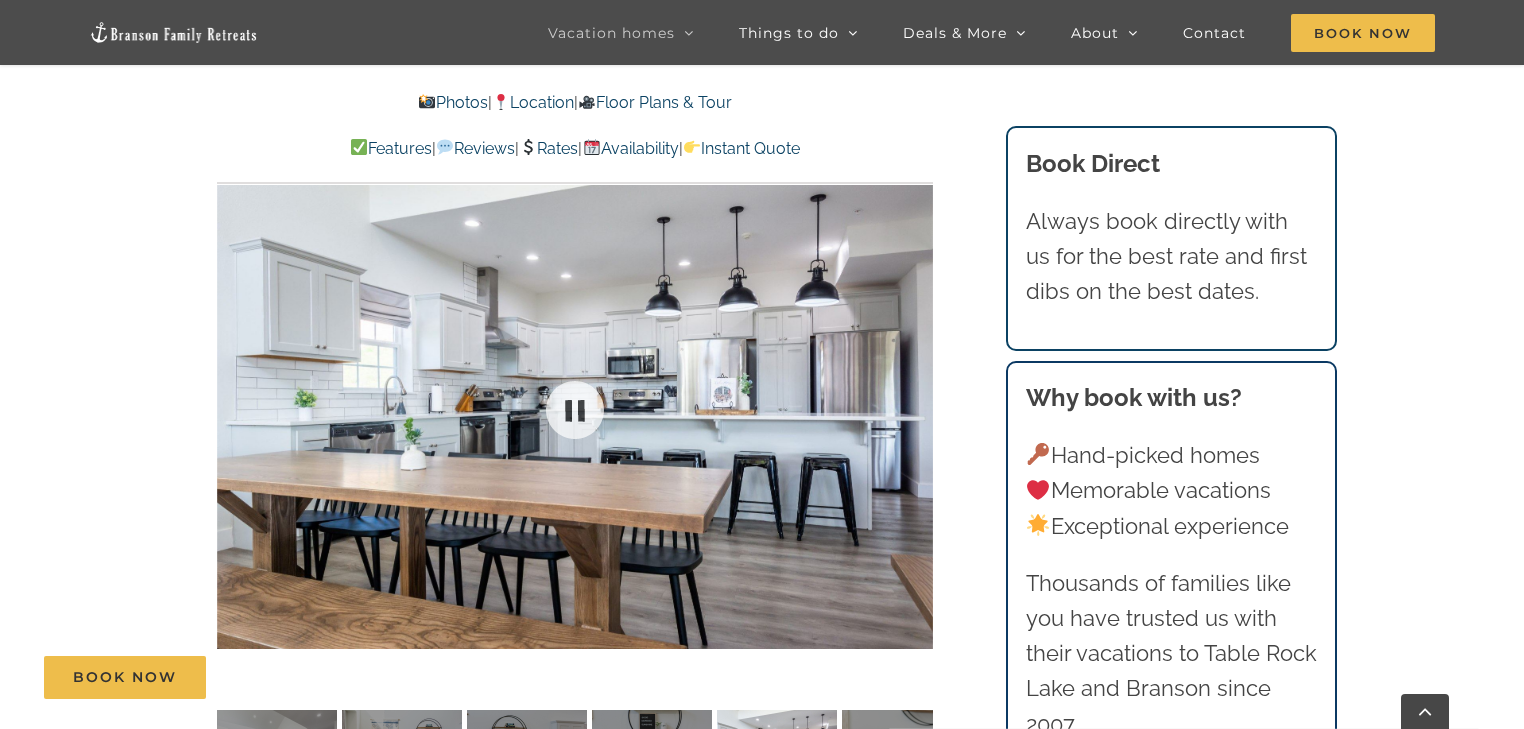 click at bounding box center (575, 410) 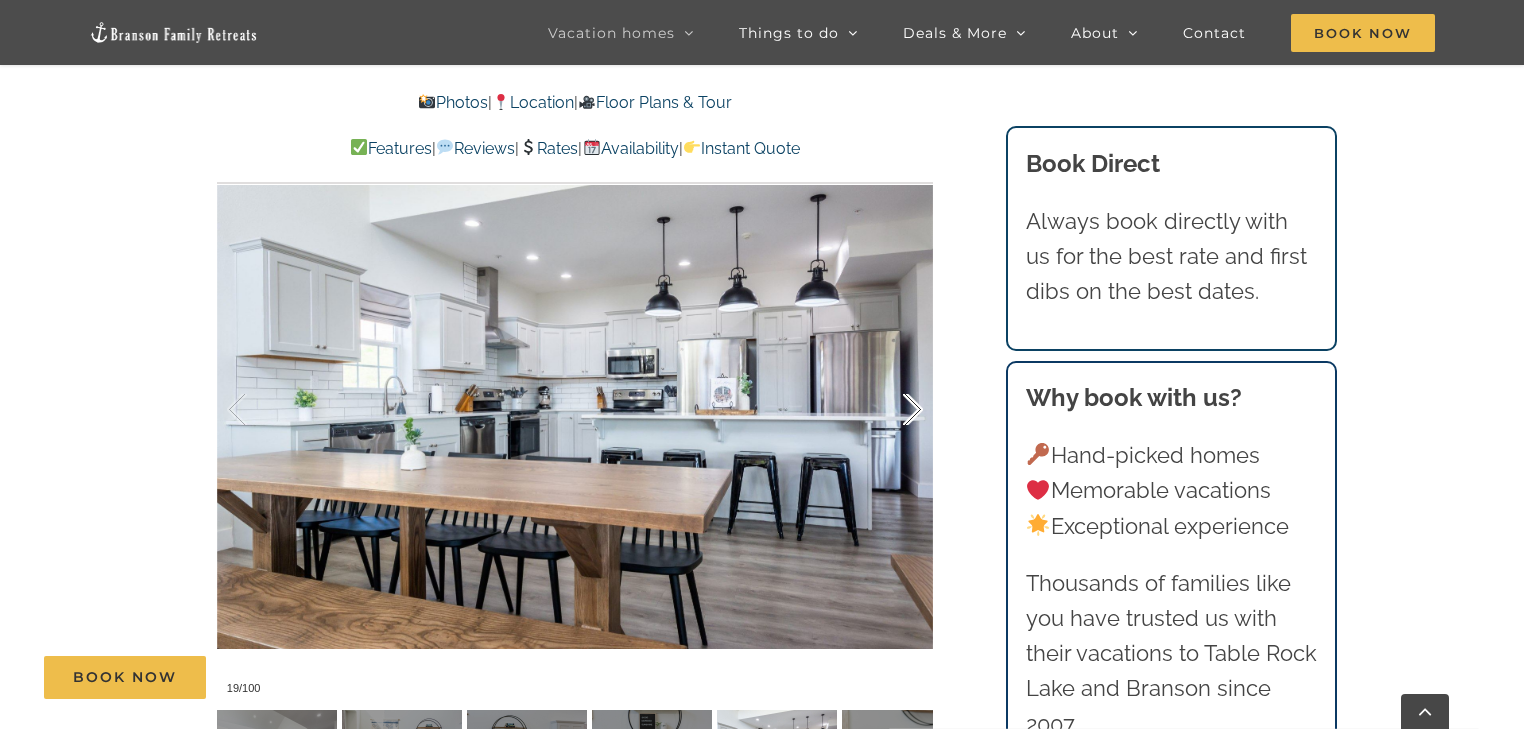 click at bounding box center (892, 410) 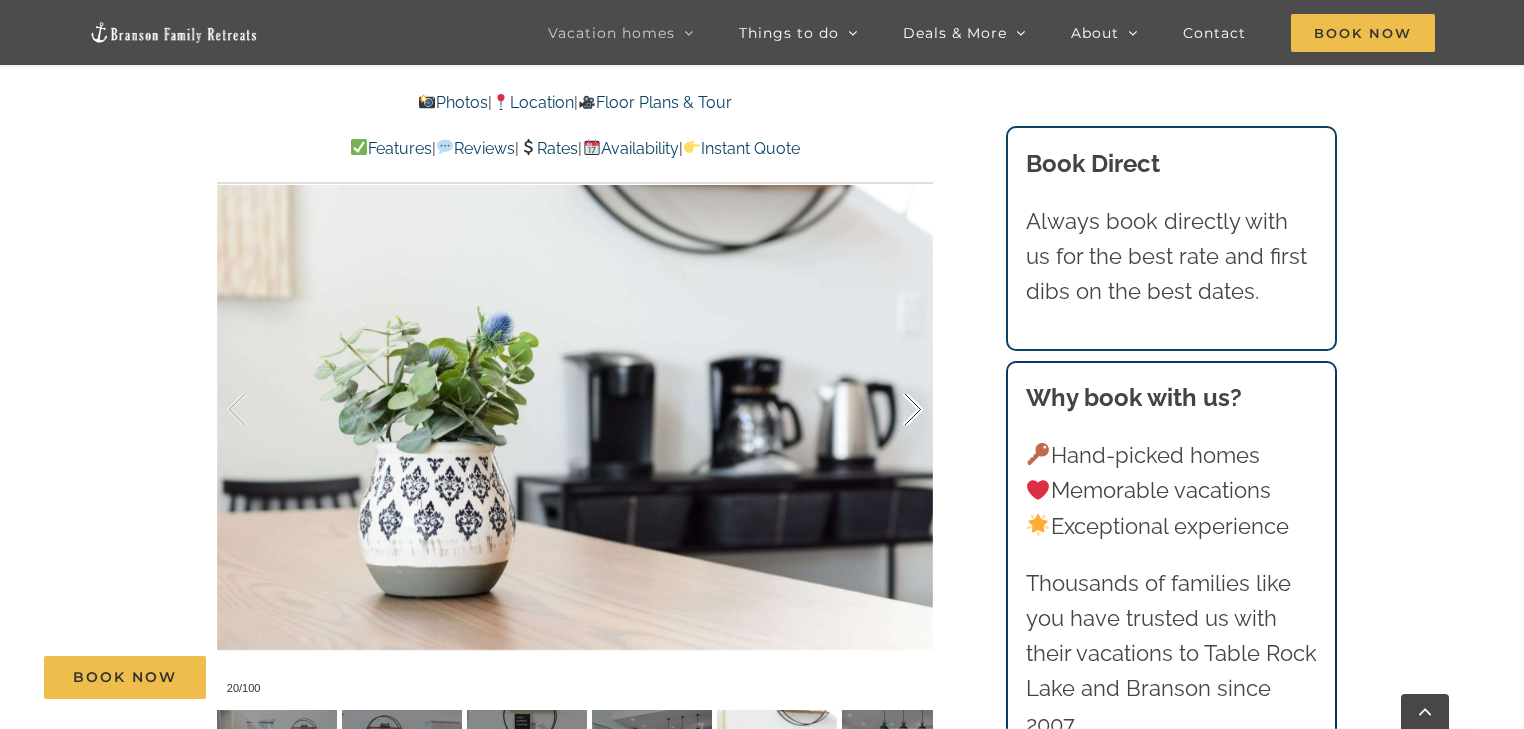 click at bounding box center (892, 410) 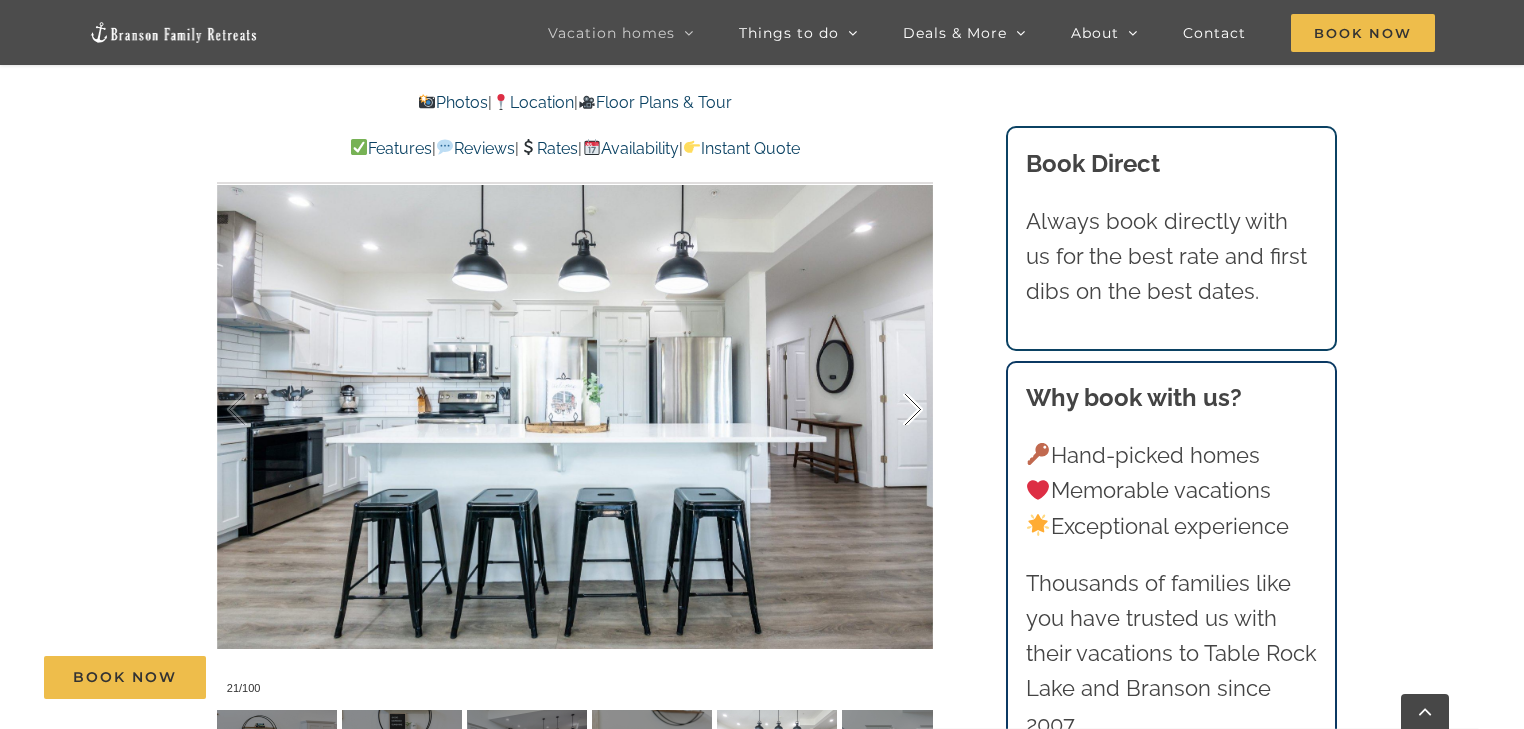 click at bounding box center (892, 410) 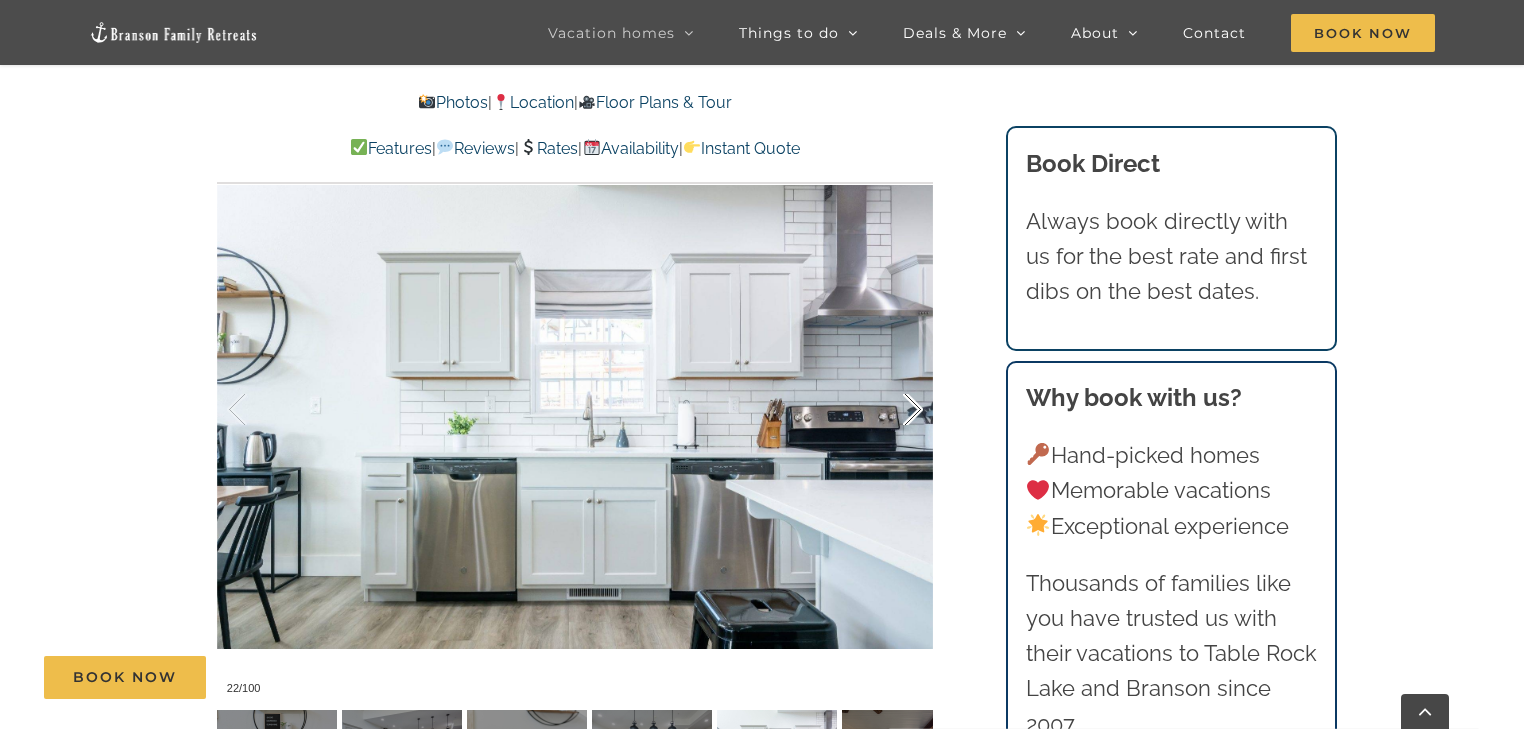 click at bounding box center [892, 410] 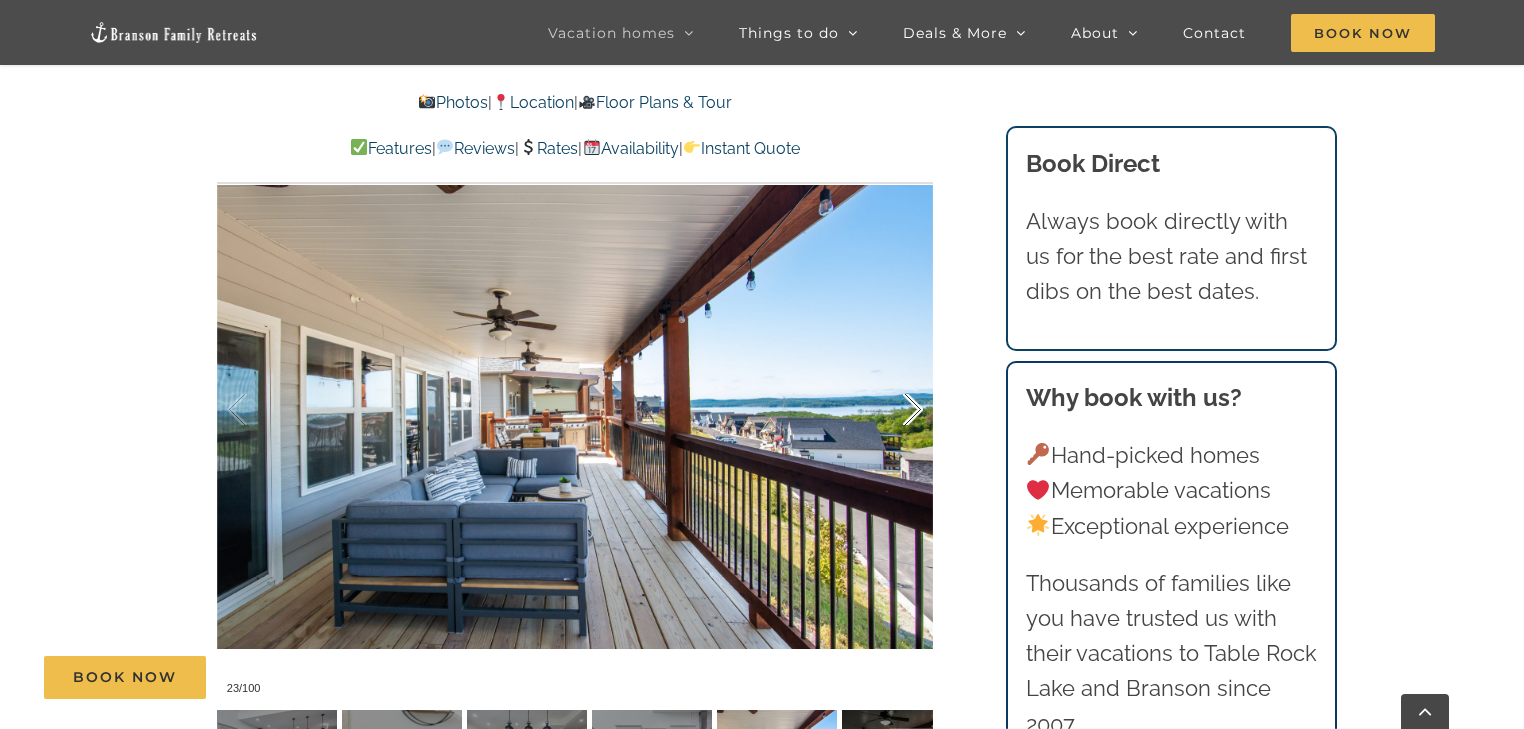 click at bounding box center (892, 410) 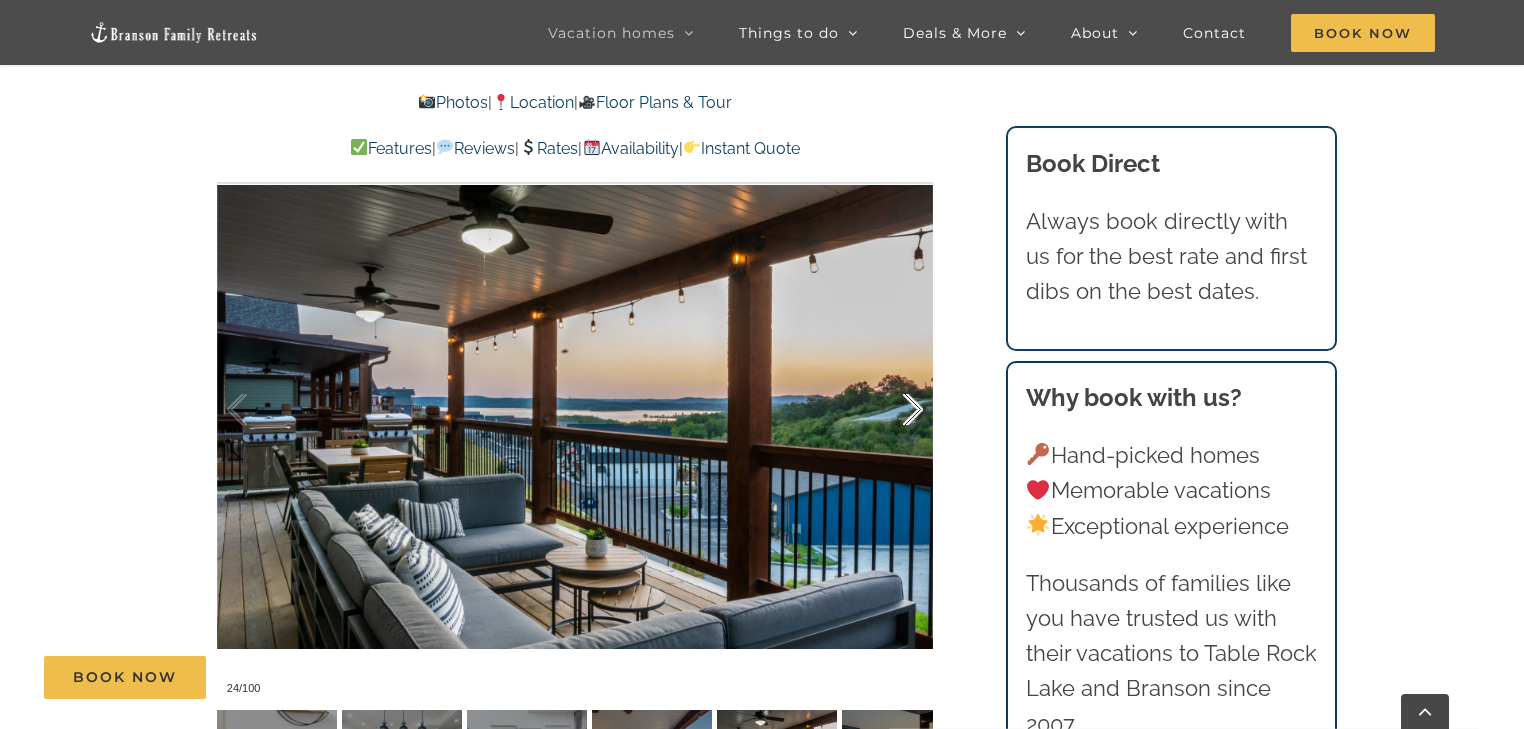 click at bounding box center (892, 410) 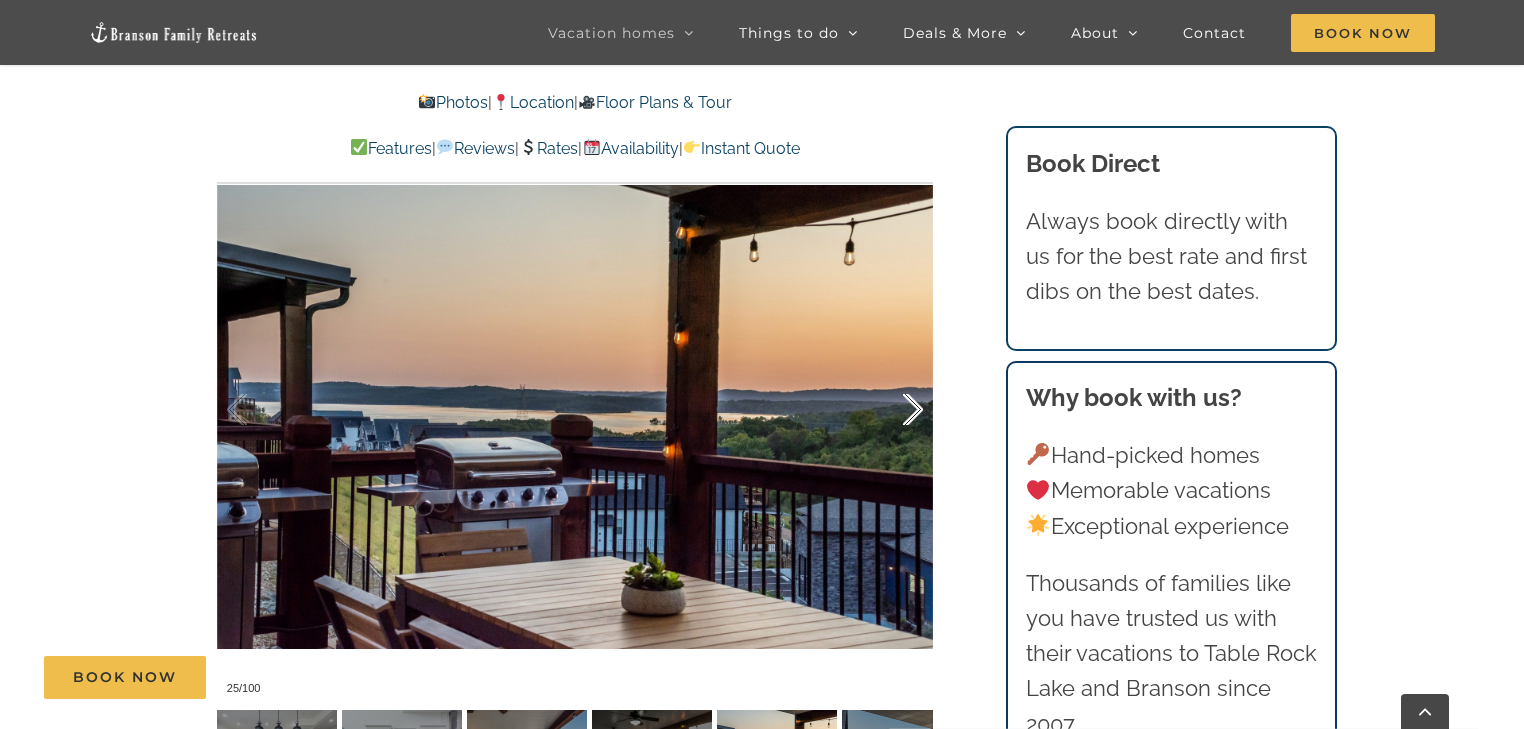 click at bounding box center (892, 410) 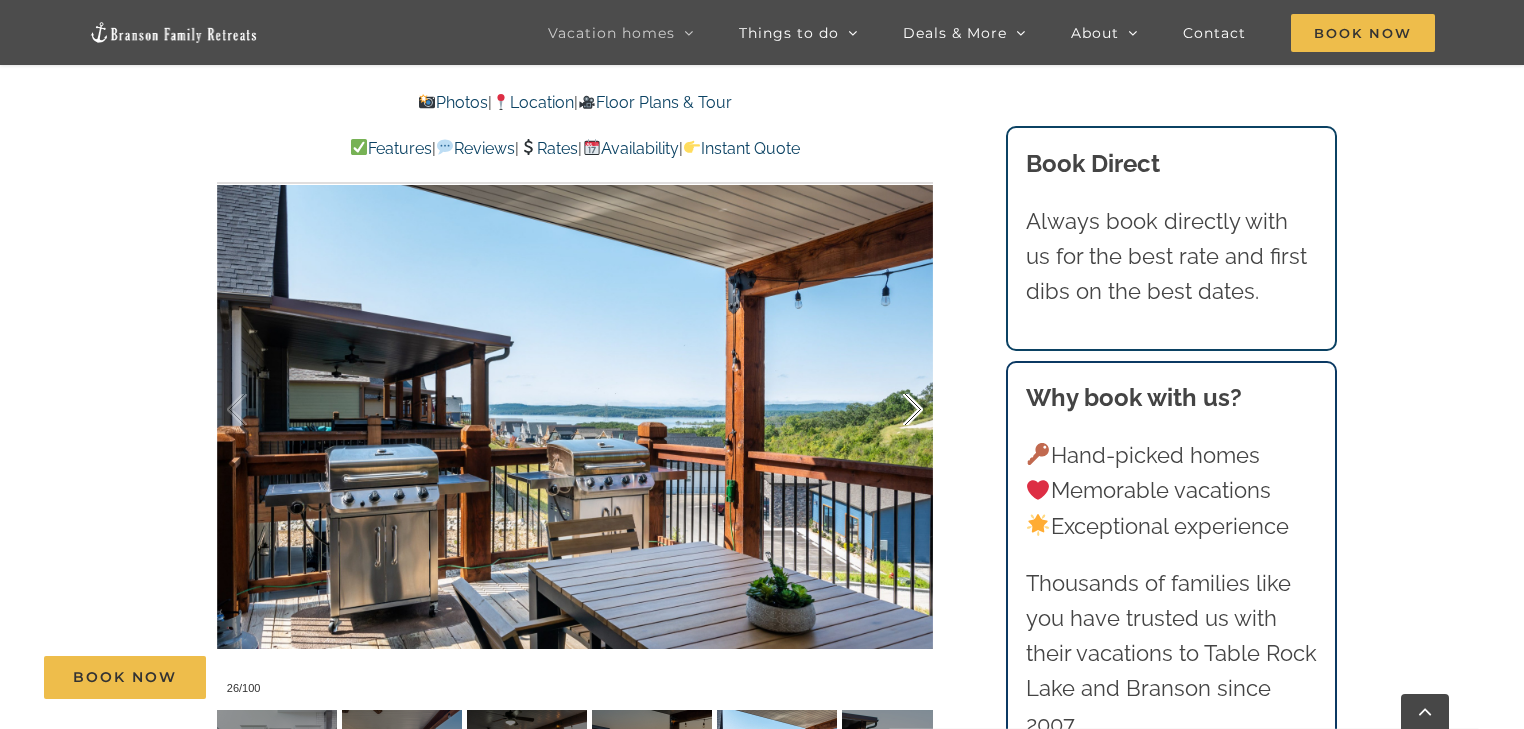 click at bounding box center (892, 410) 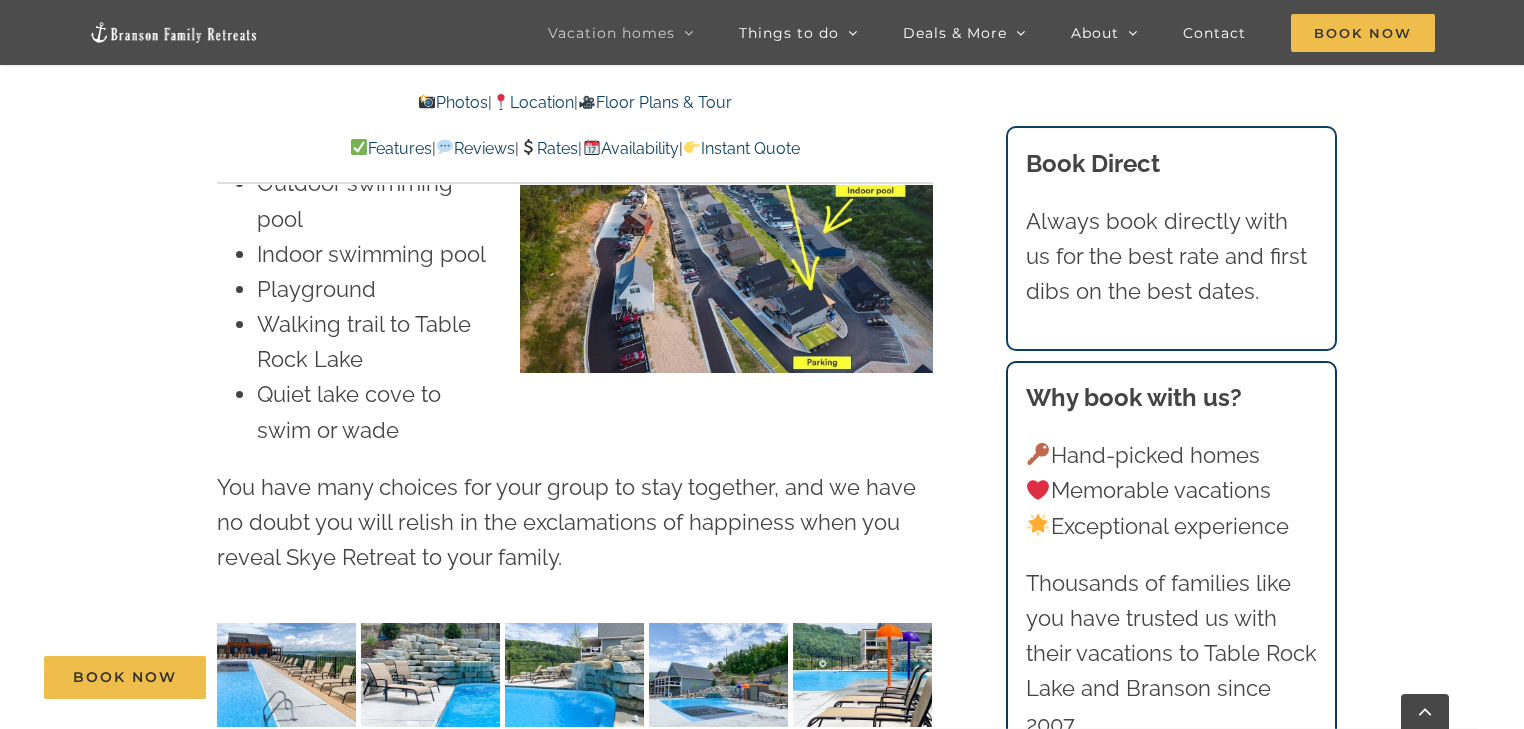 scroll, scrollTop: 4400, scrollLeft: 0, axis: vertical 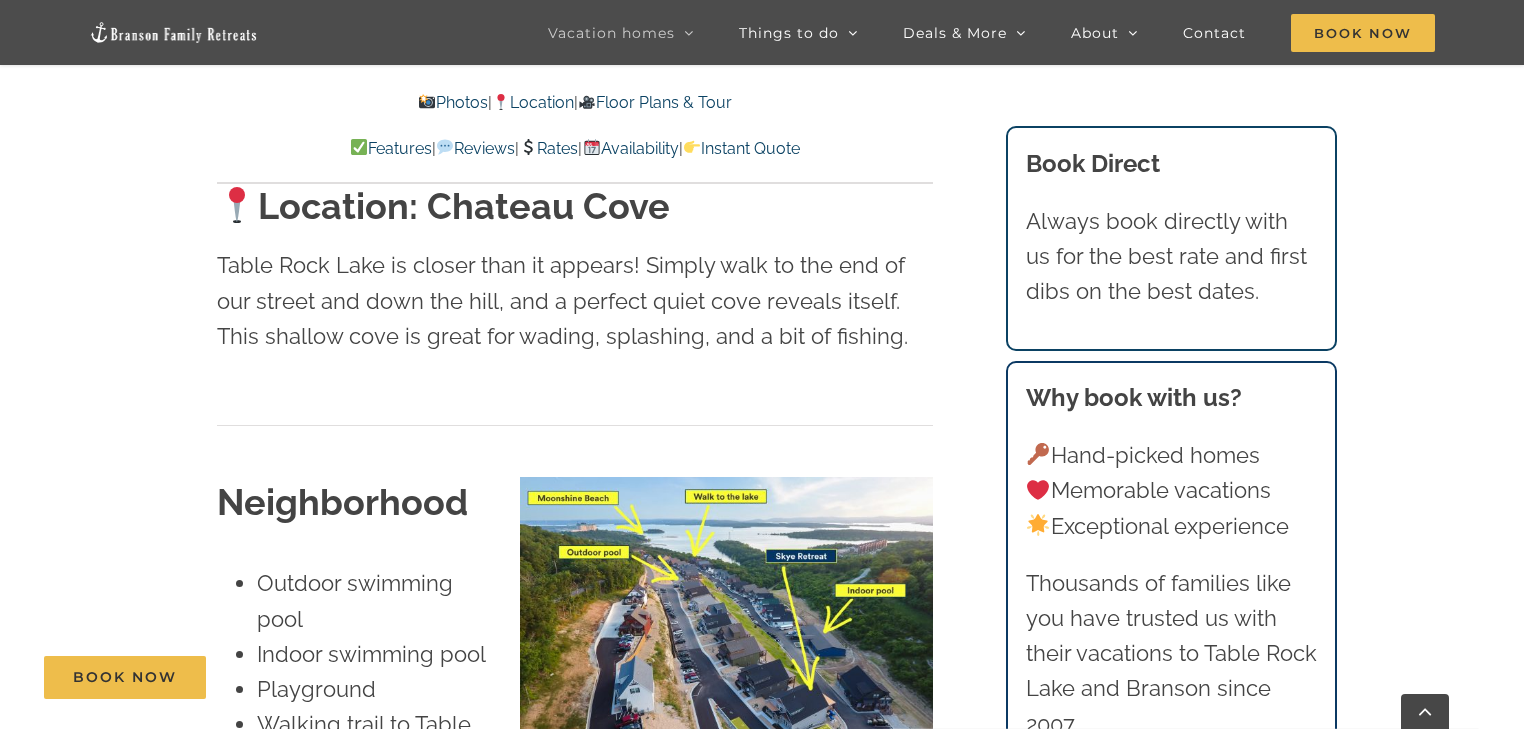 click at bounding box center (174, 32) 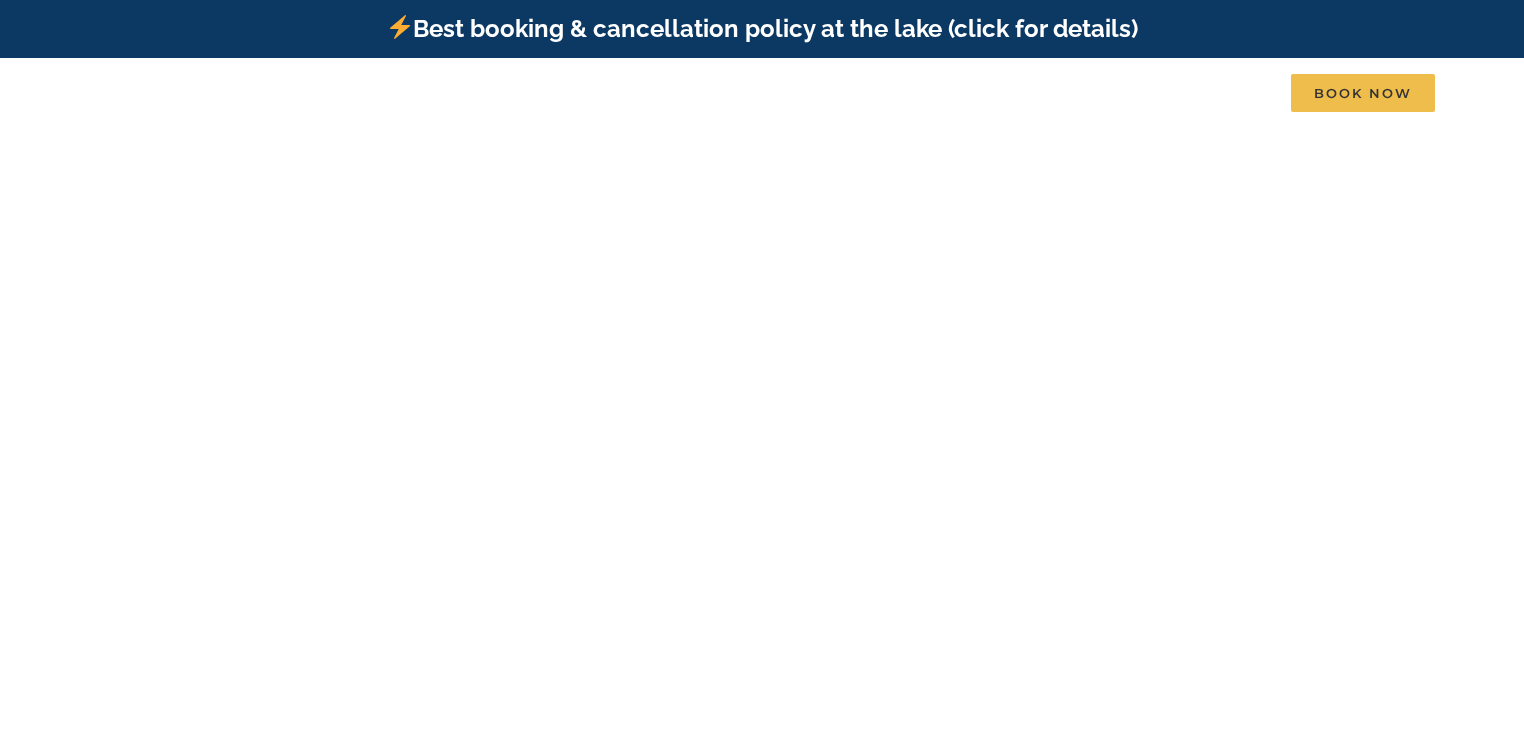 scroll, scrollTop: 0, scrollLeft: 0, axis: both 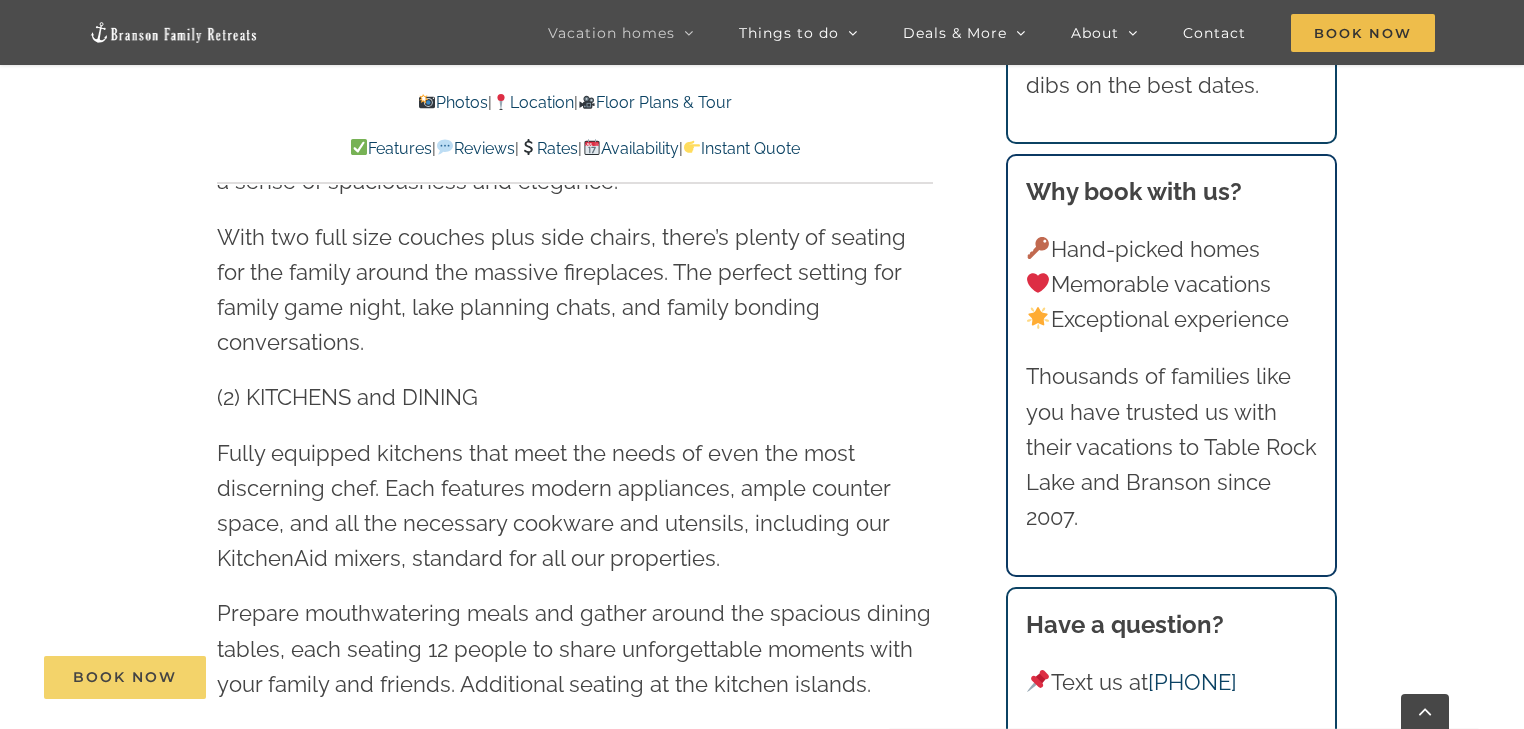 click on "Book Now" at bounding box center [125, 677] 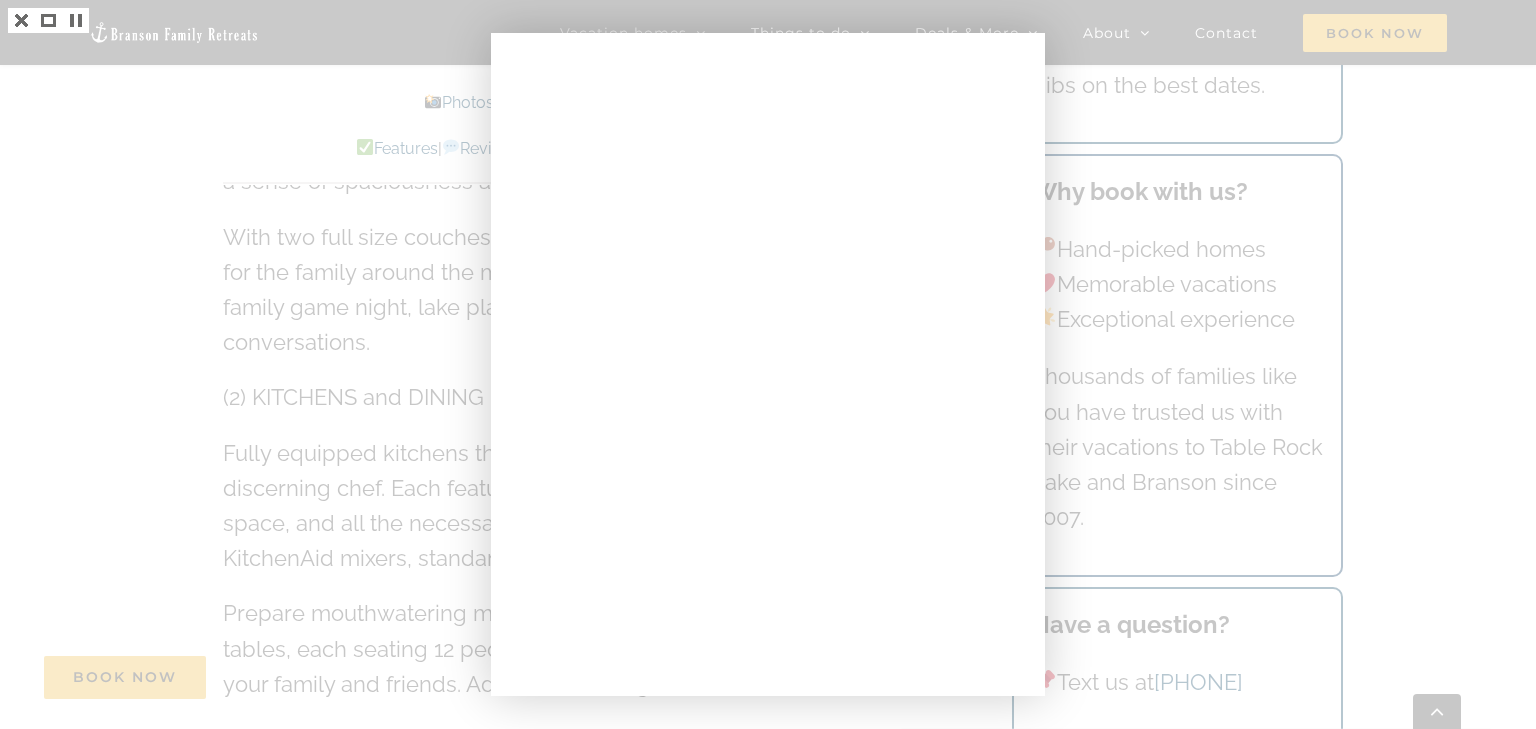 click at bounding box center [768, 364] 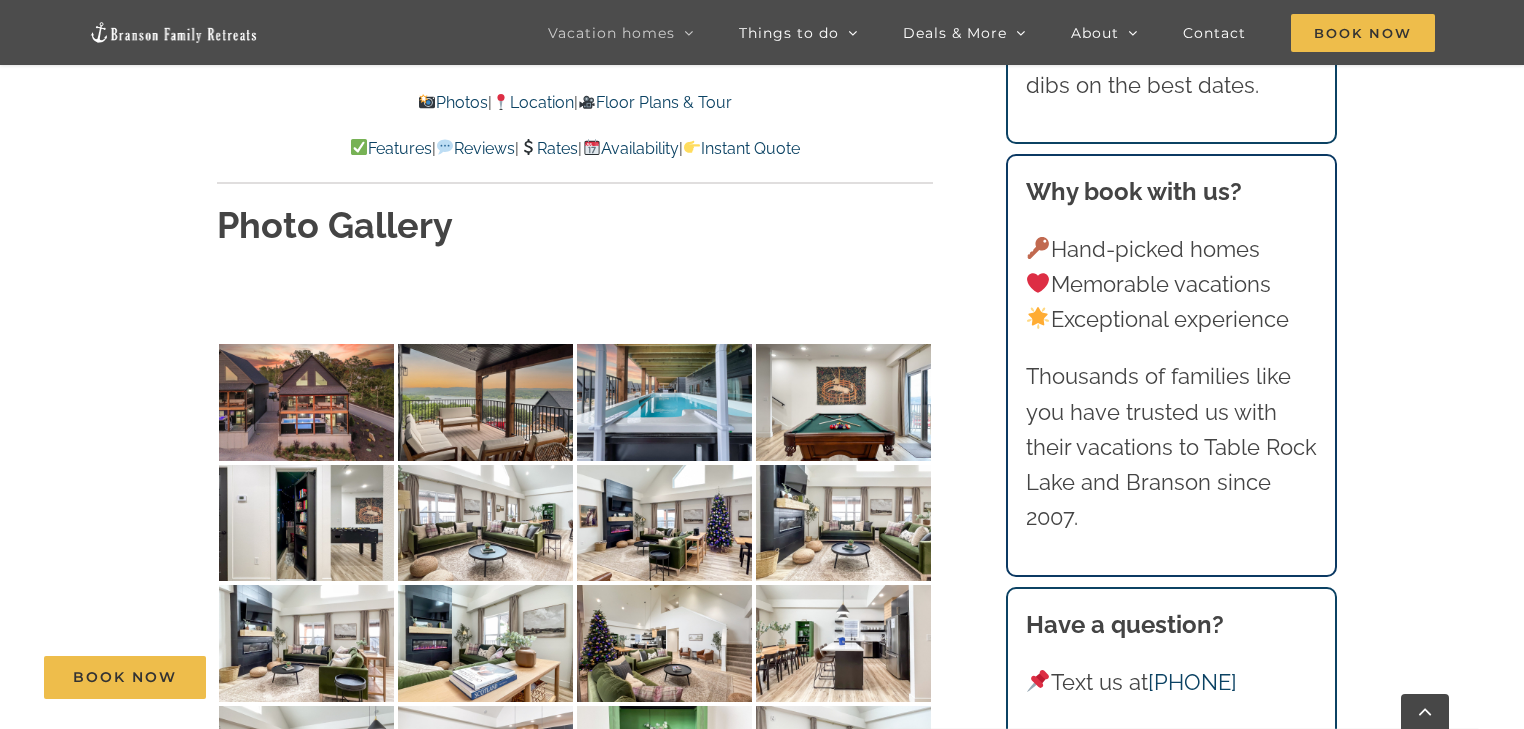 scroll, scrollTop: 5920, scrollLeft: 0, axis: vertical 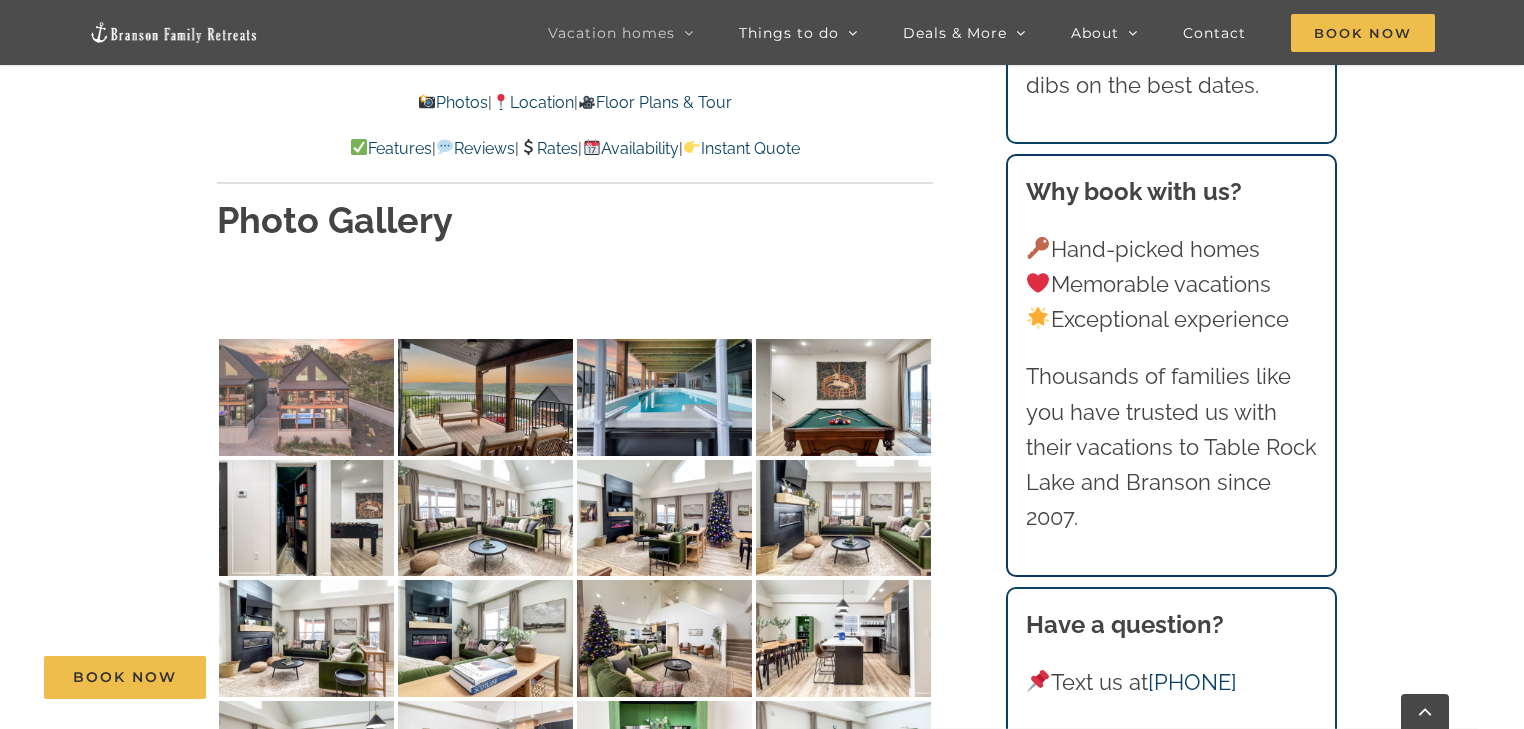 click at bounding box center [306, 397] 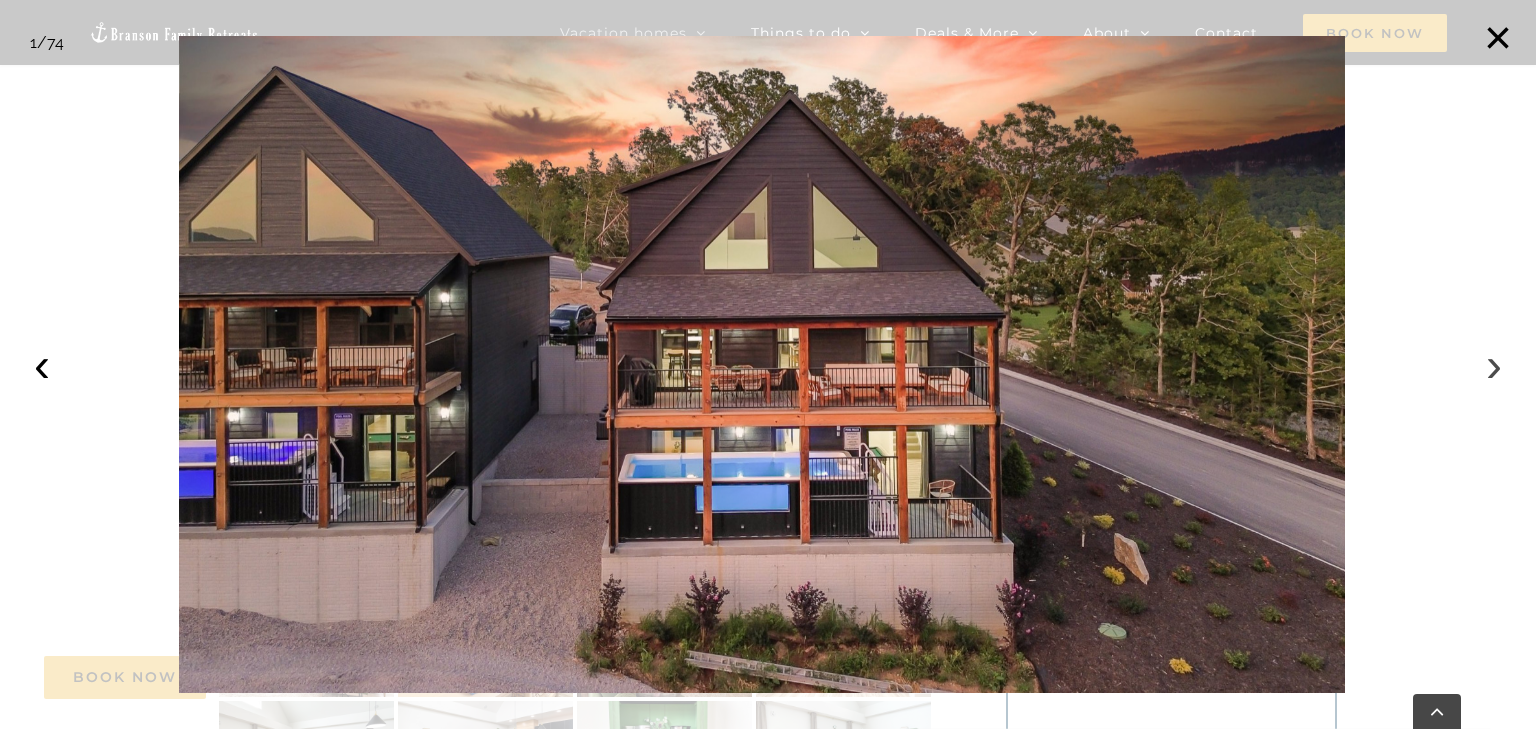 click on "›" at bounding box center [1494, 365] 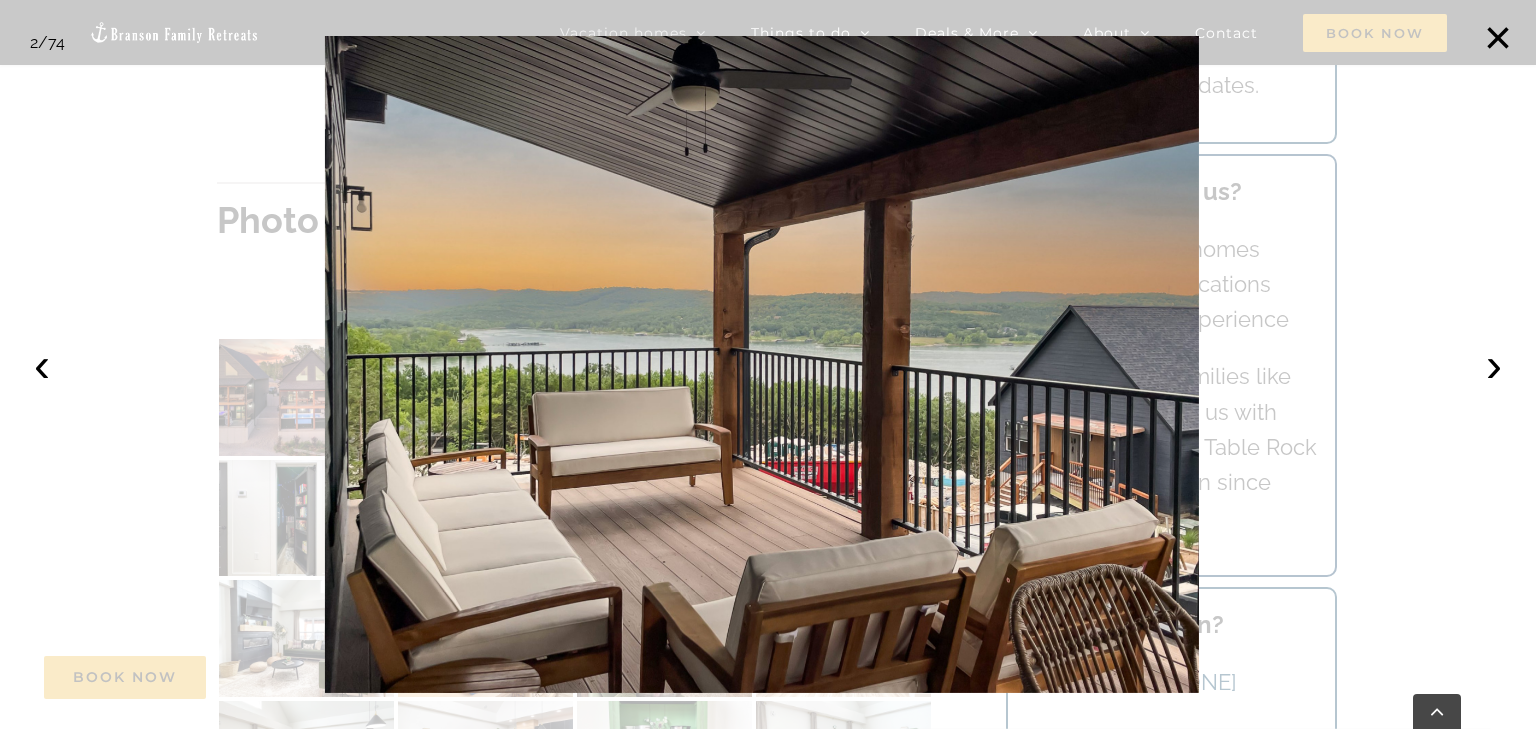 type 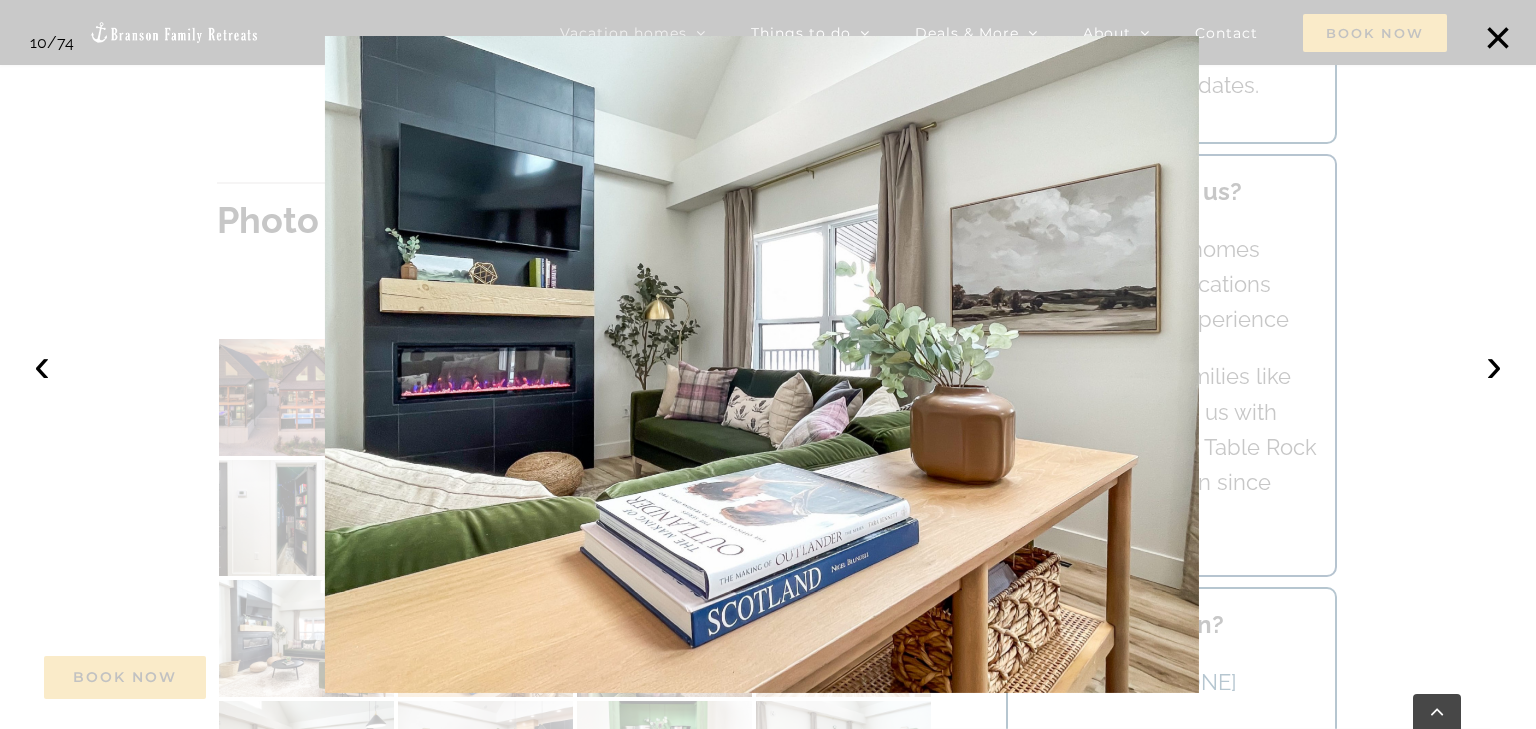 click at bounding box center (768, 364) 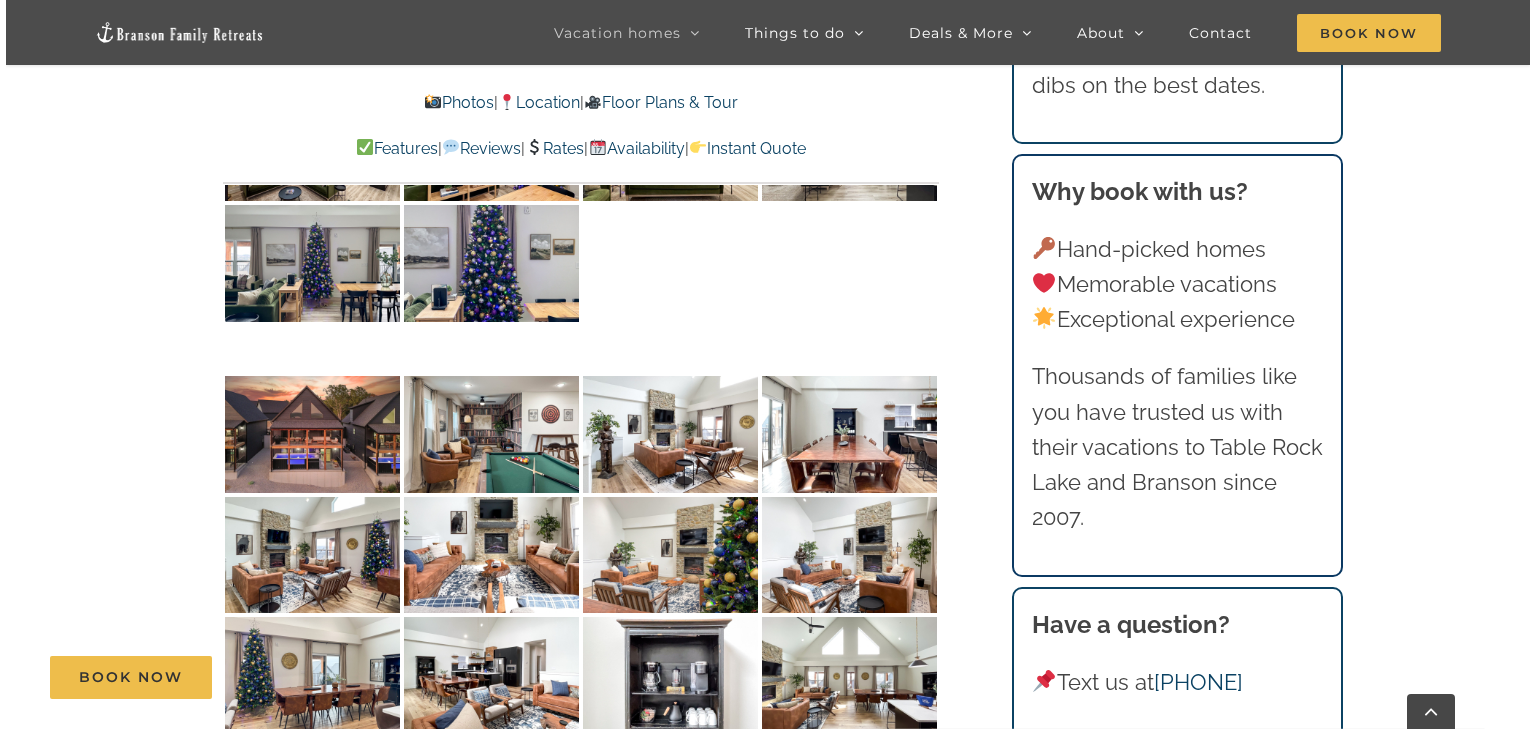 scroll, scrollTop: 8240, scrollLeft: 0, axis: vertical 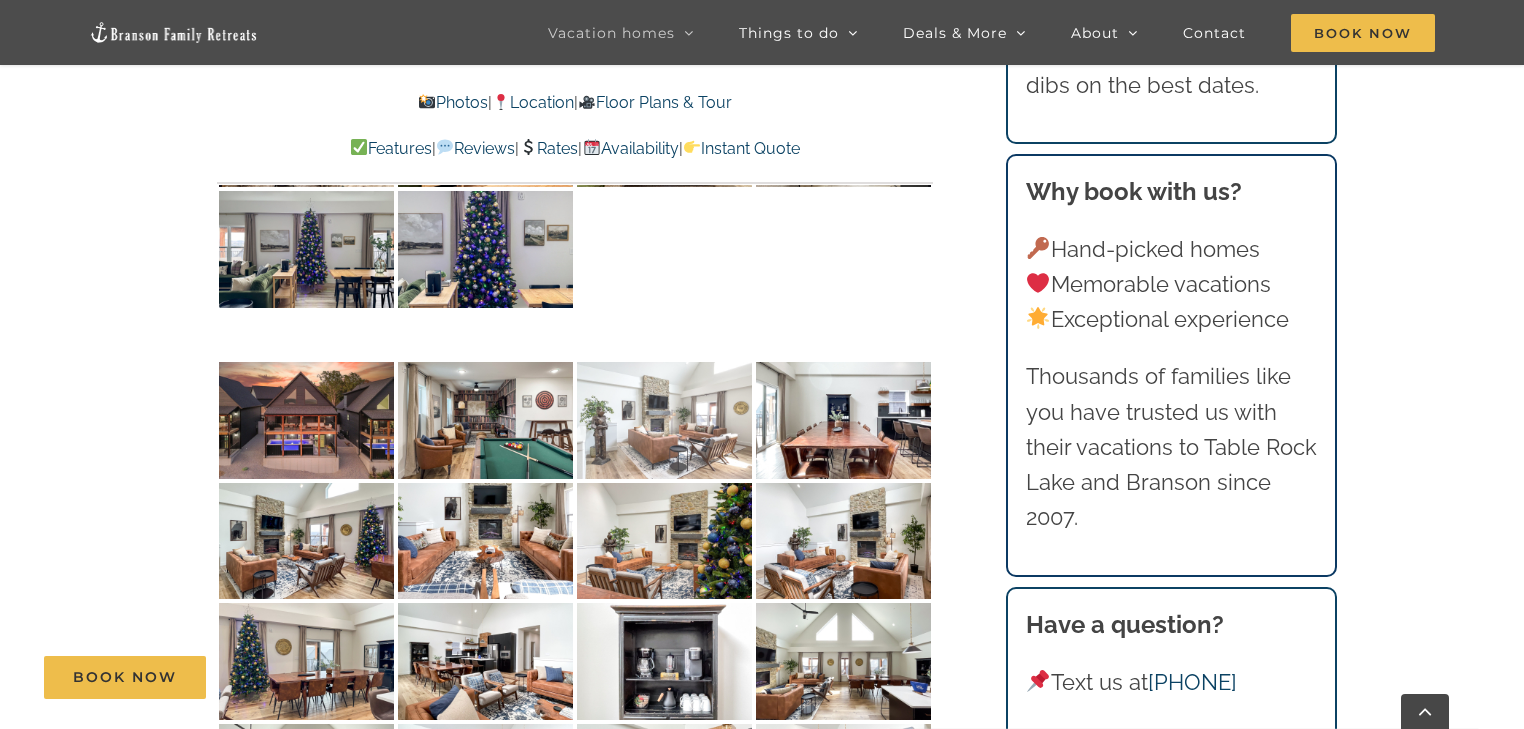 click at bounding box center [664, 420] 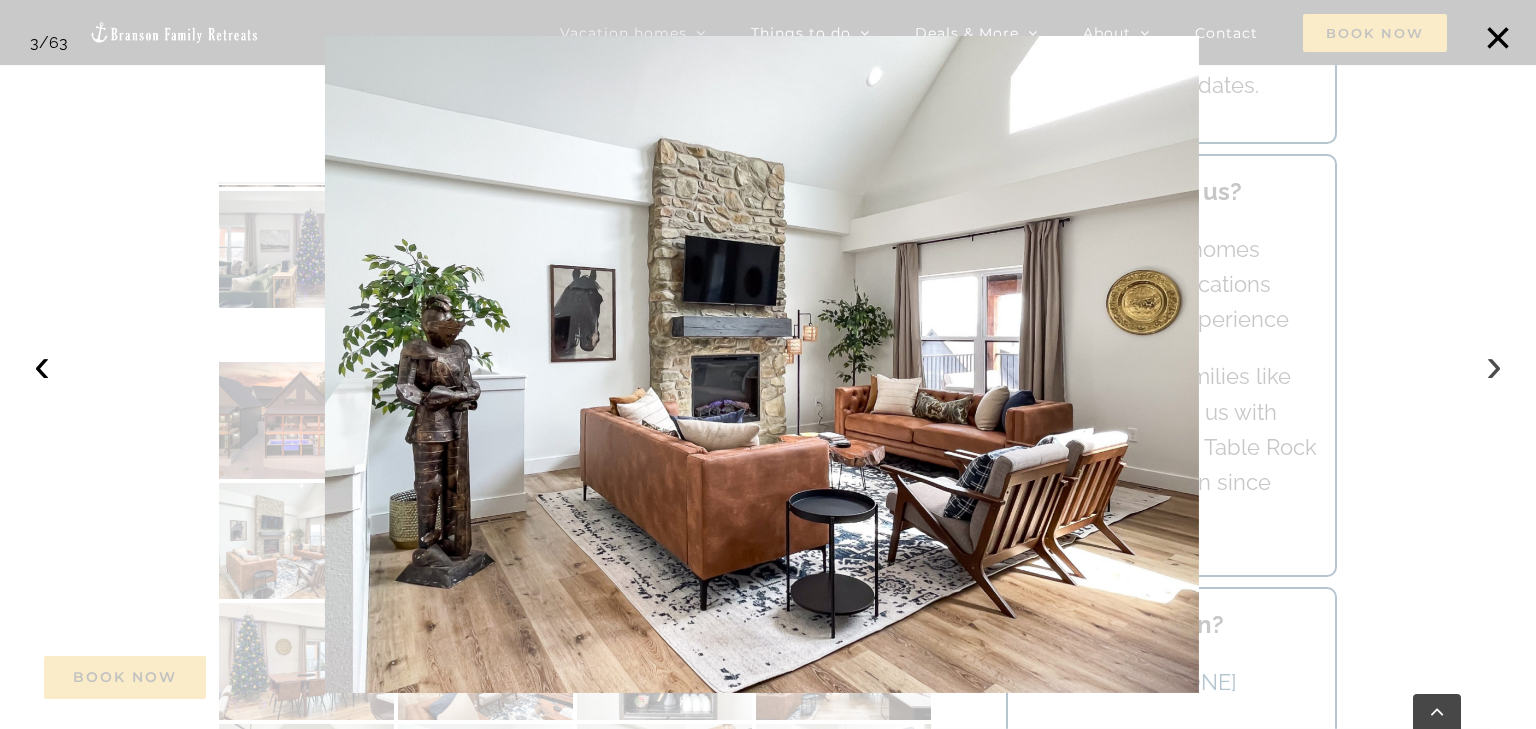 click on "›" at bounding box center [1494, 365] 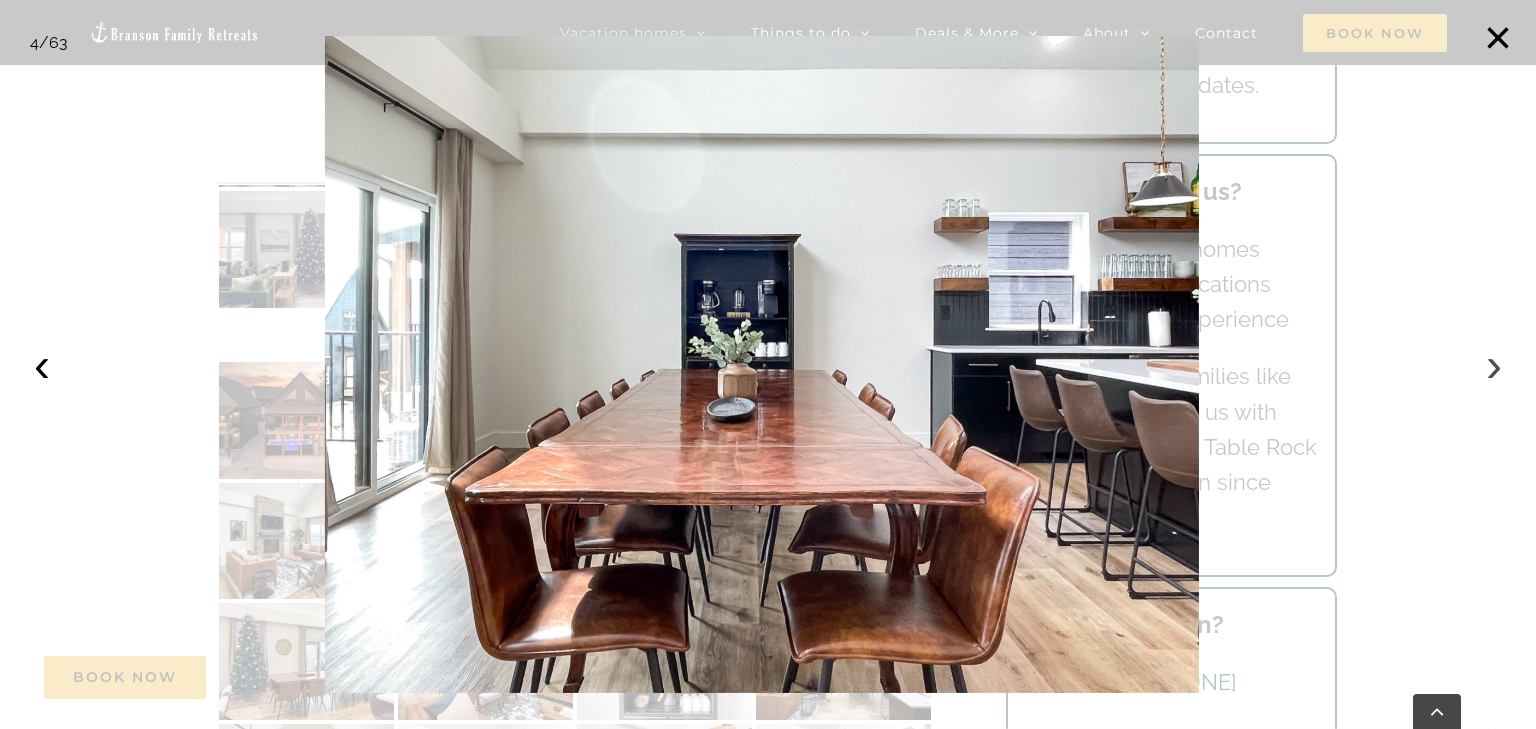 click on "›" at bounding box center [1494, 365] 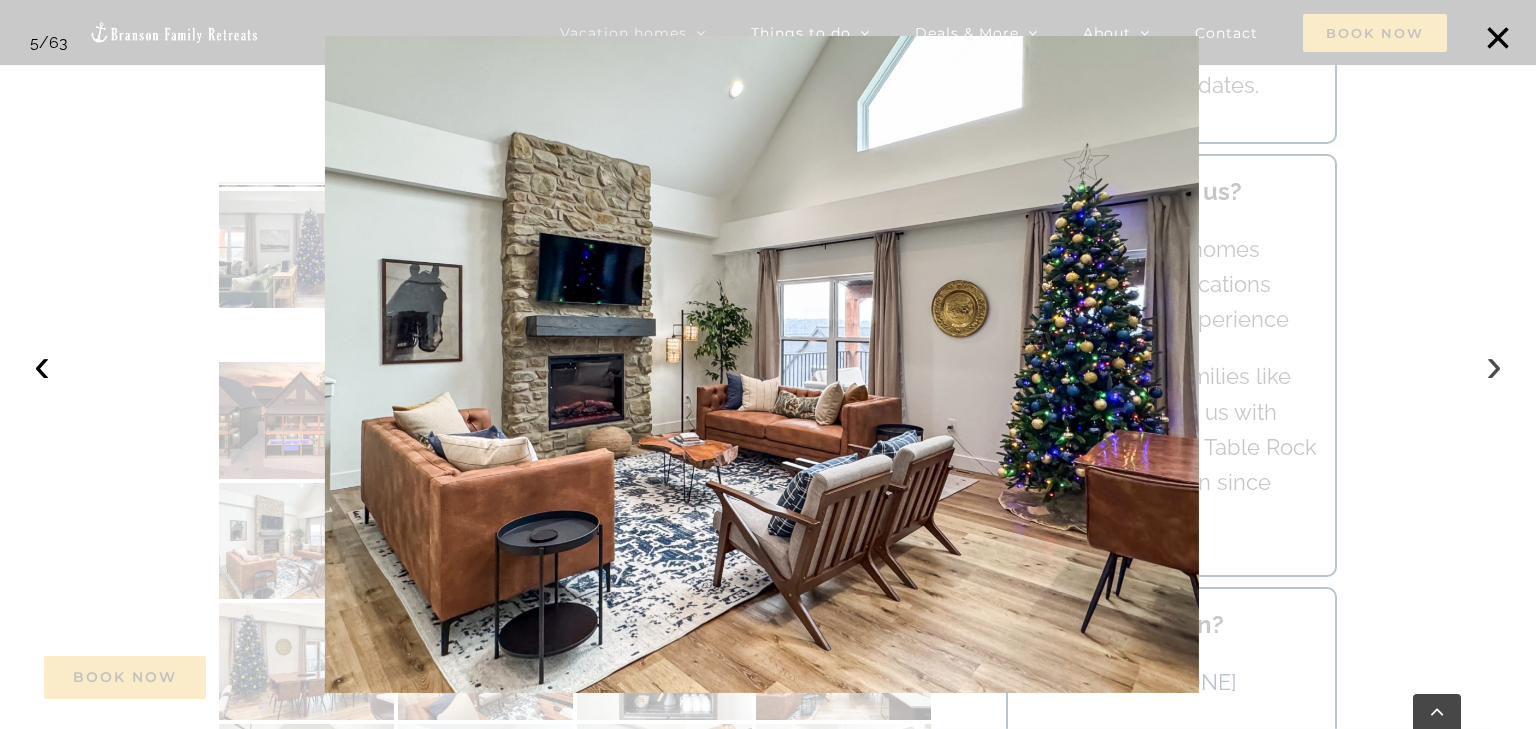 click on "›" at bounding box center (1494, 365) 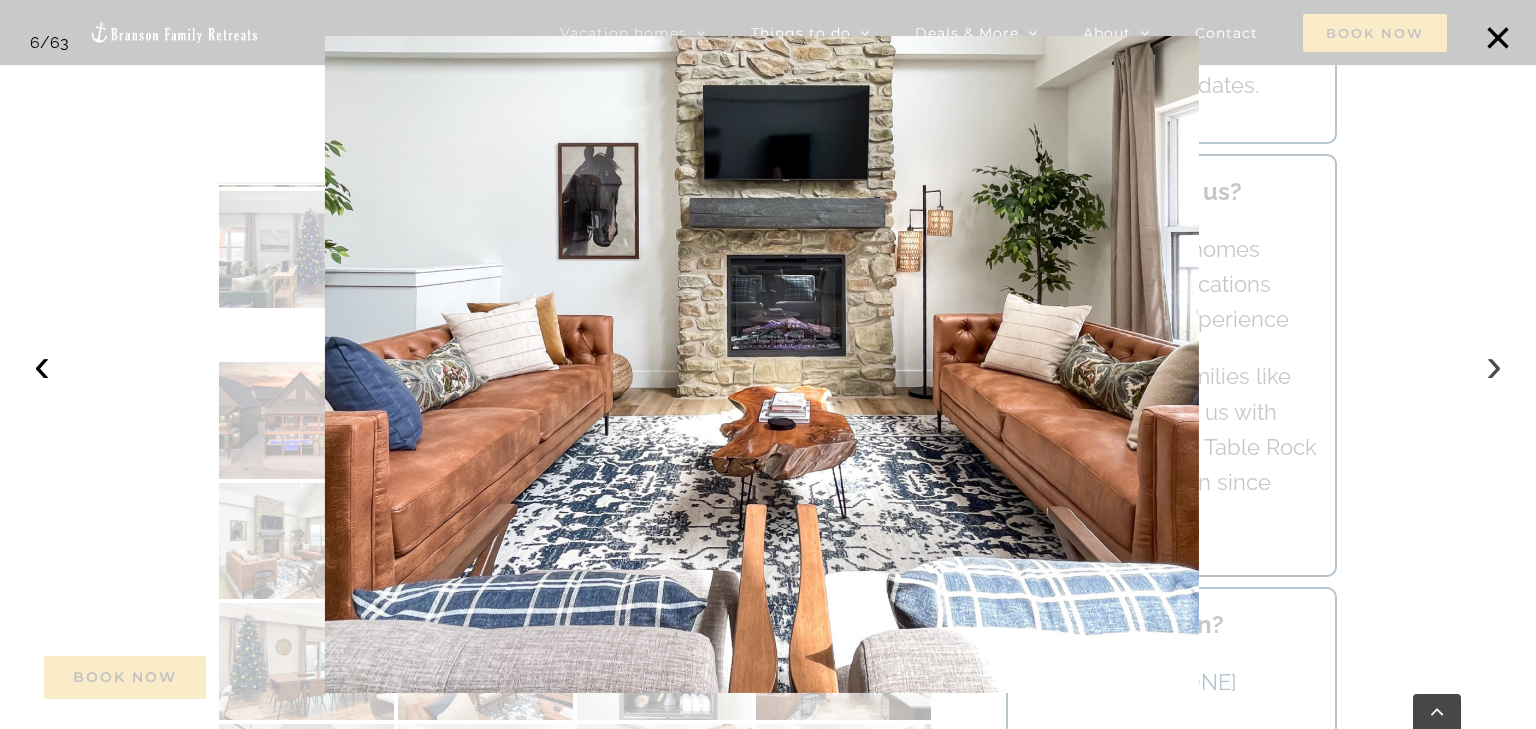 click on "›" at bounding box center (1494, 365) 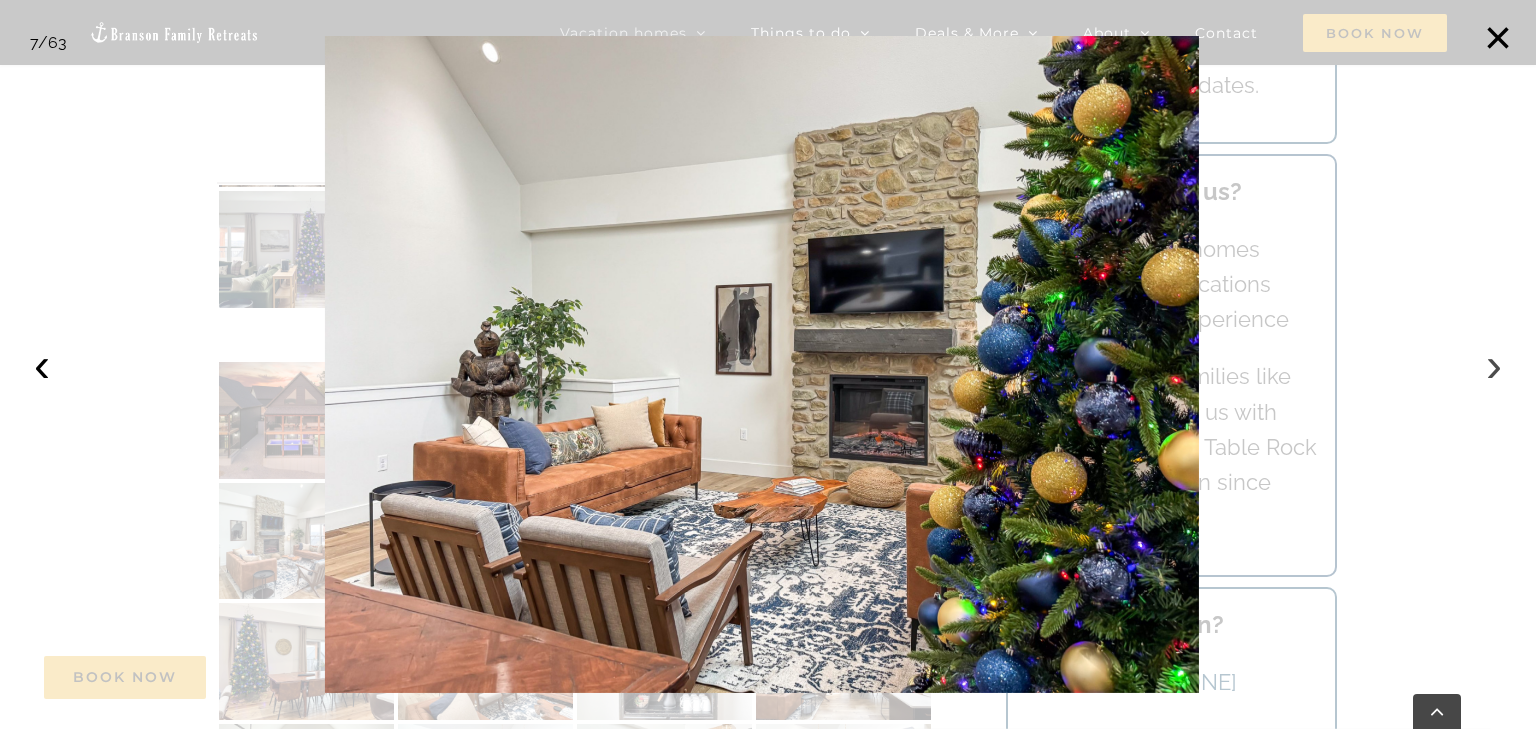 click on "›" at bounding box center (1494, 365) 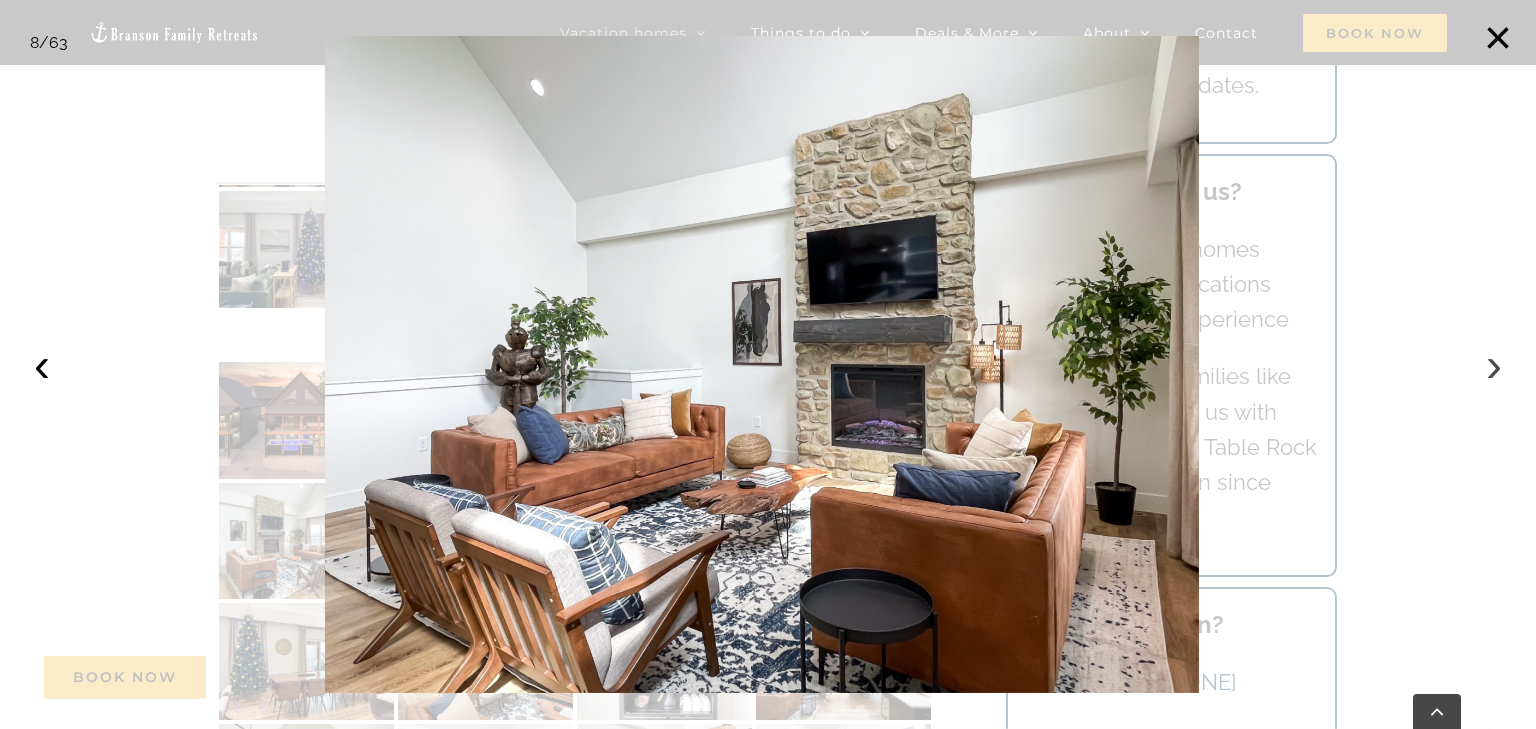 click on "›" at bounding box center (1494, 365) 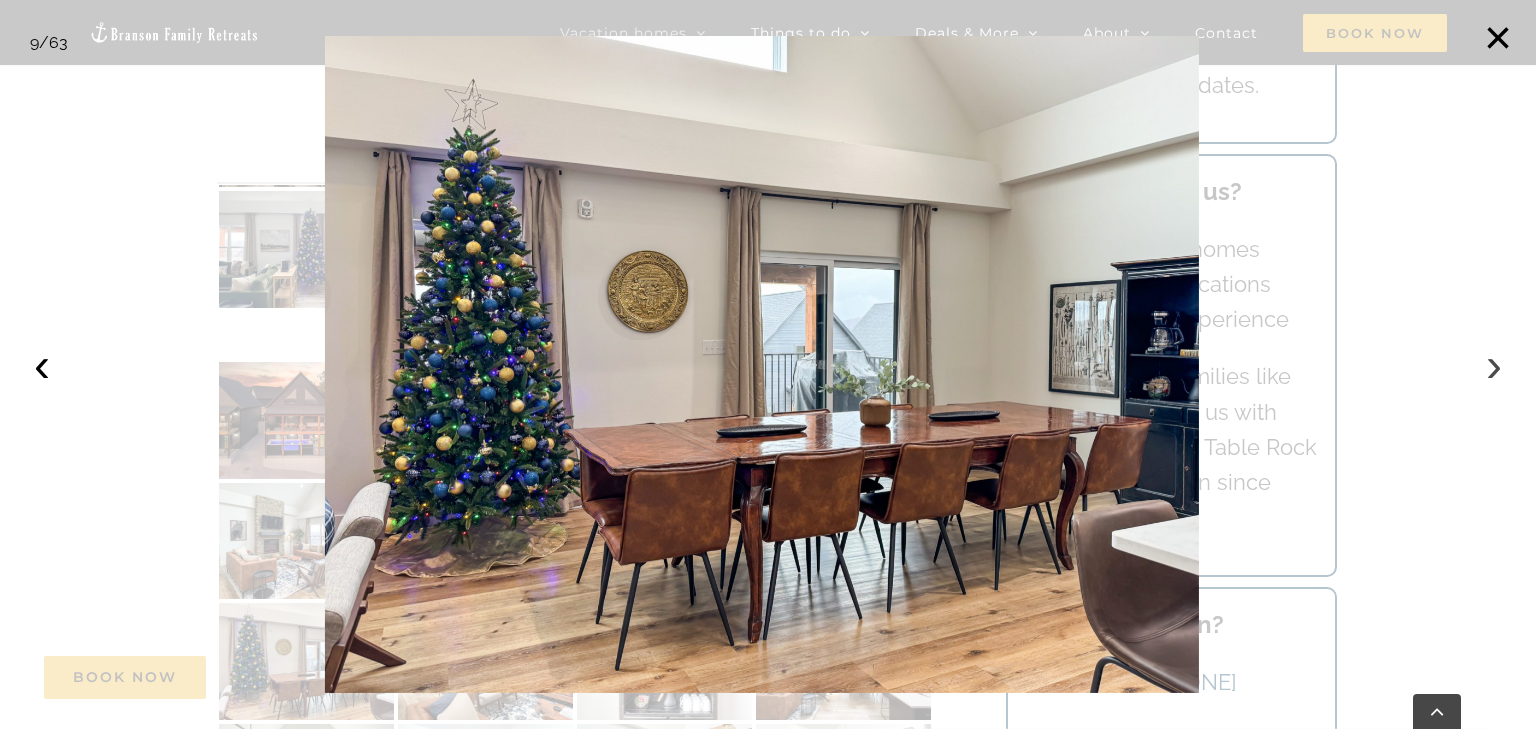 click on "›" at bounding box center (1494, 365) 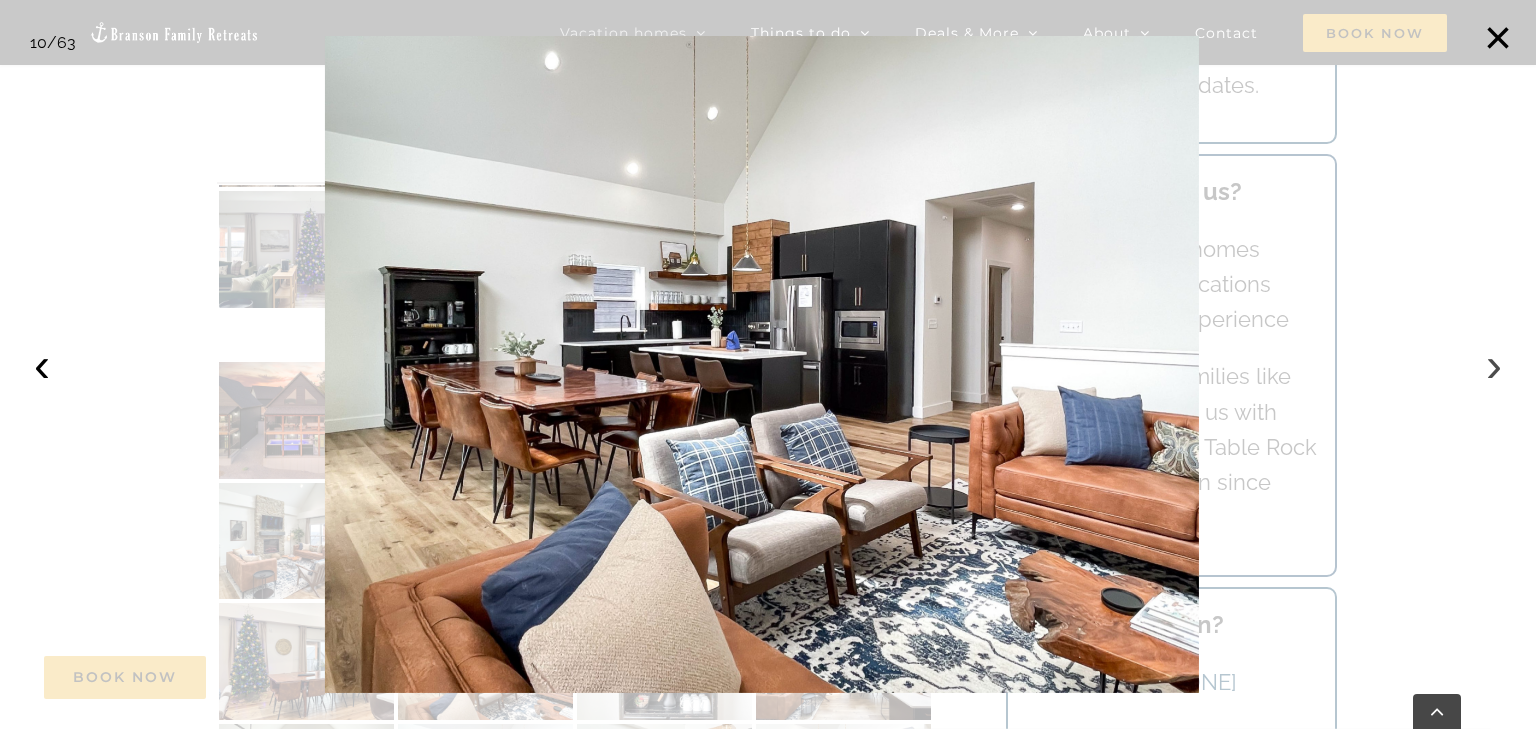 click on "›" at bounding box center [1494, 365] 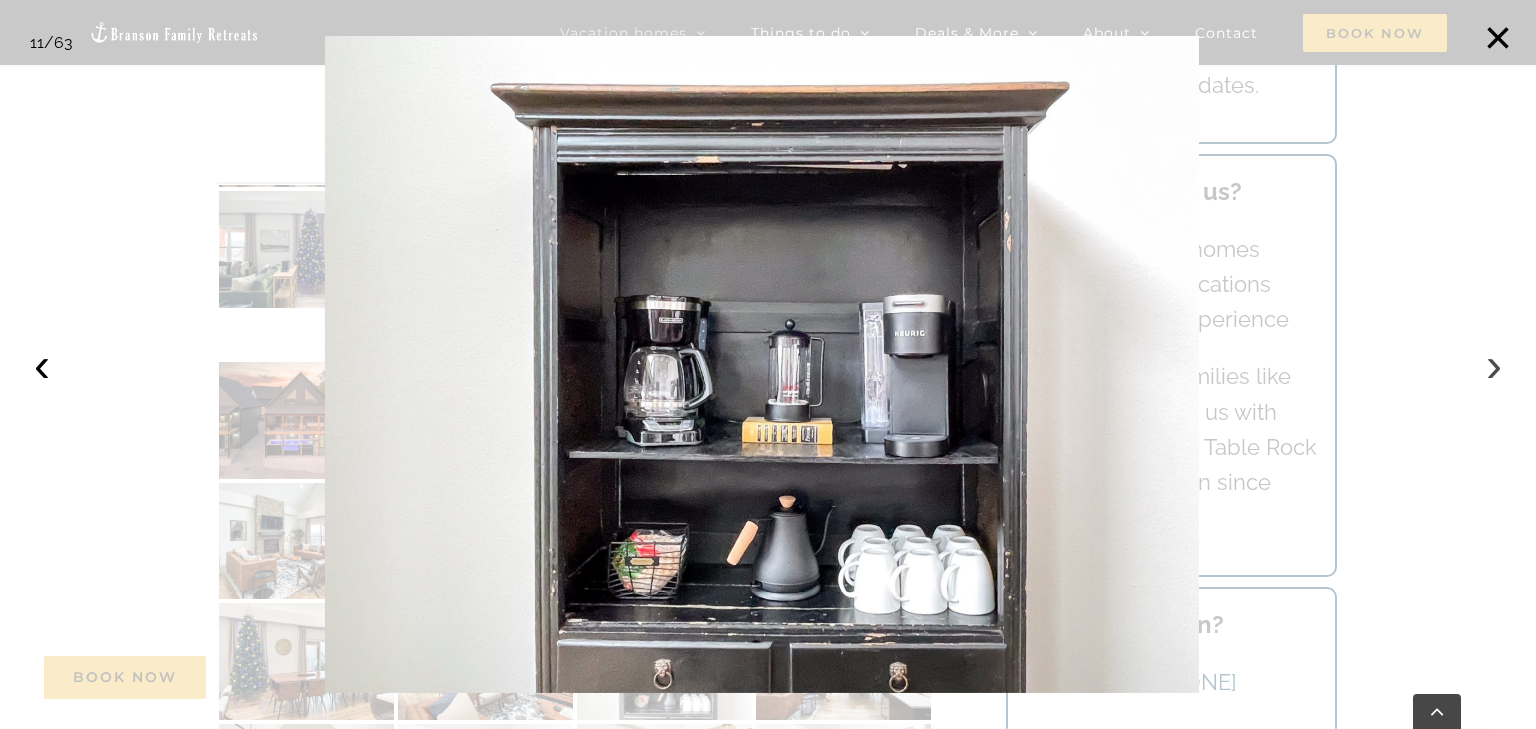 click on "›" at bounding box center [1494, 365] 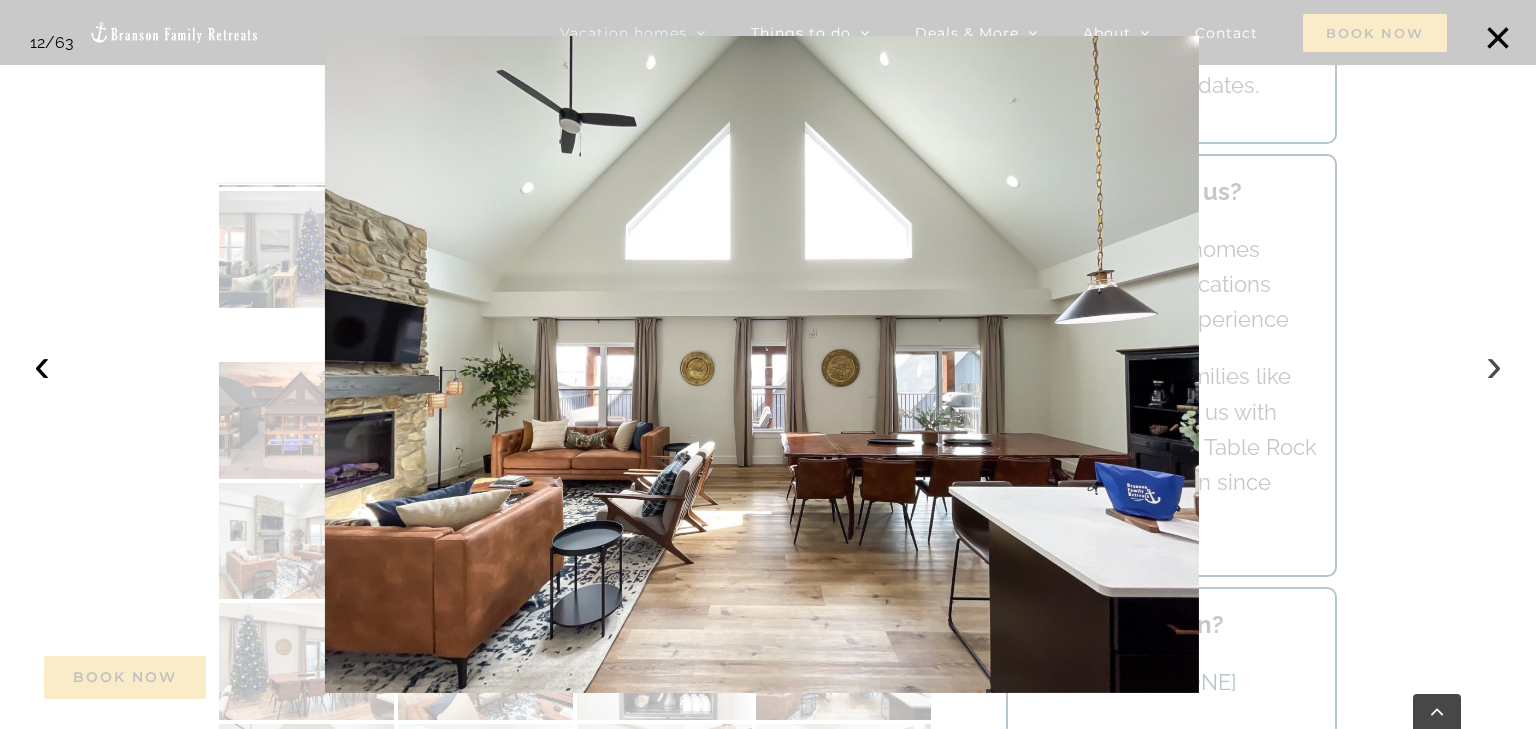 click on "›" at bounding box center (1494, 365) 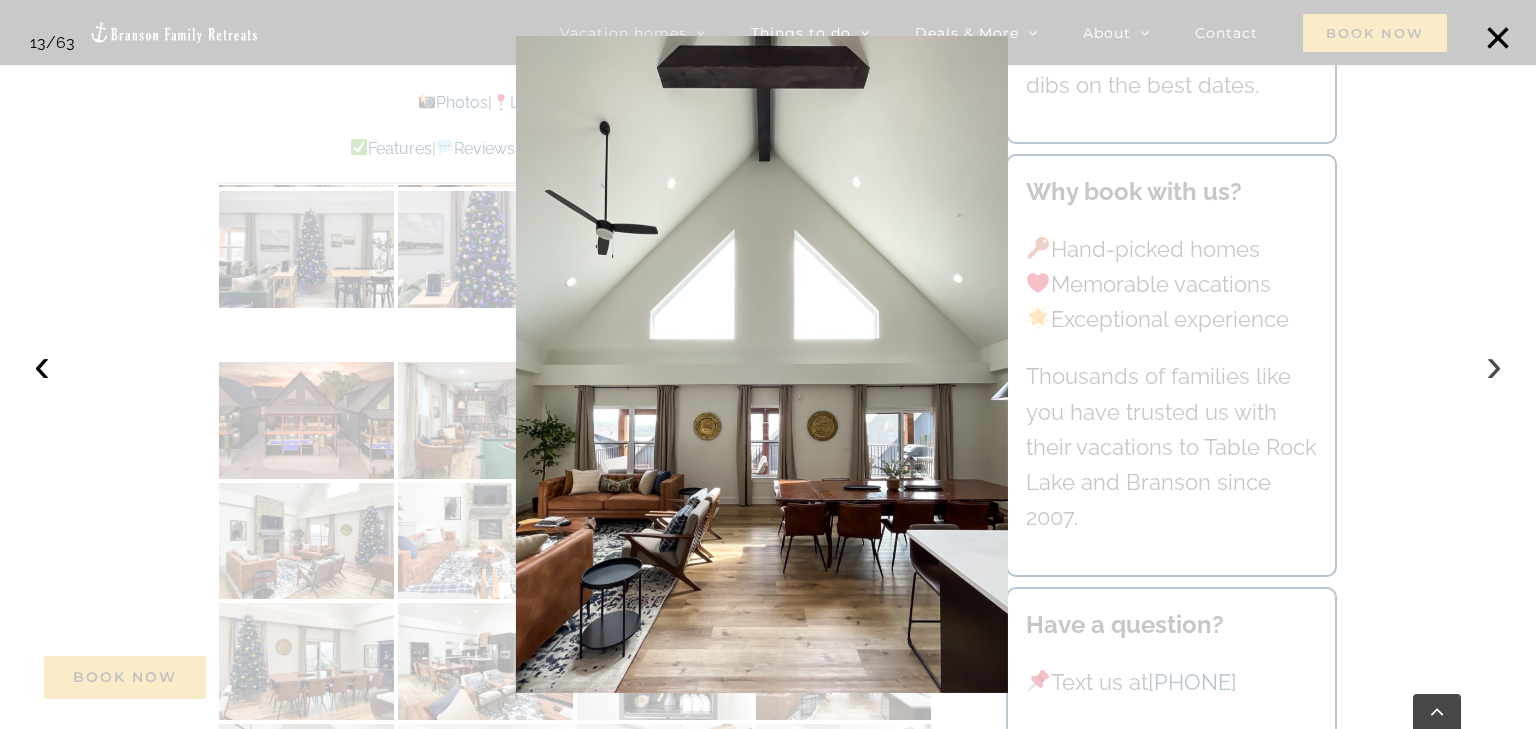 click on "›" at bounding box center [1494, 365] 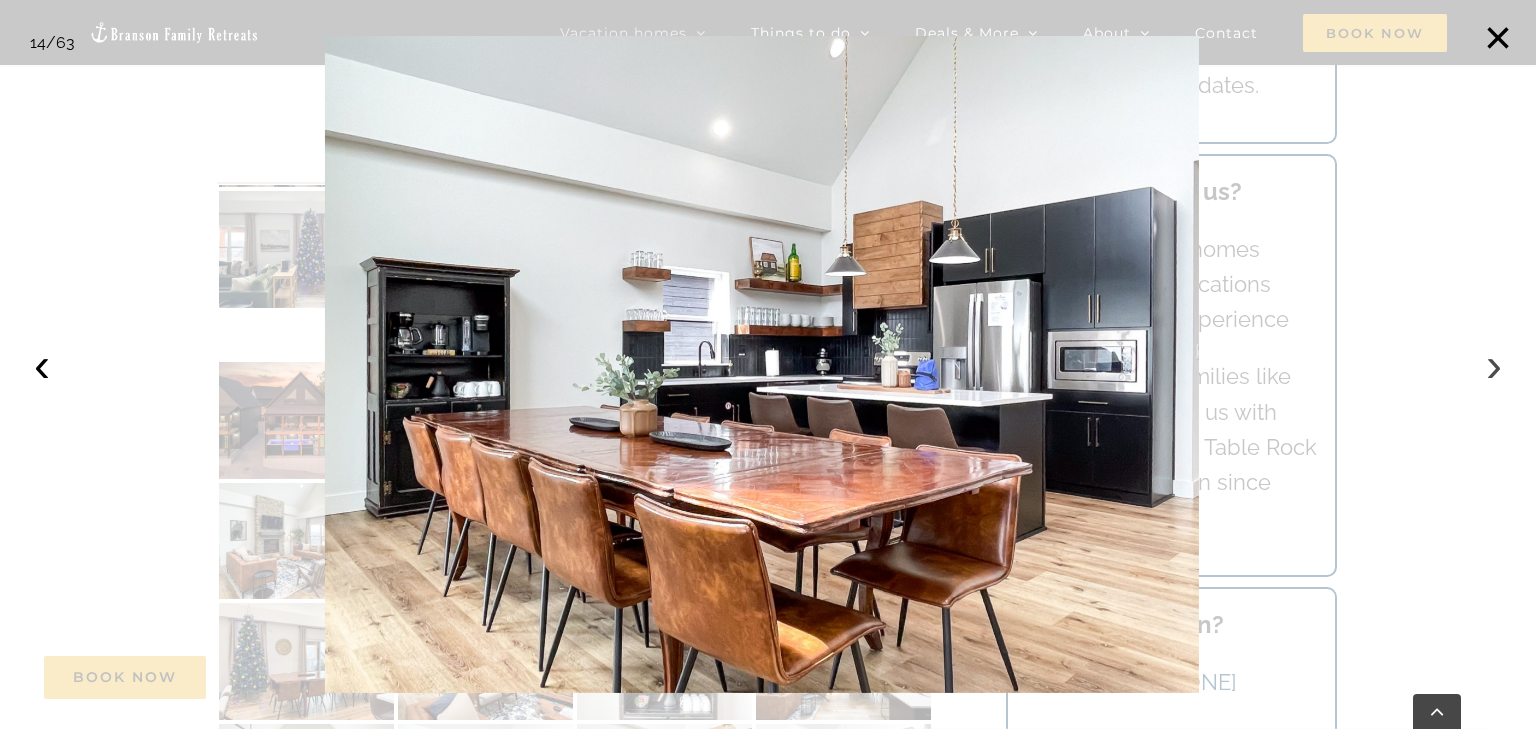 click on "›" at bounding box center [1494, 365] 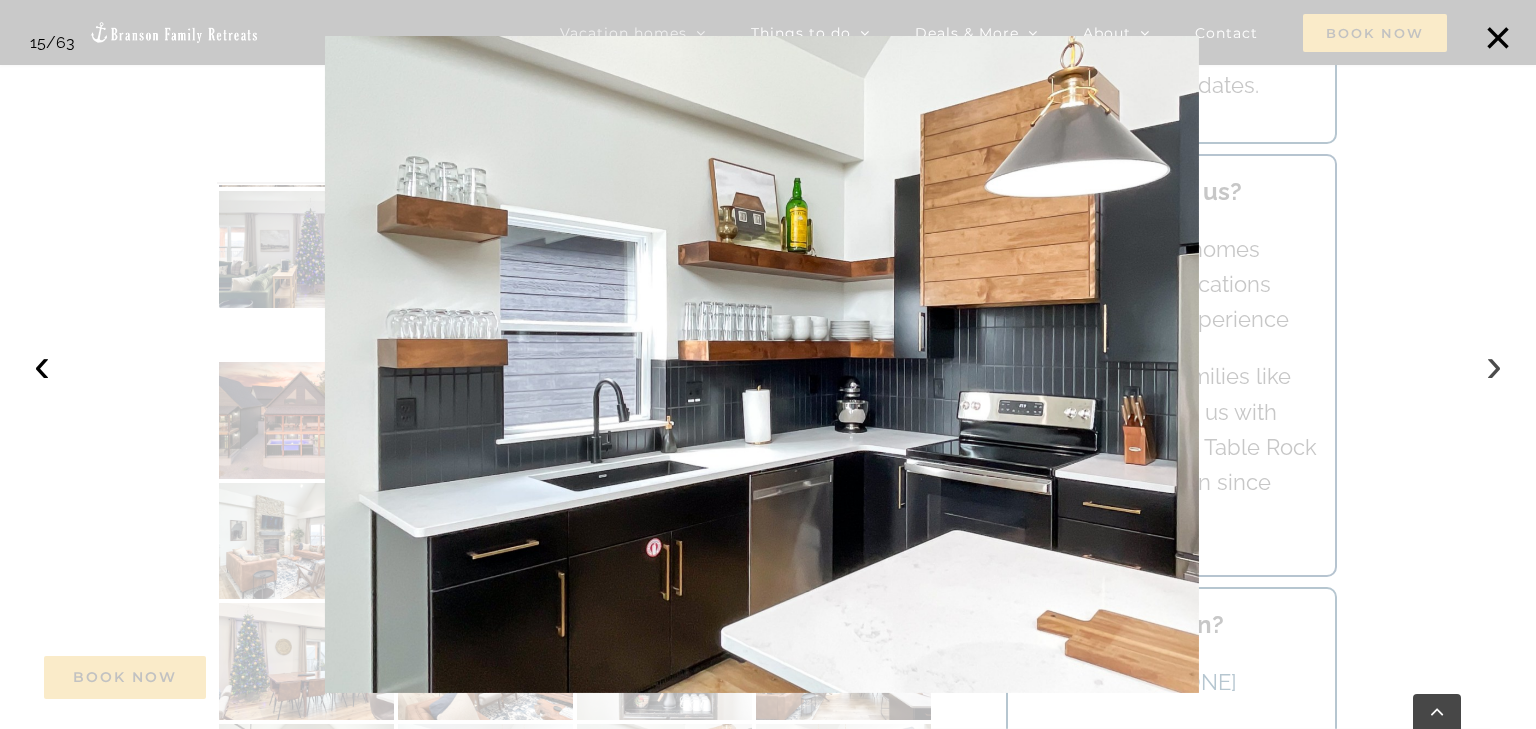 click on "›" at bounding box center (1494, 365) 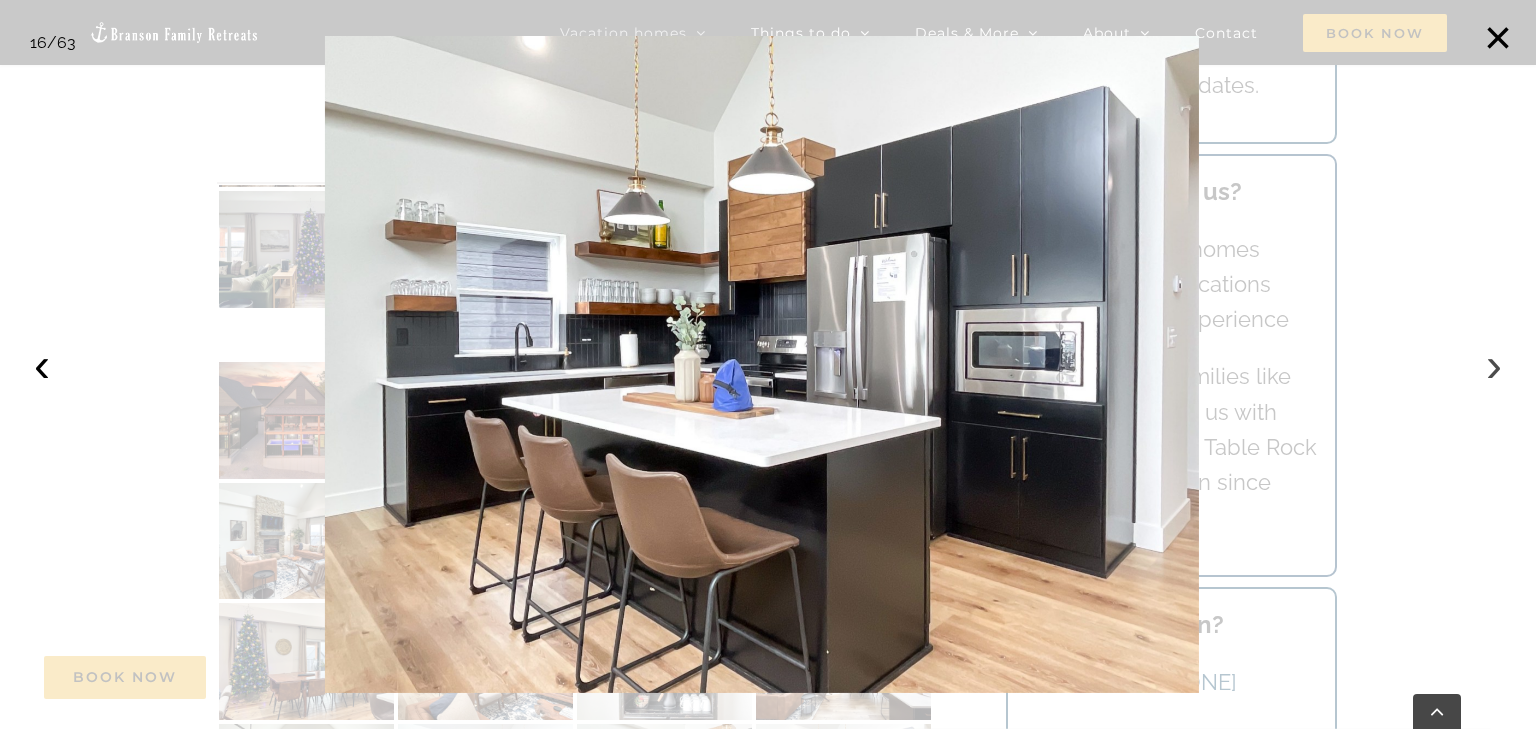click on "›" at bounding box center (1494, 365) 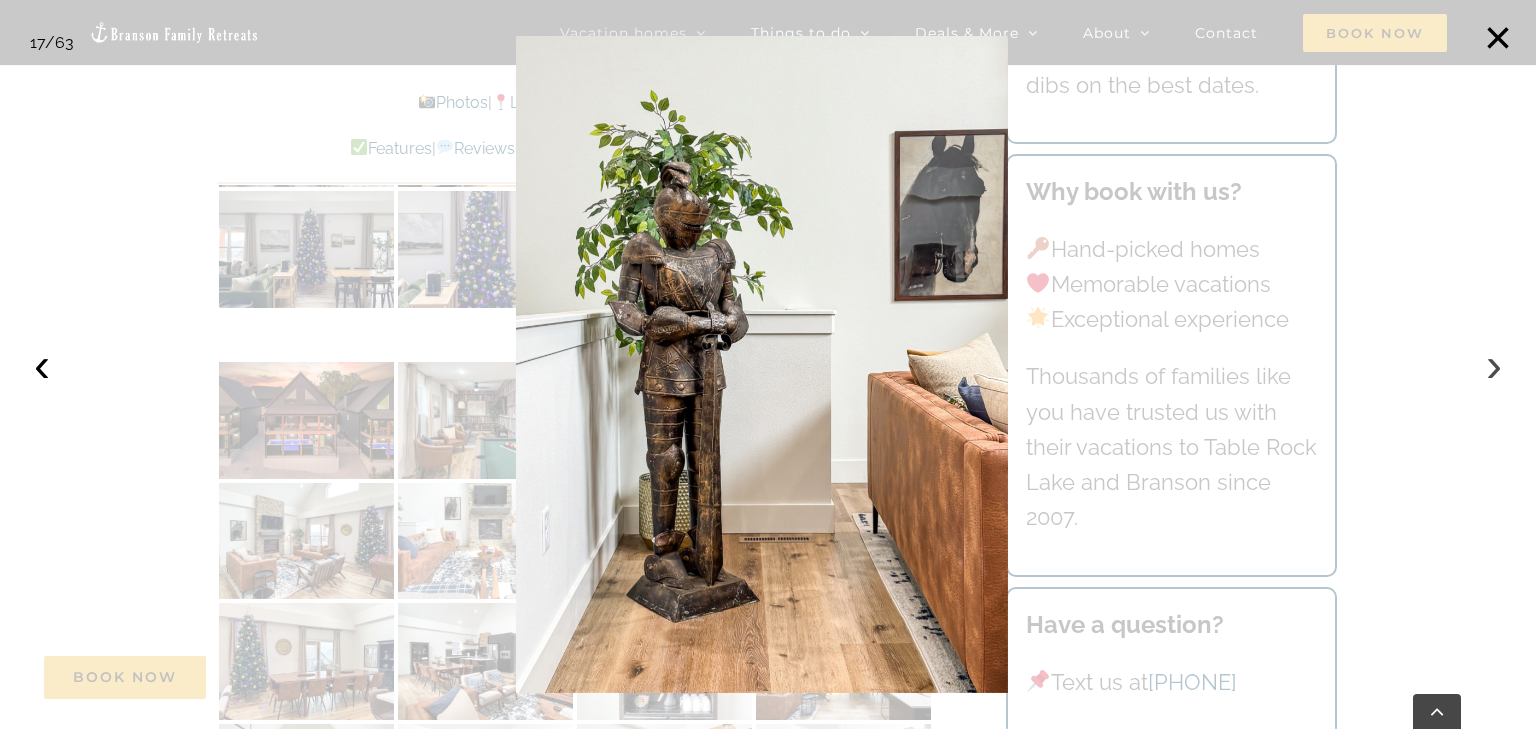 click on "›" at bounding box center [1494, 365] 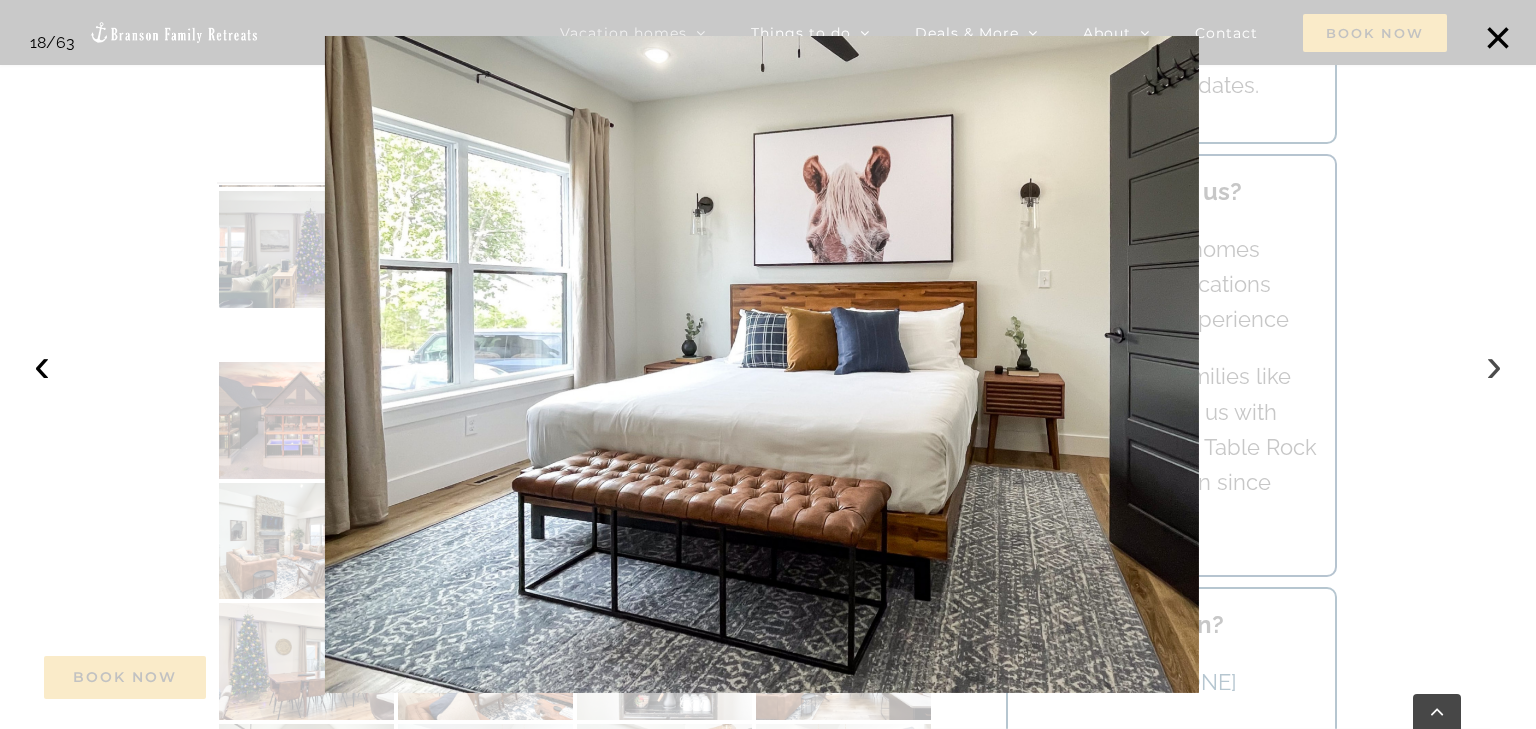click on "›" at bounding box center [1494, 365] 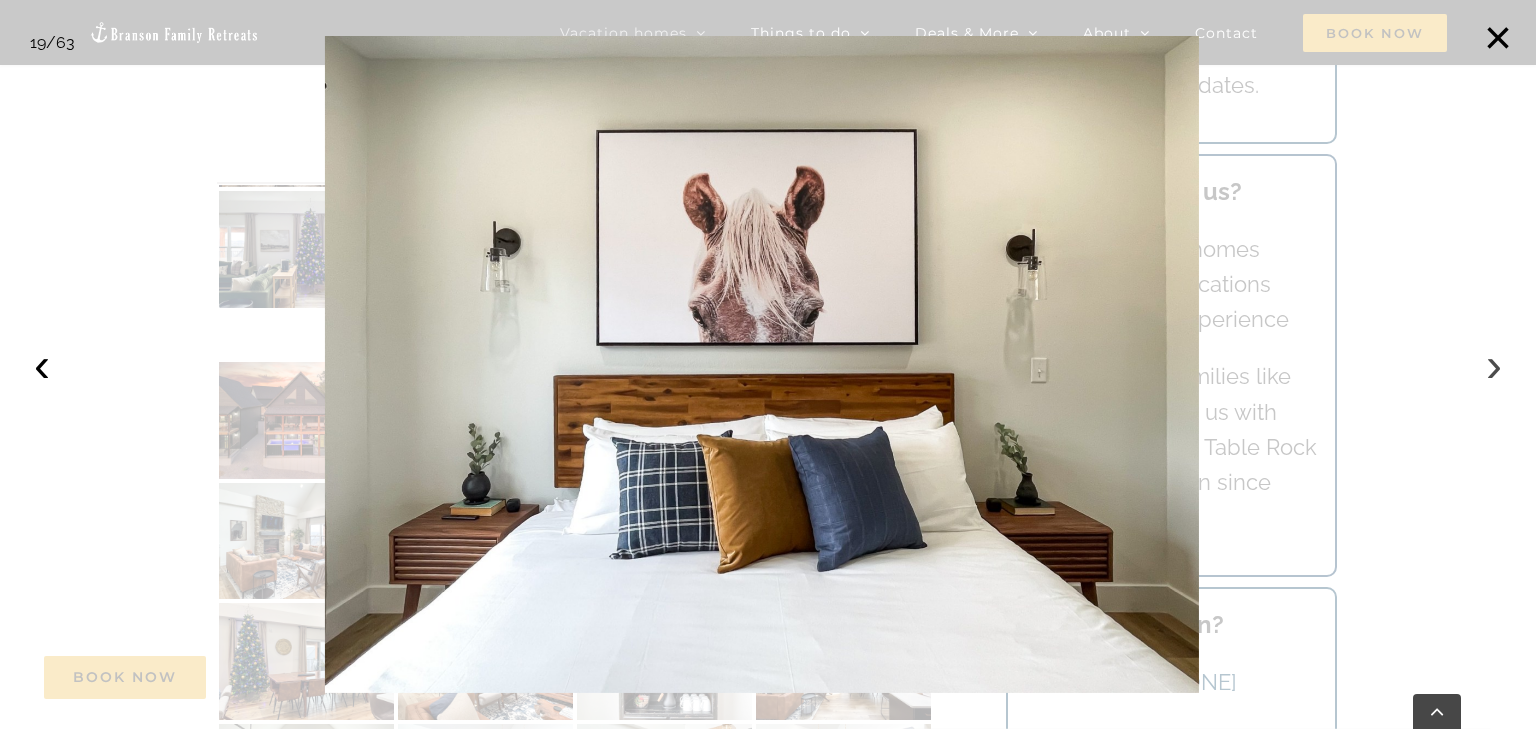 click on "›" at bounding box center [1494, 365] 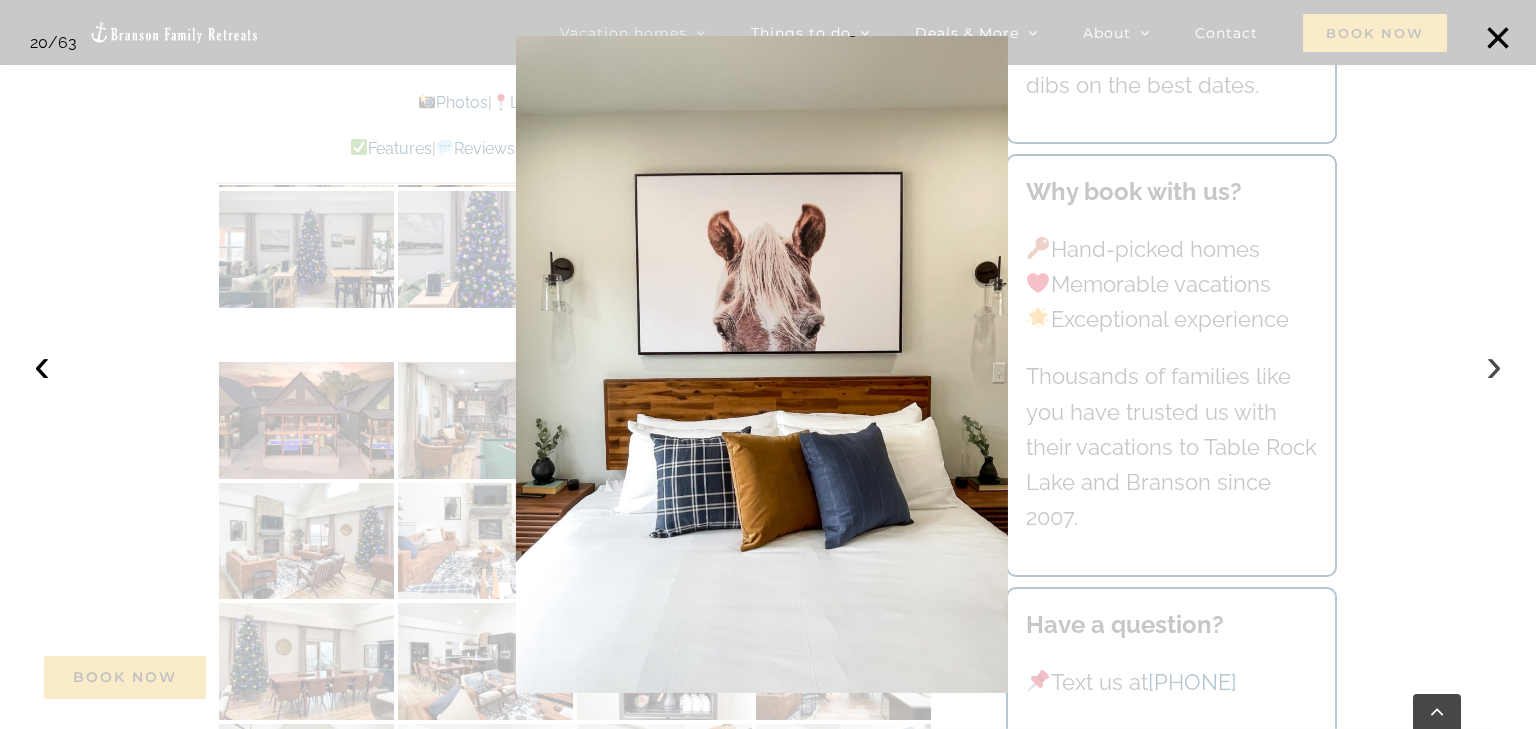 click on "›" at bounding box center [1494, 365] 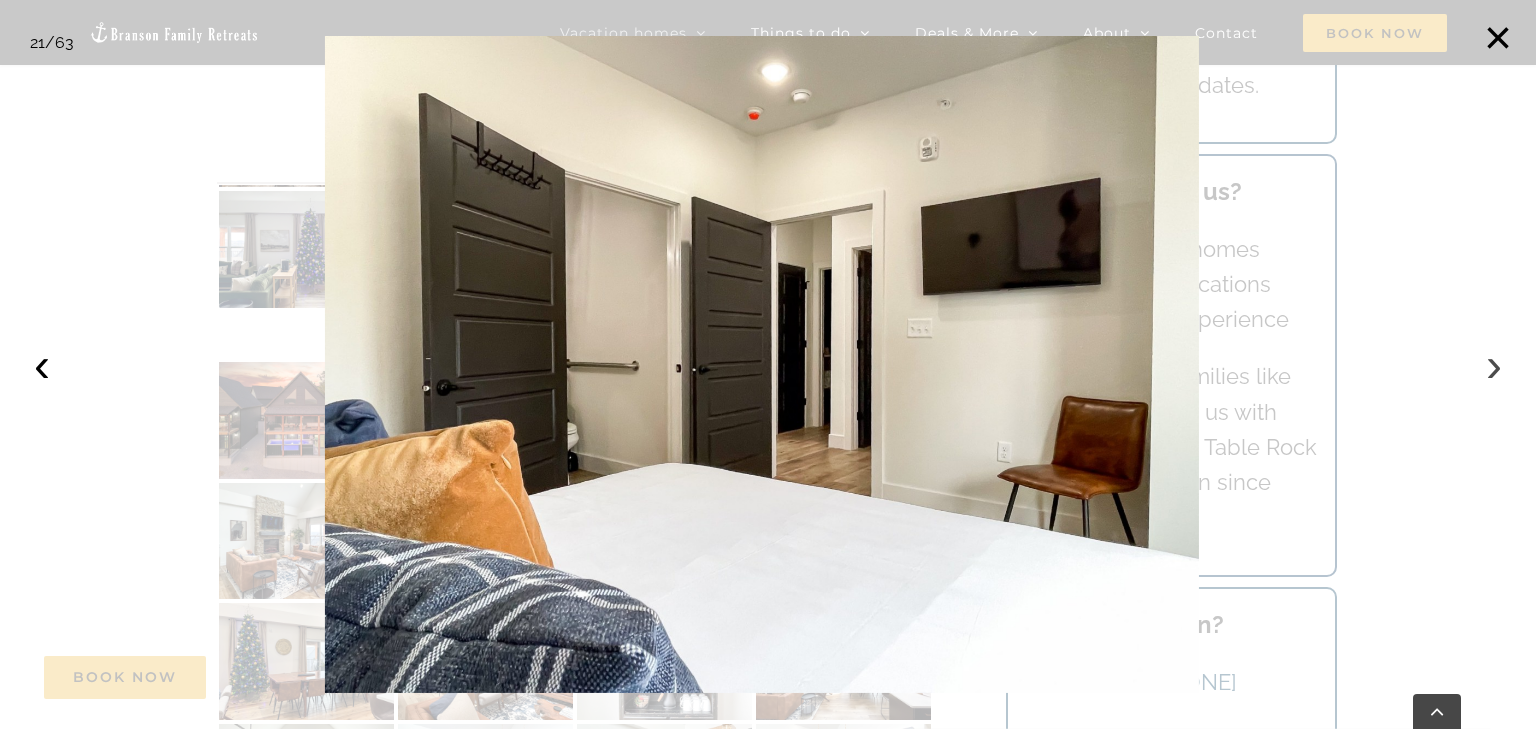 click on "›" at bounding box center [1494, 365] 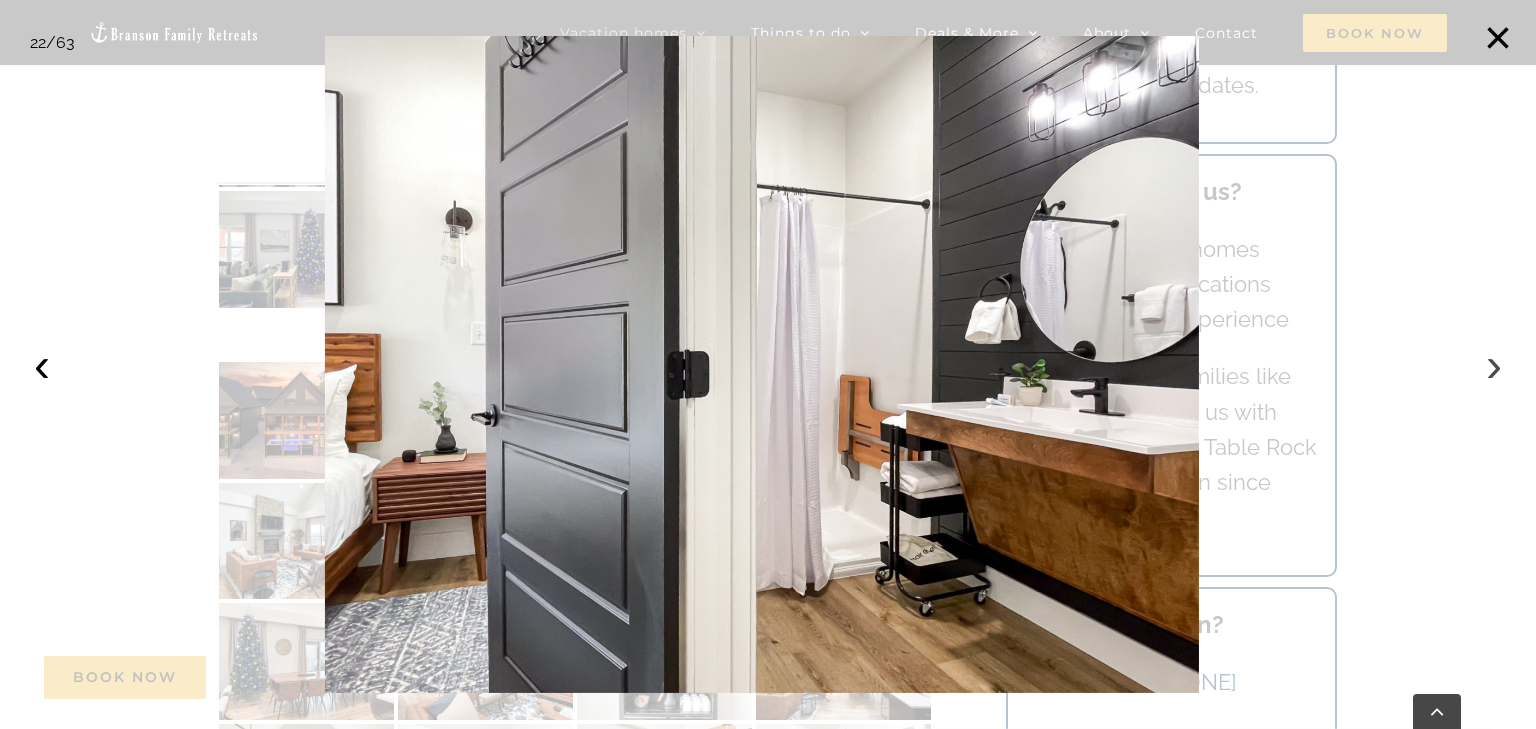 click on "›" at bounding box center (1494, 365) 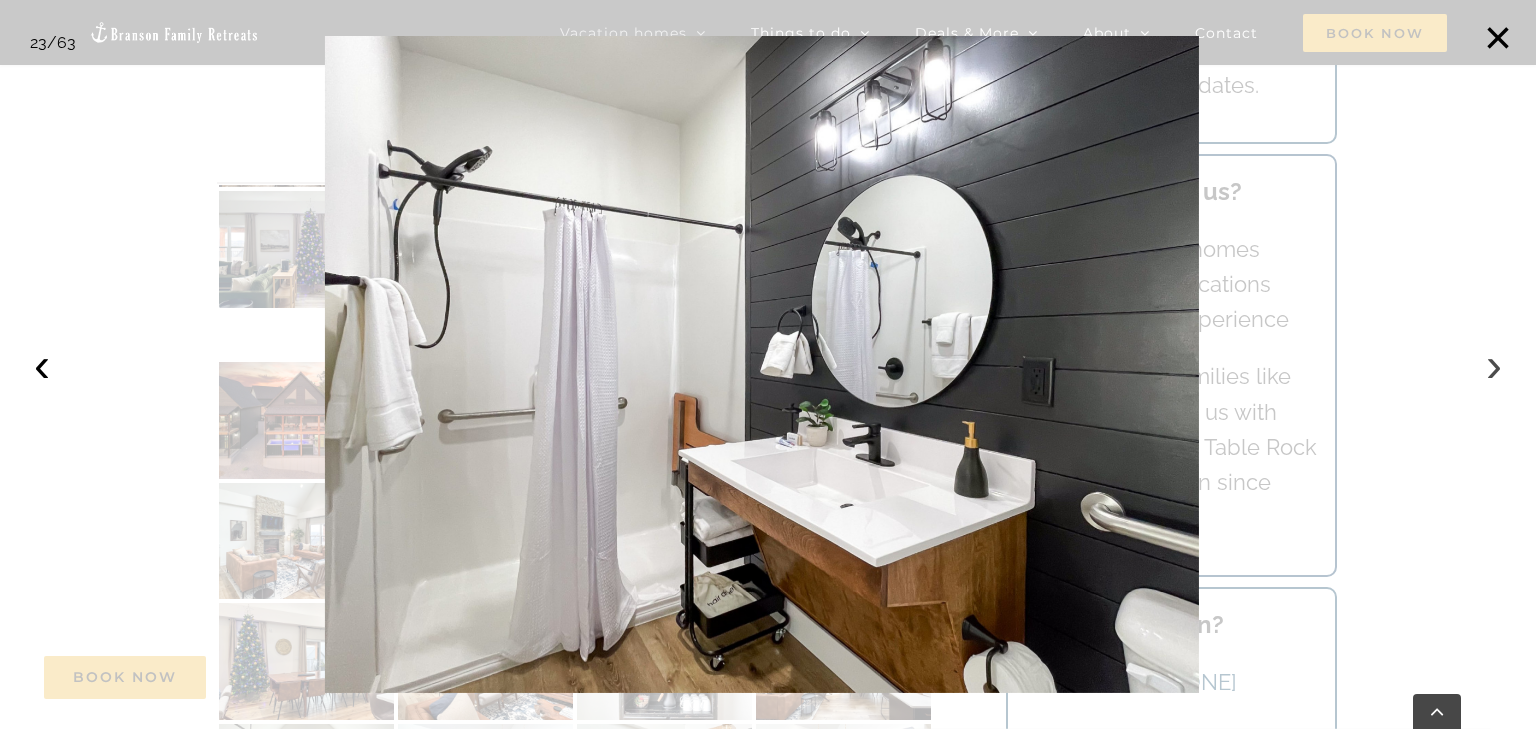 click on "›" at bounding box center [1494, 365] 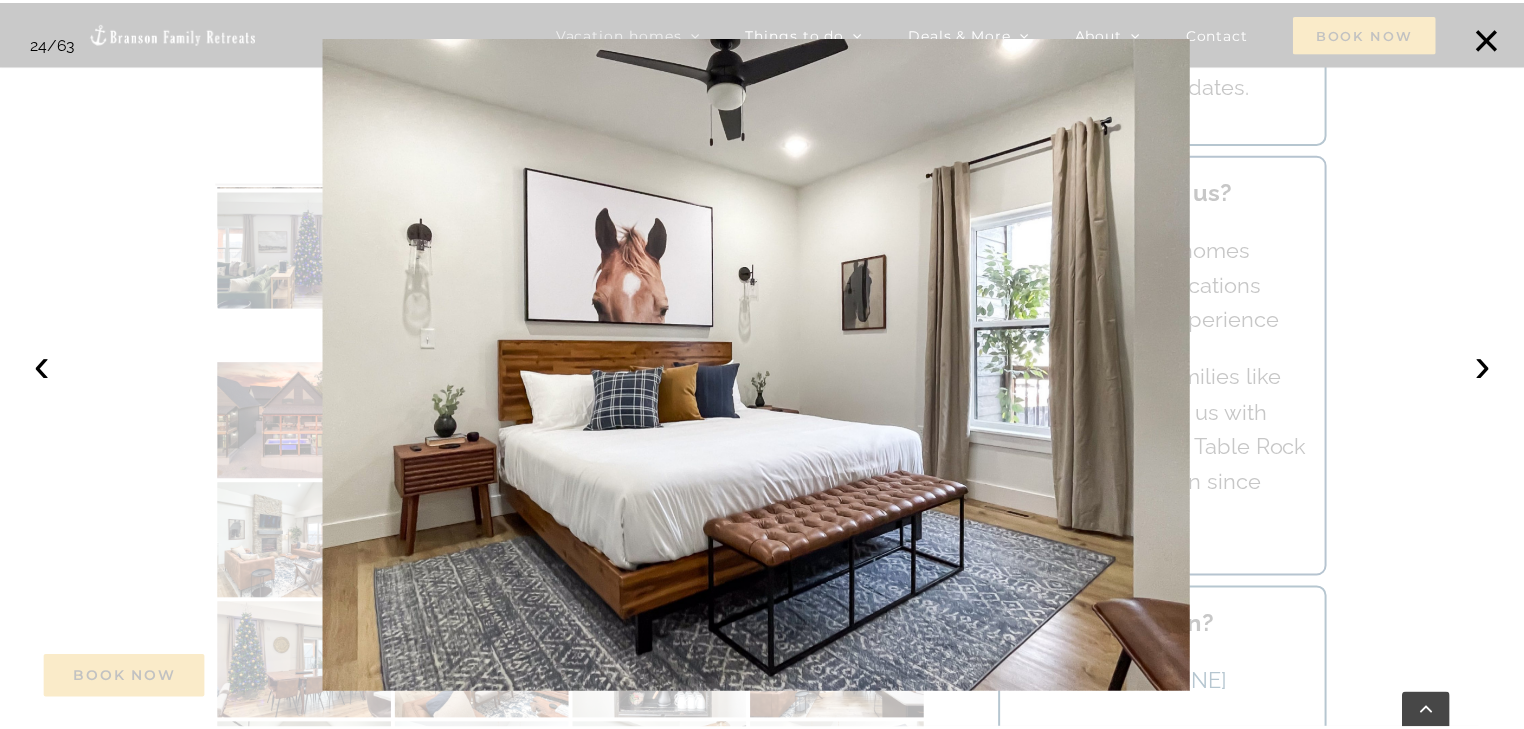 scroll, scrollTop: 2400, scrollLeft: 0, axis: vertical 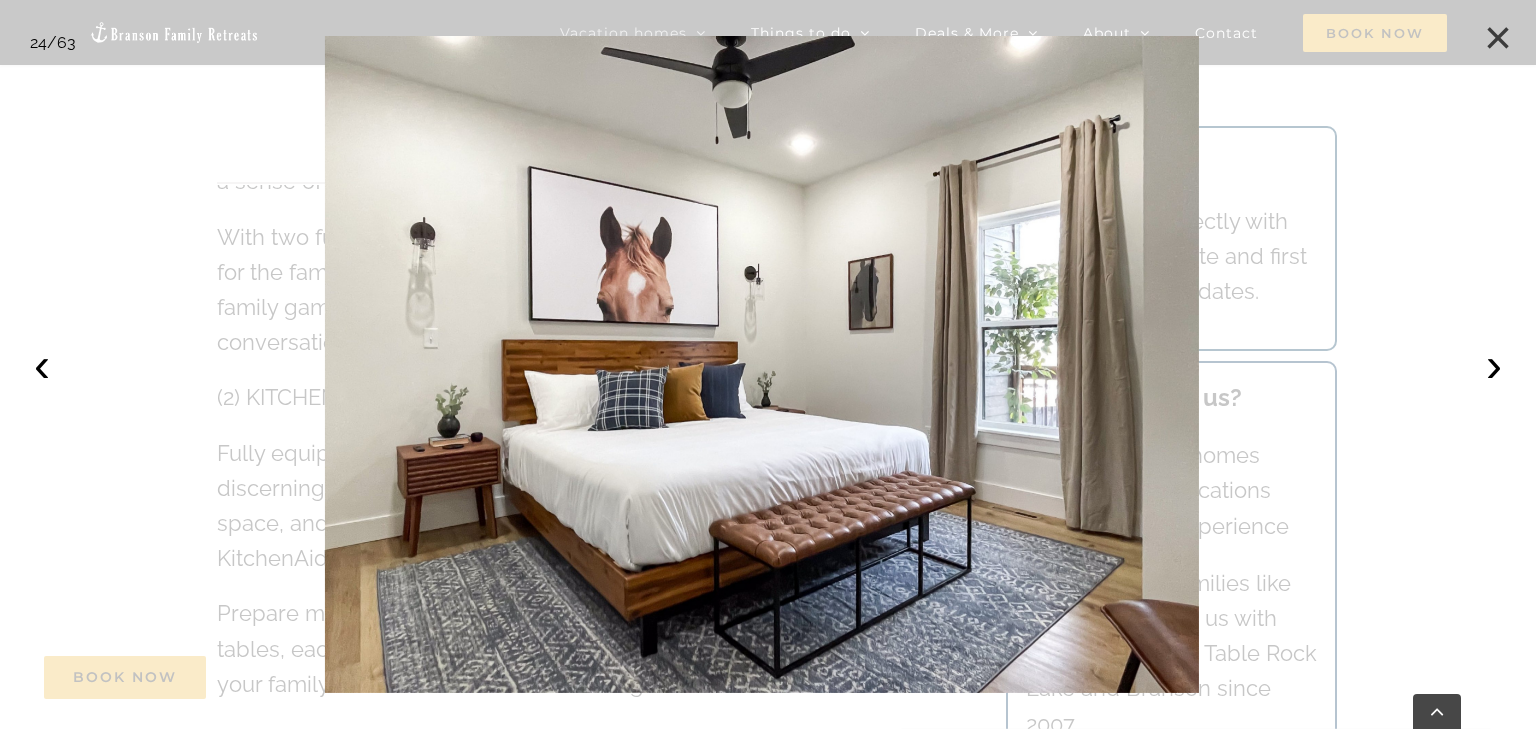 click on "×" at bounding box center [1498, 38] 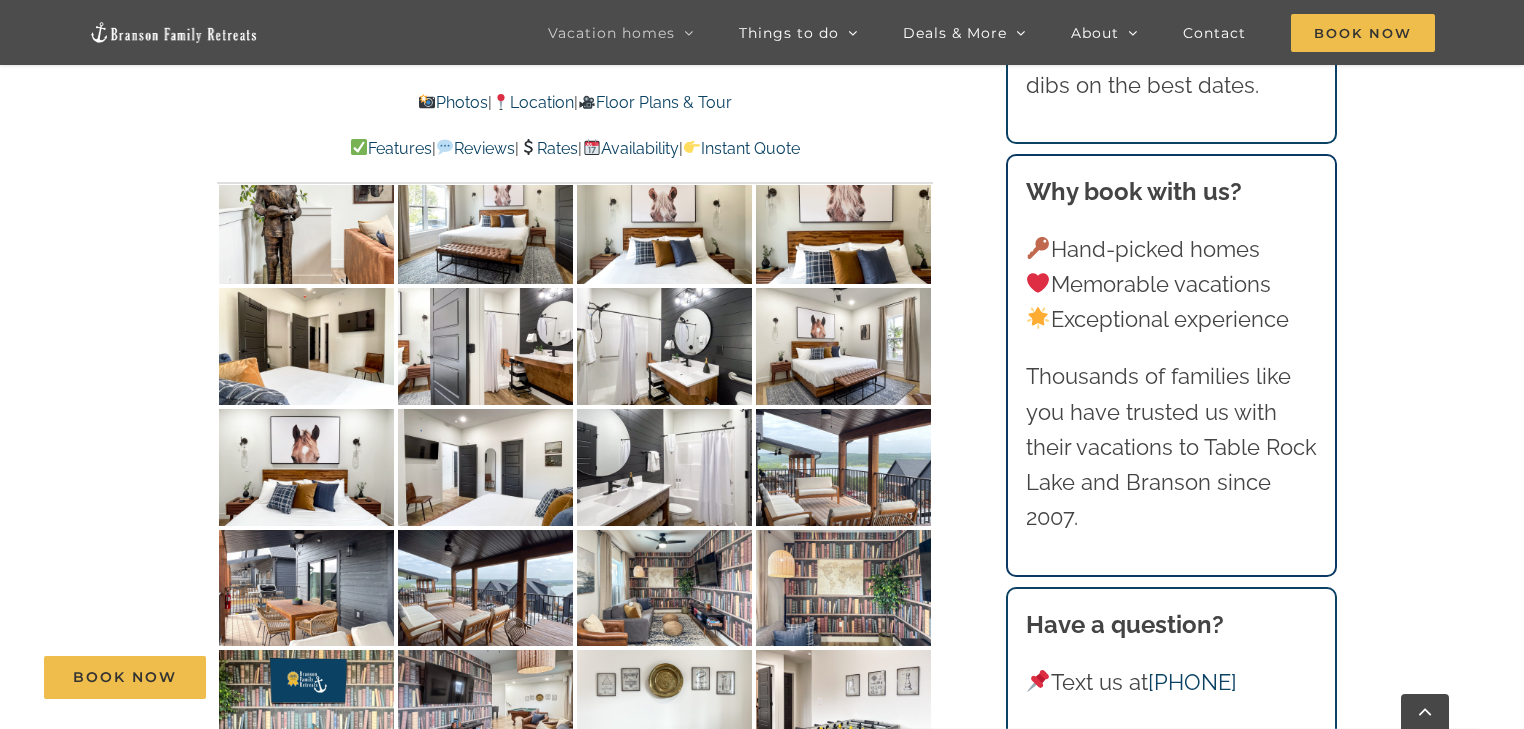 scroll, scrollTop: 8960, scrollLeft: 0, axis: vertical 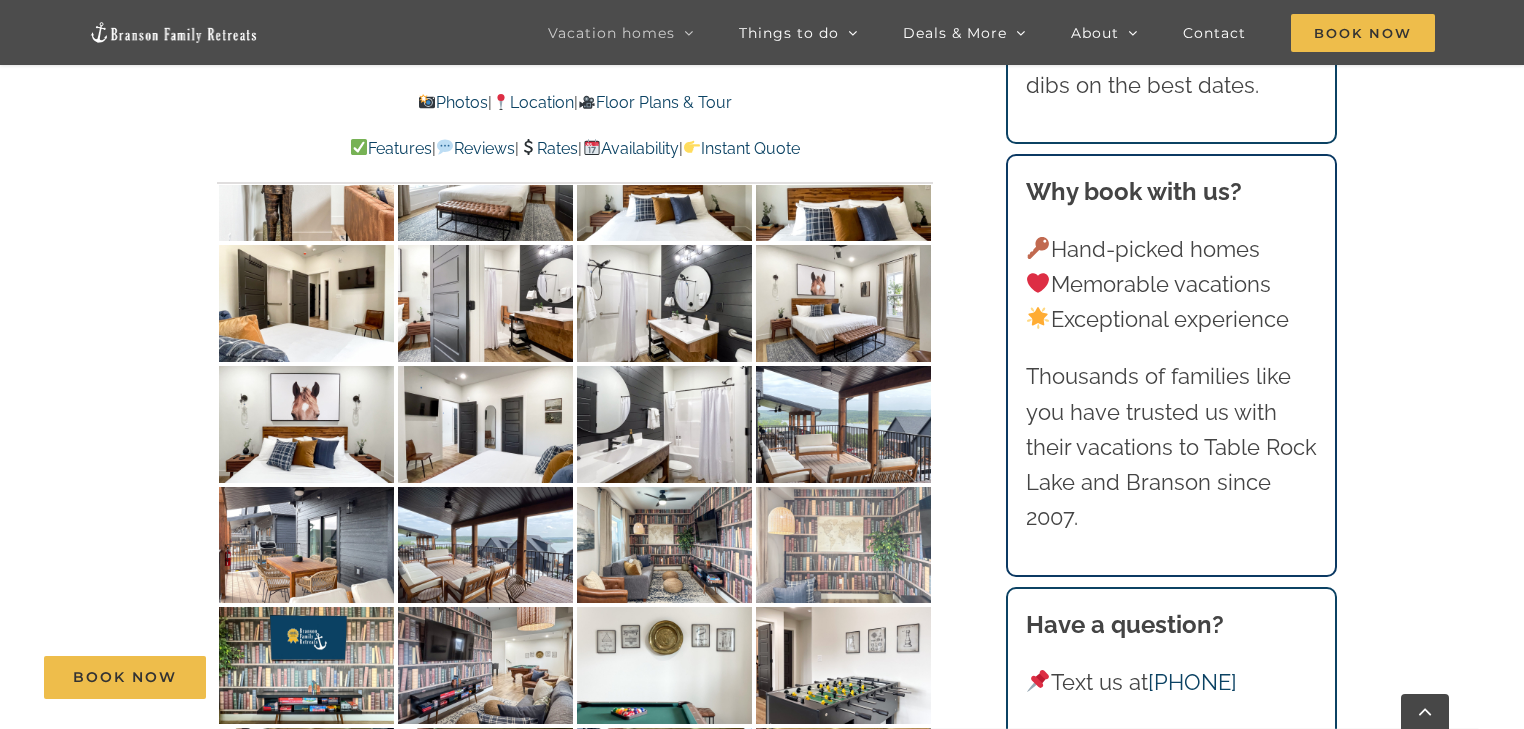 click at bounding box center [843, 545] 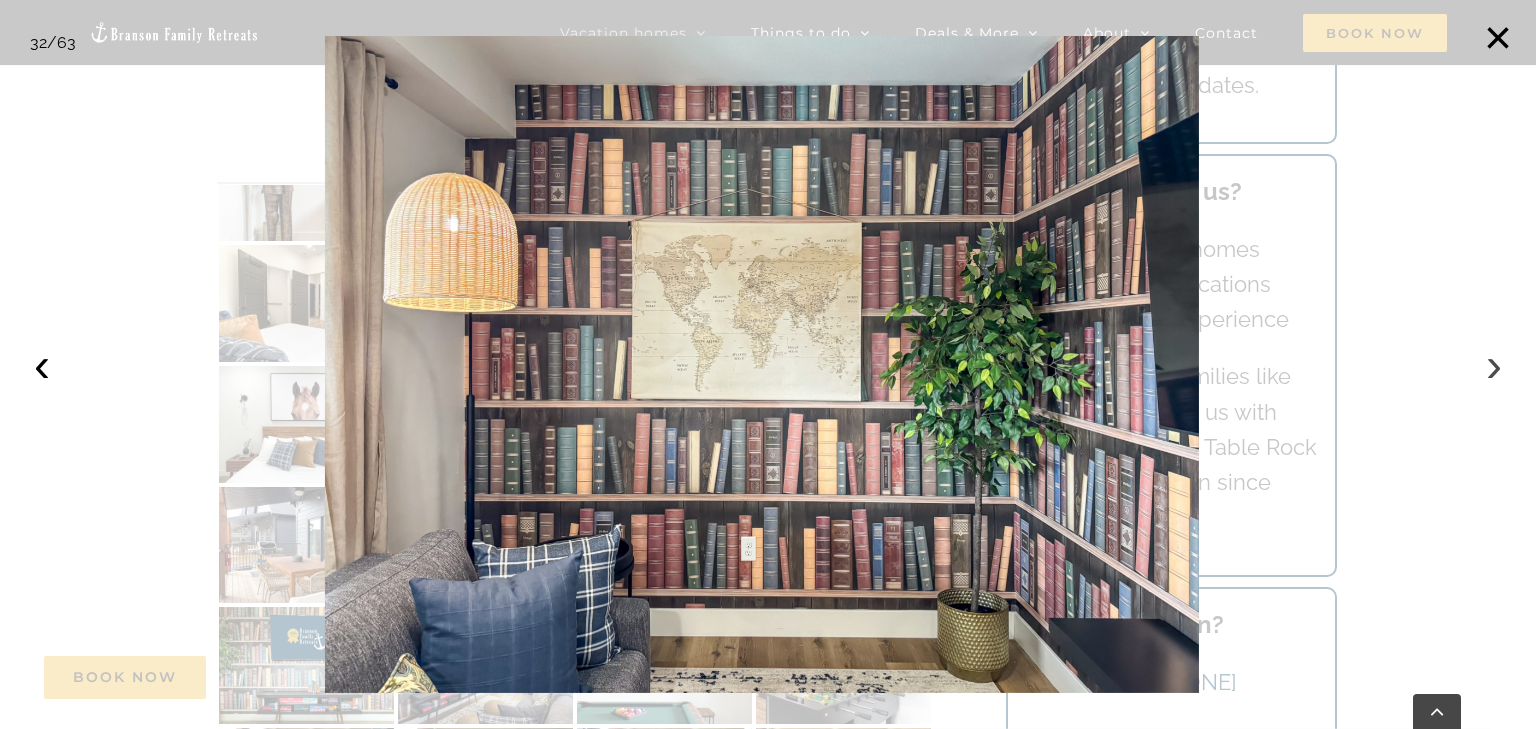 click on "›" at bounding box center [1494, 365] 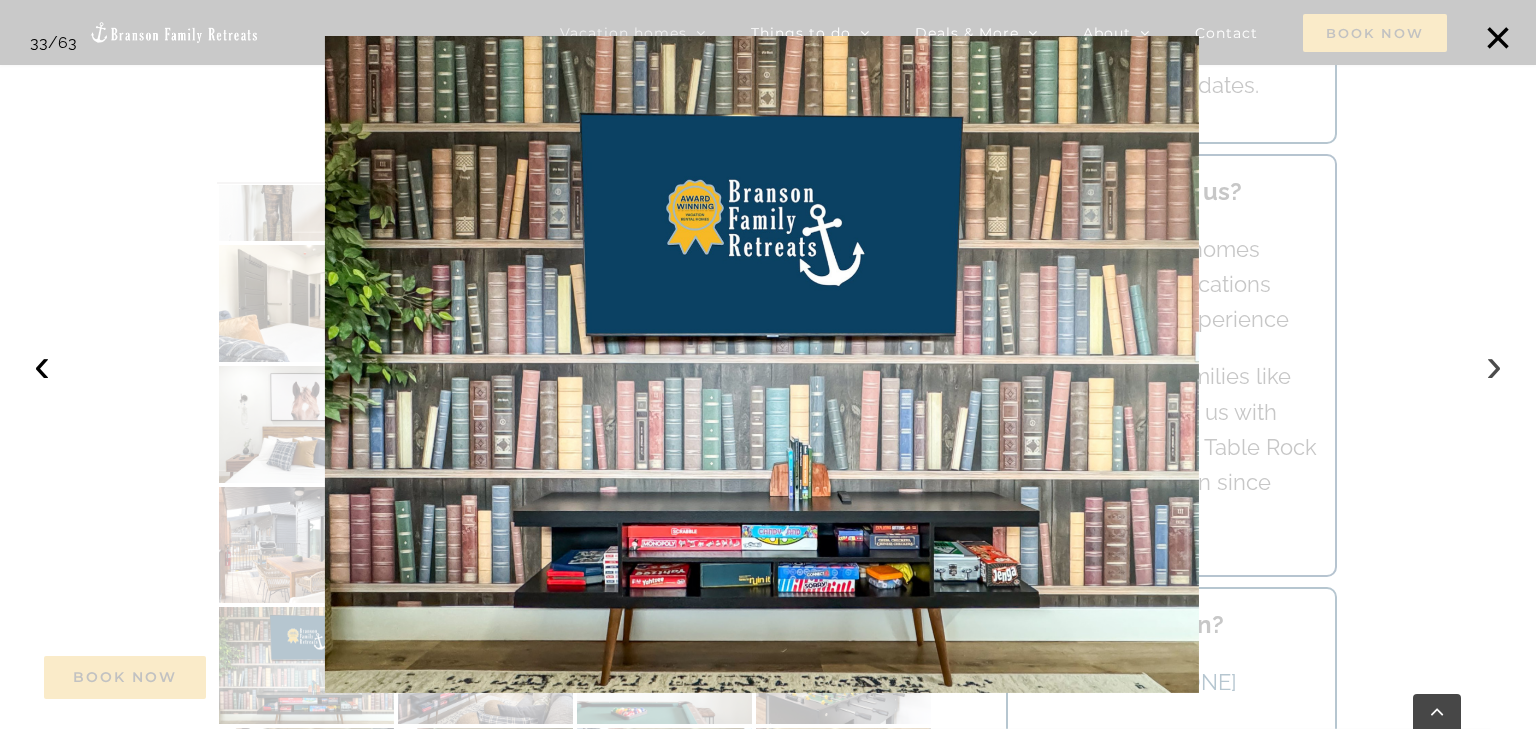 click on "›" at bounding box center (1494, 365) 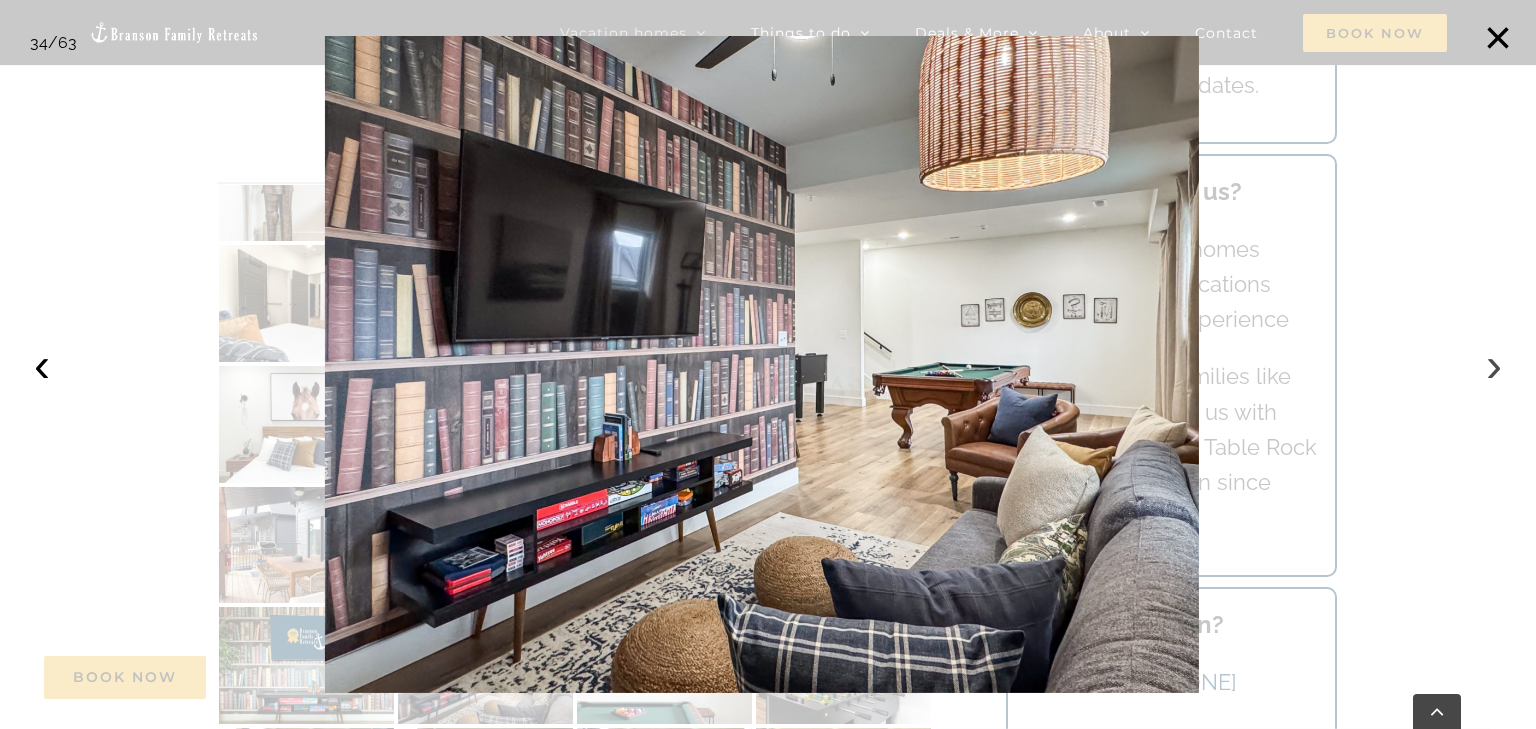 click on "›" at bounding box center (1494, 365) 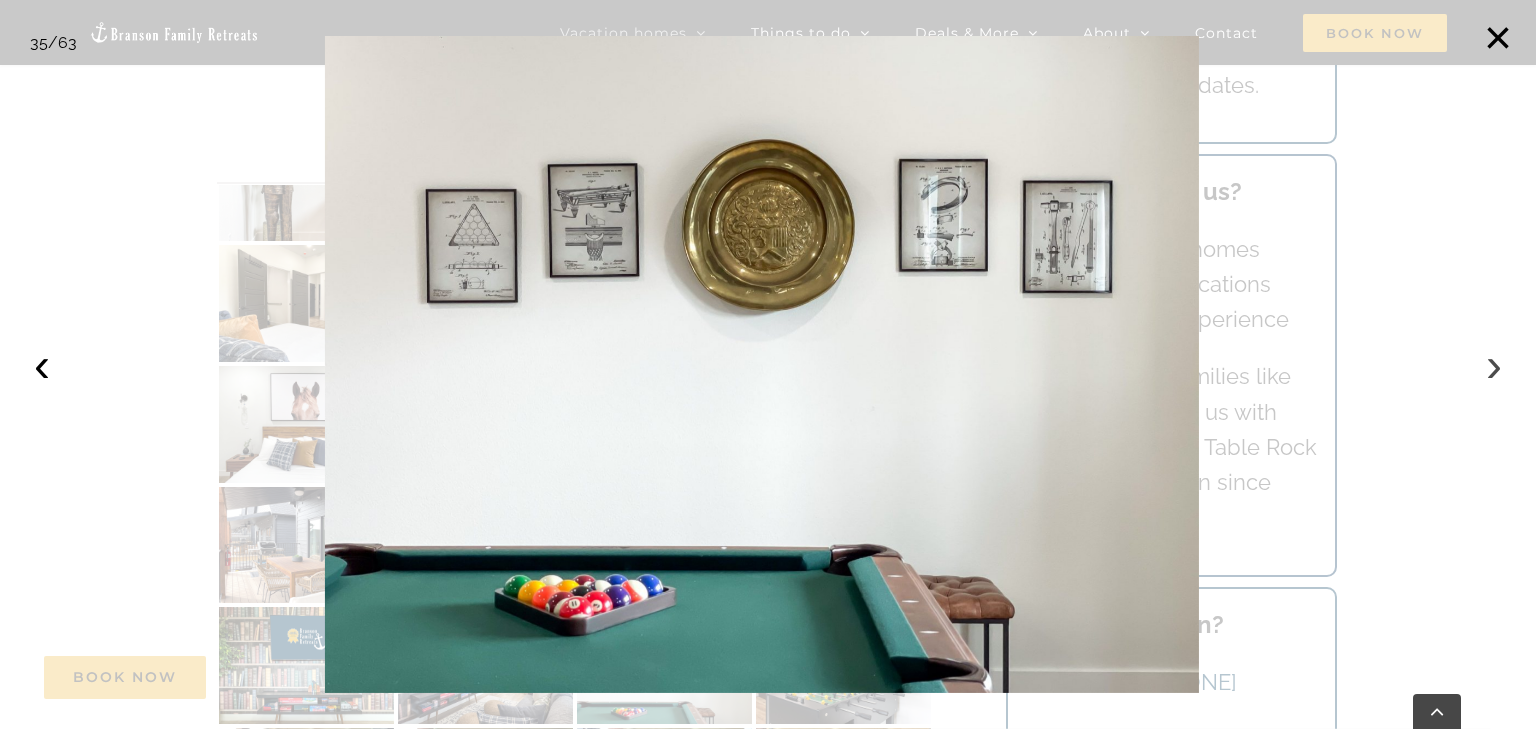 click on "›" at bounding box center [1494, 365] 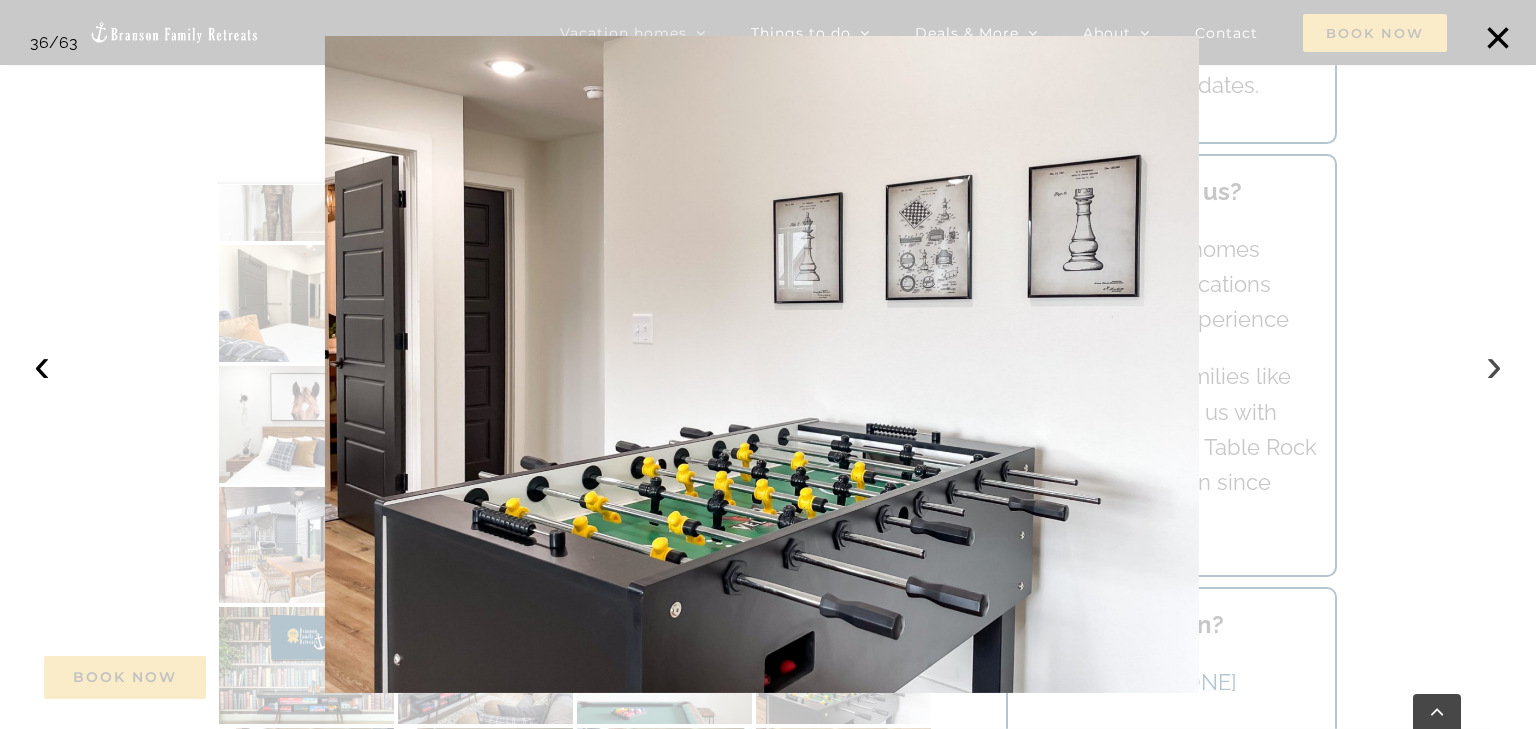 click on "›" at bounding box center [1494, 365] 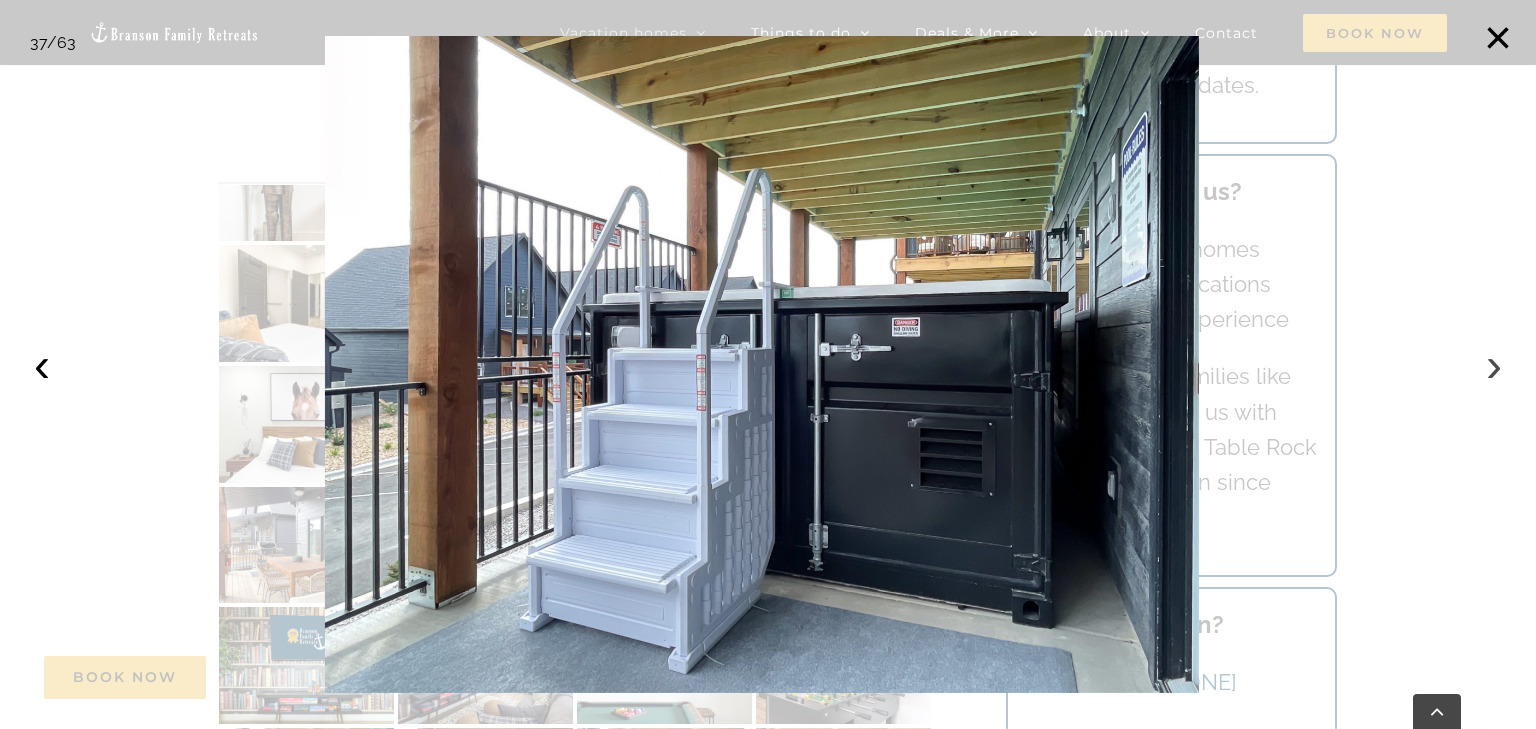click on "›" at bounding box center [1494, 365] 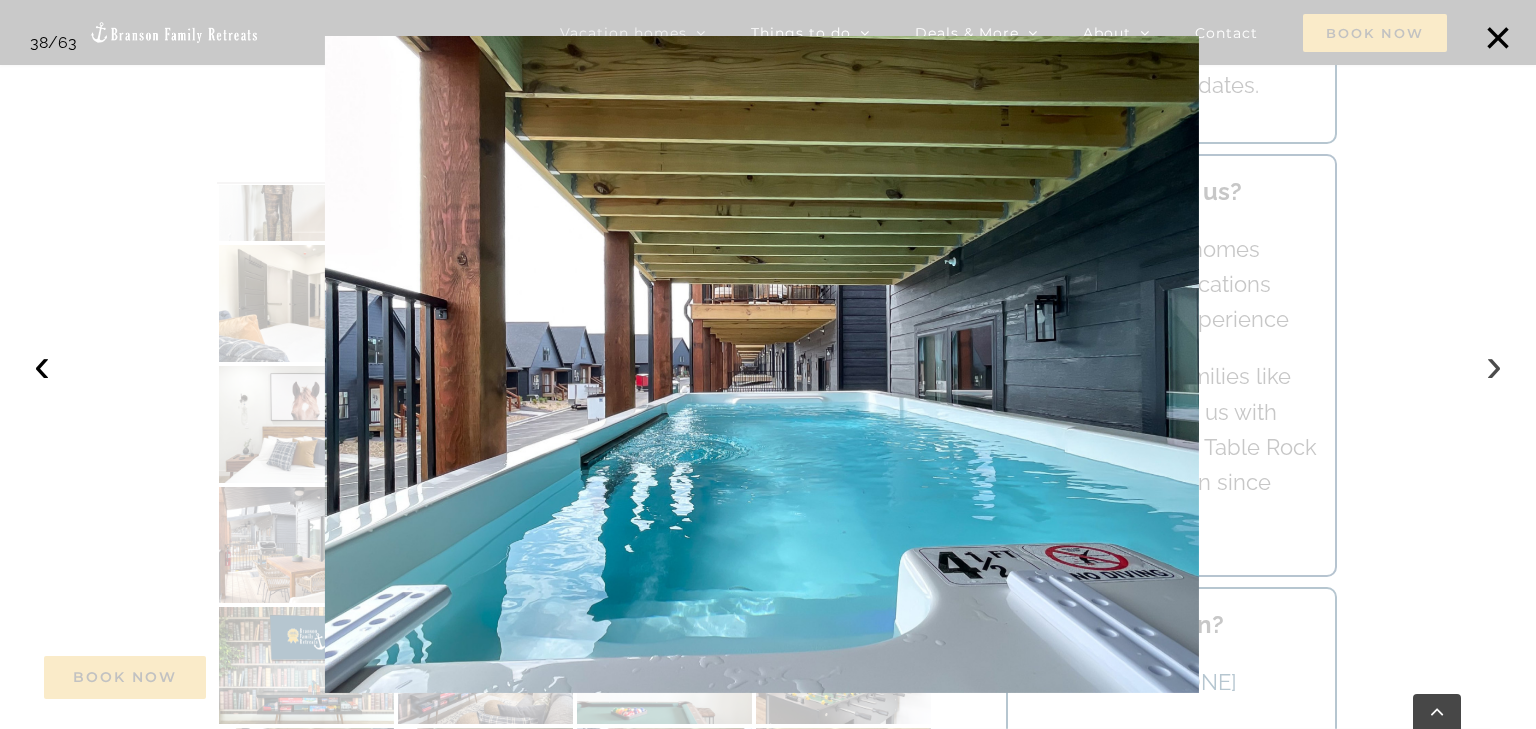 click on "›" at bounding box center (1494, 365) 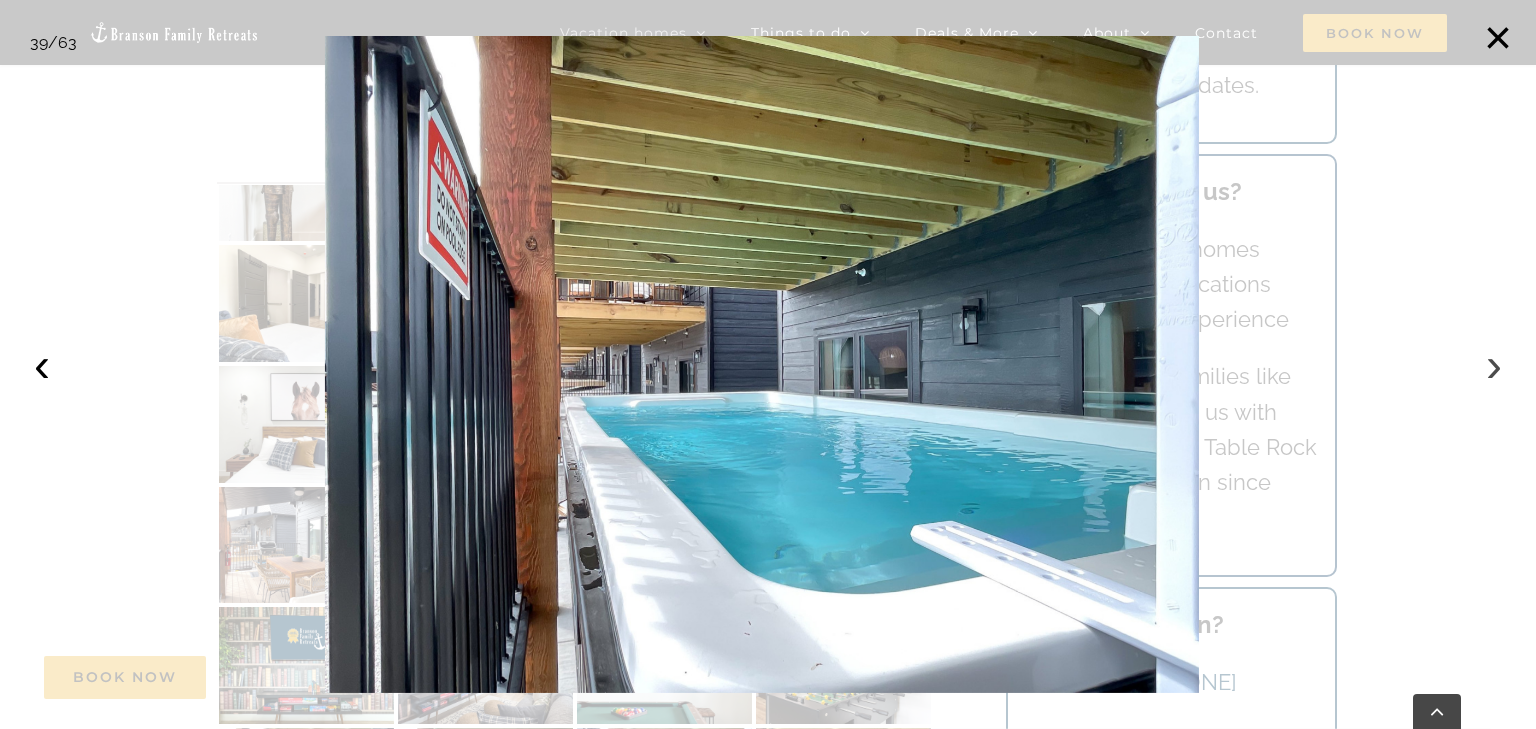 click on "›" at bounding box center [1494, 365] 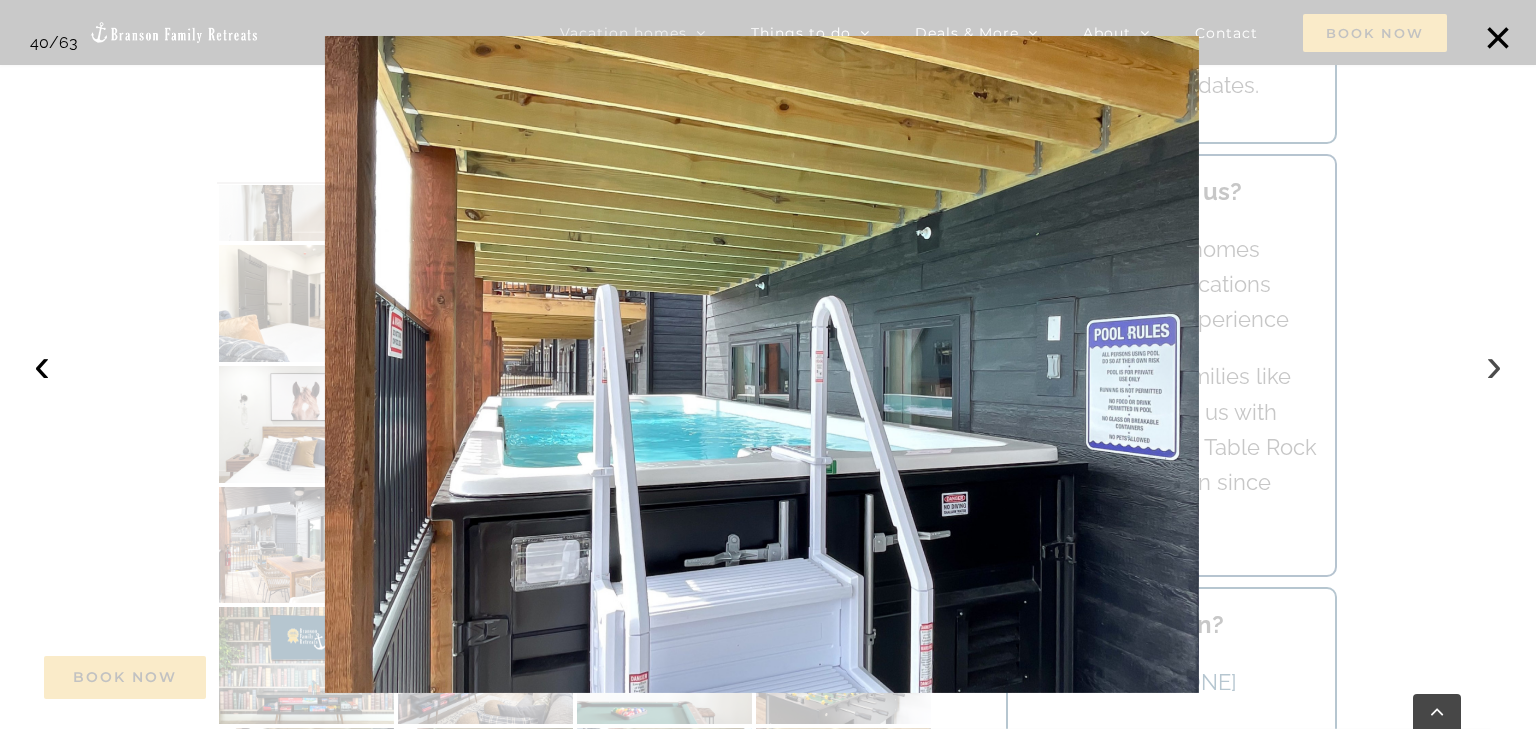 click on "›" at bounding box center [1494, 365] 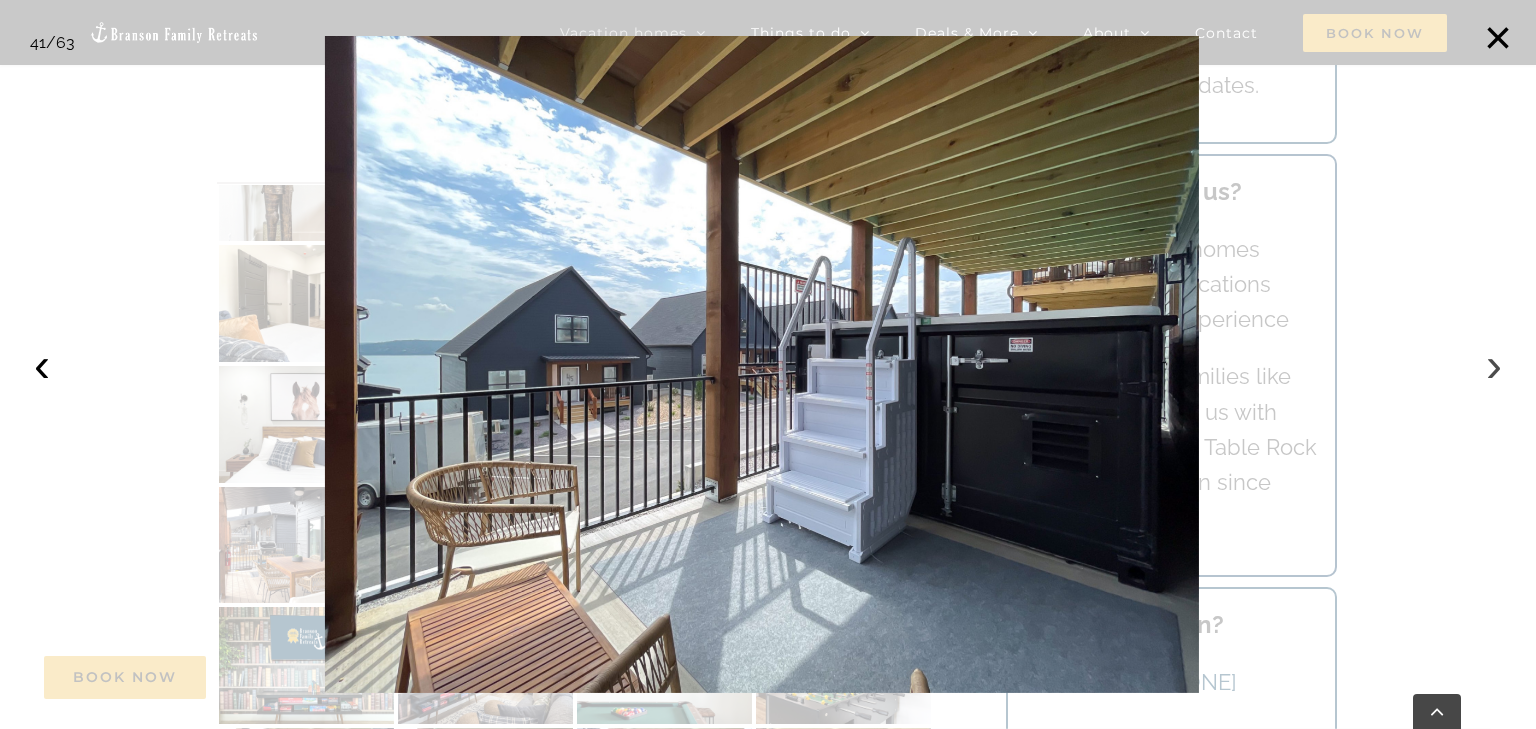 click on "›" at bounding box center [1494, 365] 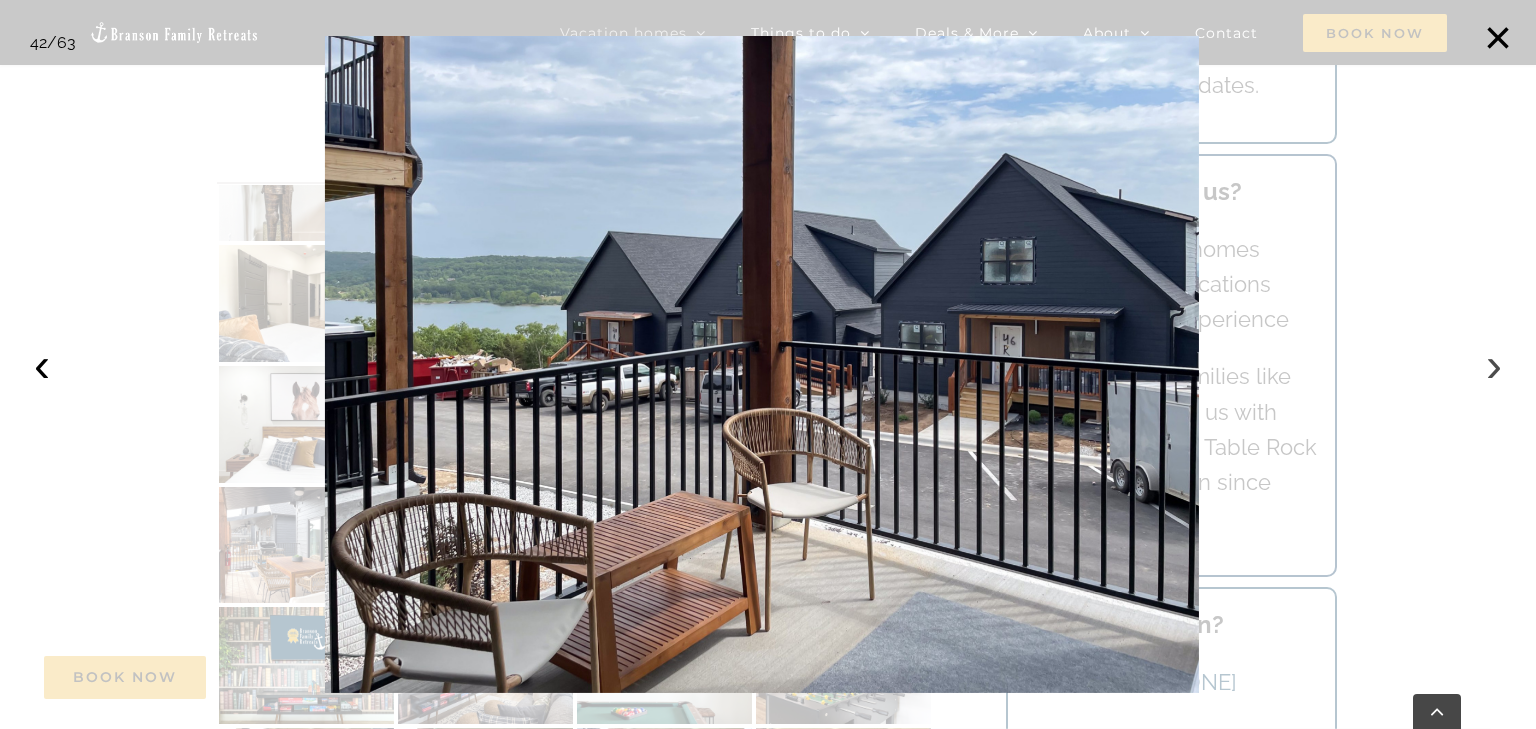 click on "›" at bounding box center (1494, 365) 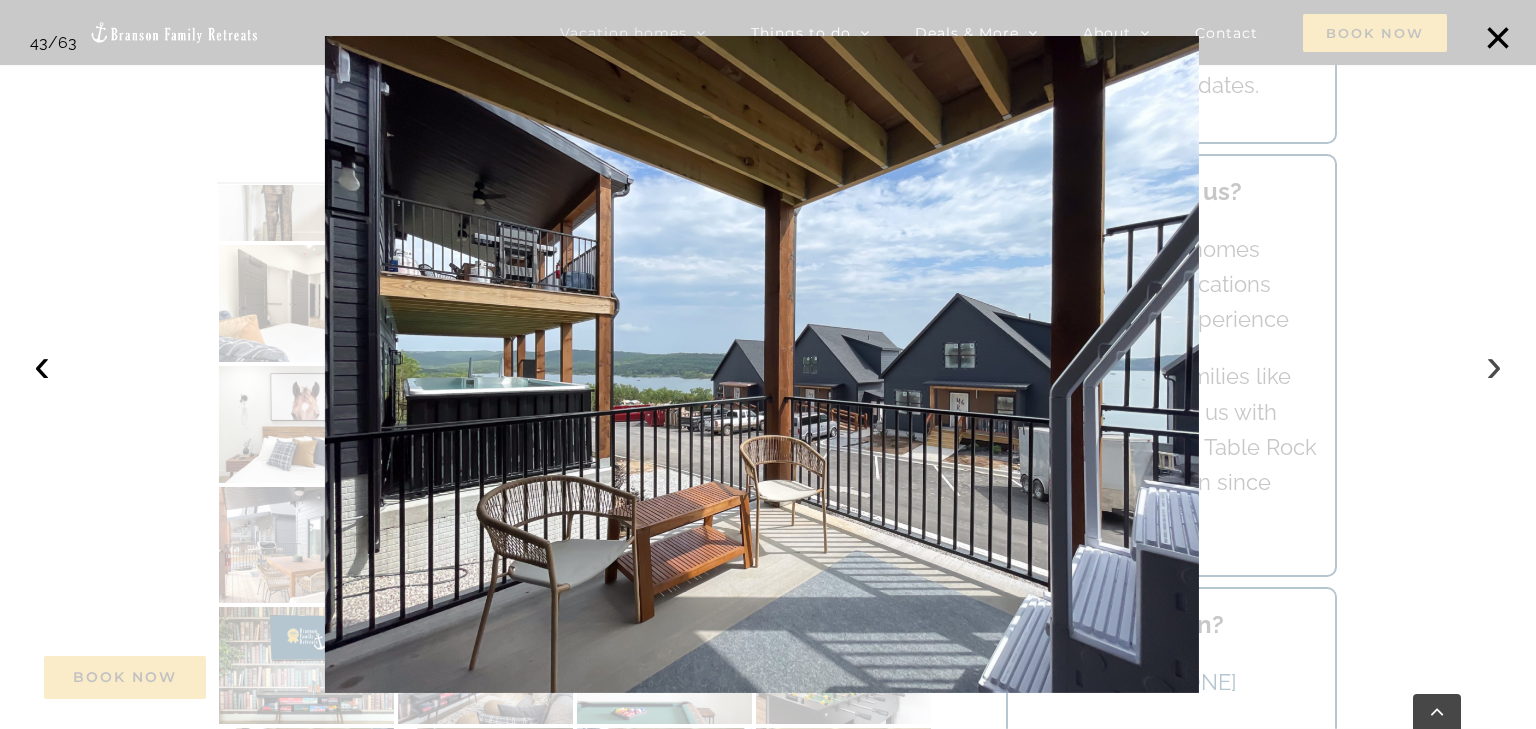 click on "›" at bounding box center (1494, 365) 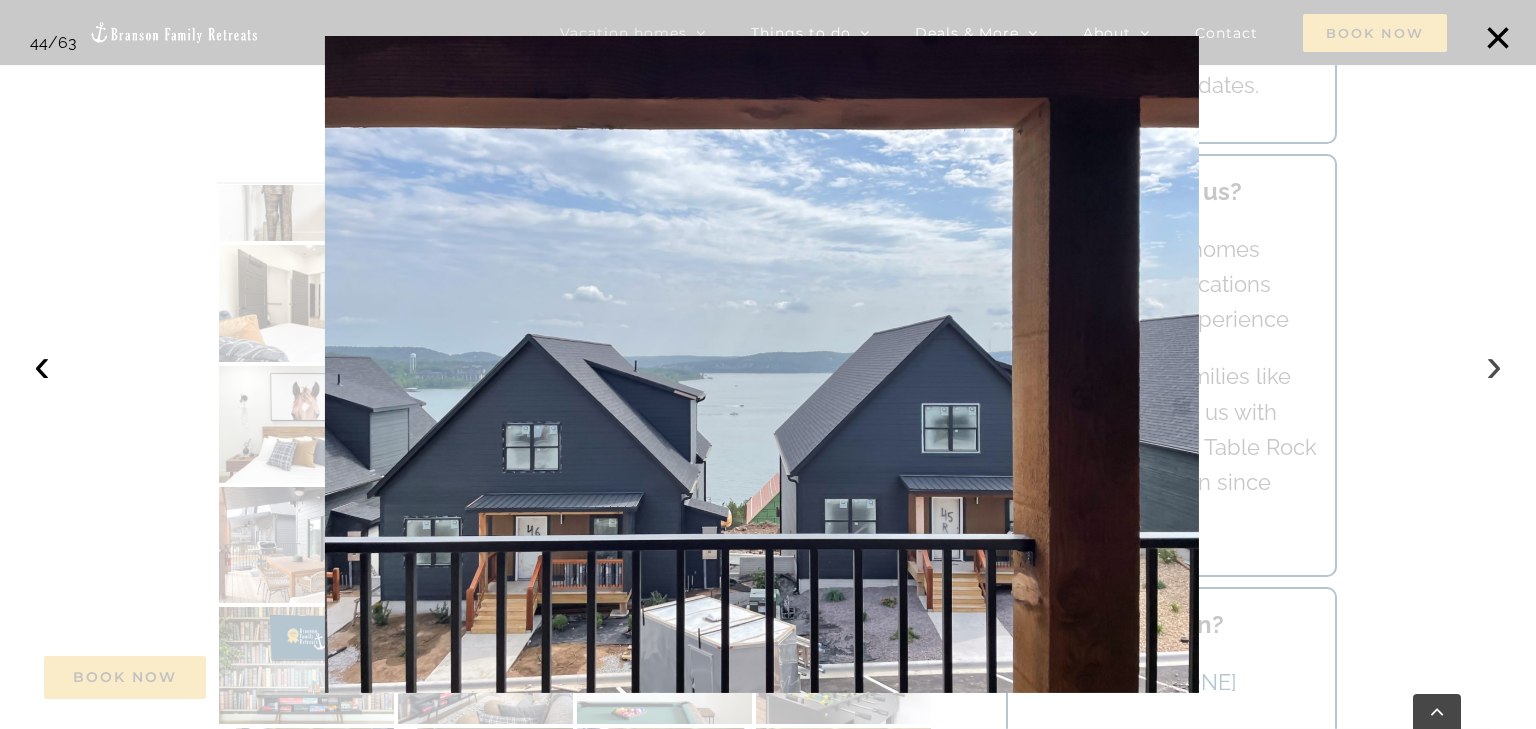 click on "›" at bounding box center [1494, 365] 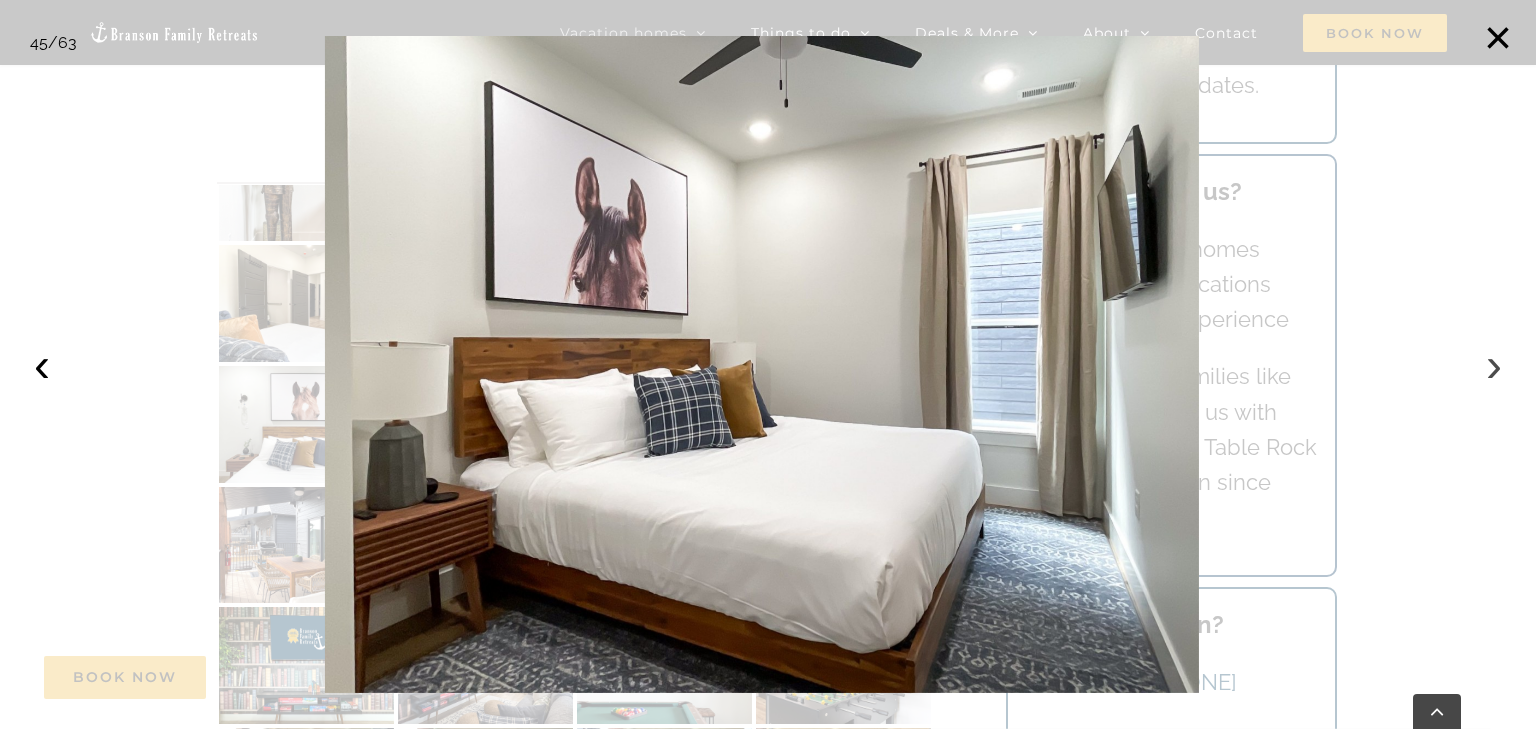click on "›" at bounding box center [1494, 365] 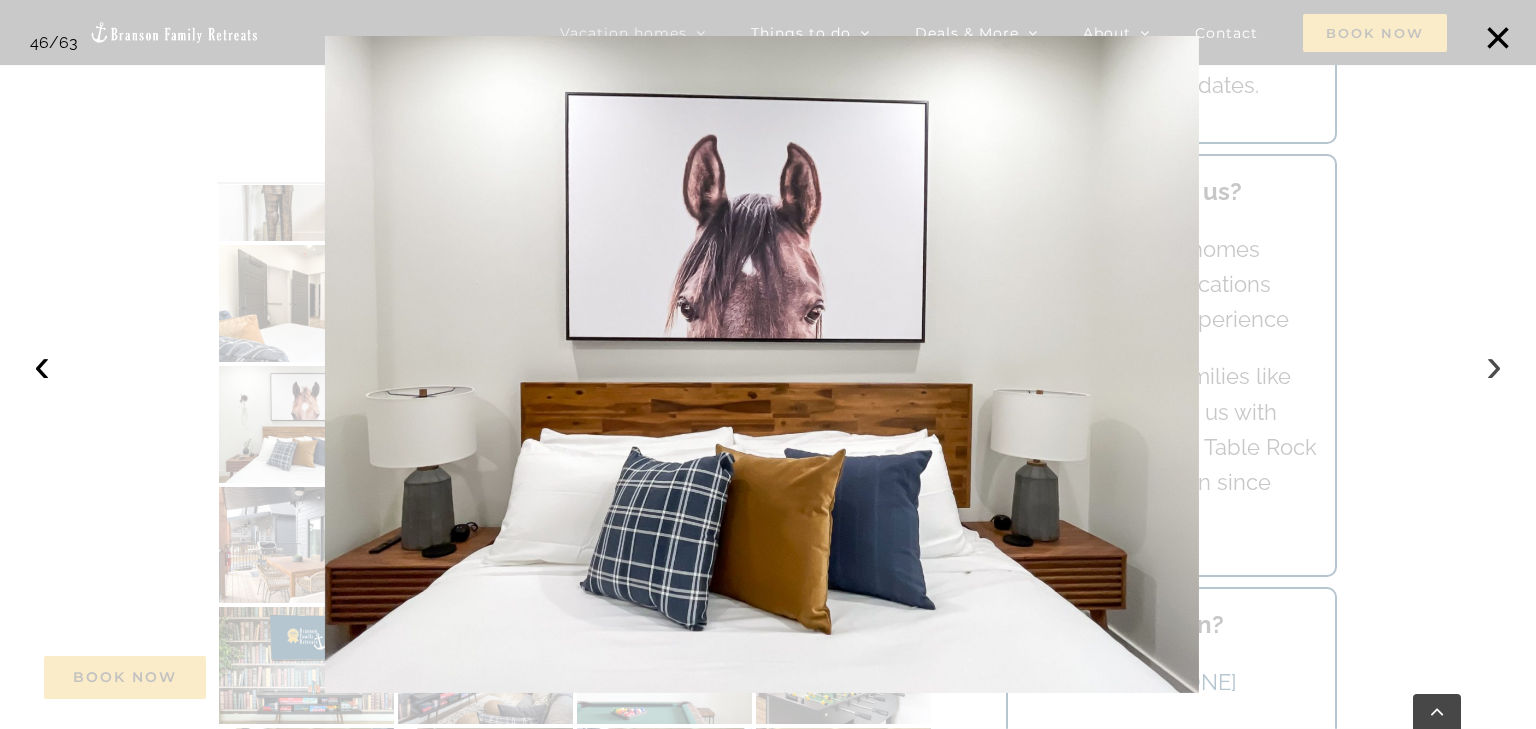click on "›" at bounding box center (1494, 365) 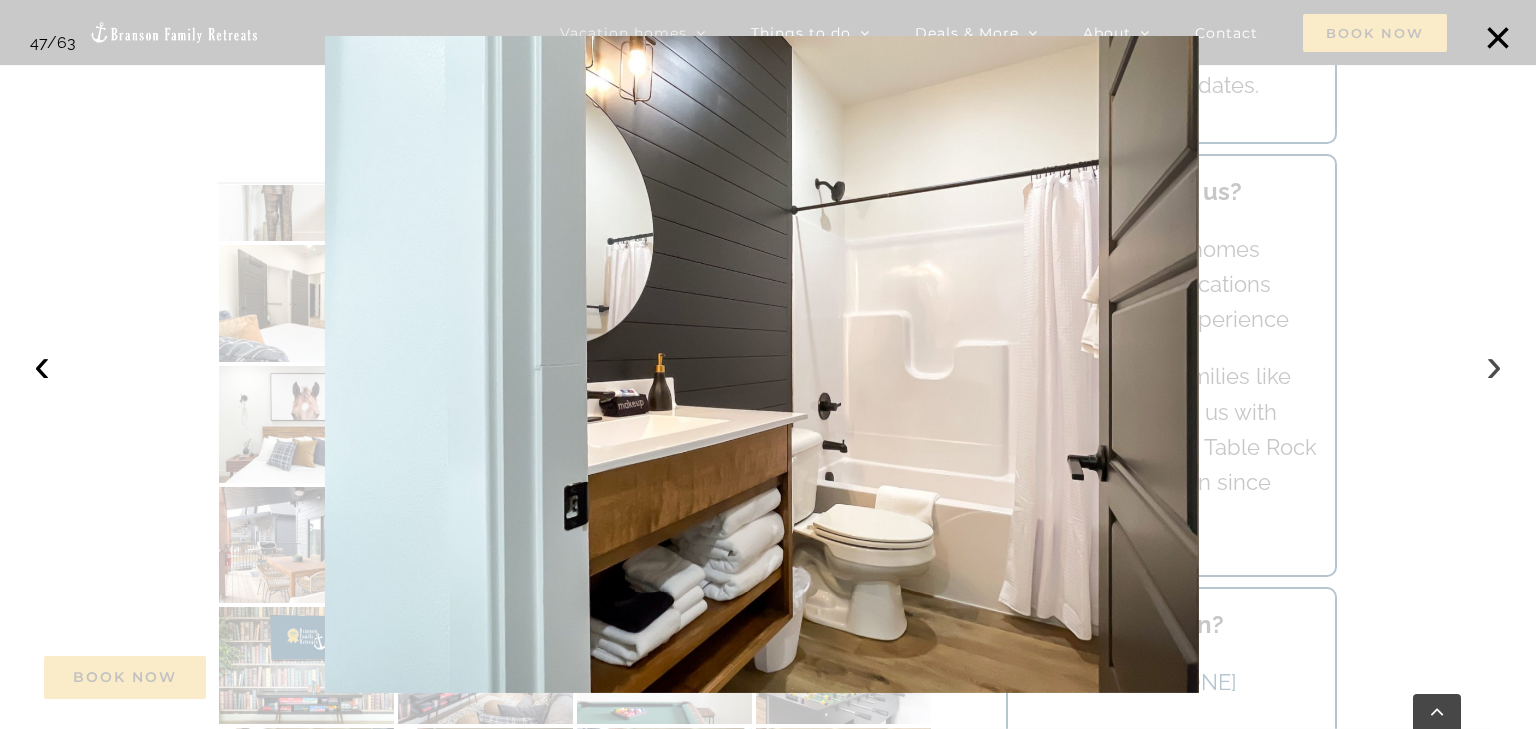 click on "›" at bounding box center (1494, 365) 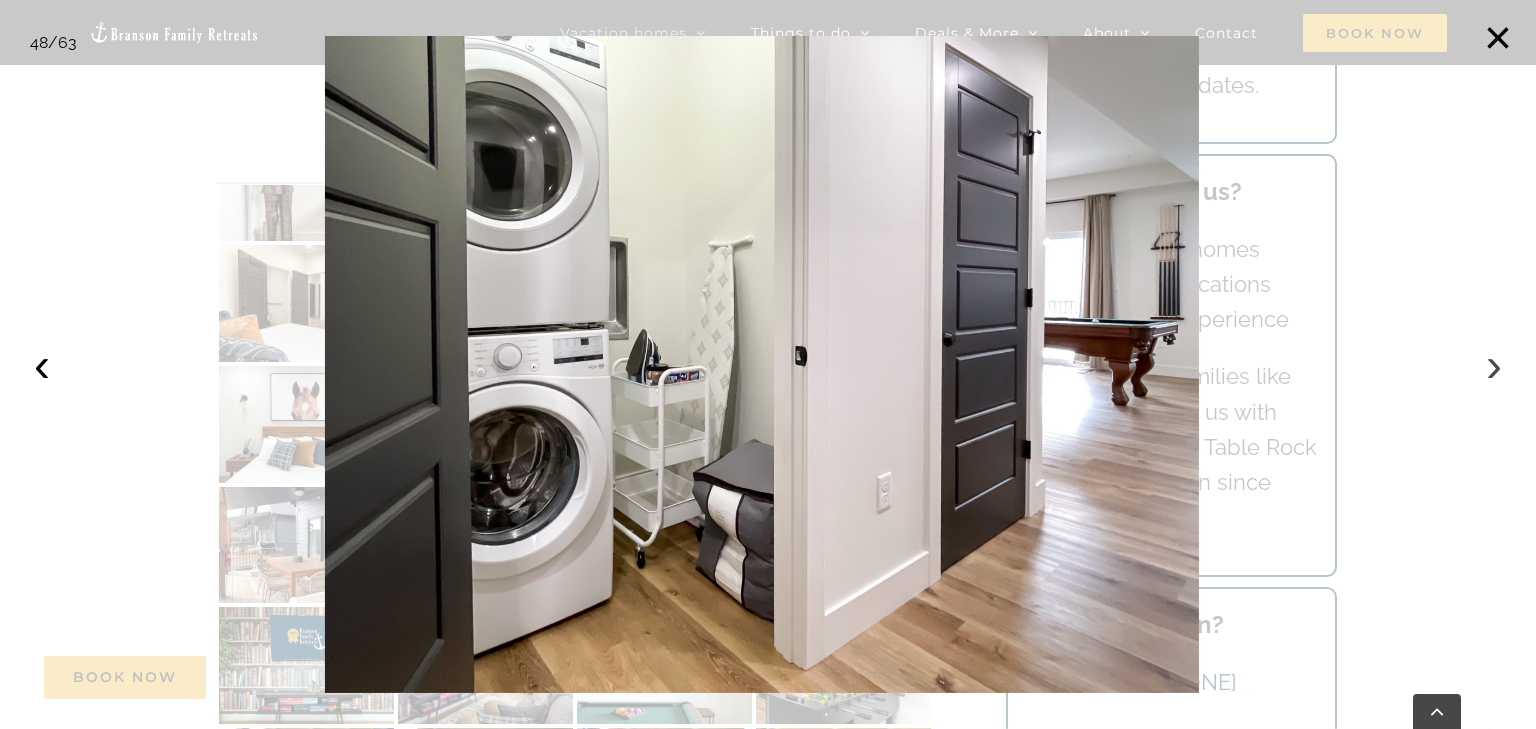click on "›" at bounding box center [1494, 365] 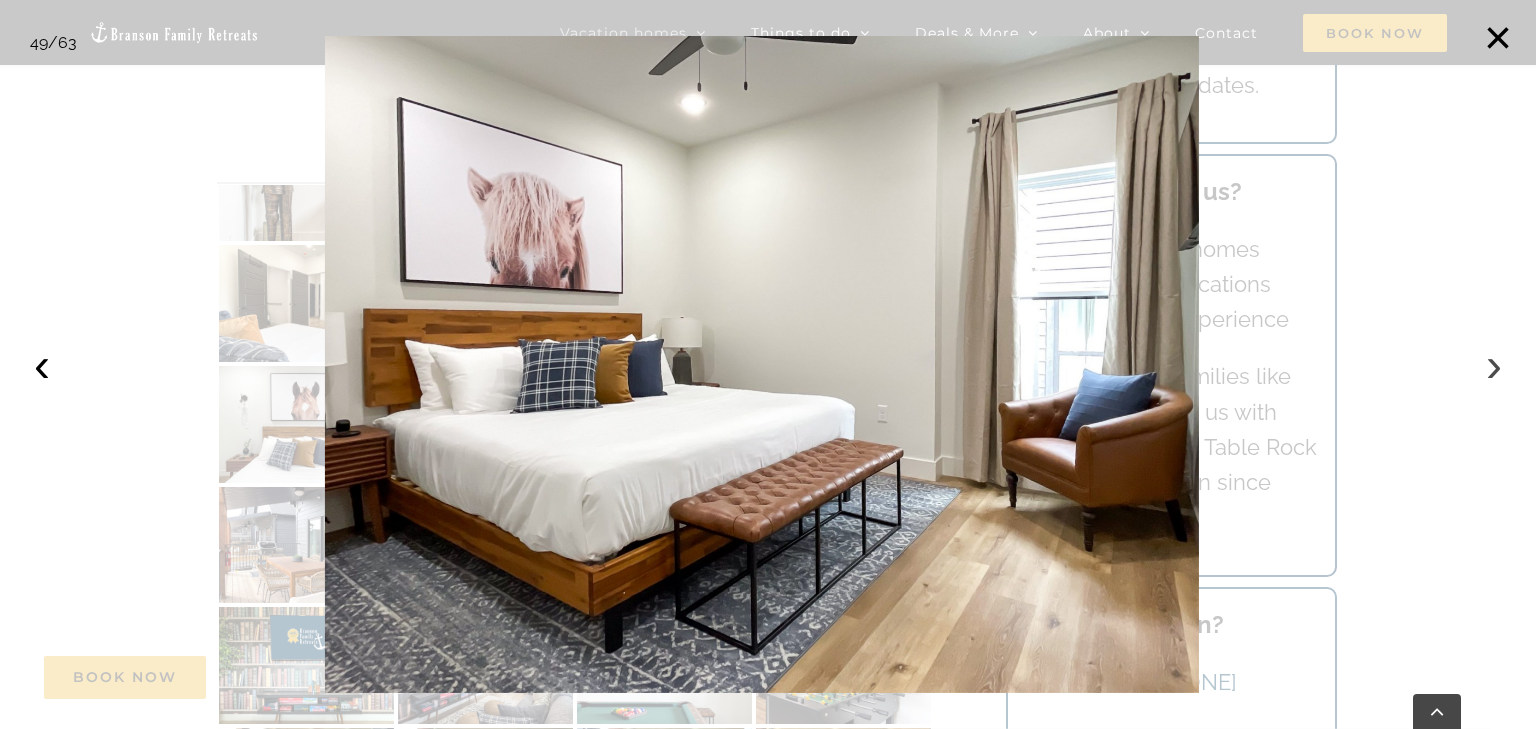 click on "›" at bounding box center [1494, 365] 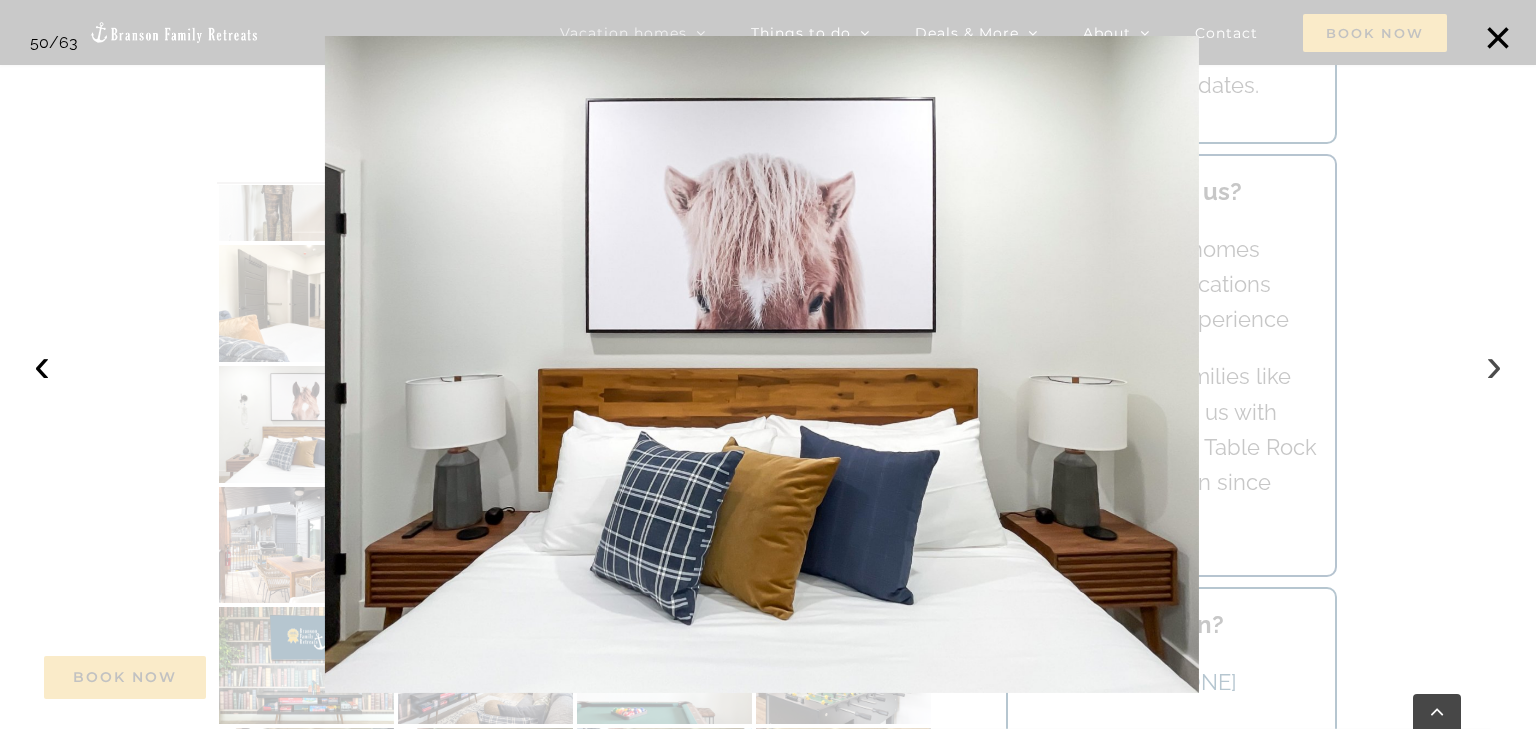 click on "›" at bounding box center [1494, 365] 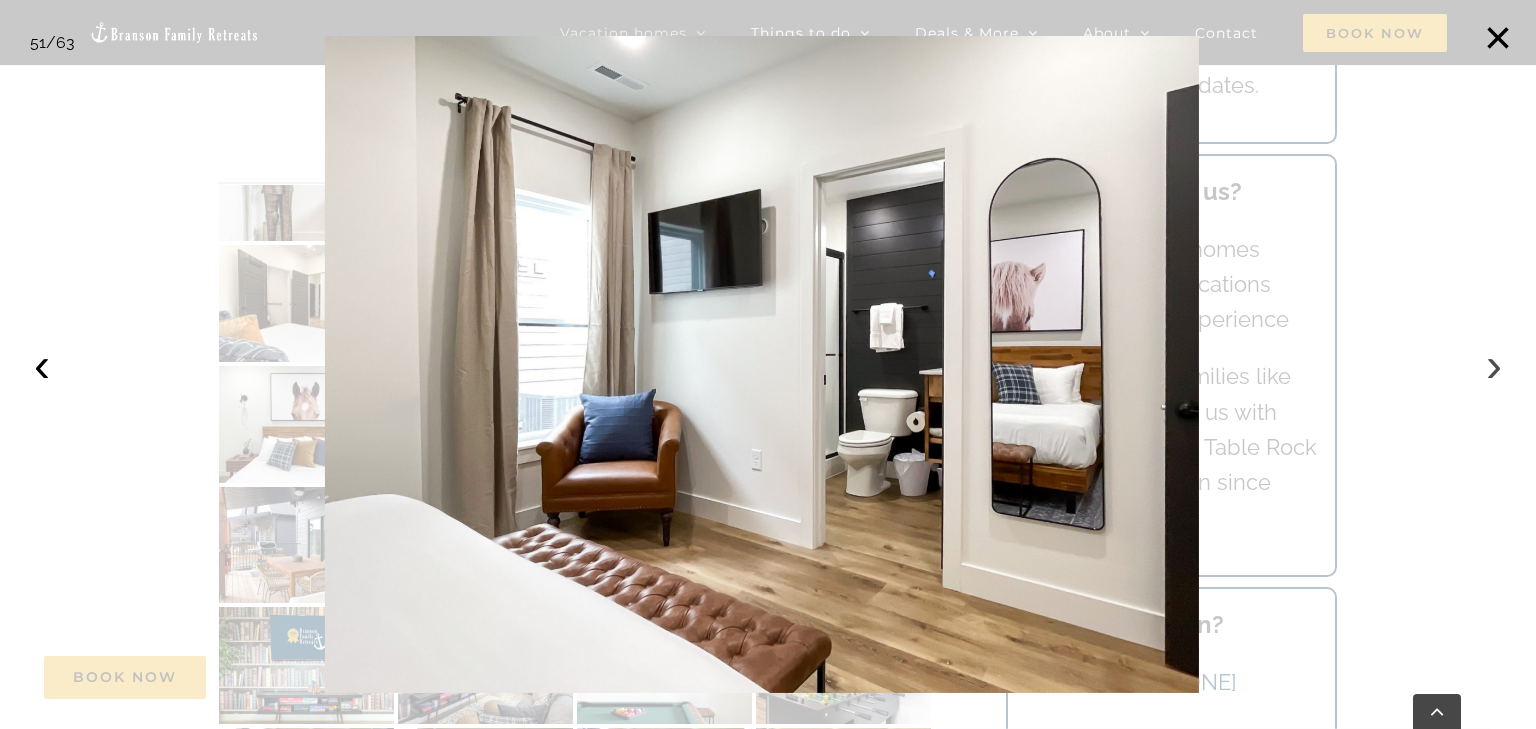 click on "›" at bounding box center (1494, 365) 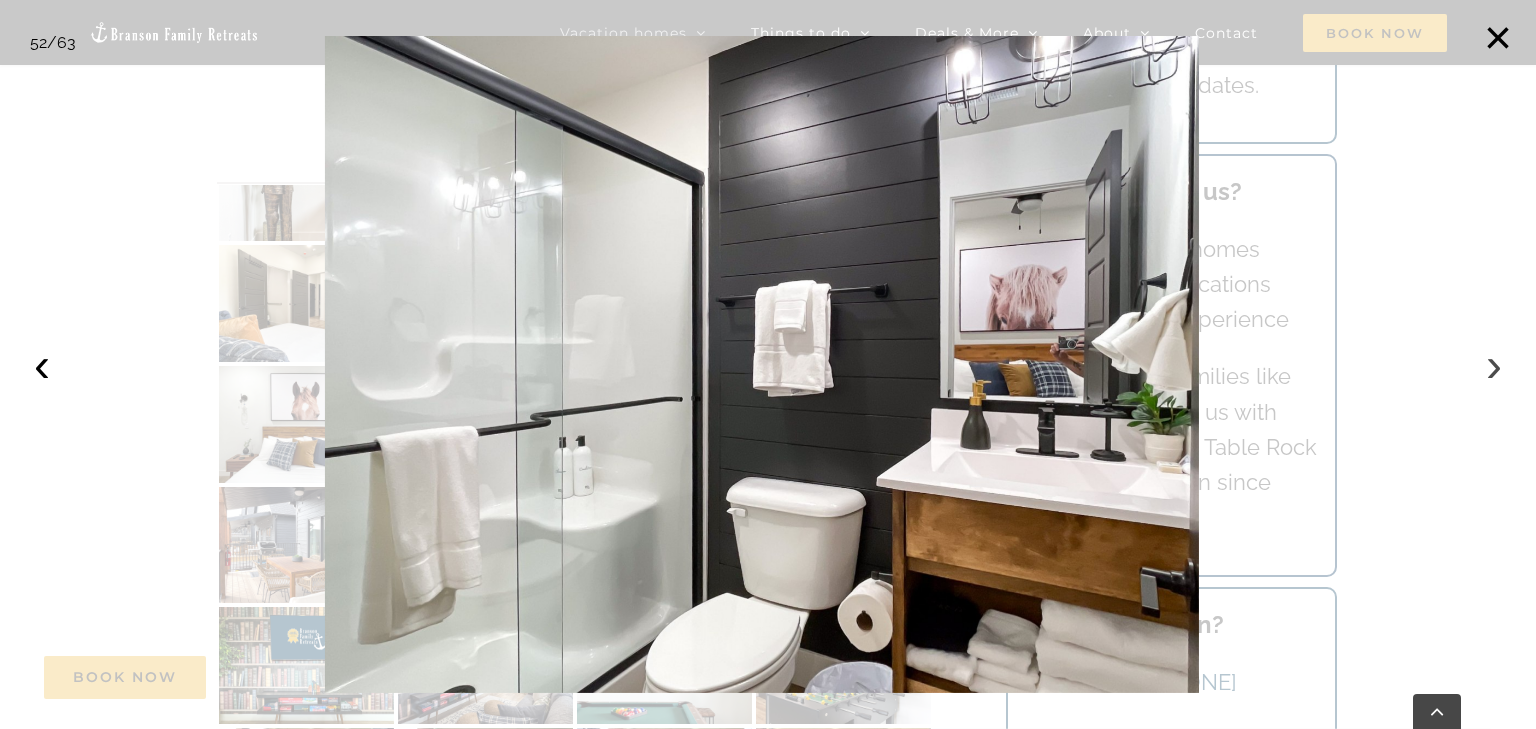 click on "›" at bounding box center [1494, 365] 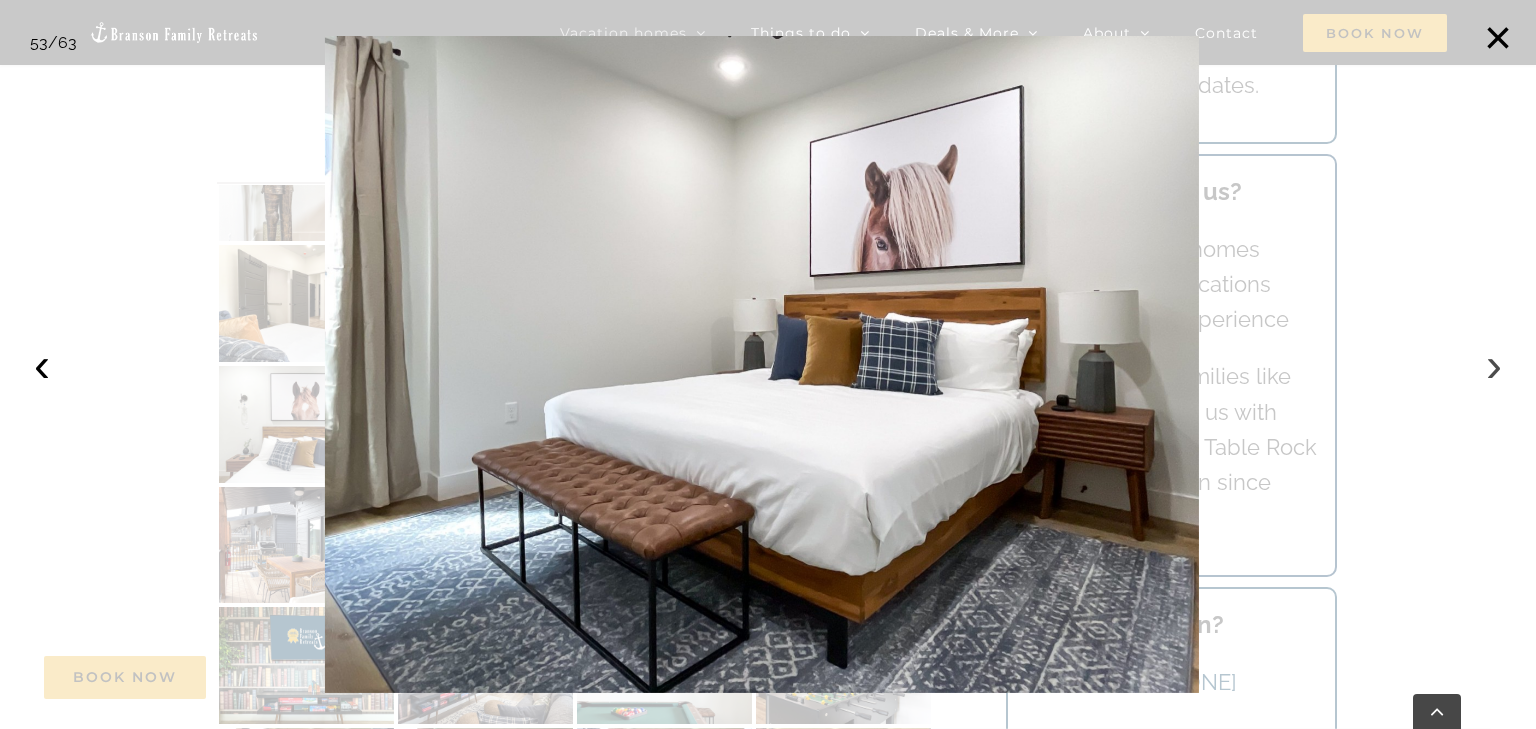 click on "›" at bounding box center [1494, 365] 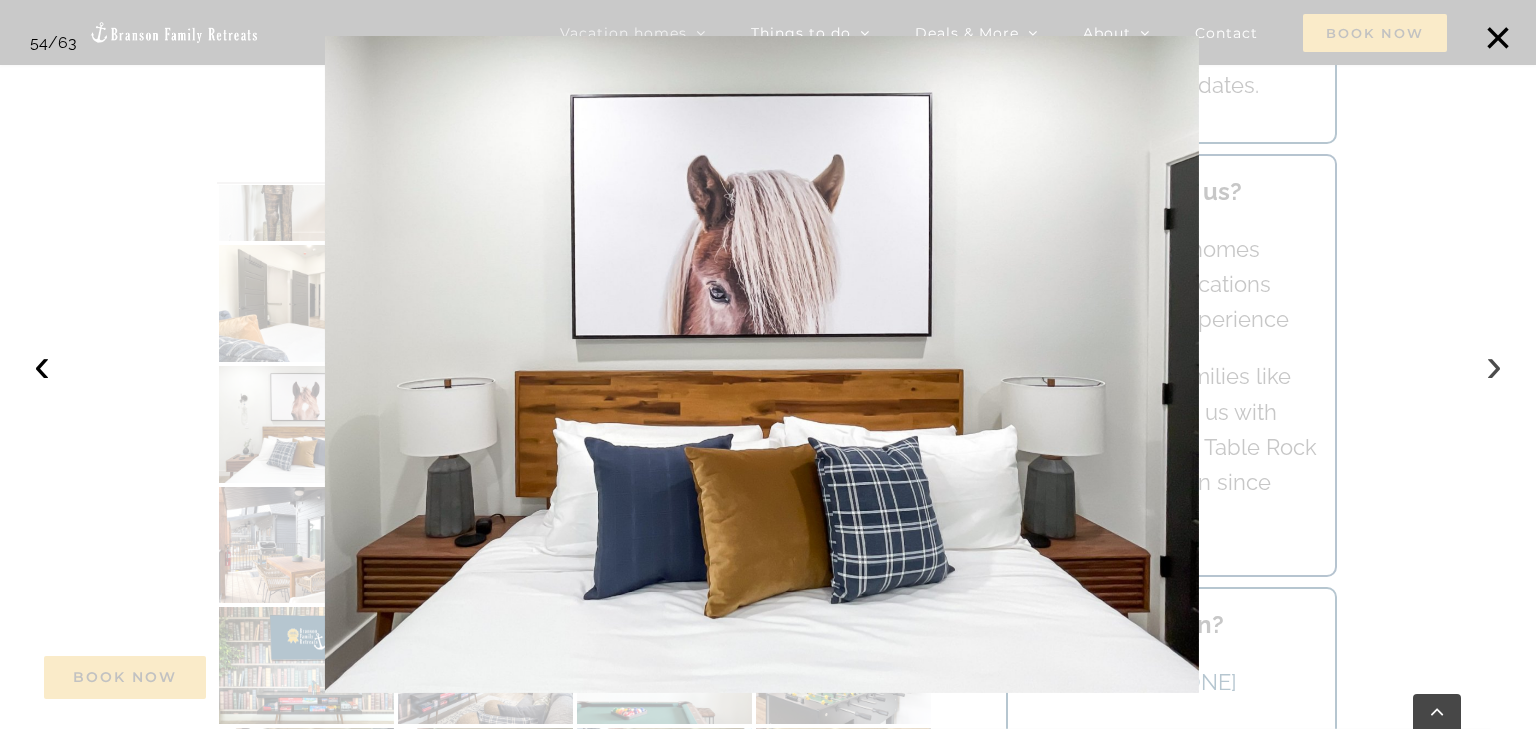click on "›" at bounding box center (1494, 365) 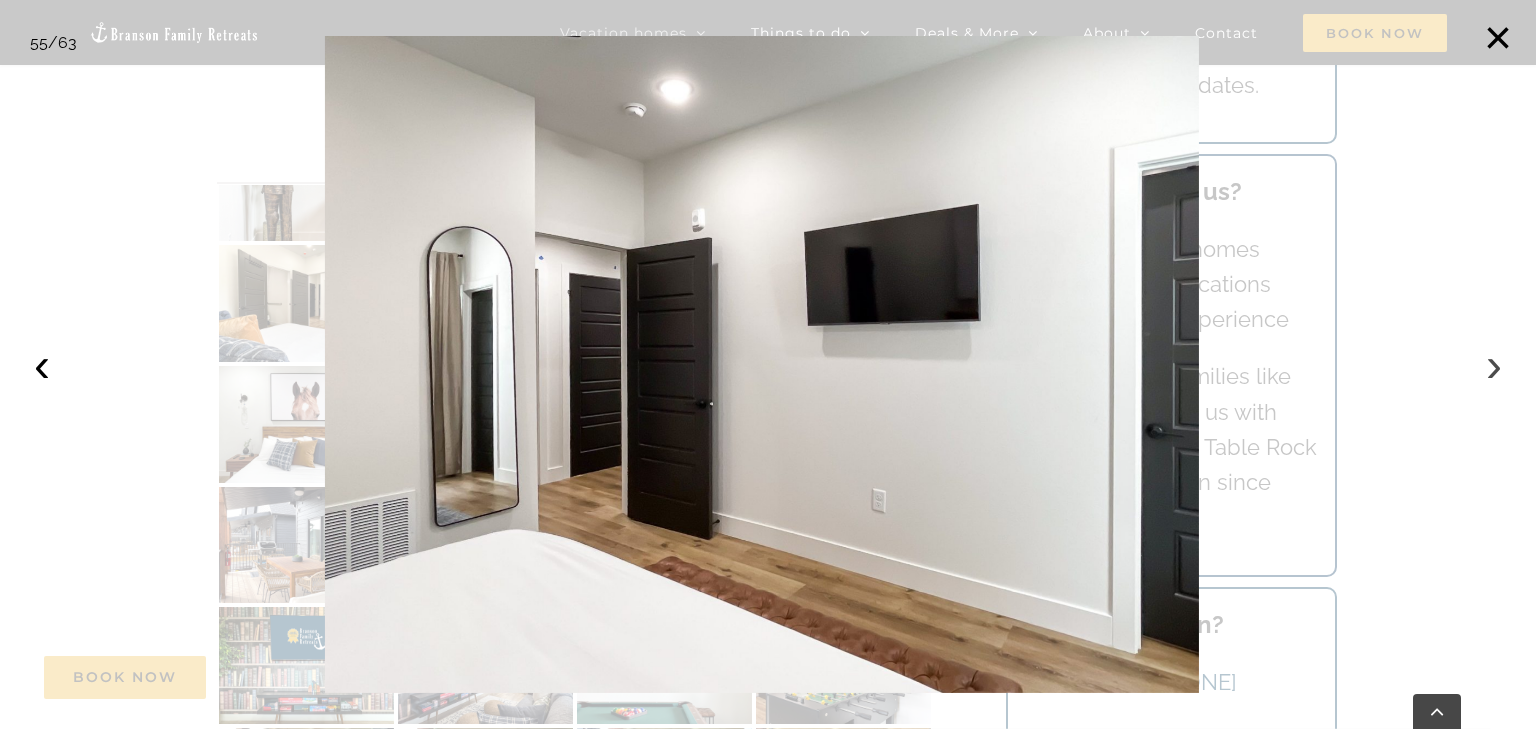 click on "›" at bounding box center [1494, 365] 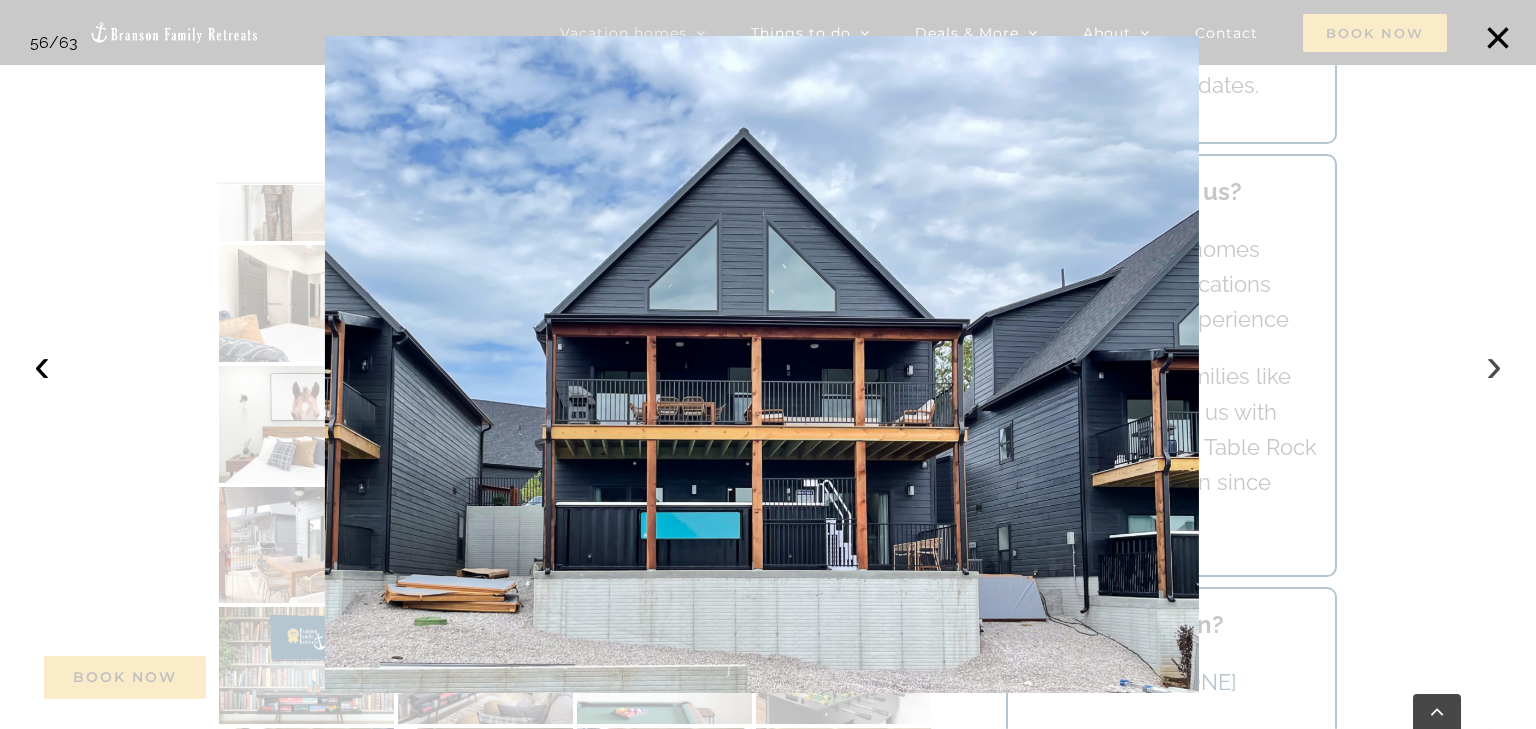 click on "›" at bounding box center [1494, 365] 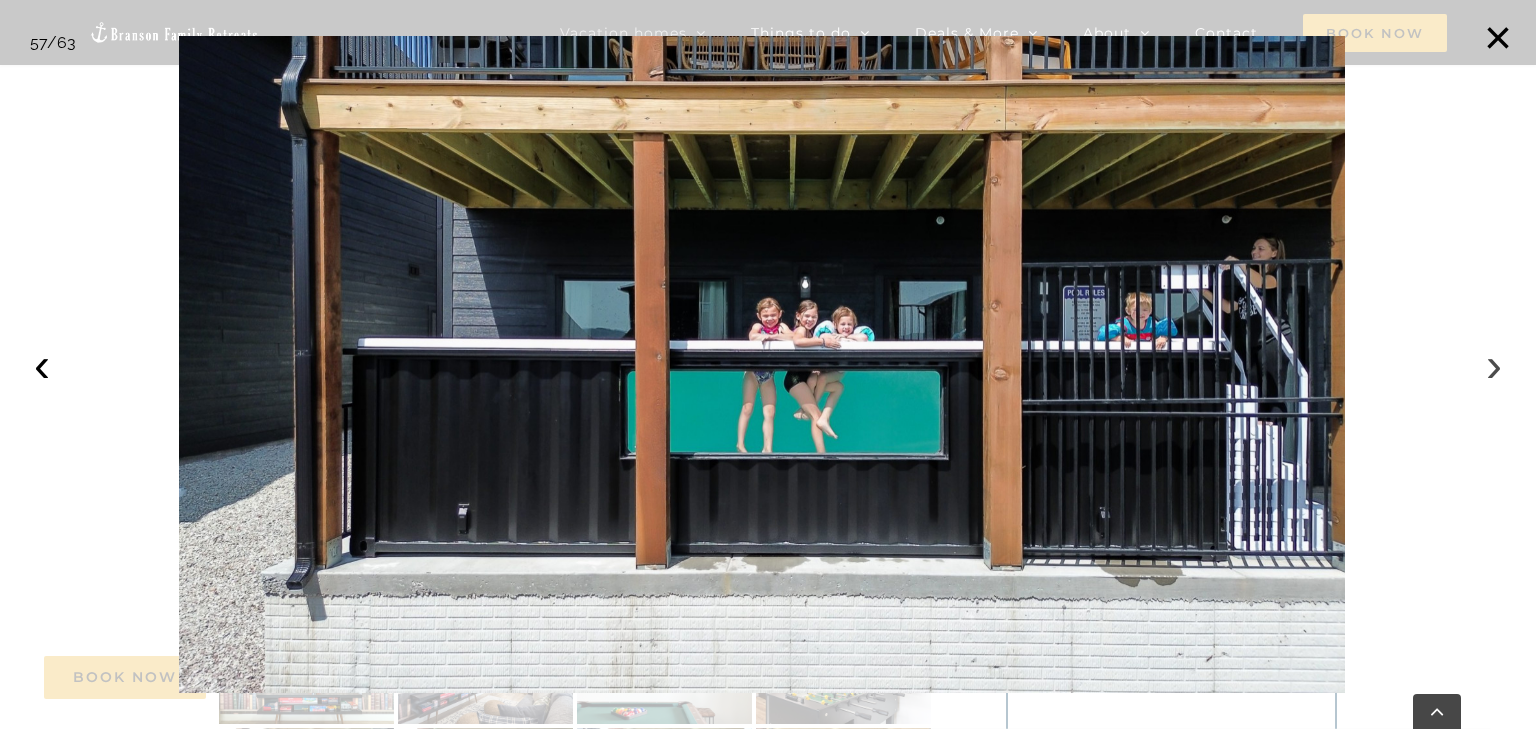 click on "›" at bounding box center [1494, 365] 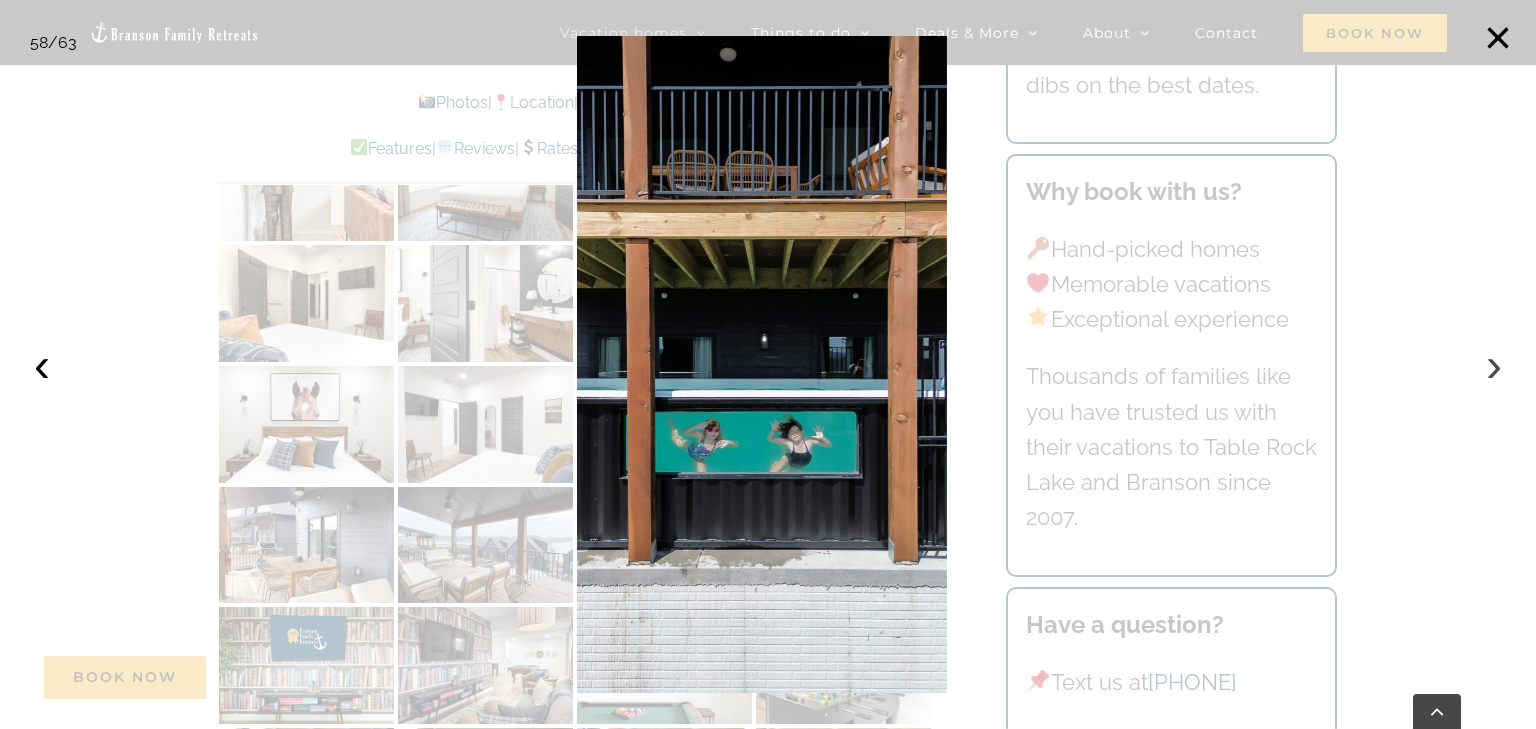 click on "›" at bounding box center [1494, 365] 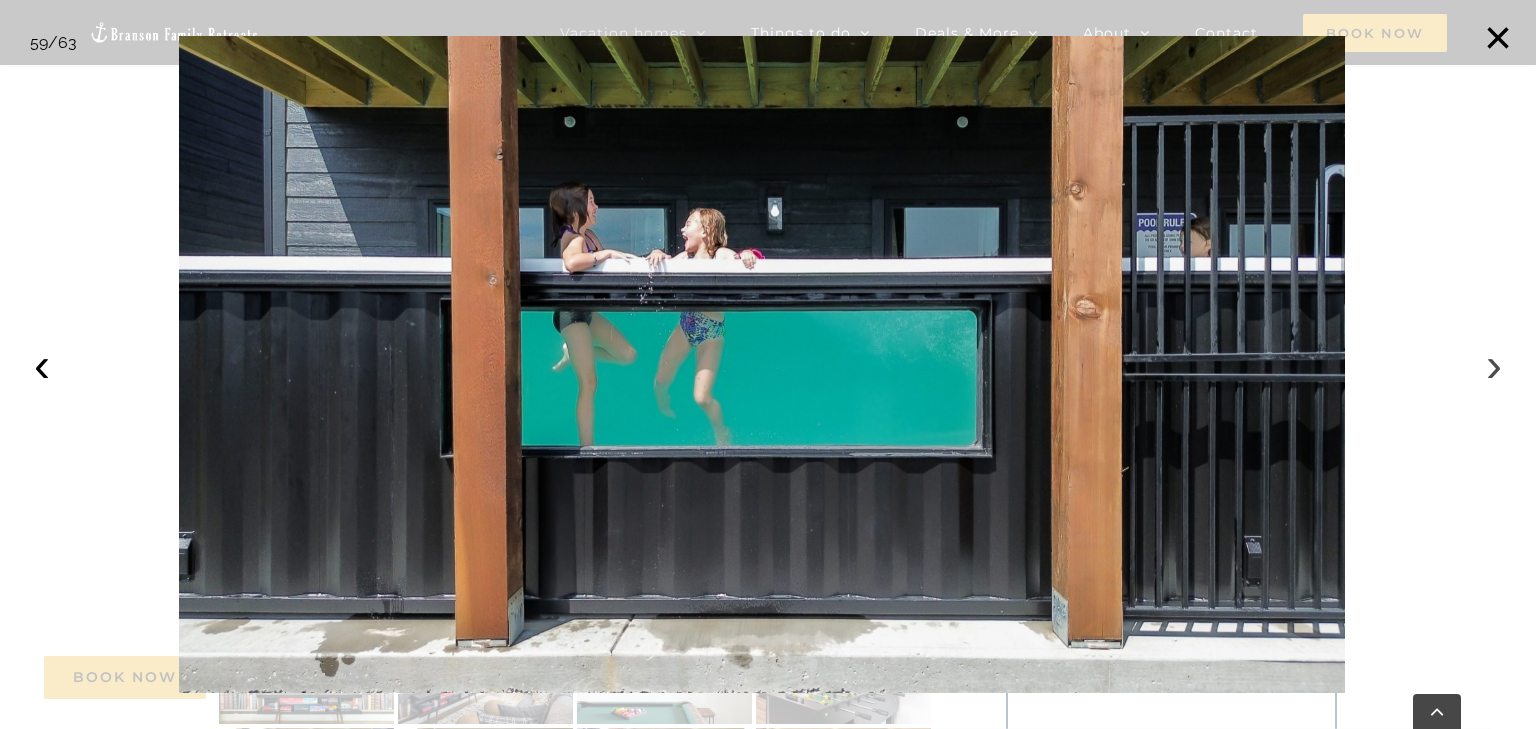 click on "›" at bounding box center (1494, 365) 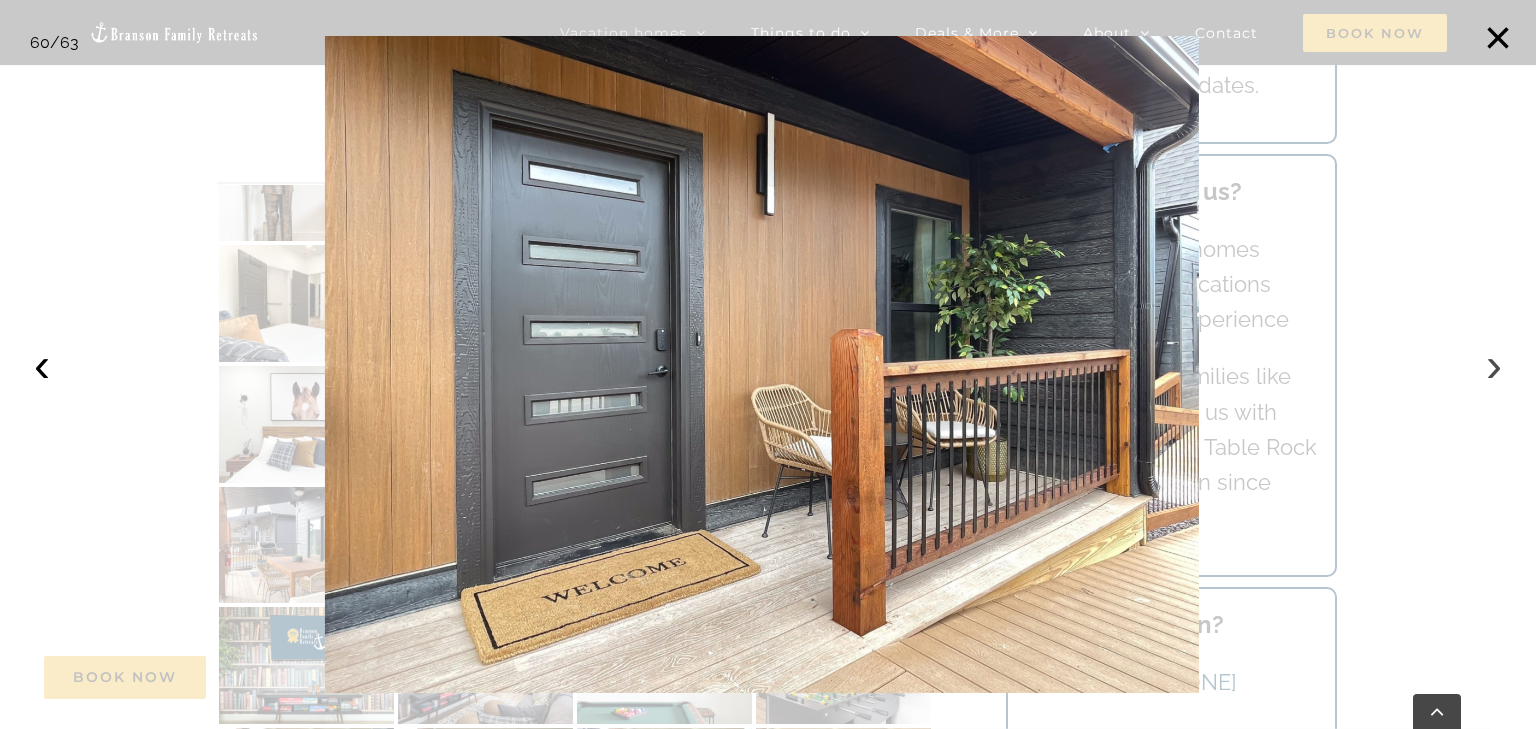 click on "›" at bounding box center [1494, 365] 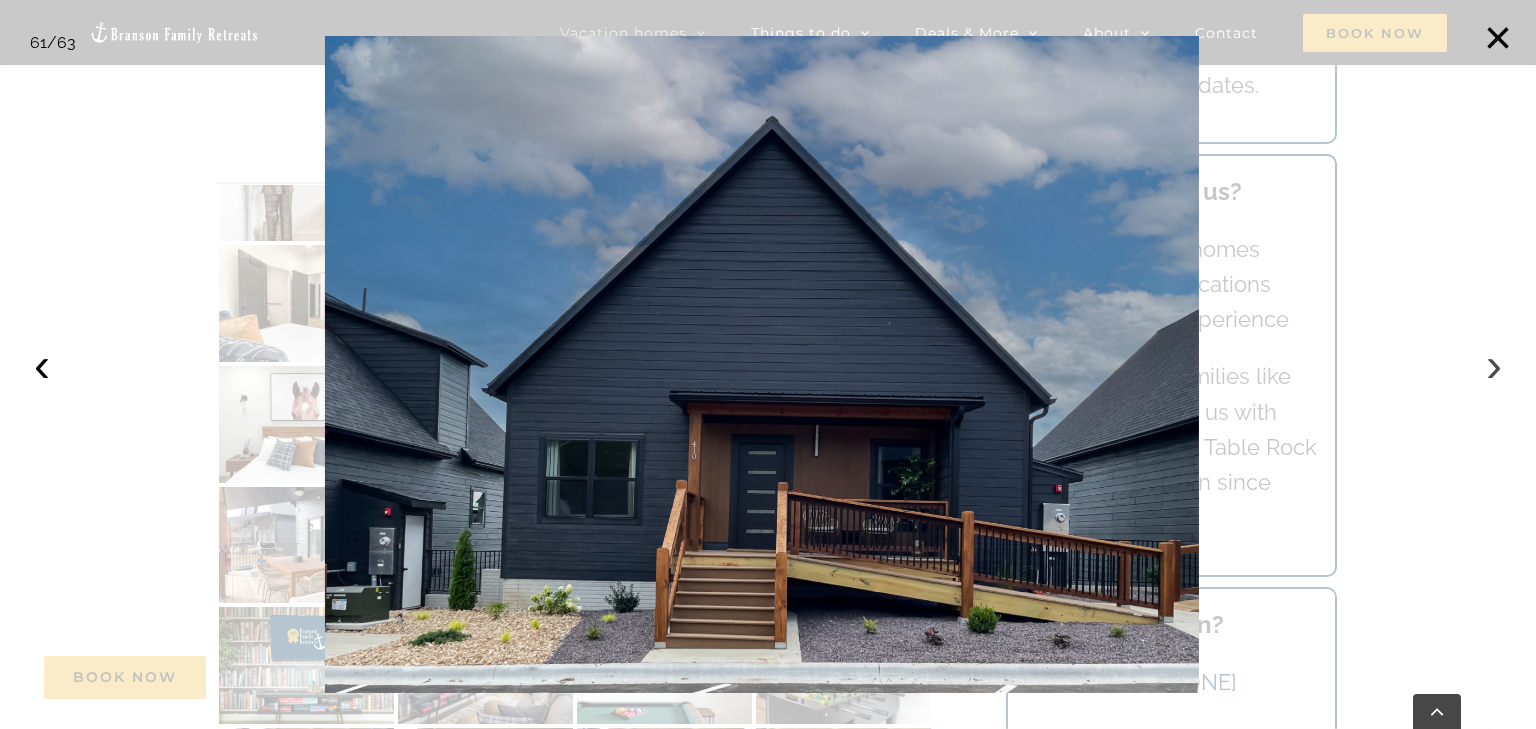 click on "›" at bounding box center (1494, 365) 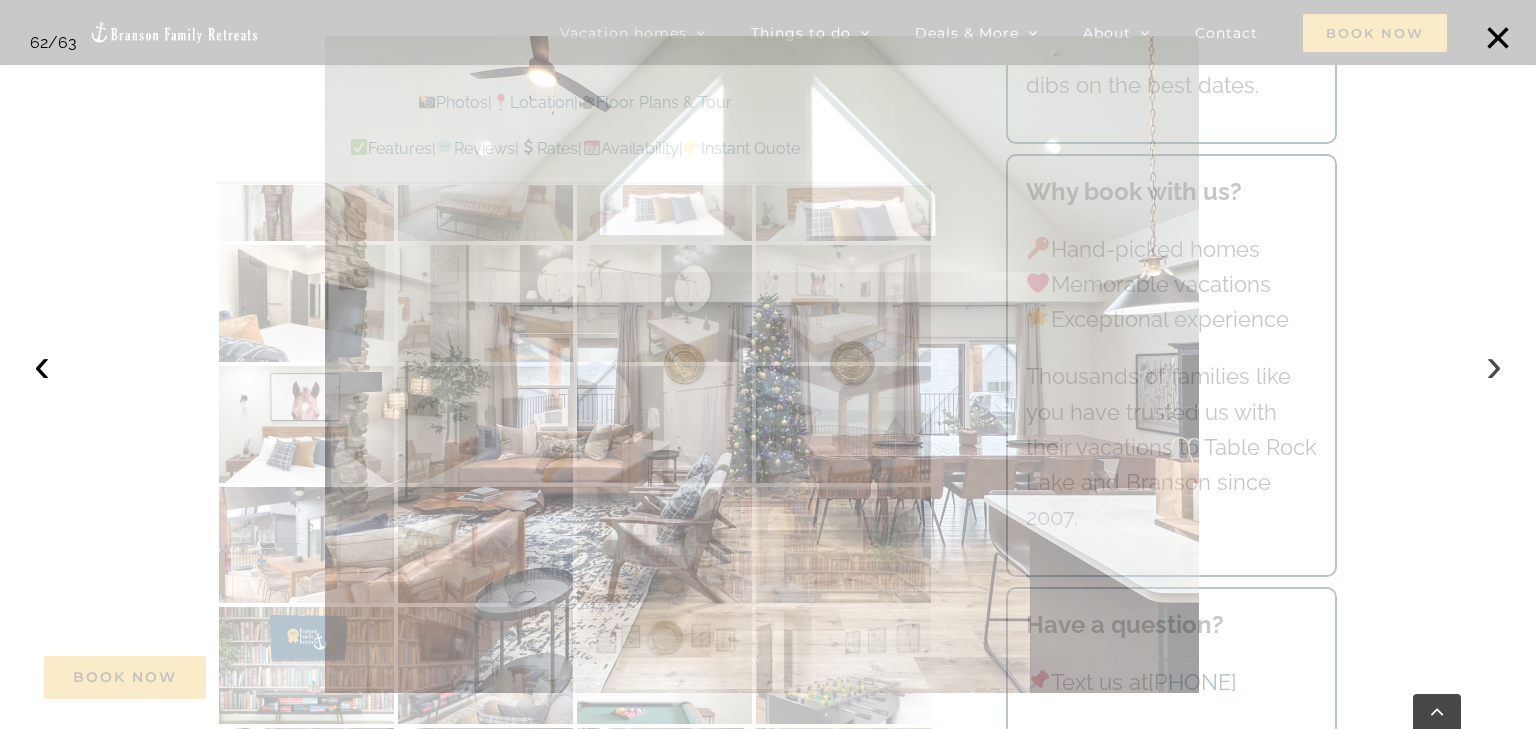 click on "›" at bounding box center (1494, 365) 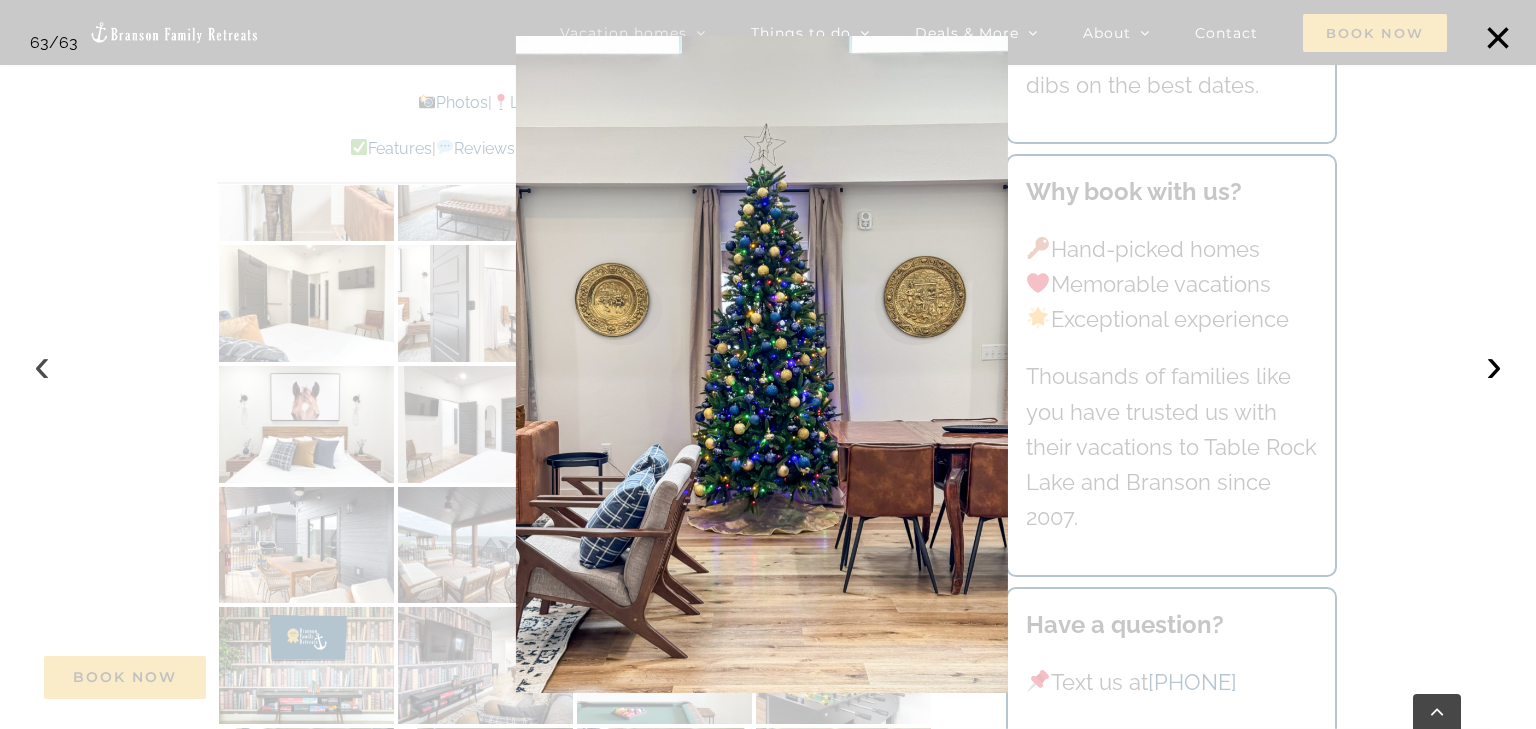click on "‹" at bounding box center [42, 365] 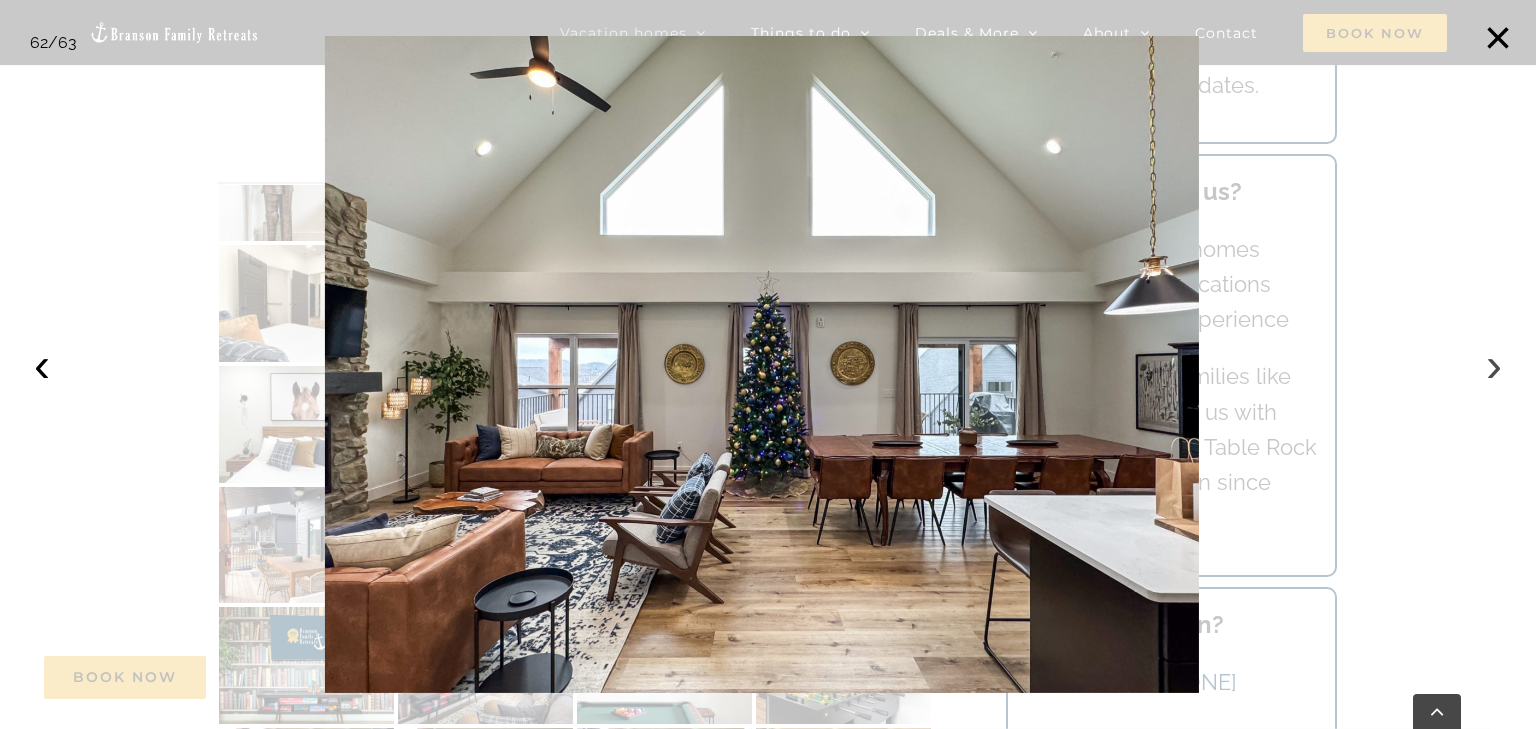 click on "›" at bounding box center (1494, 365) 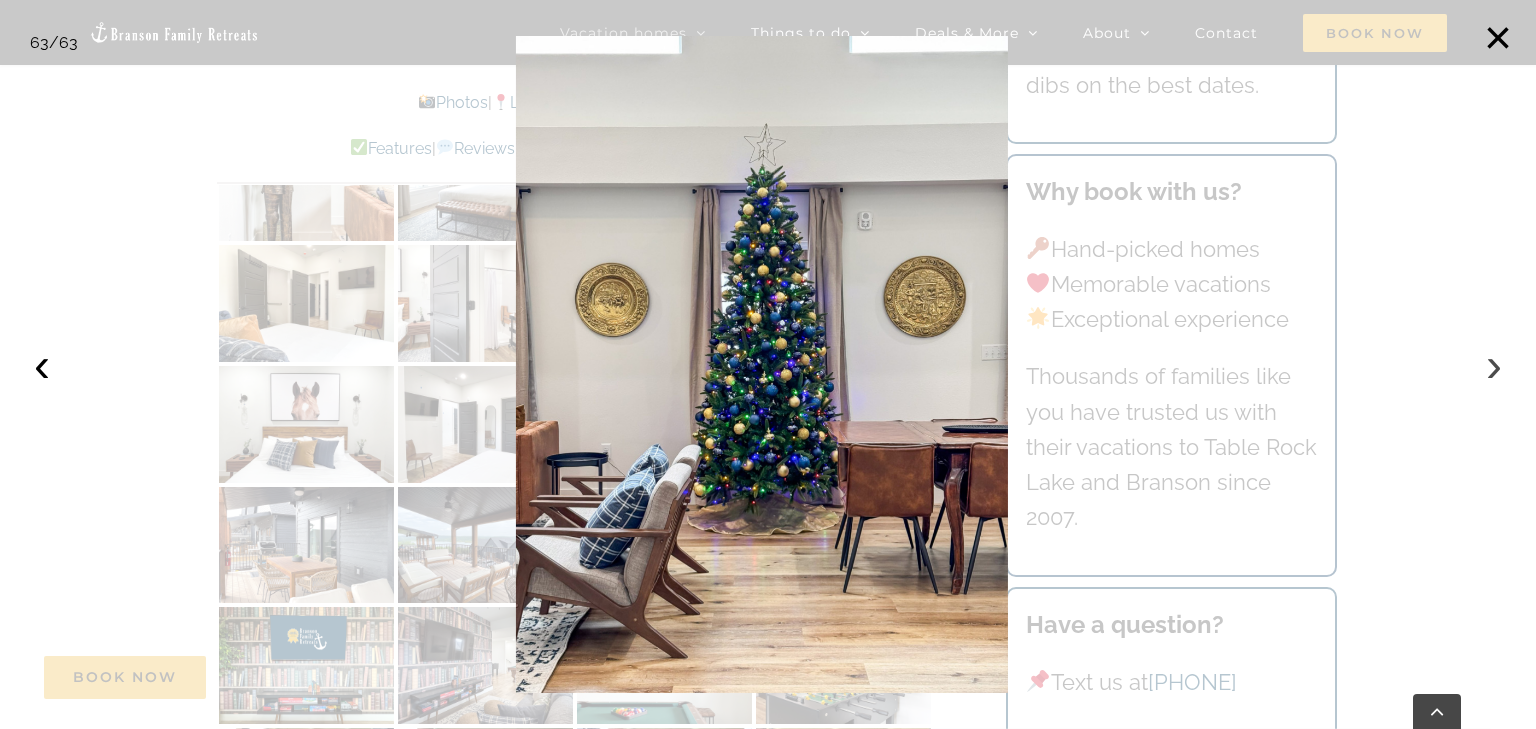 click on "›" at bounding box center (1494, 365) 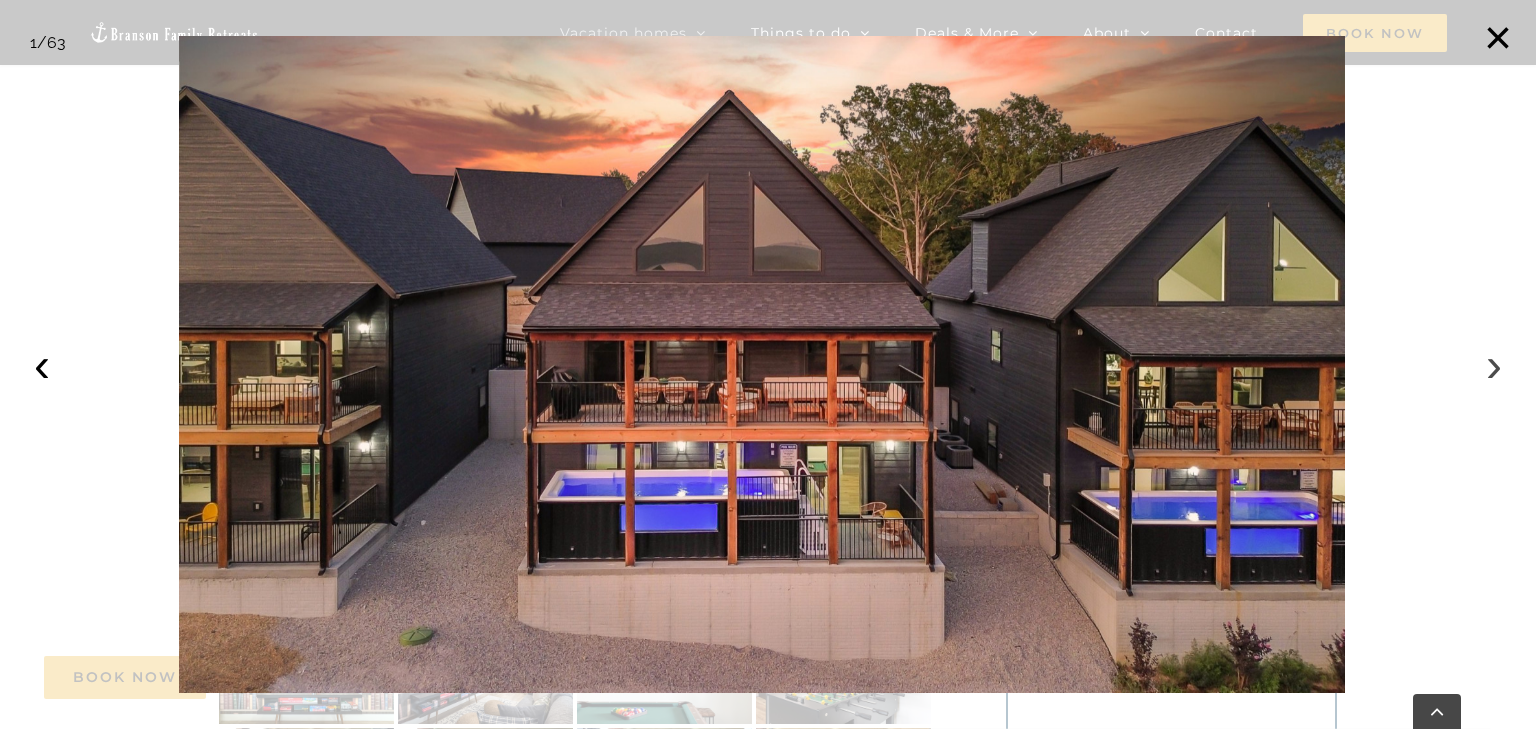 click on "›" at bounding box center [1494, 365] 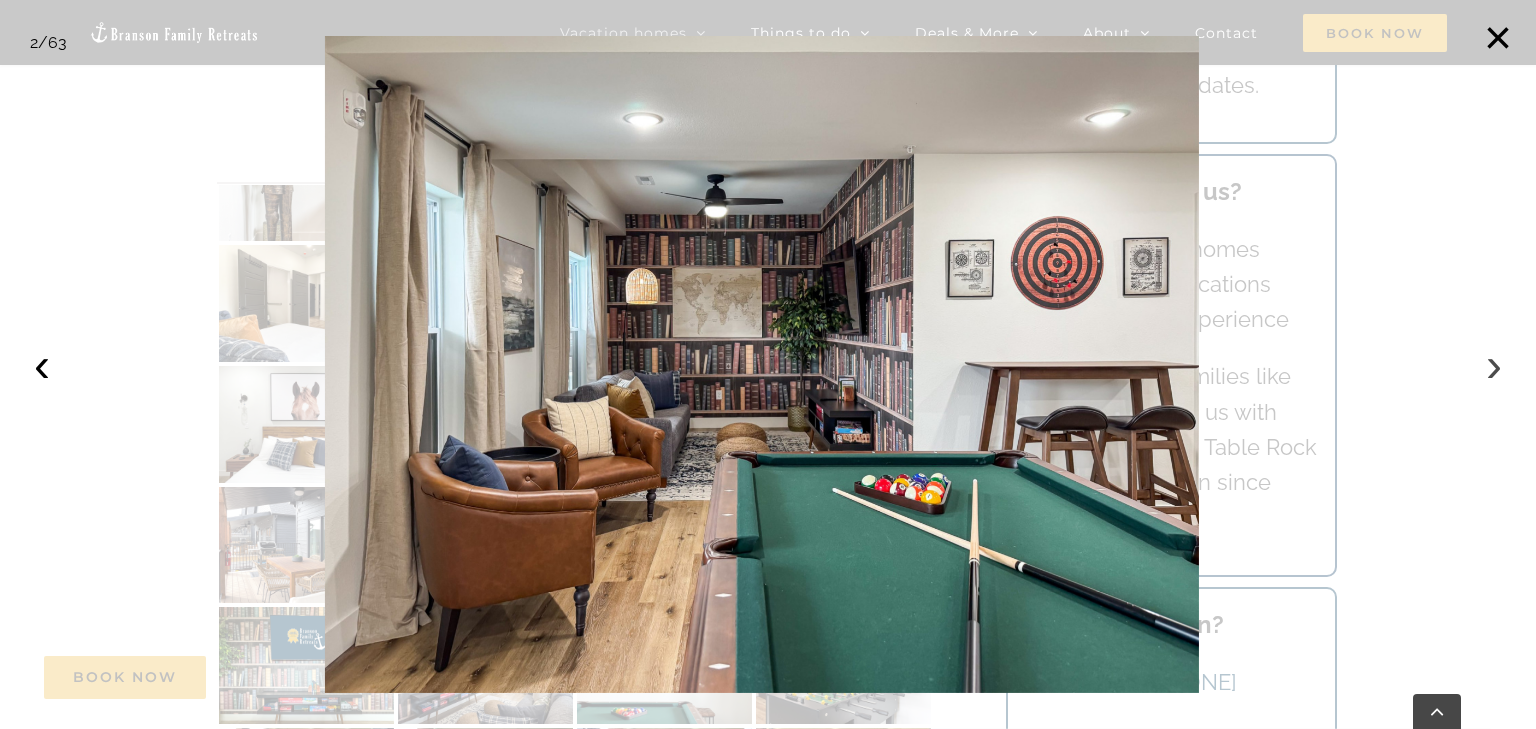 click on "›" at bounding box center (1494, 365) 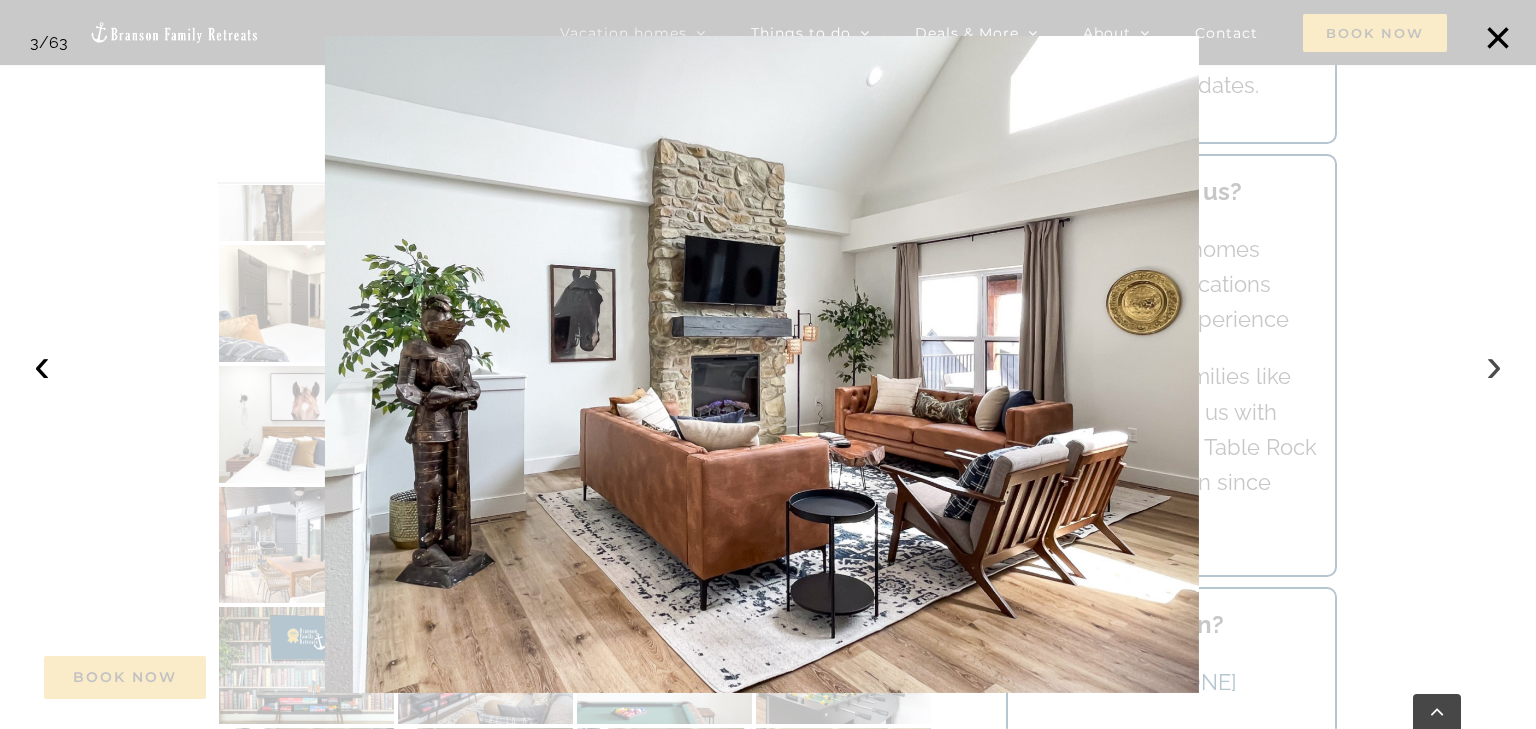 click on "›" at bounding box center [1494, 365] 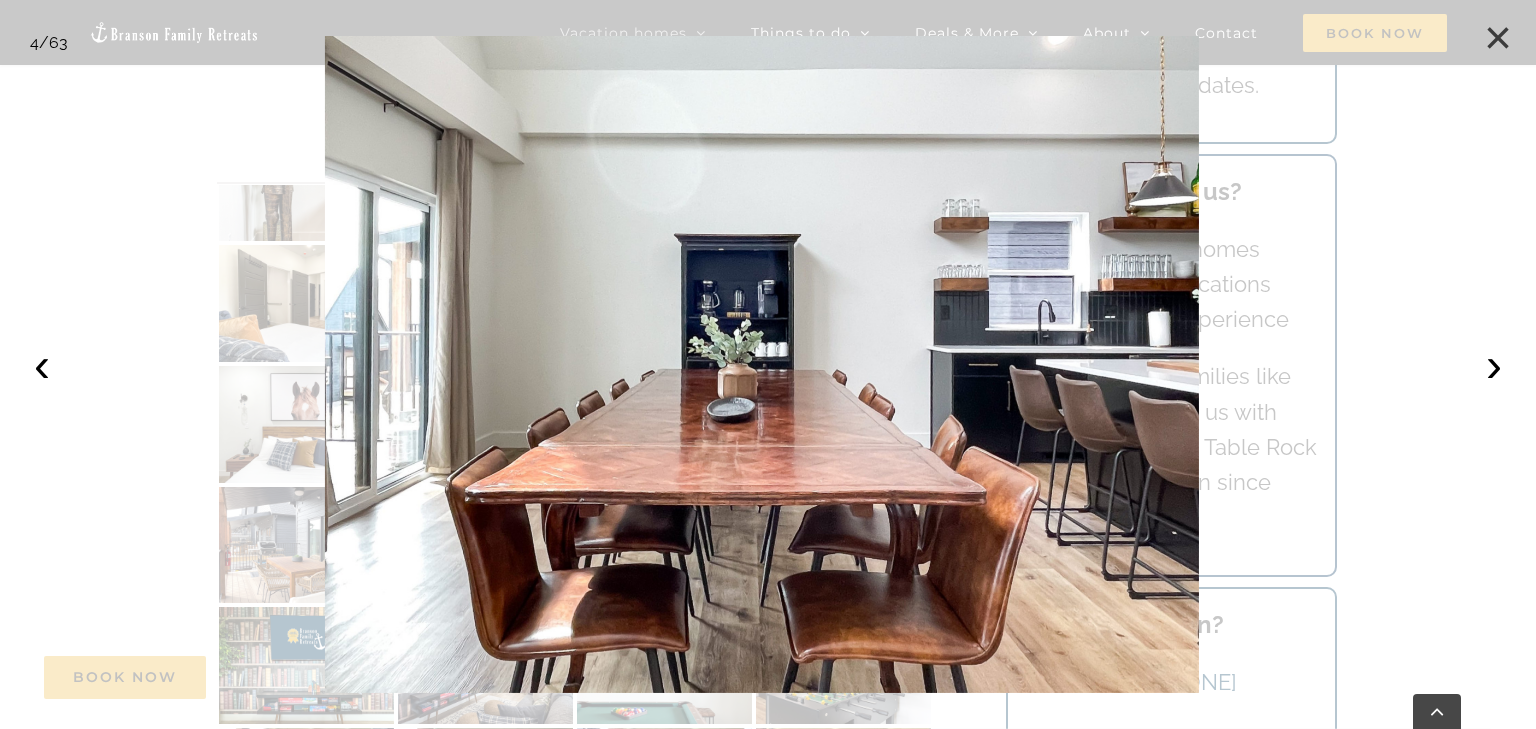 click on "×" at bounding box center [1498, 38] 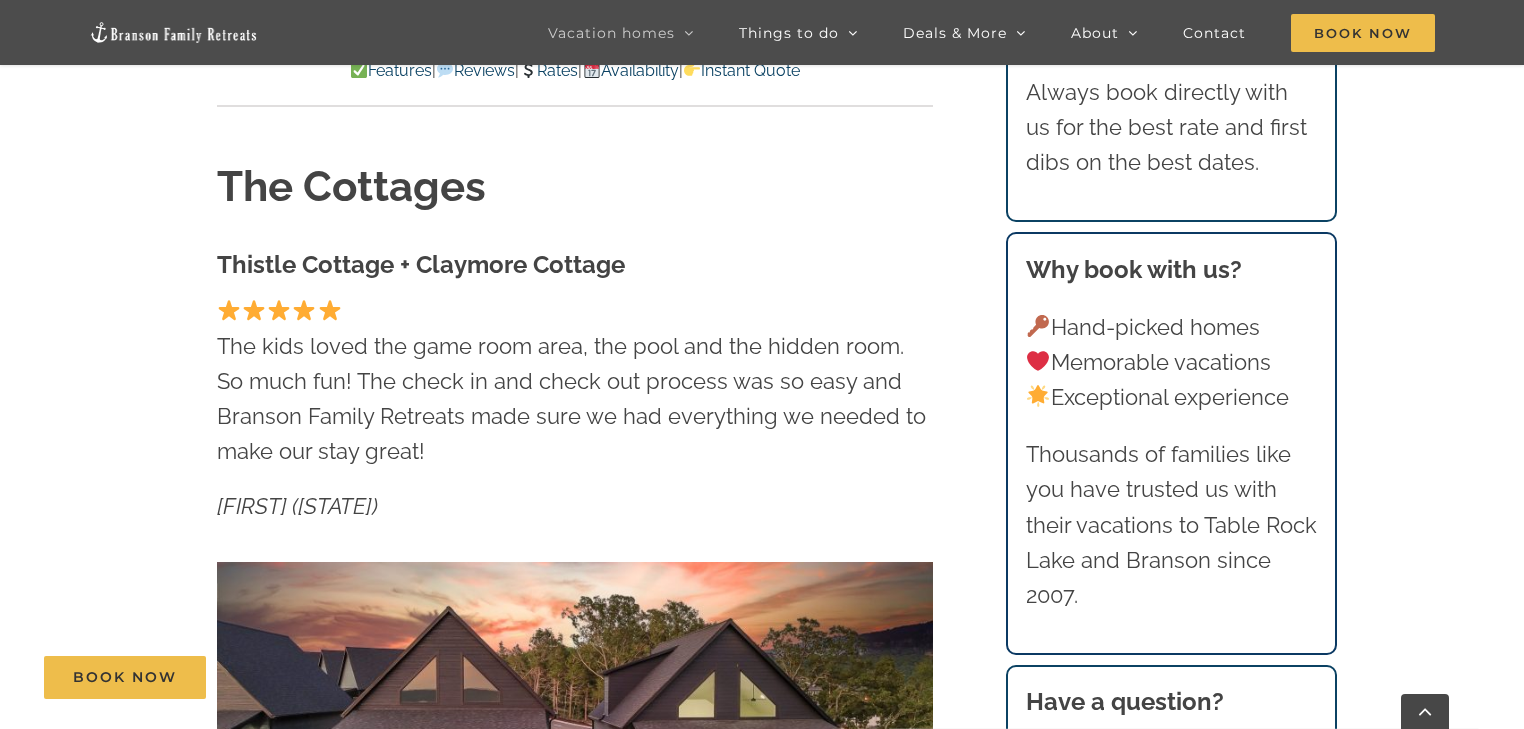 scroll, scrollTop: 320, scrollLeft: 0, axis: vertical 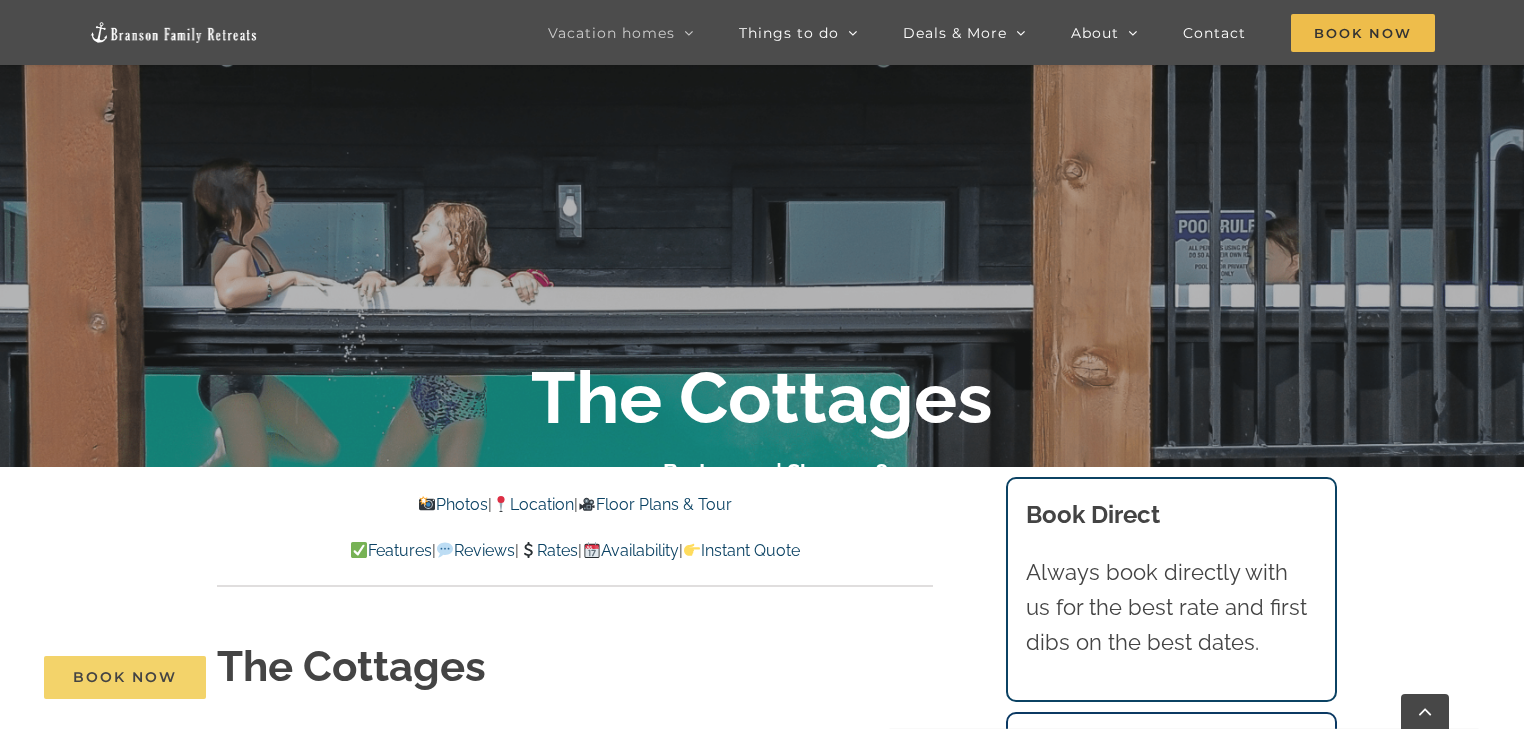 click on "Book Now" at bounding box center (125, 677) 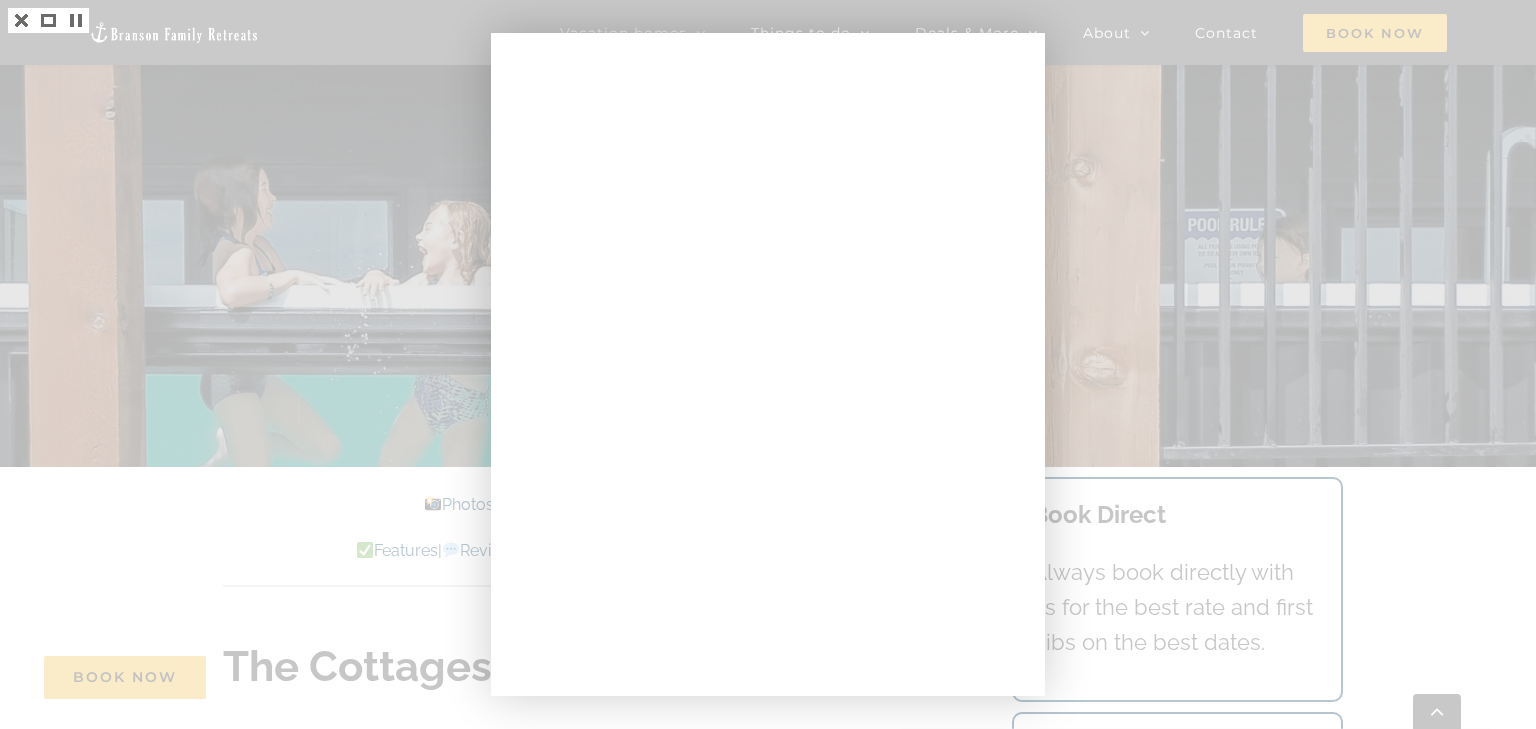 click at bounding box center (768, 364) 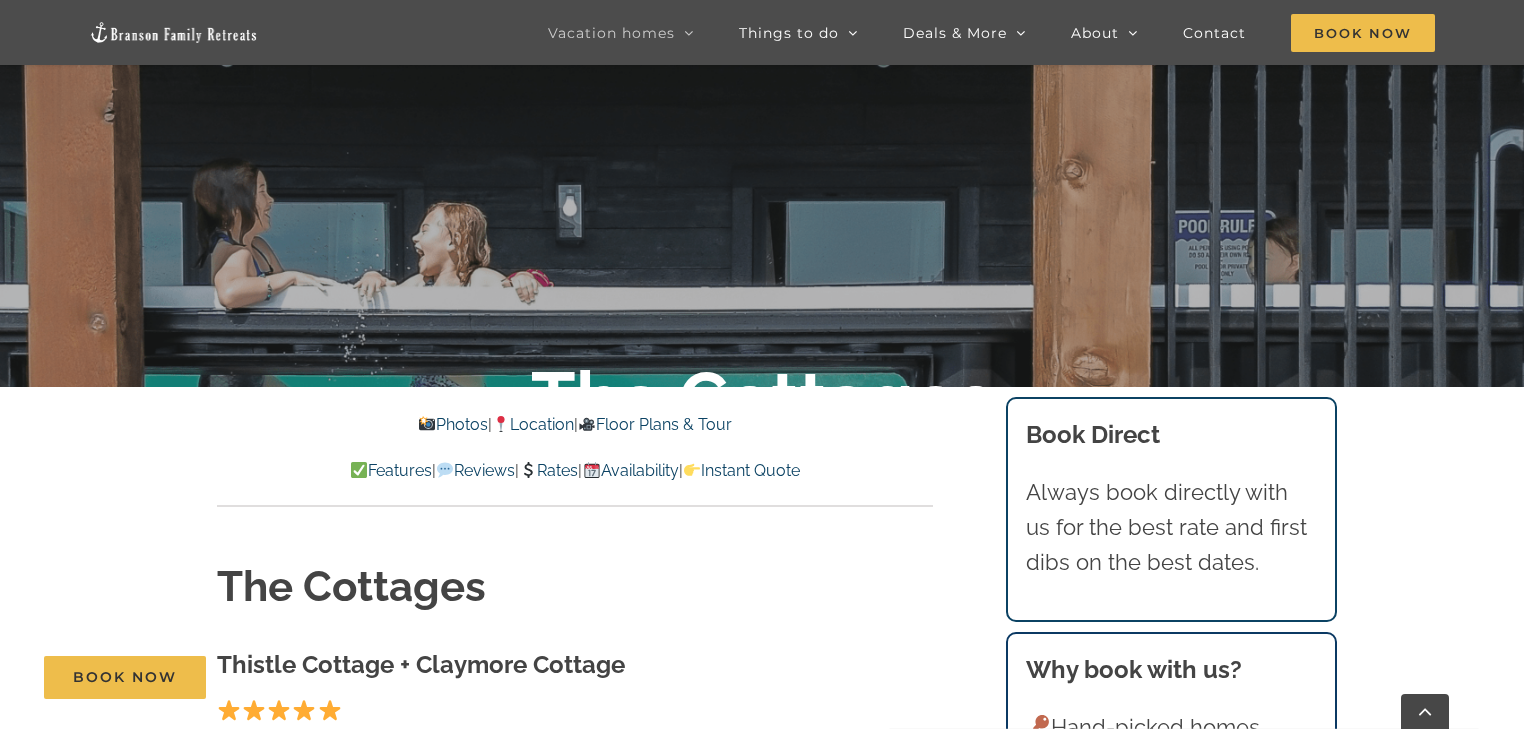 scroll, scrollTop: 0, scrollLeft: 0, axis: both 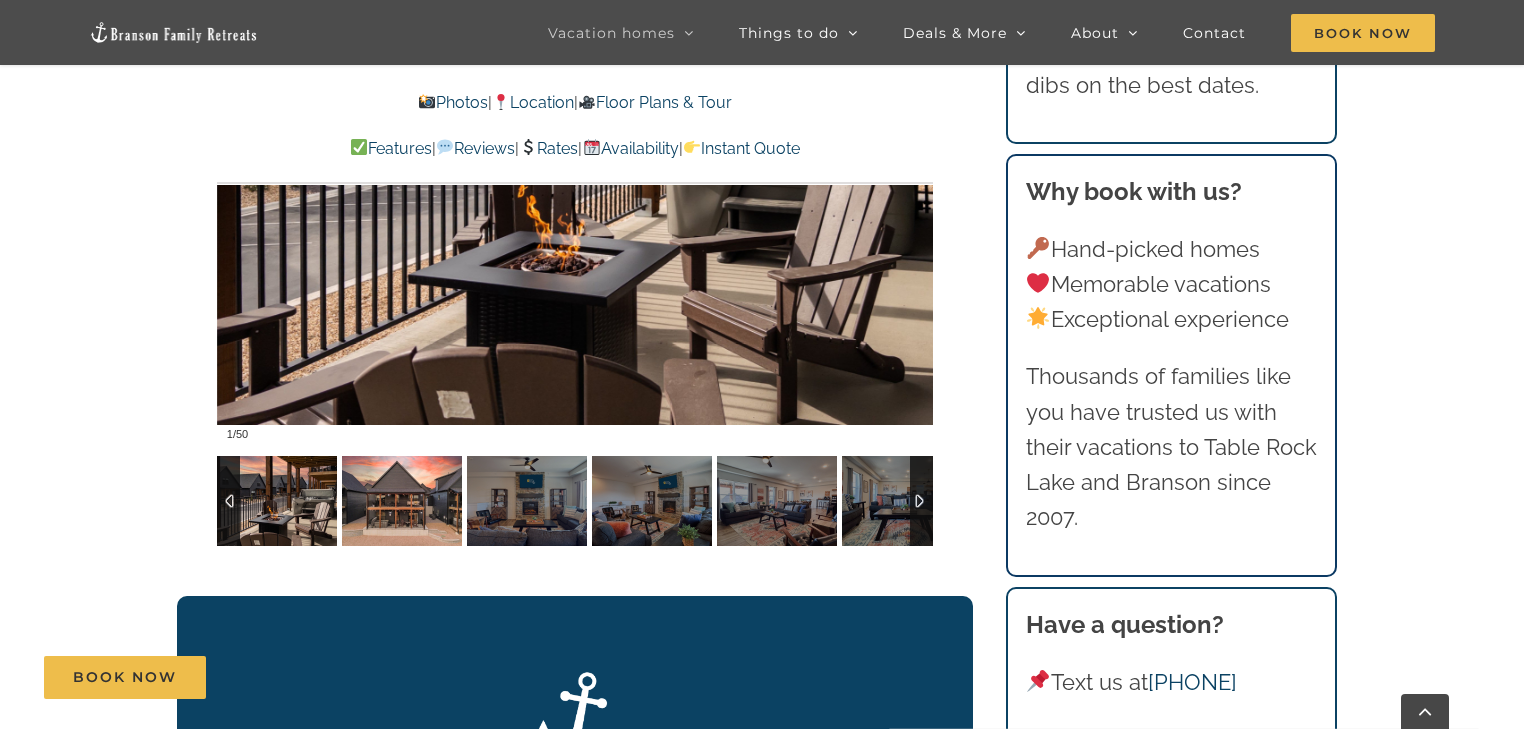 click at bounding box center [402, 501] 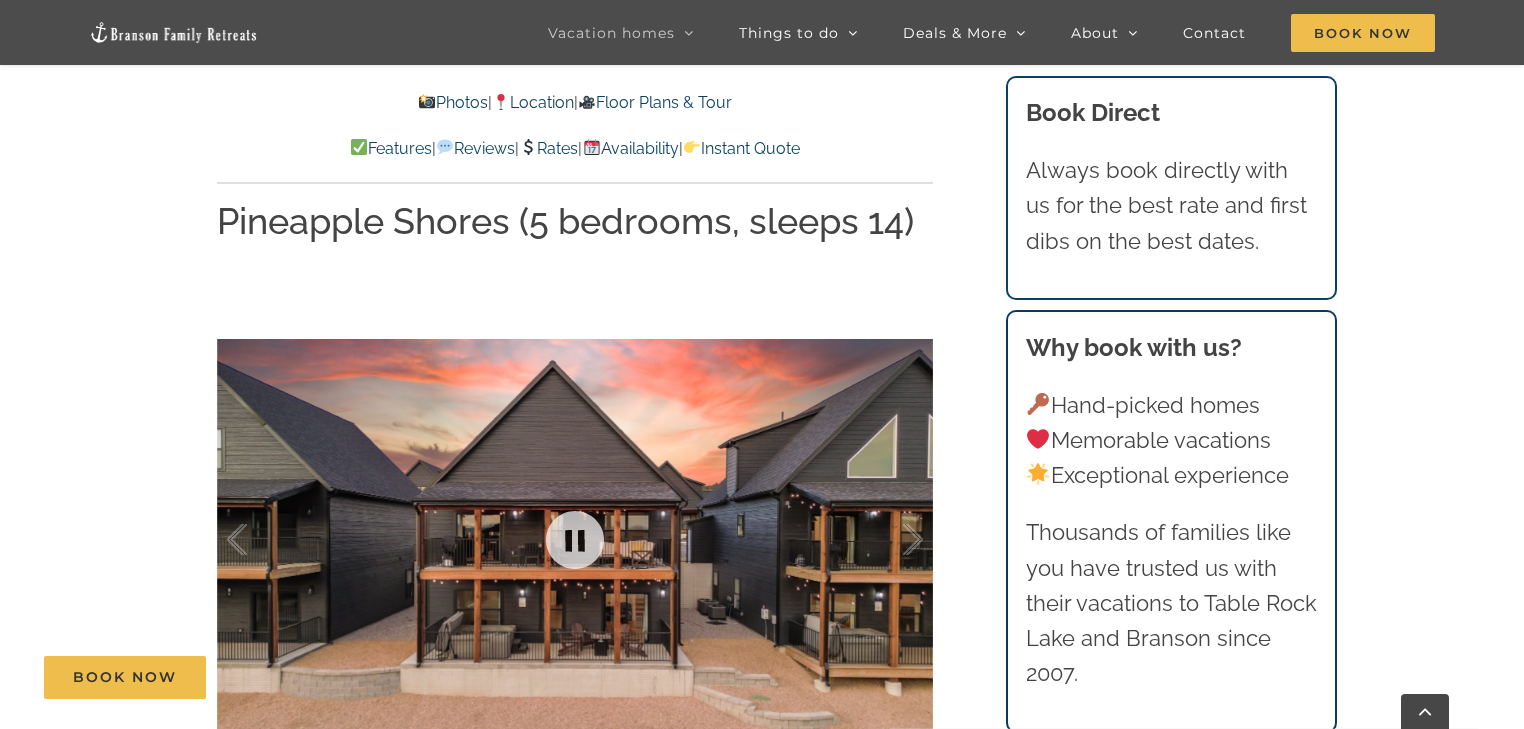 scroll, scrollTop: 3760, scrollLeft: 0, axis: vertical 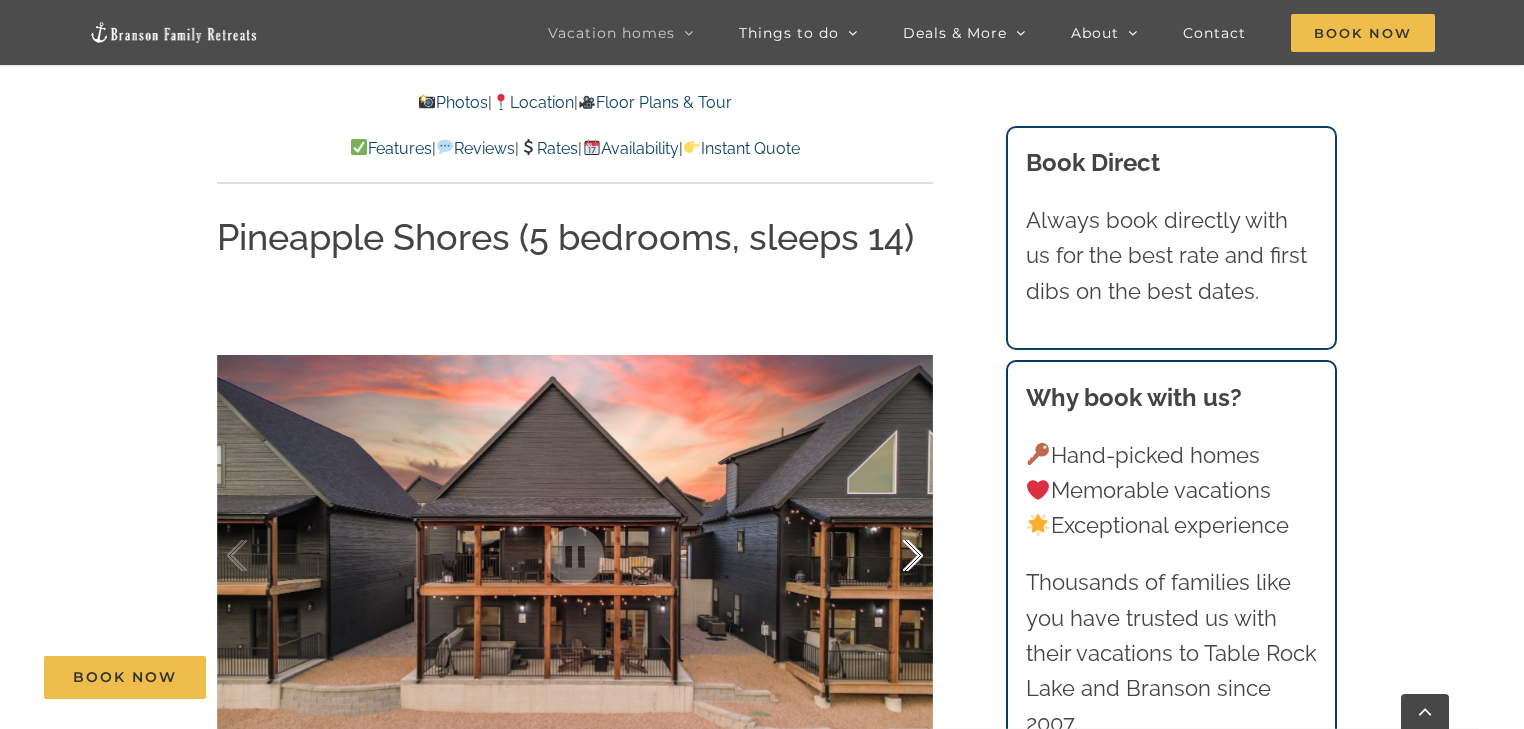 click at bounding box center (892, 556) 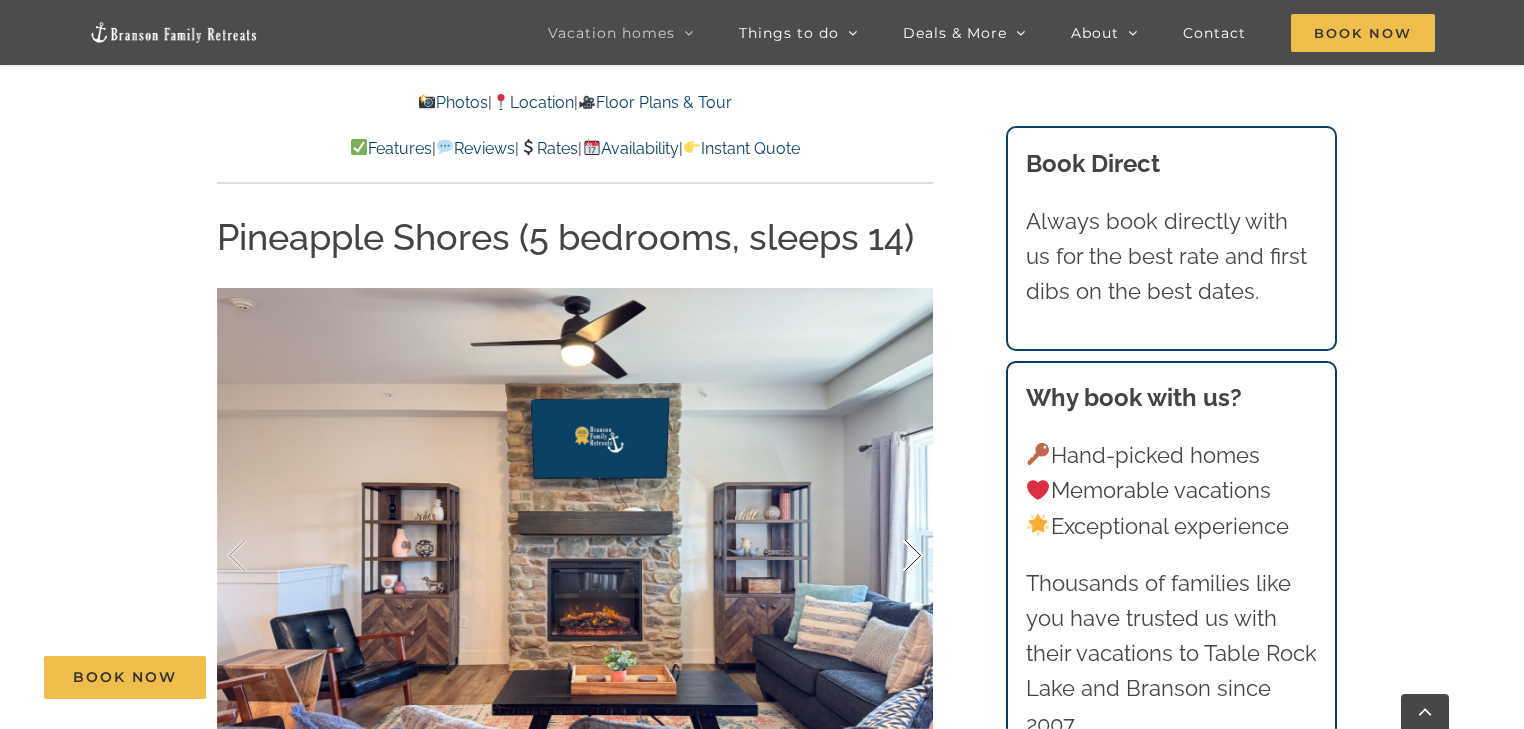 click at bounding box center [892, 556] 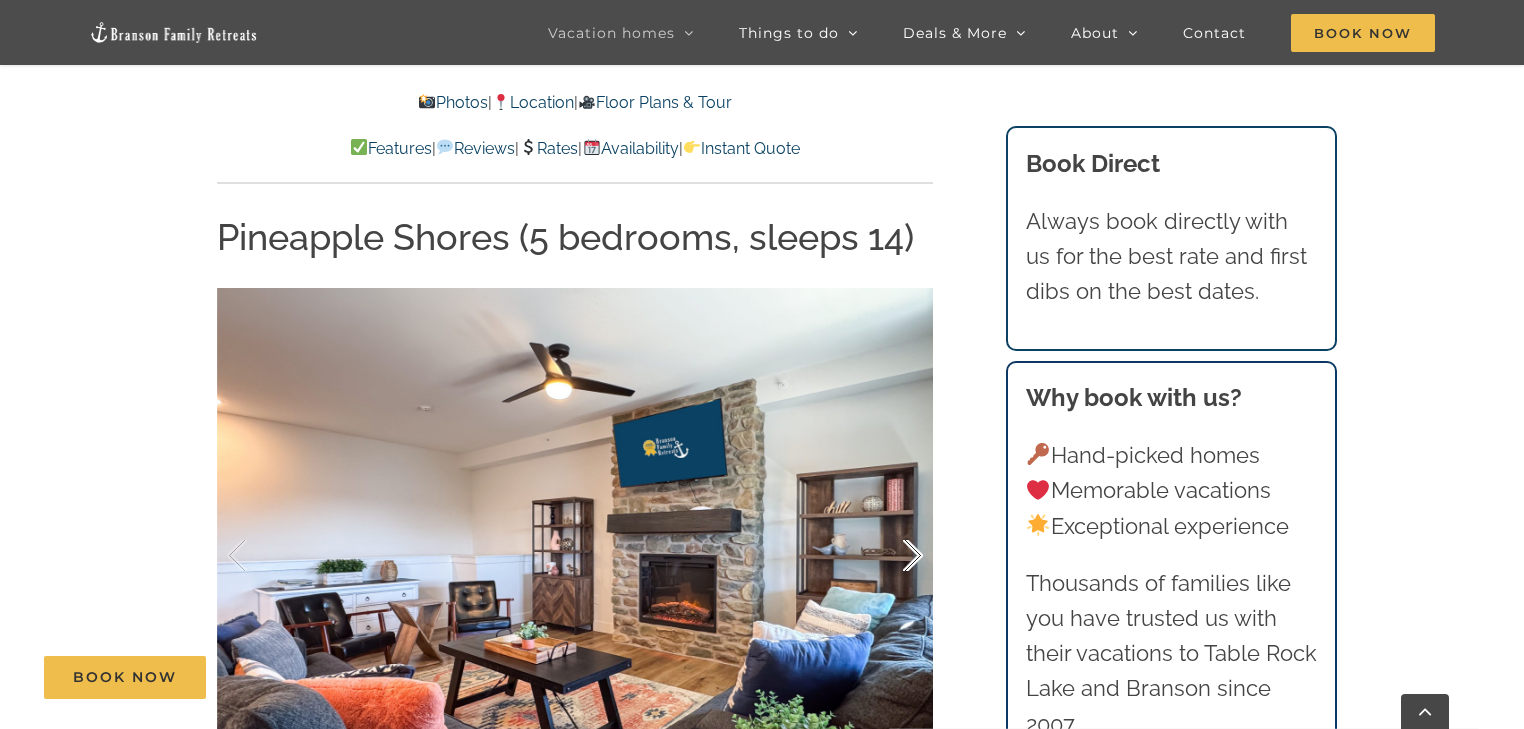 click at bounding box center (892, 556) 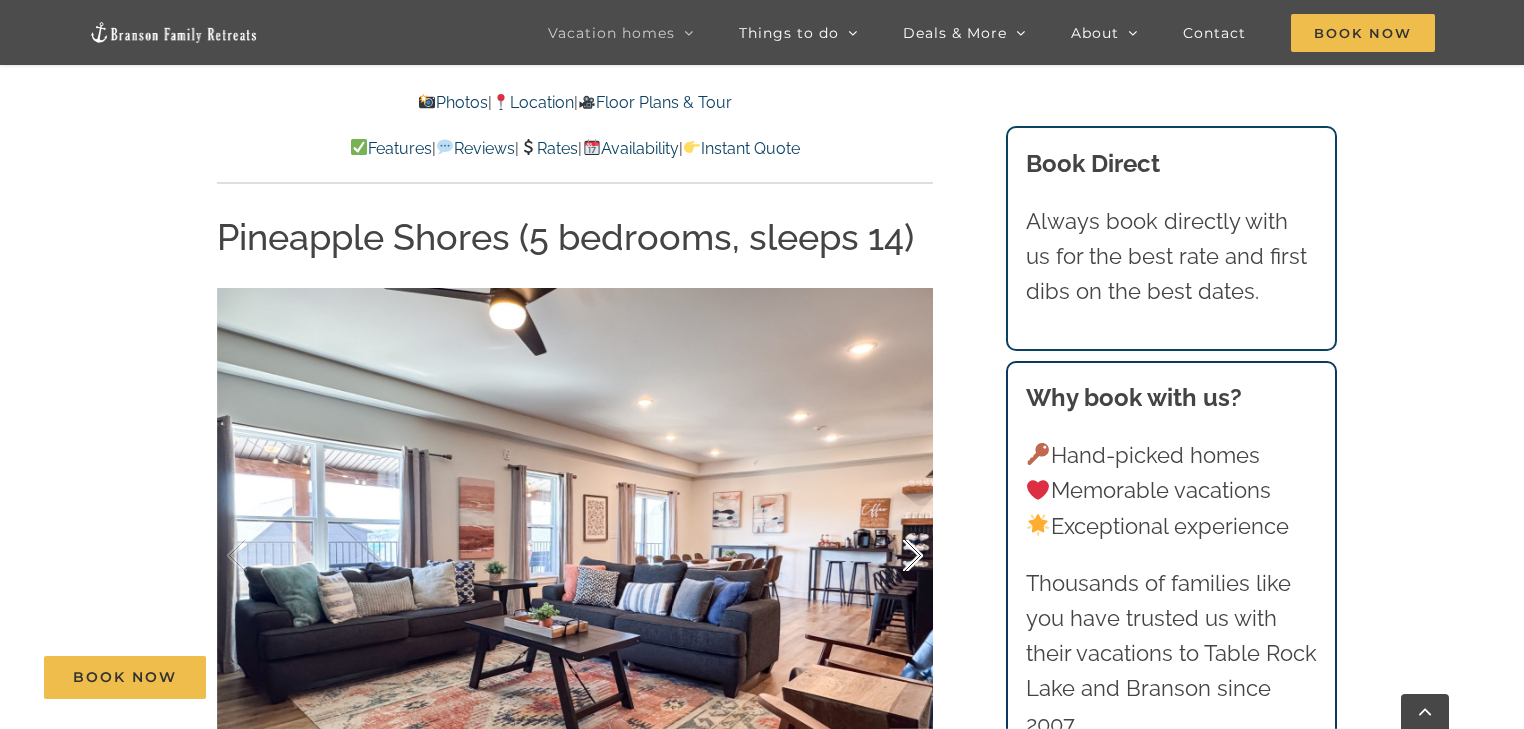 click at bounding box center (892, 556) 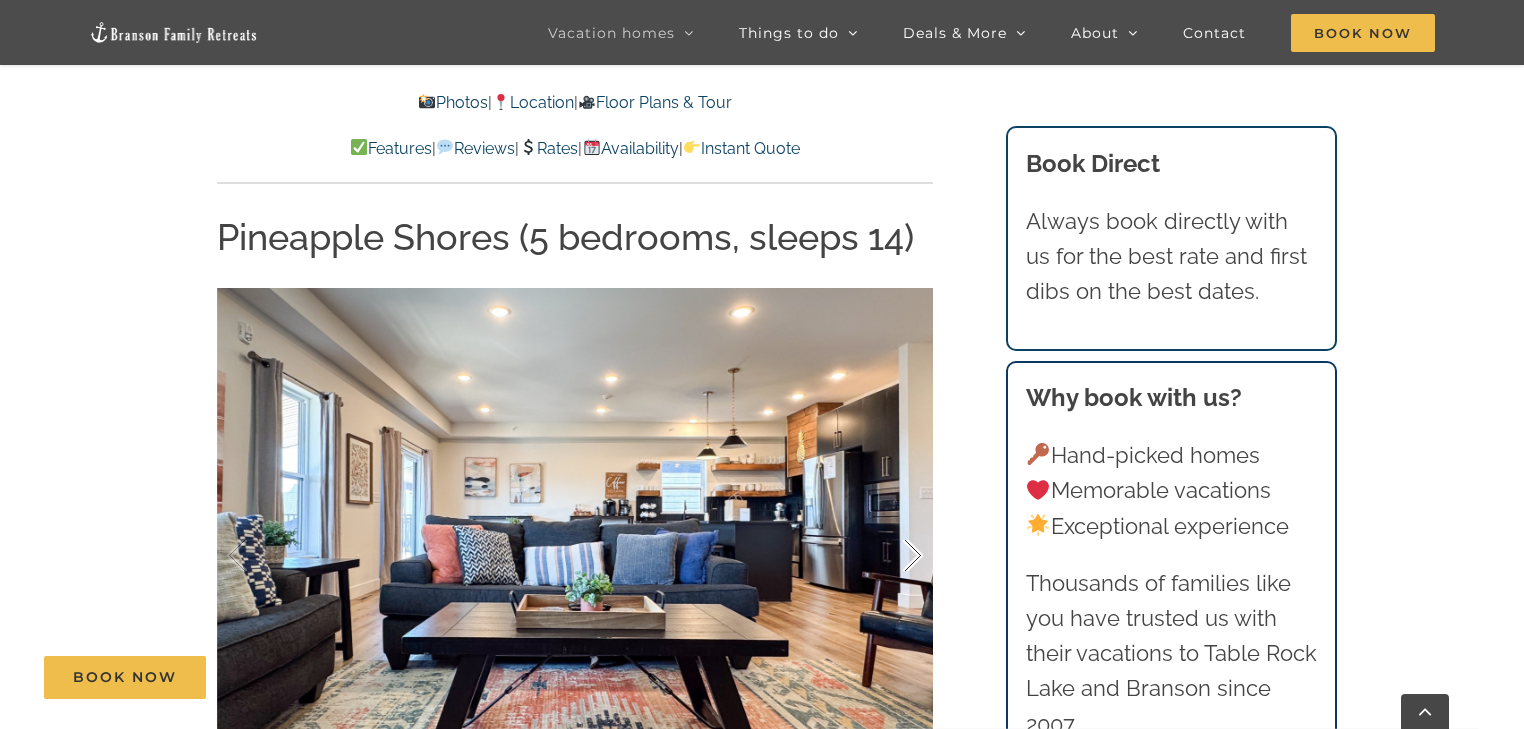 click at bounding box center [892, 556] 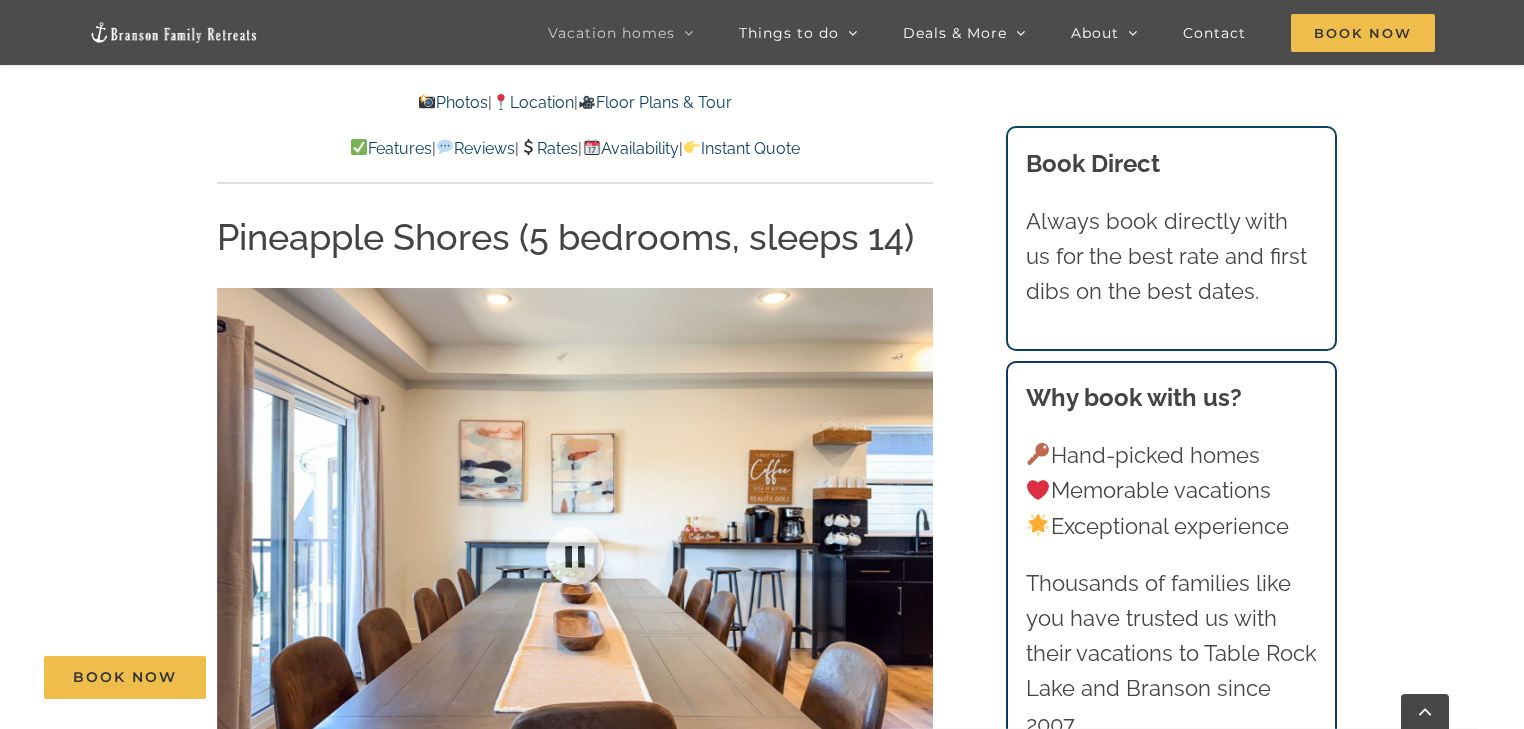 click at bounding box center (575, 556) 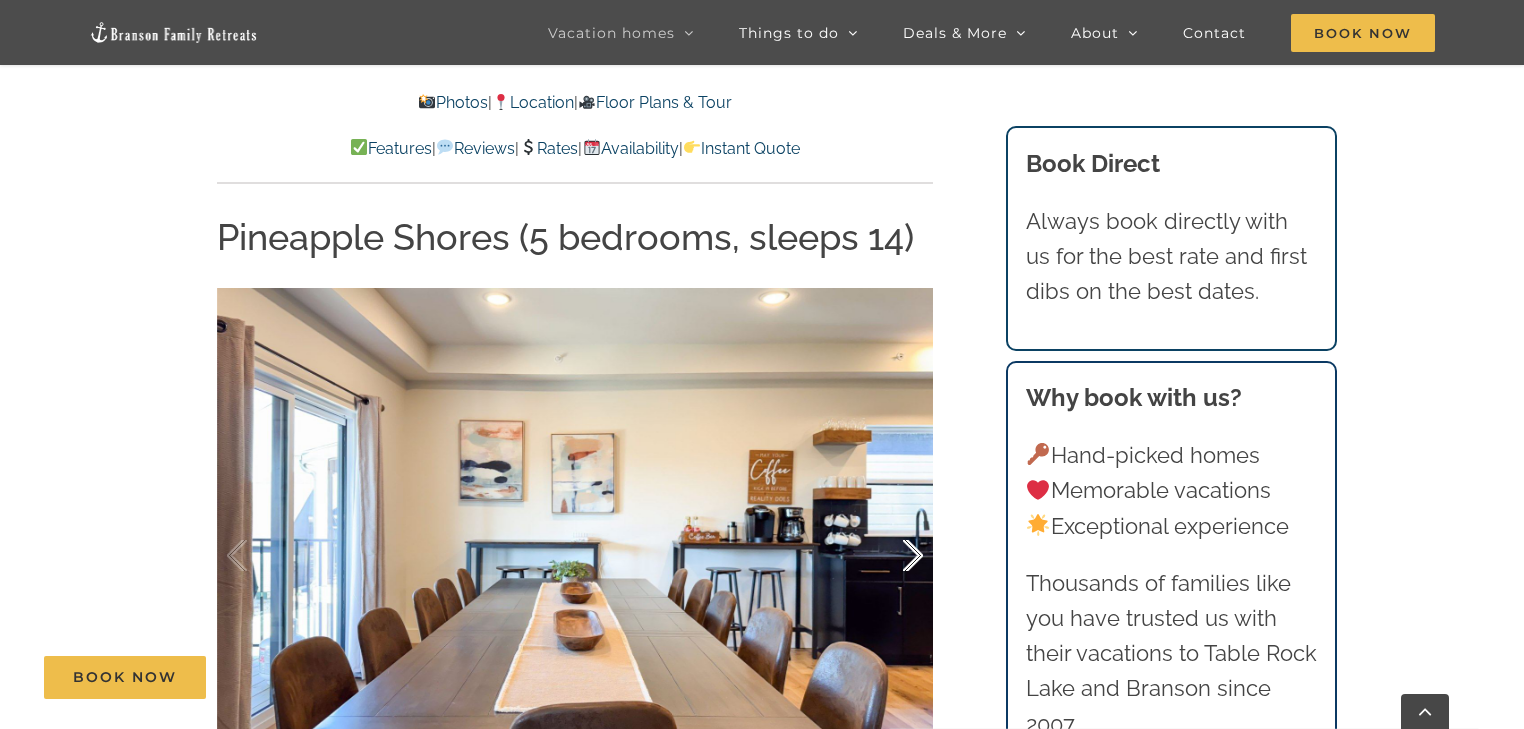 click at bounding box center (892, 556) 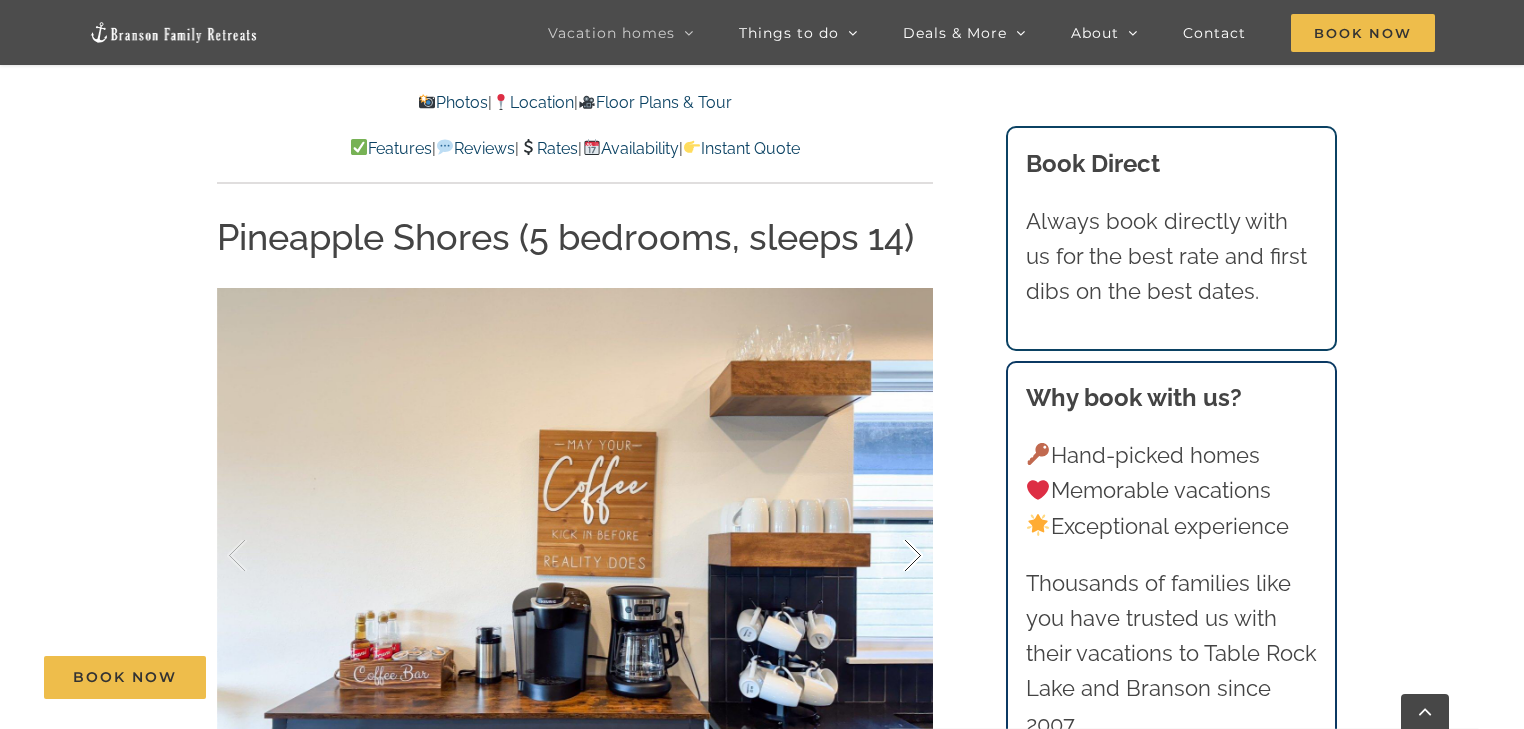 click at bounding box center (892, 556) 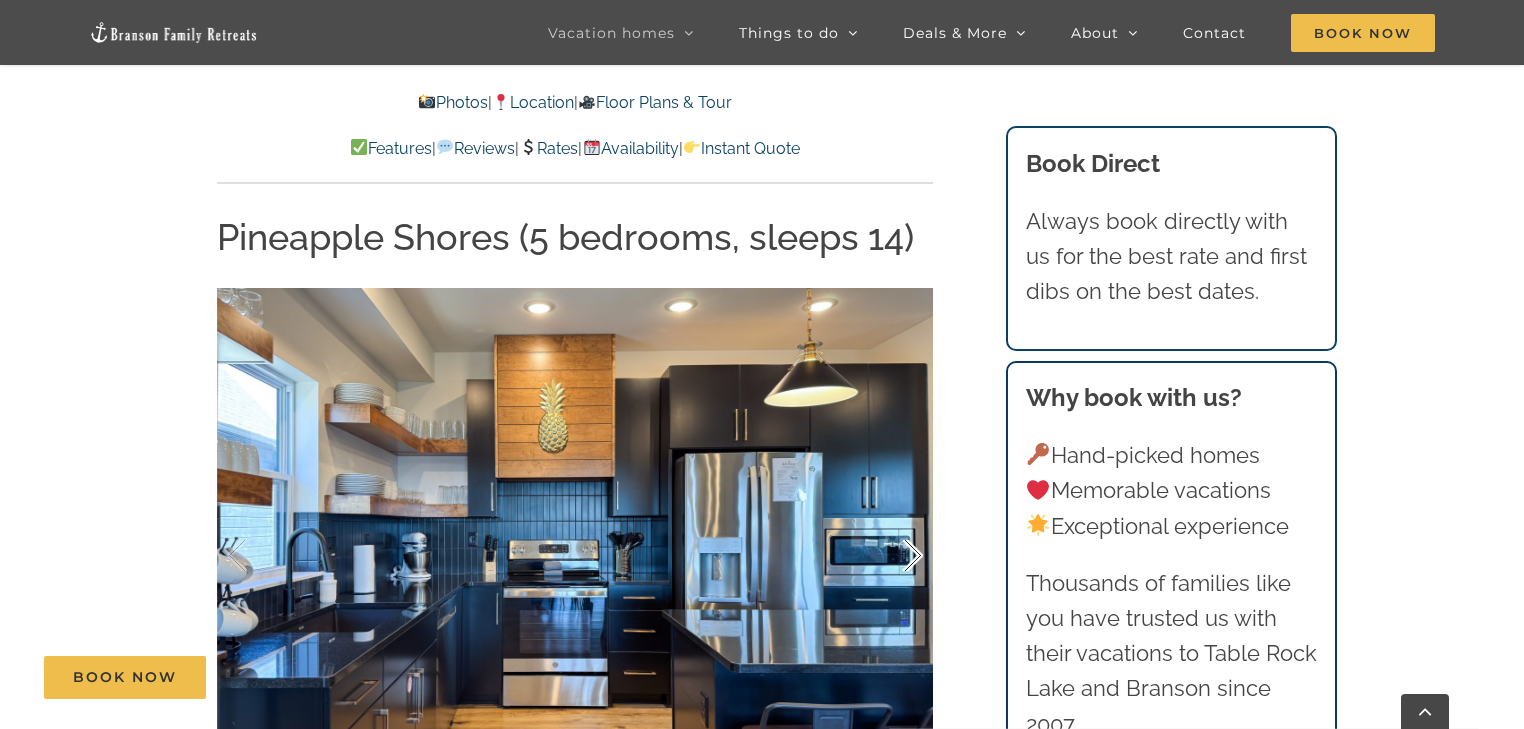 click at bounding box center [892, 556] 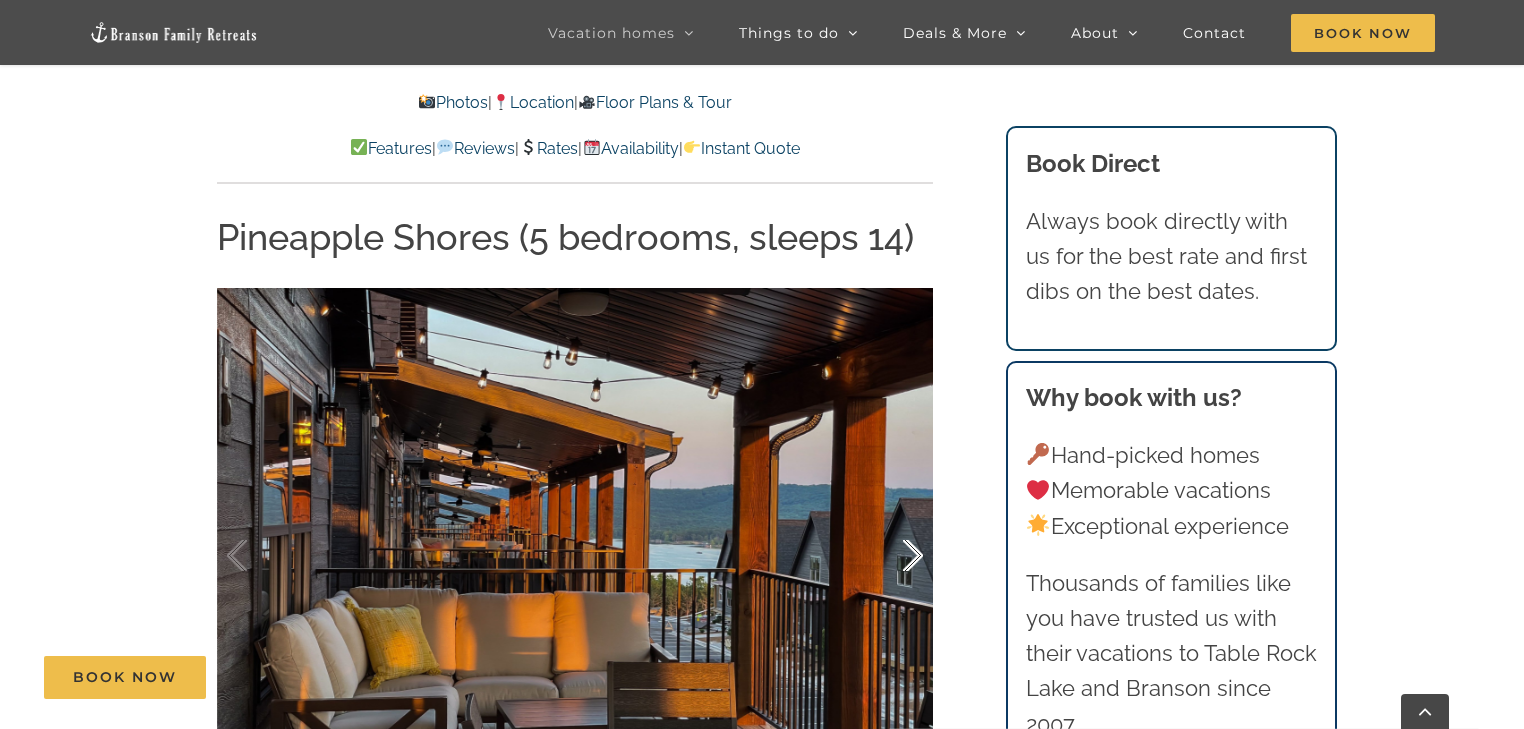 click at bounding box center (892, 556) 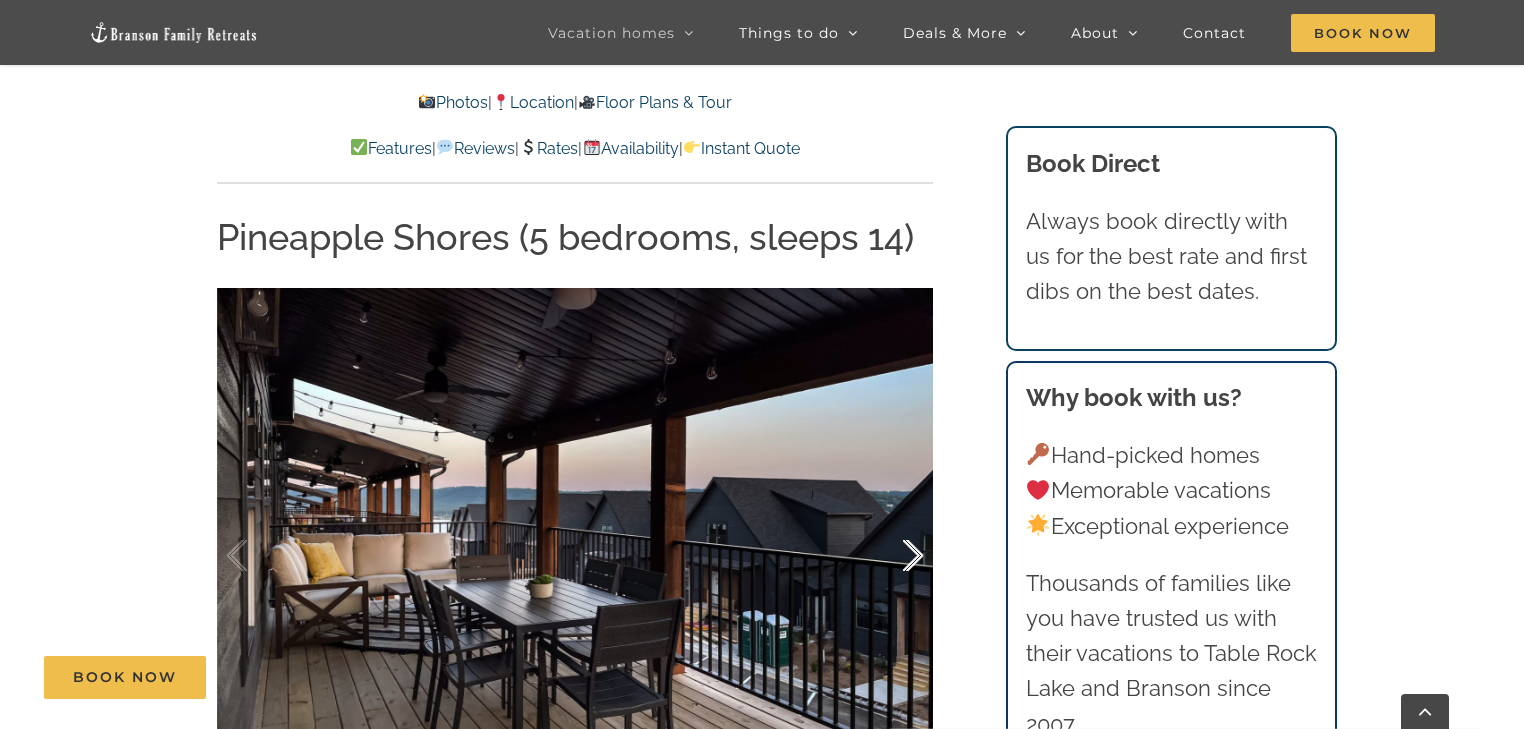 click at bounding box center [892, 556] 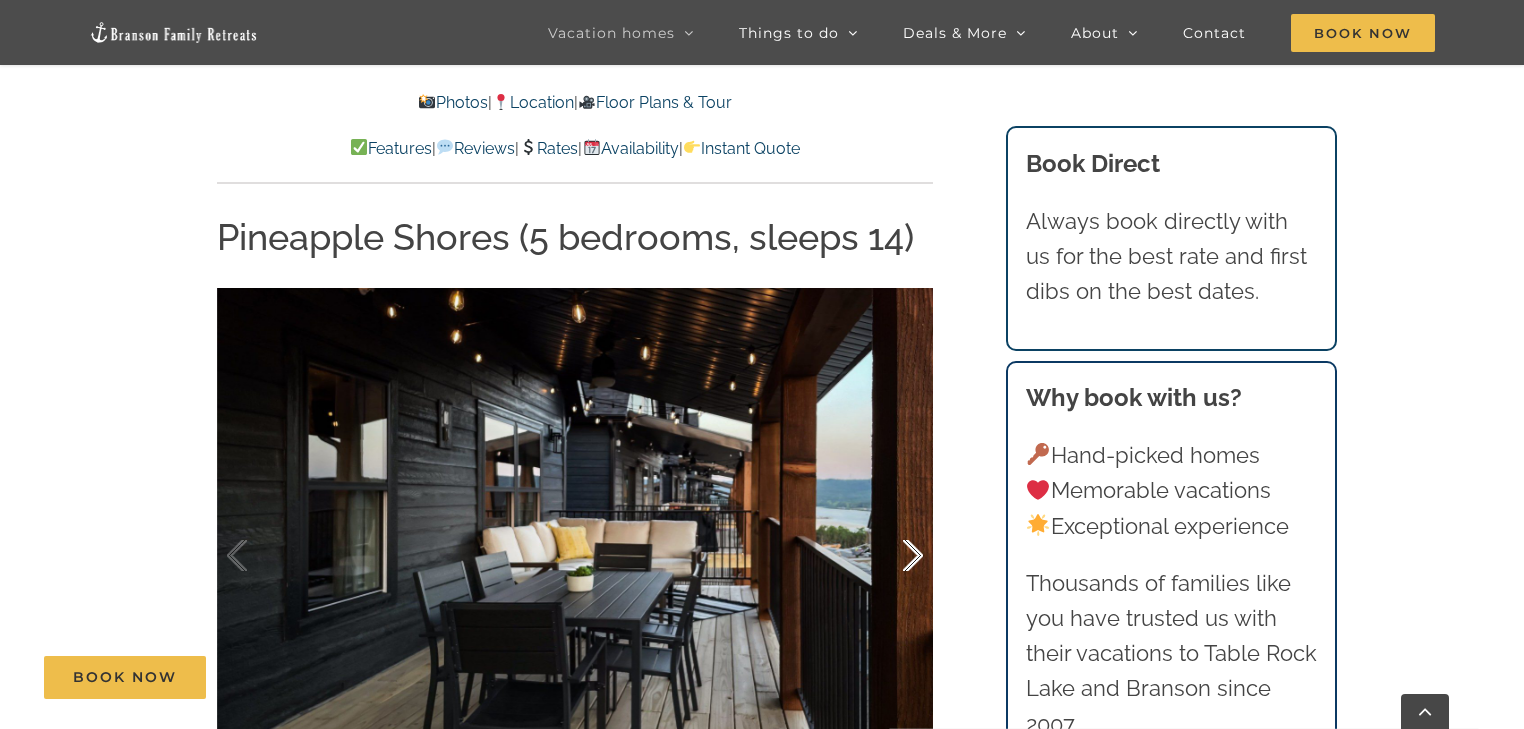 click at bounding box center [892, 556] 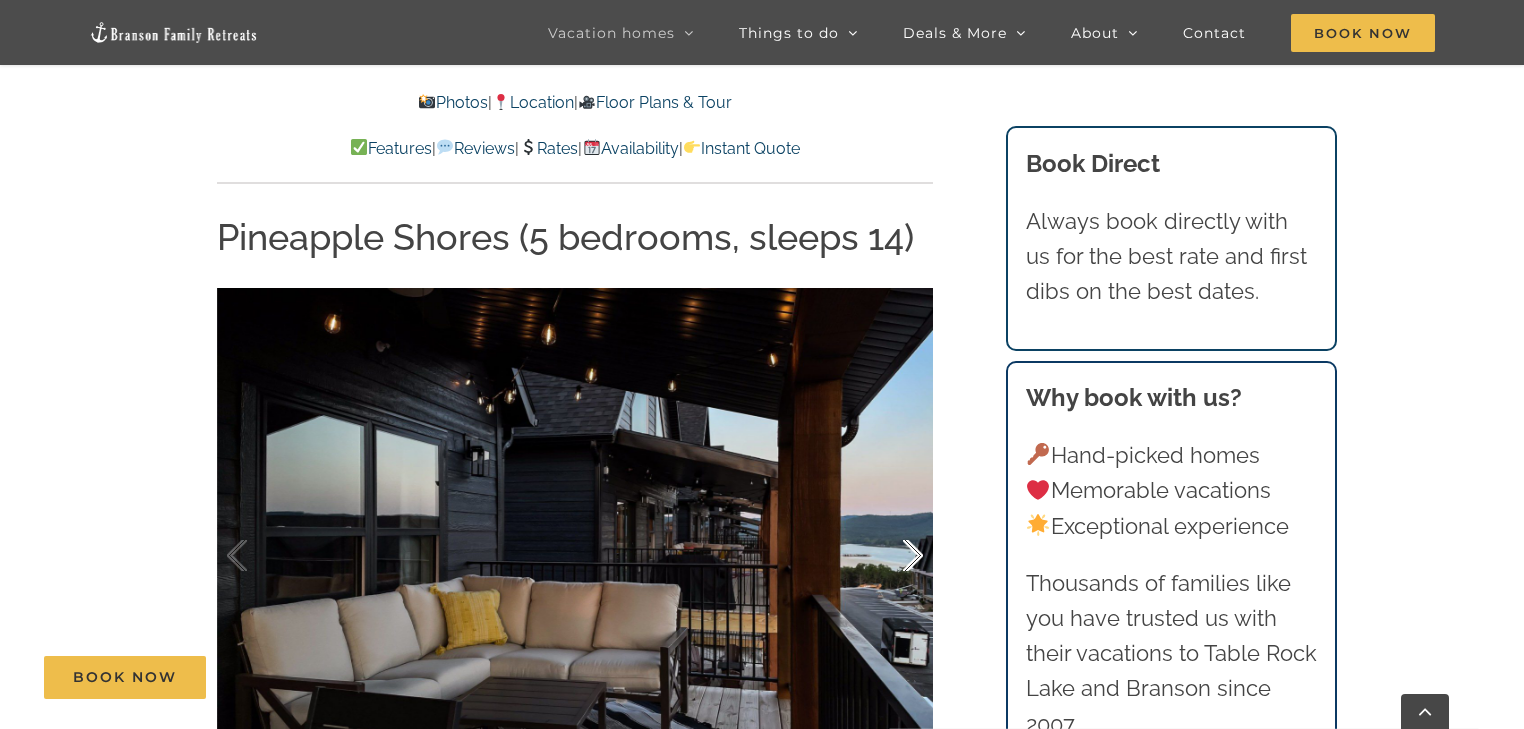 click at bounding box center (892, 556) 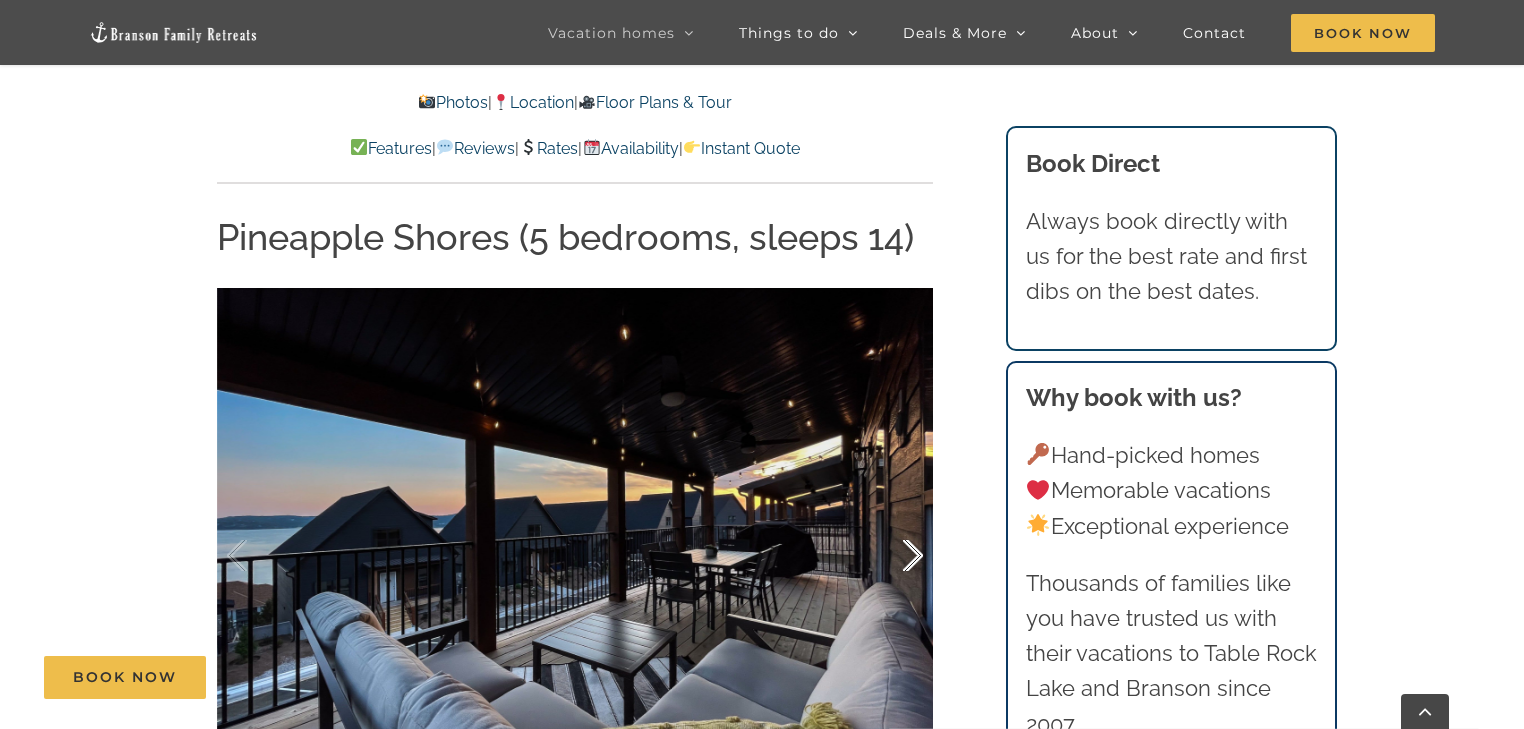 click at bounding box center [892, 556] 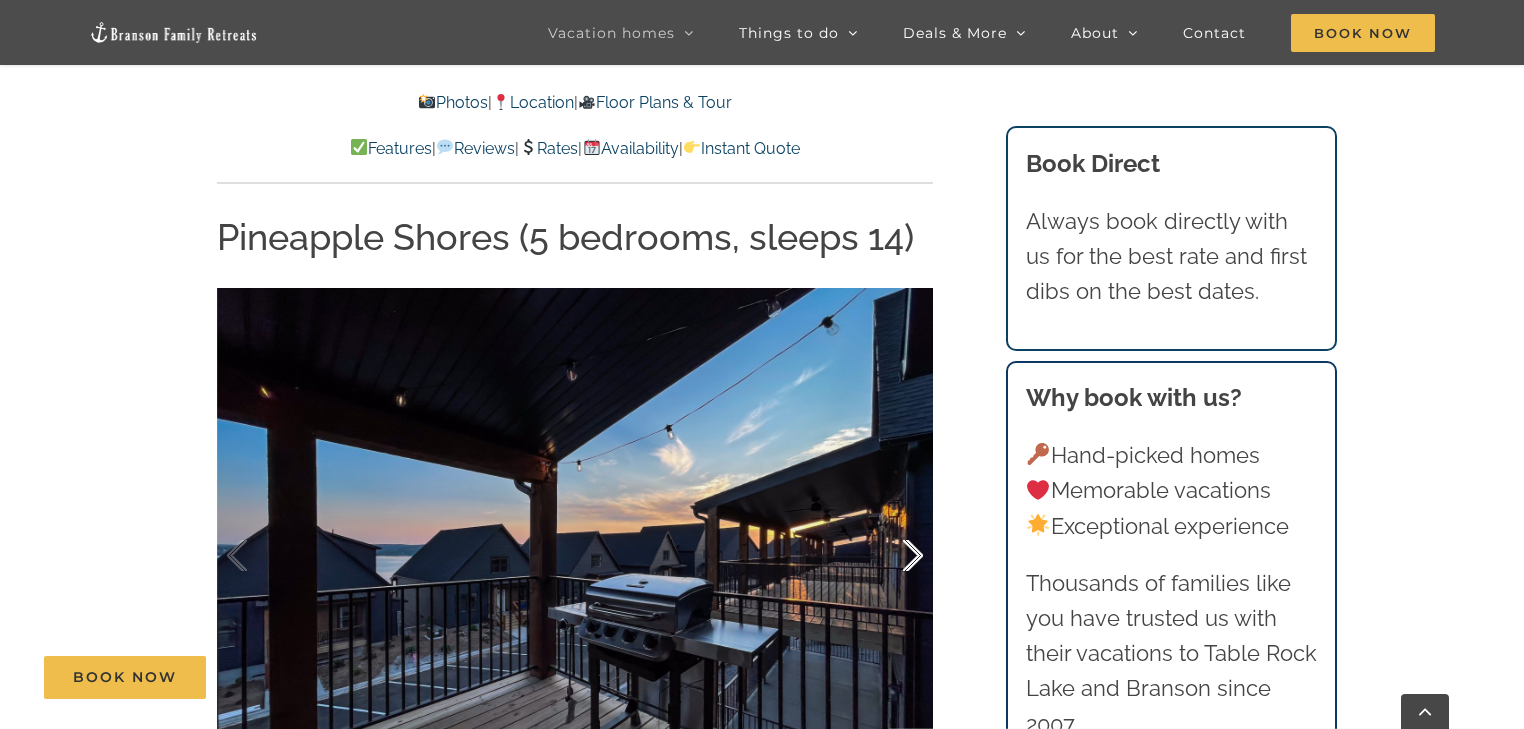 click at bounding box center [892, 556] 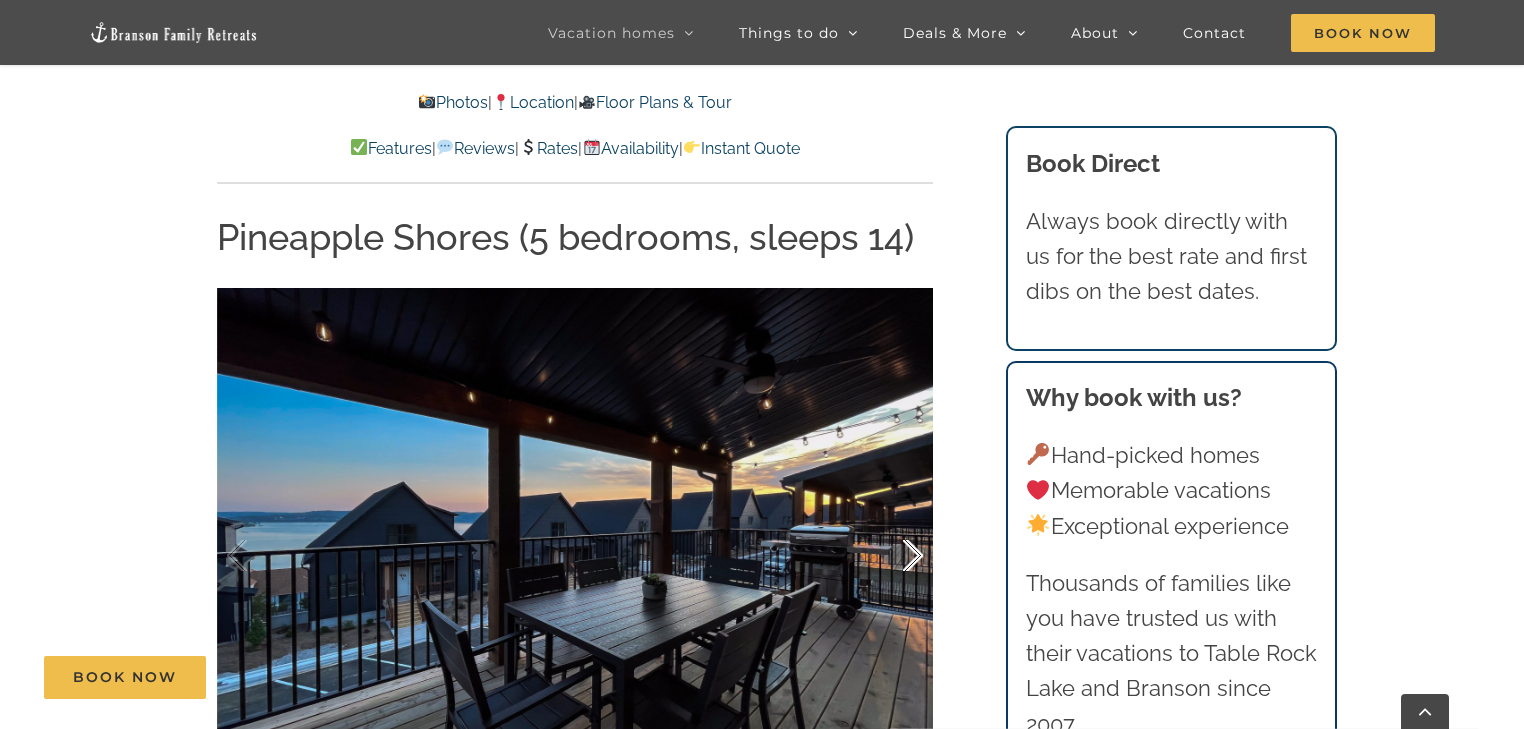 click at bounding box center (892, 556) 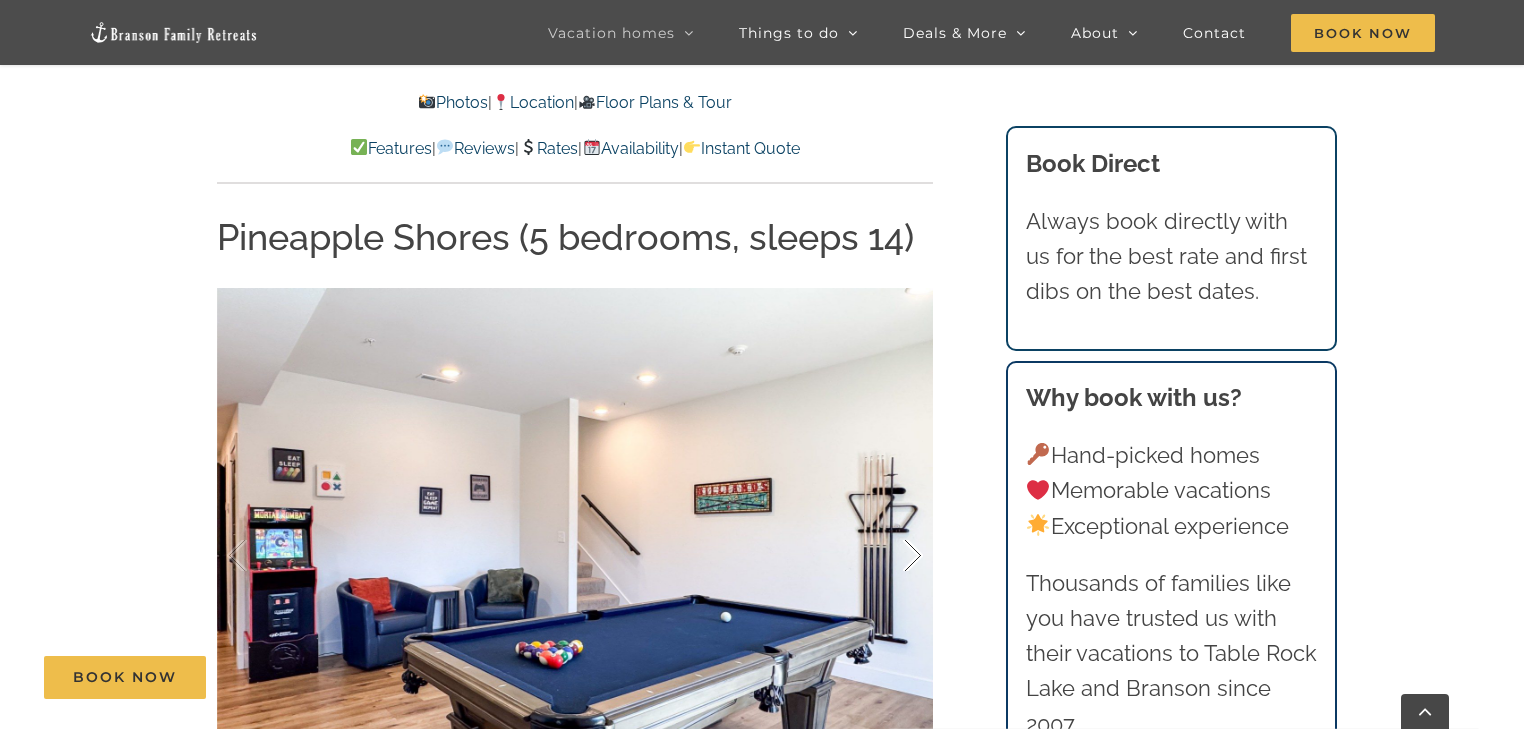 click at bounding box center (892, 556) 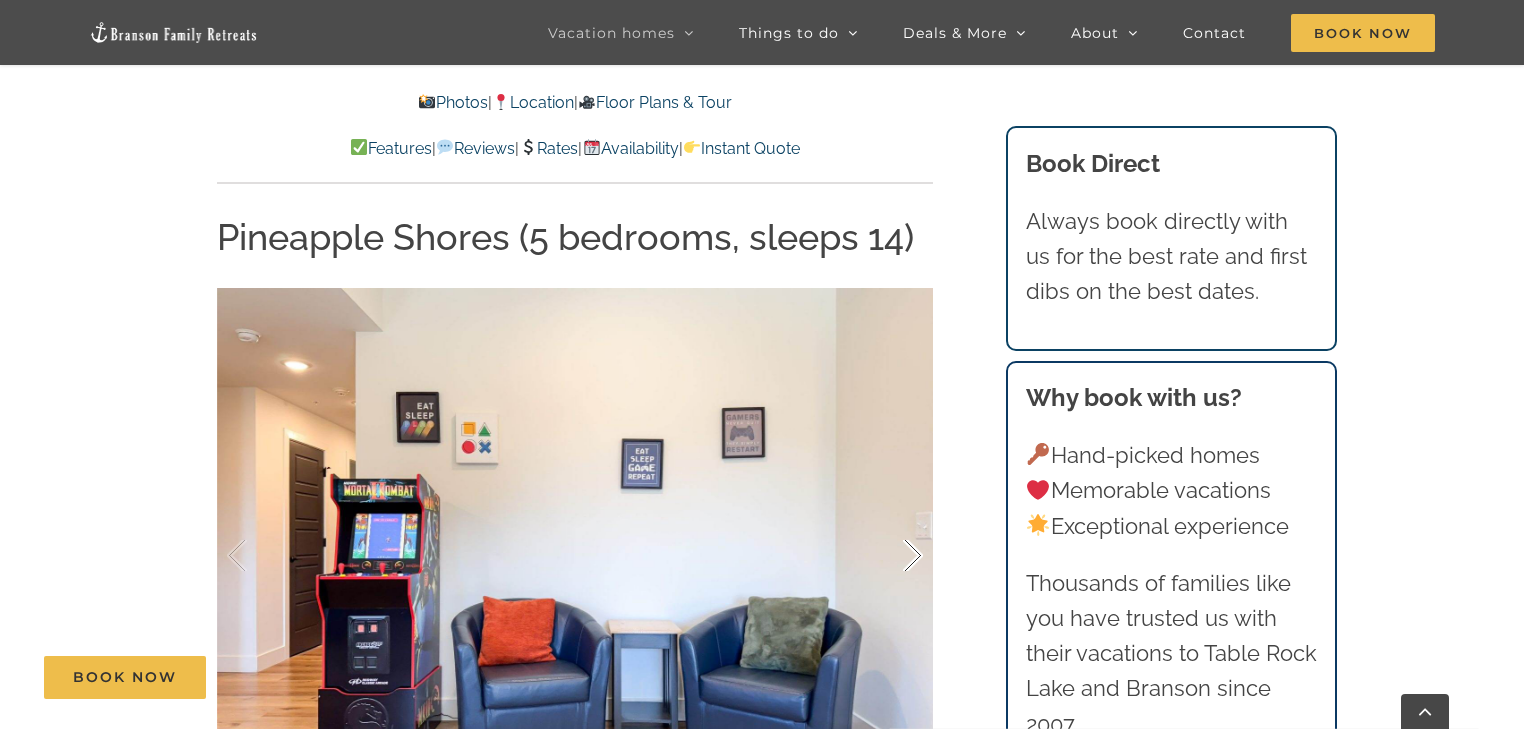 click at bounding box center (892, 556) 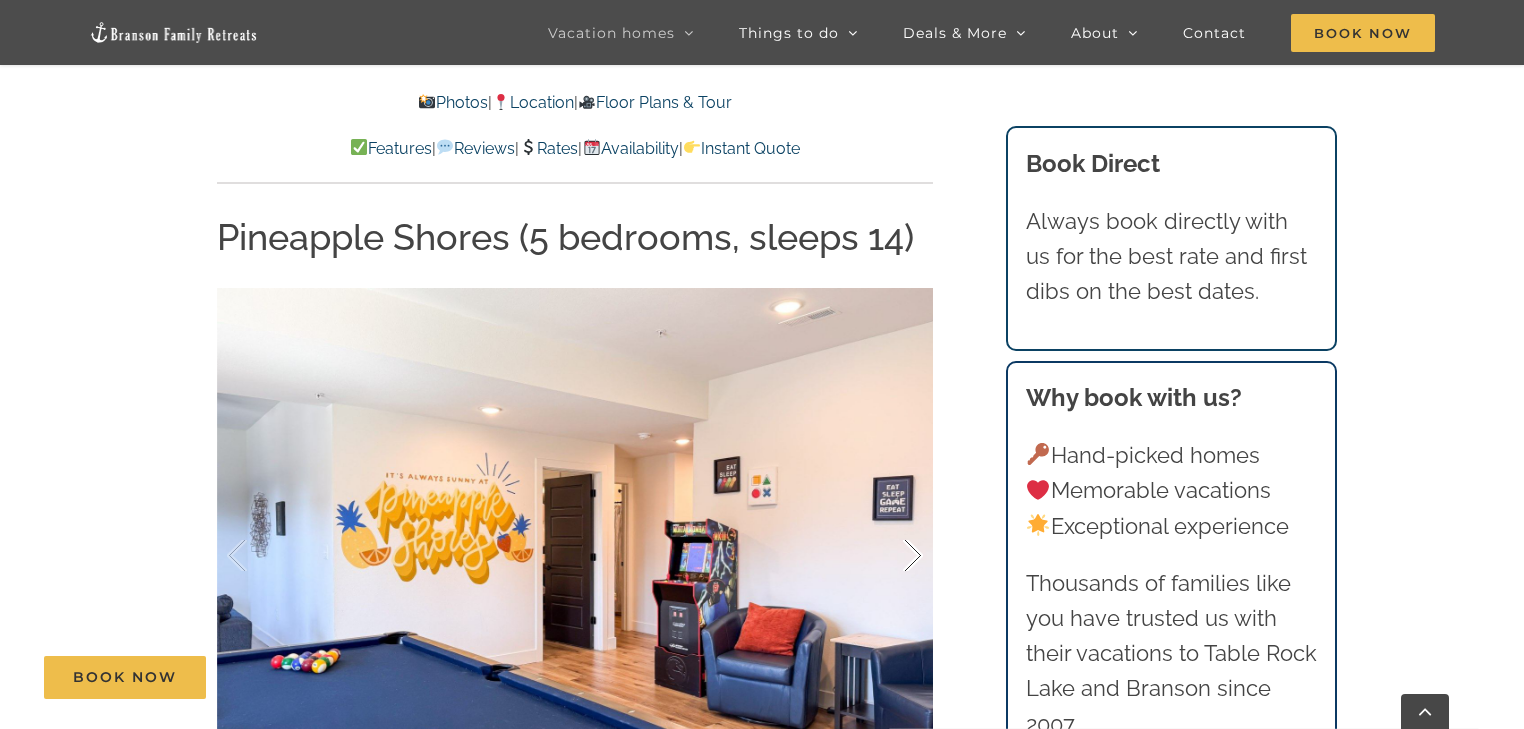 click at bounding box center (892, 556) 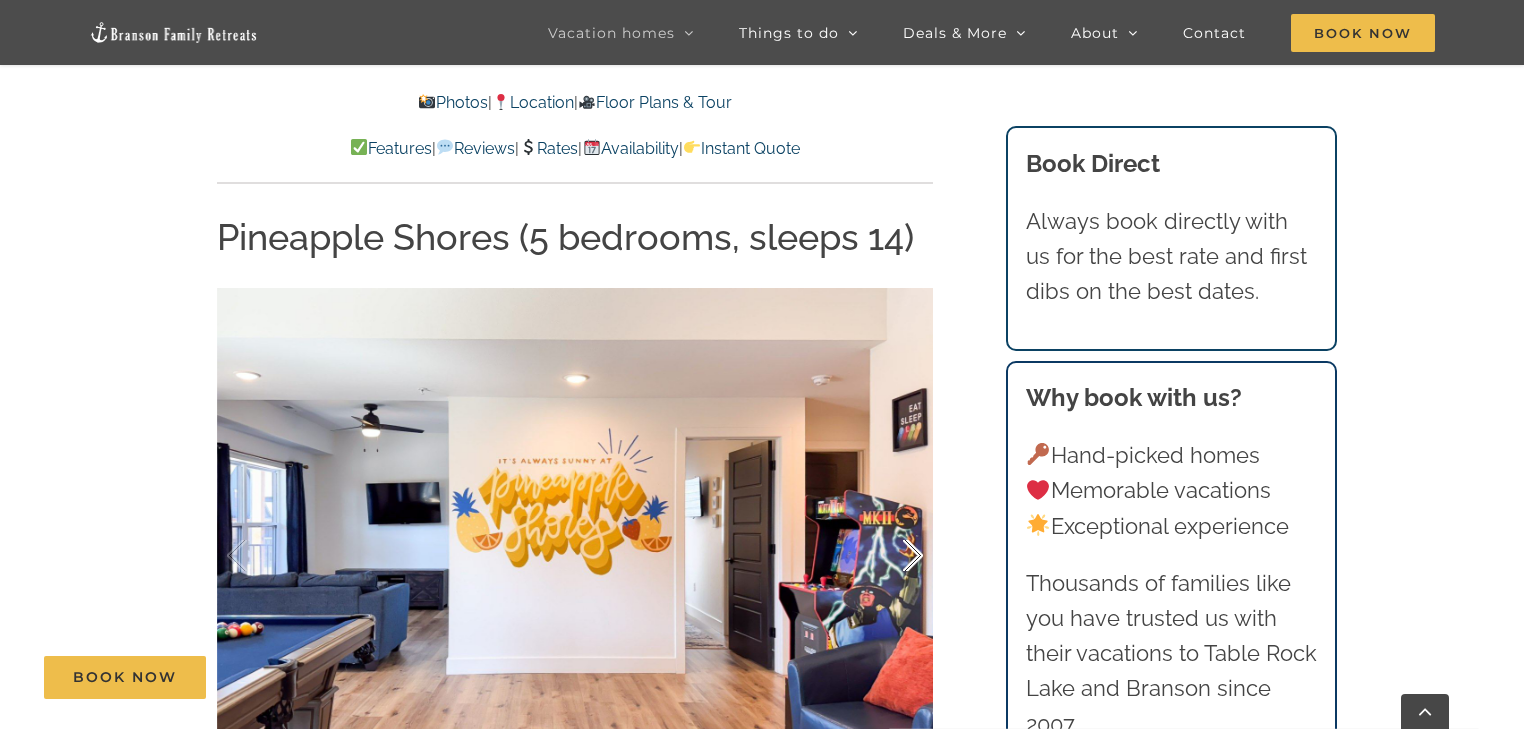 click at bounding box center (892, 556) 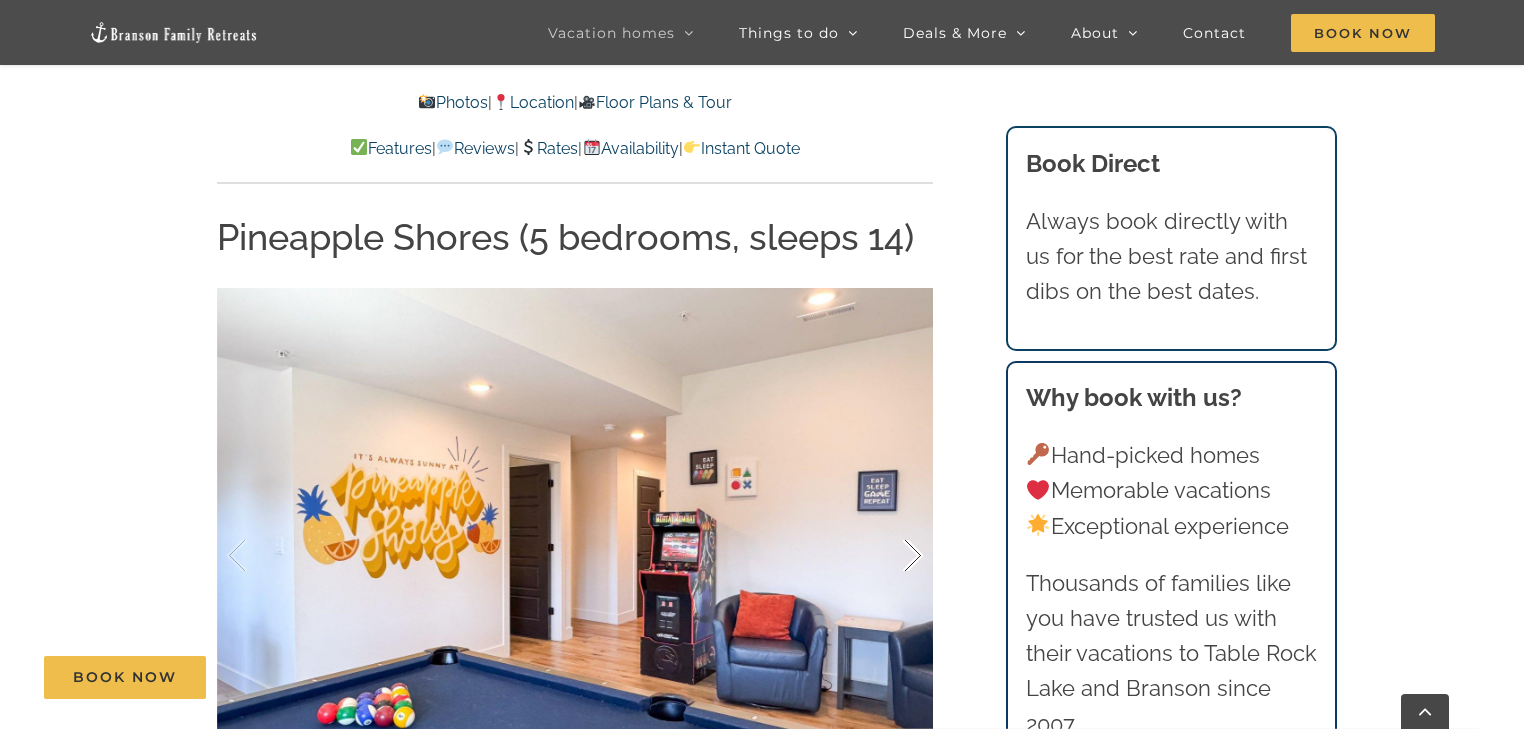 click at bounding box center [892, 556] 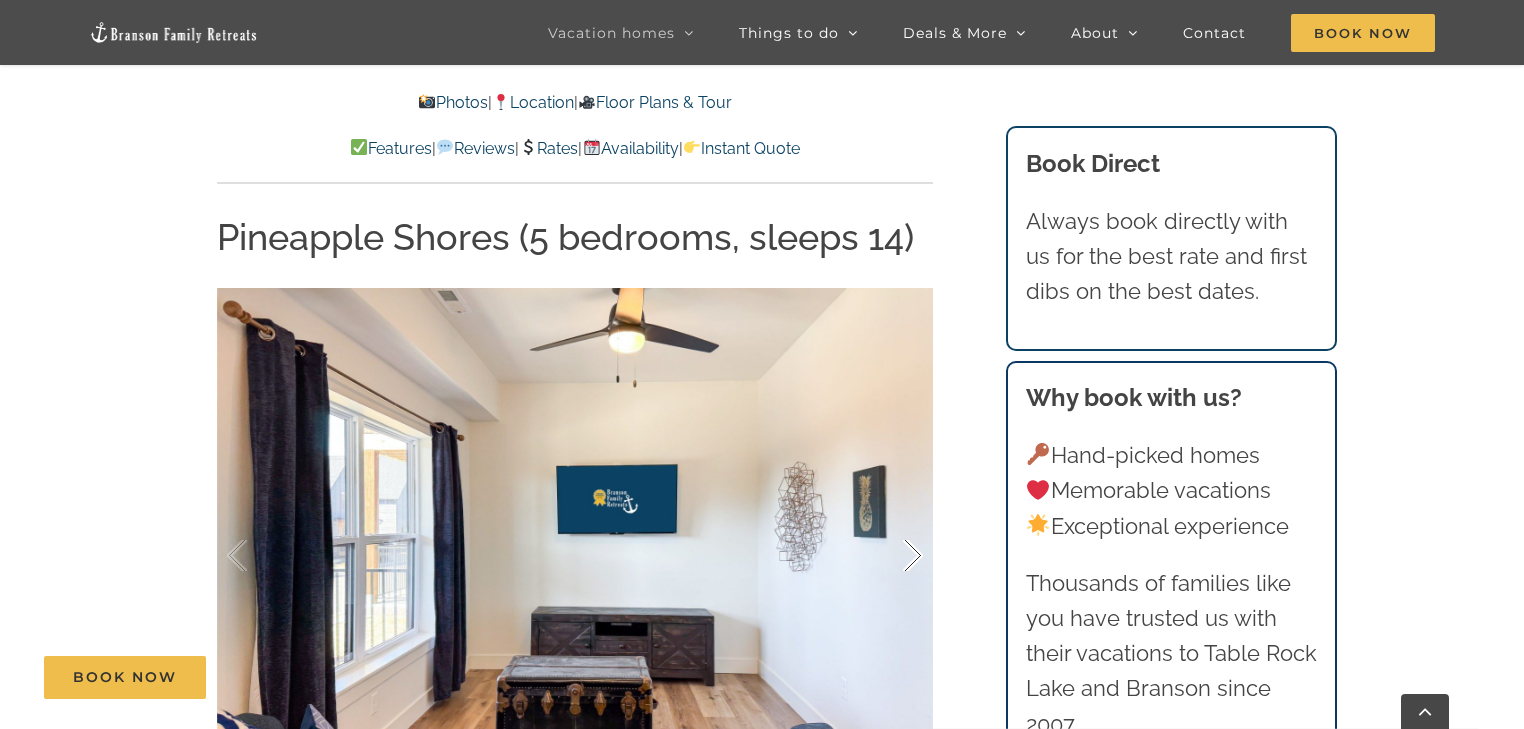 click at bounding box center [892, 556] 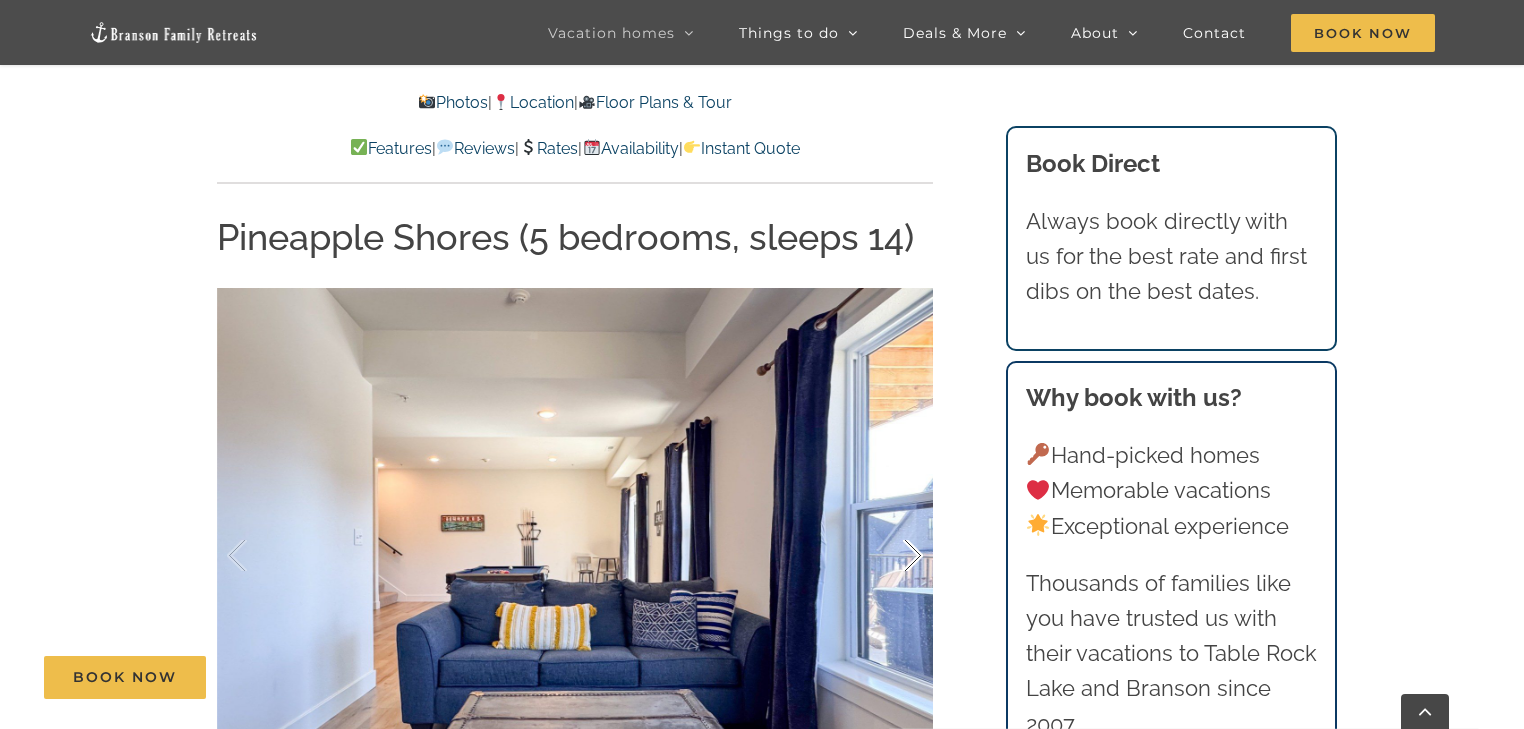 click at bounding box center [892, 556] 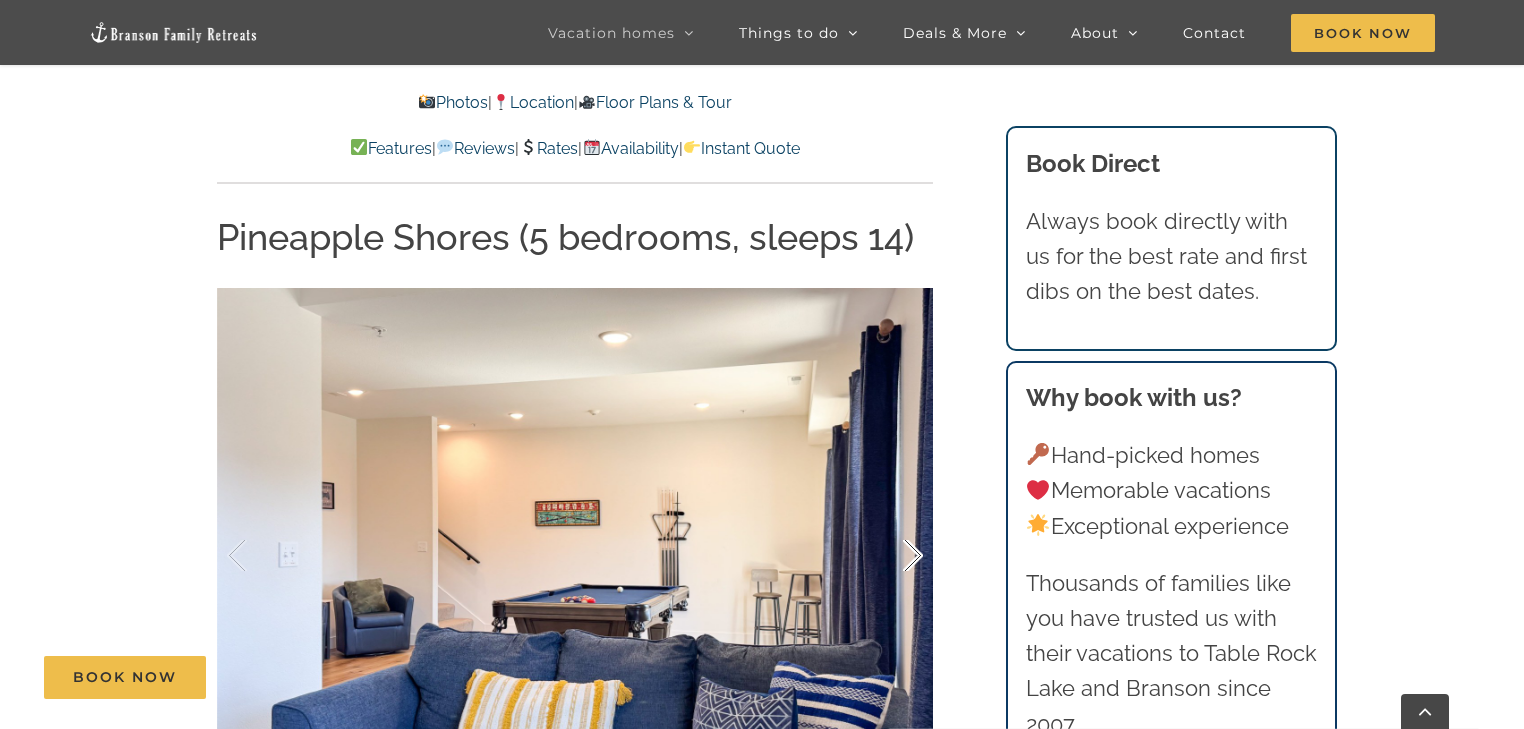 click at bounding box center [892, 556] 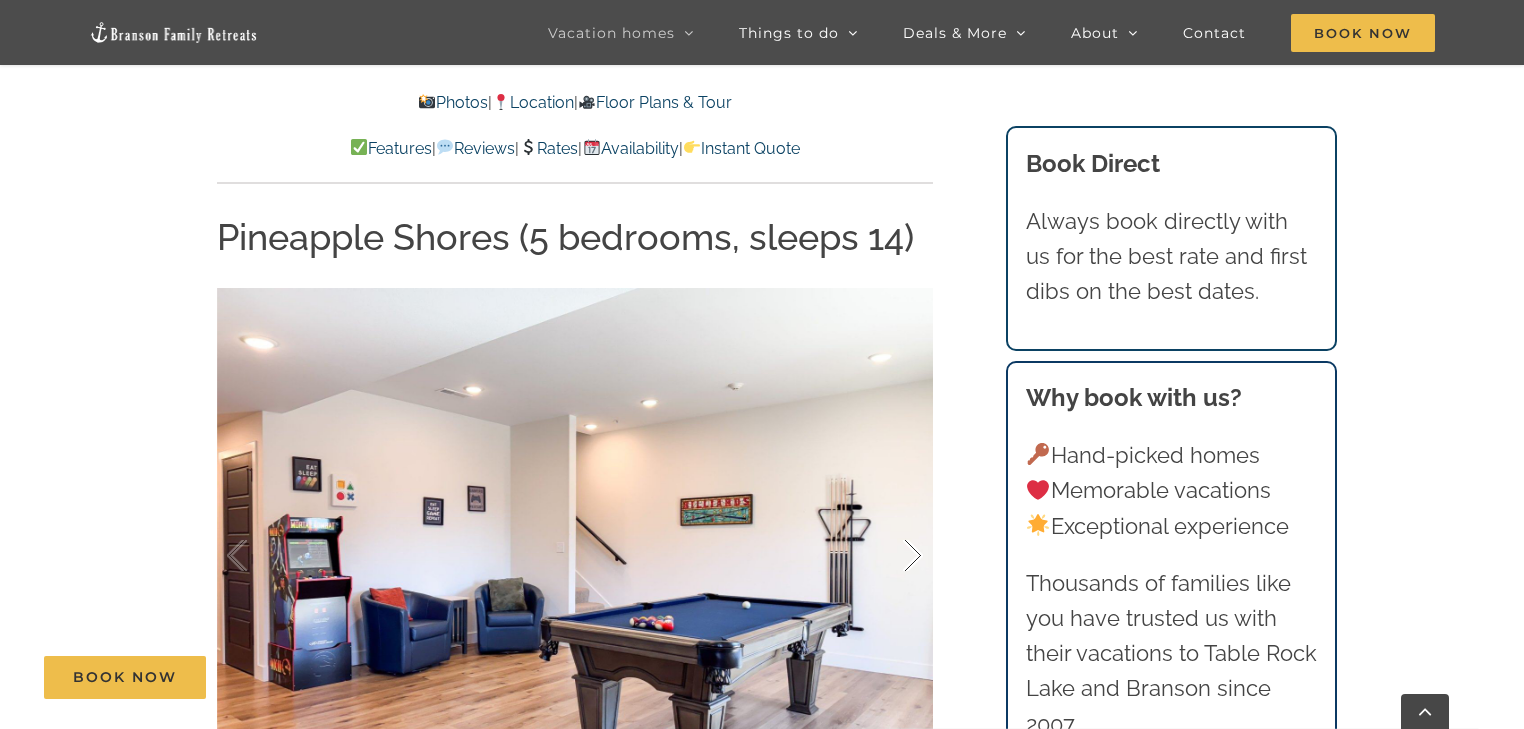 click at bounding box center [892, 556] 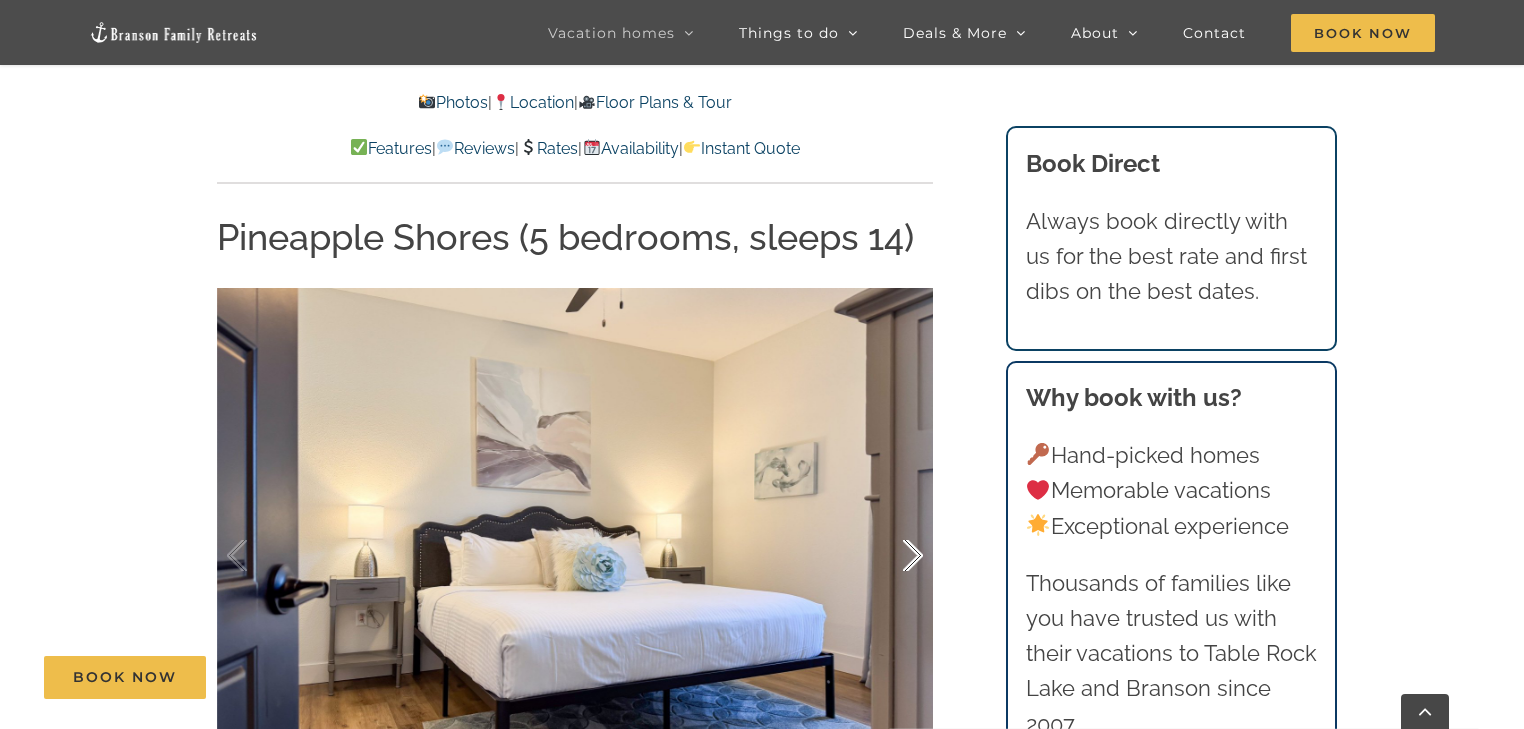 click at bounding box center [892, 556] 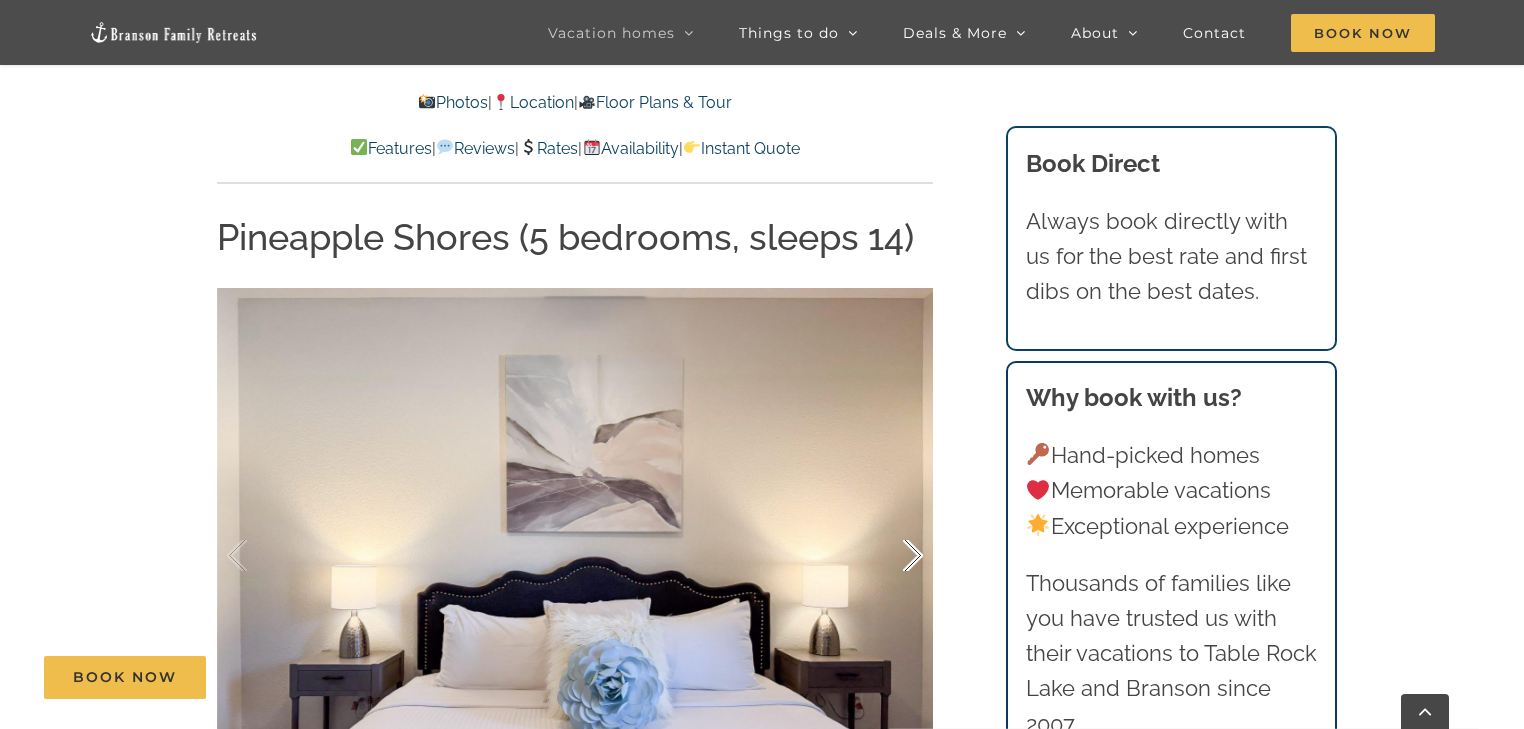 click at bounding box center (892, 556) 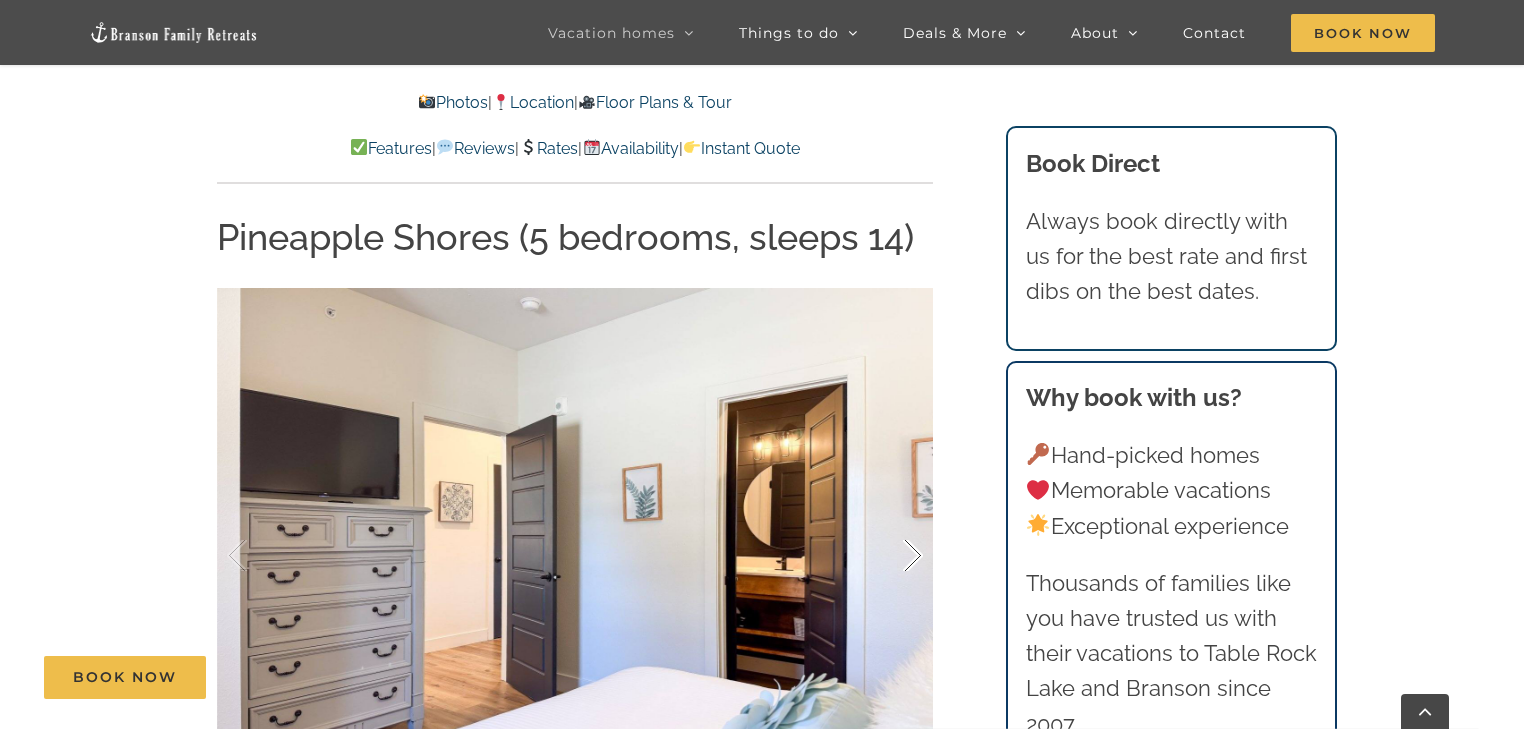 click at bounding box center (892, 556) 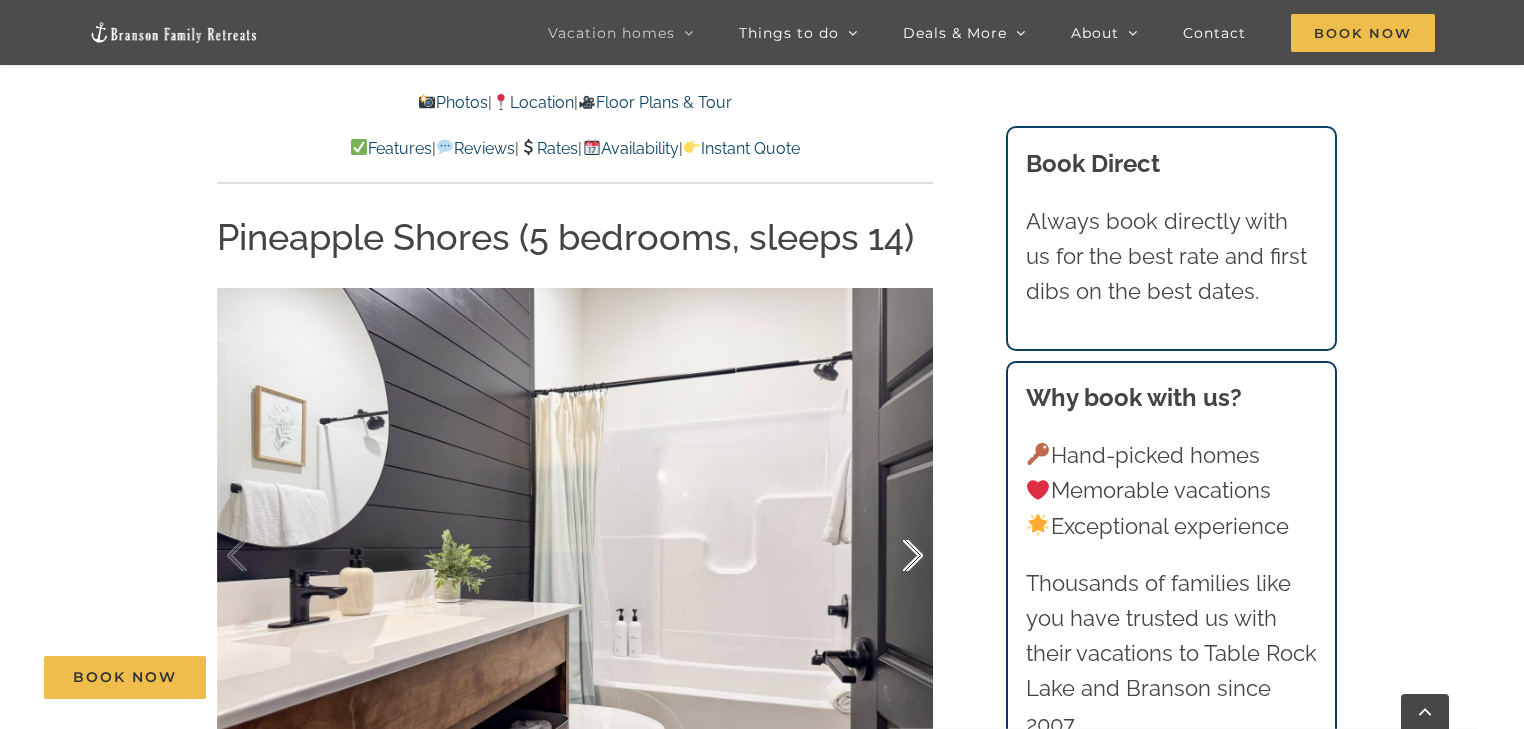 click at bounding box center [892, 556] 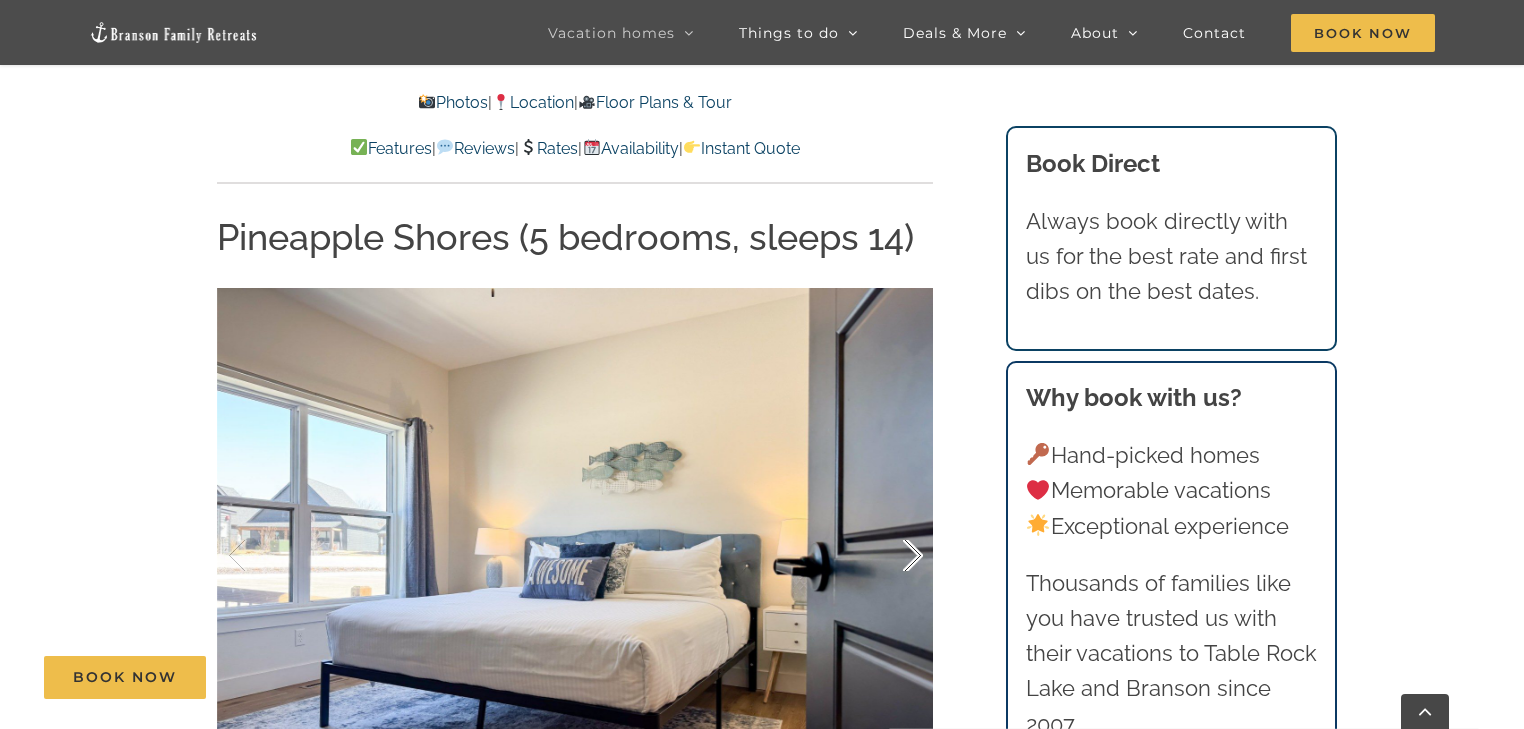click at bounding box center (892, 556) 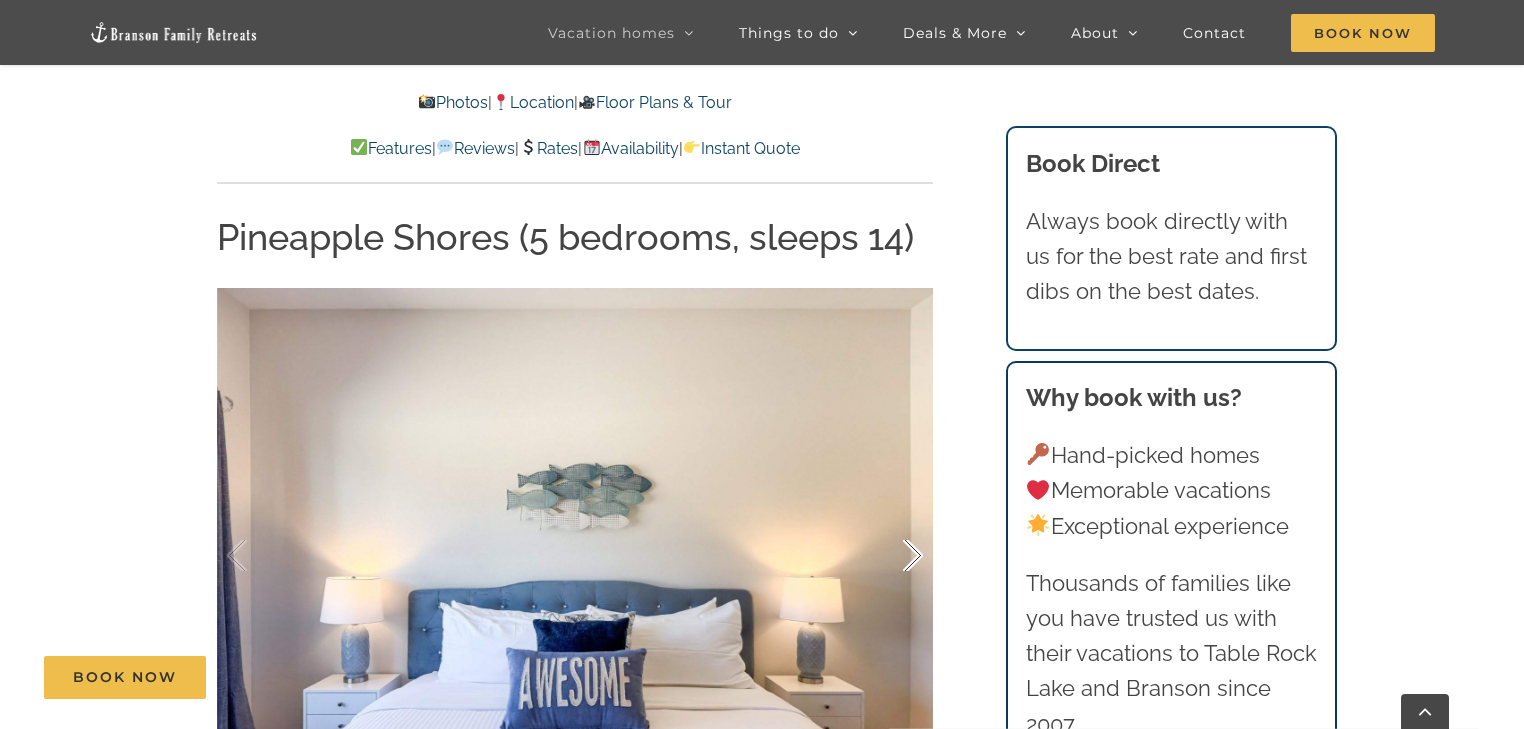 click at bounding box center [892, 556] 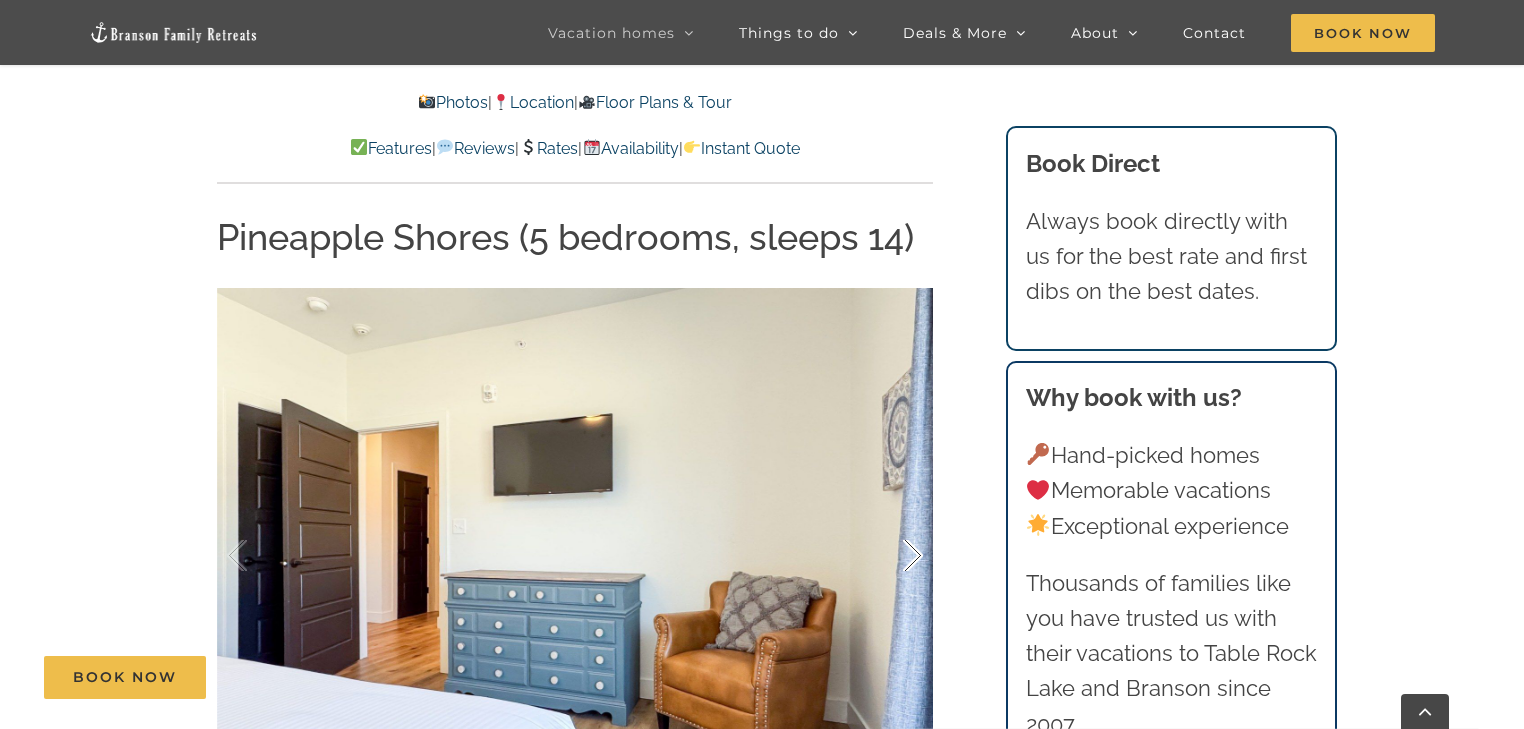click at bounding box center (892, 556) 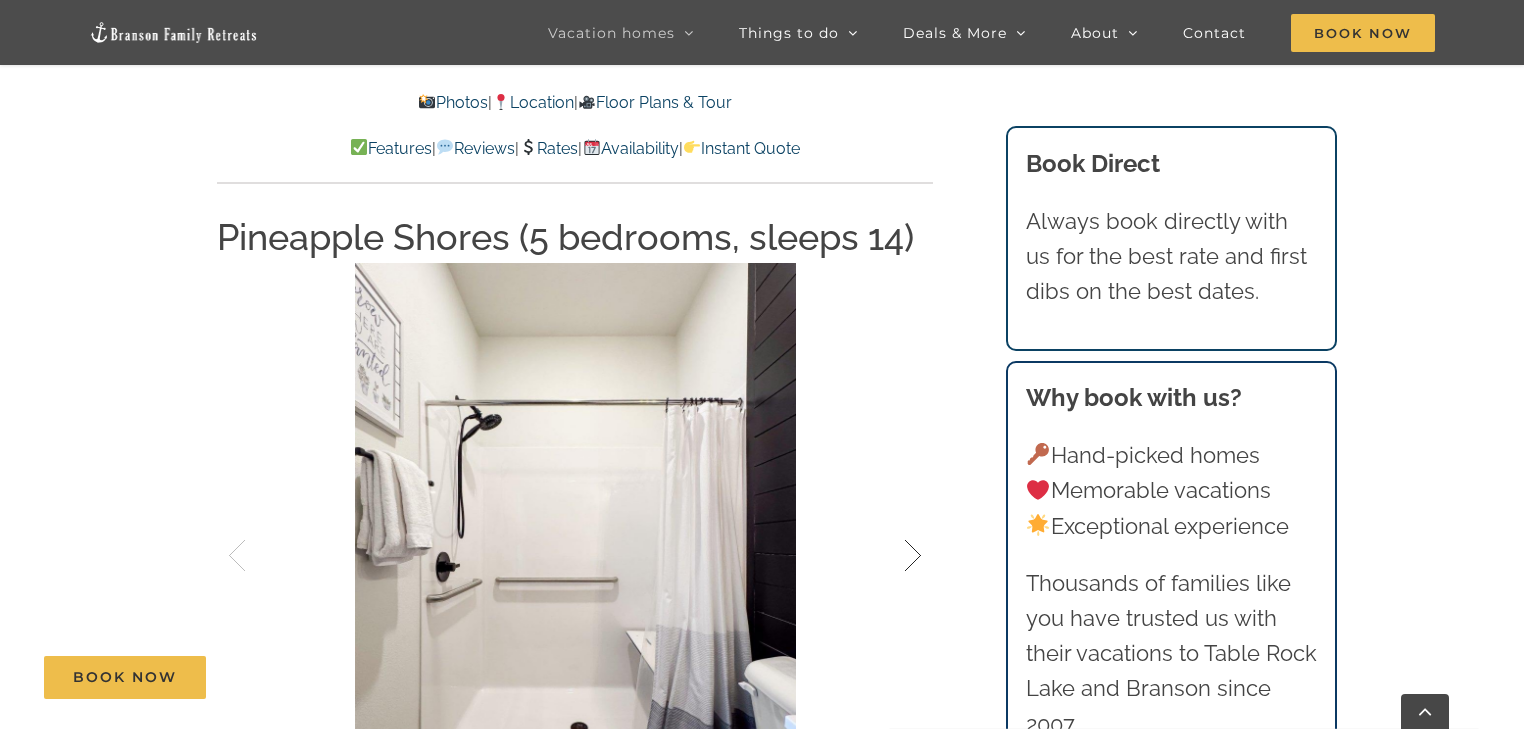 click at bounding box center [892, 556] 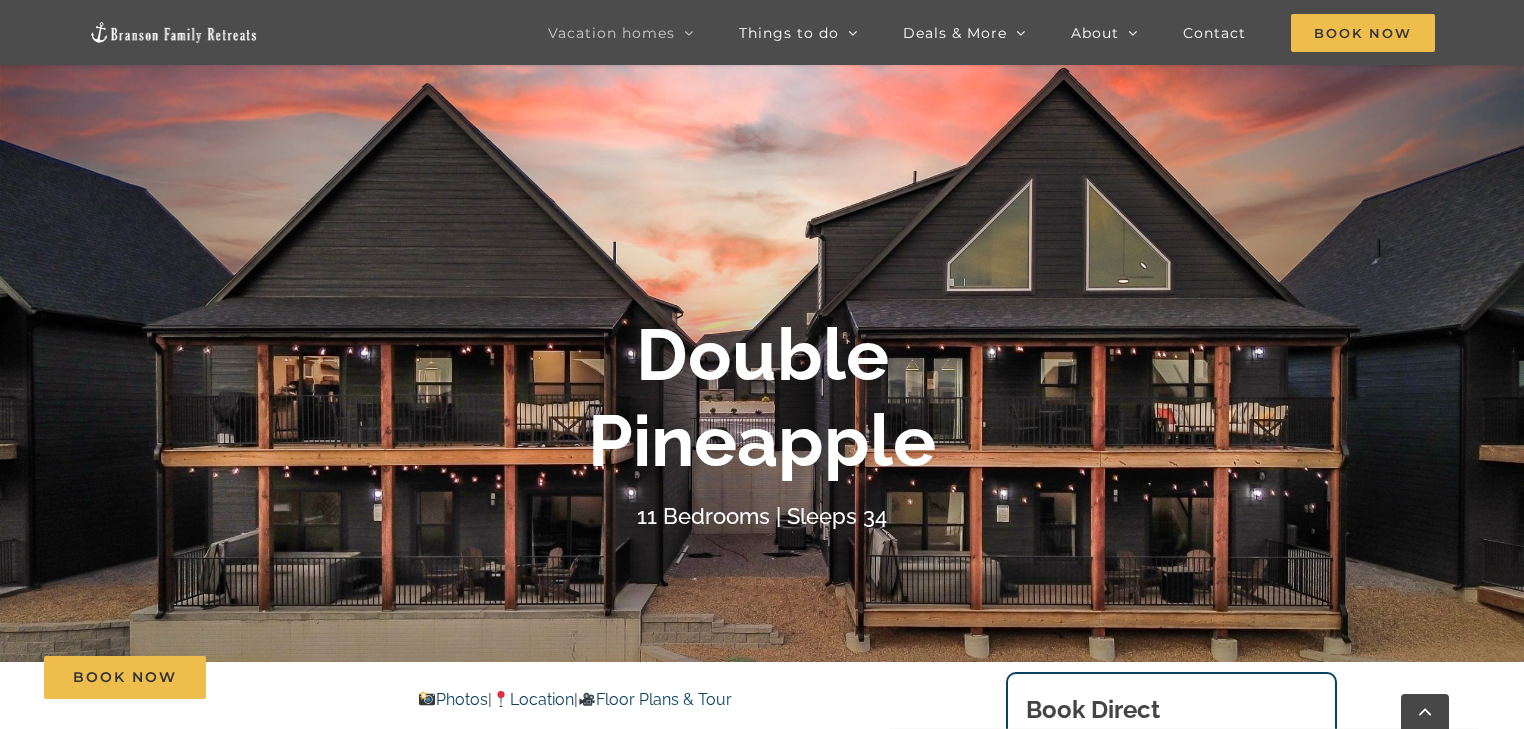 scroll, scrollTop: 0, scrollLeft: 0, axis: both 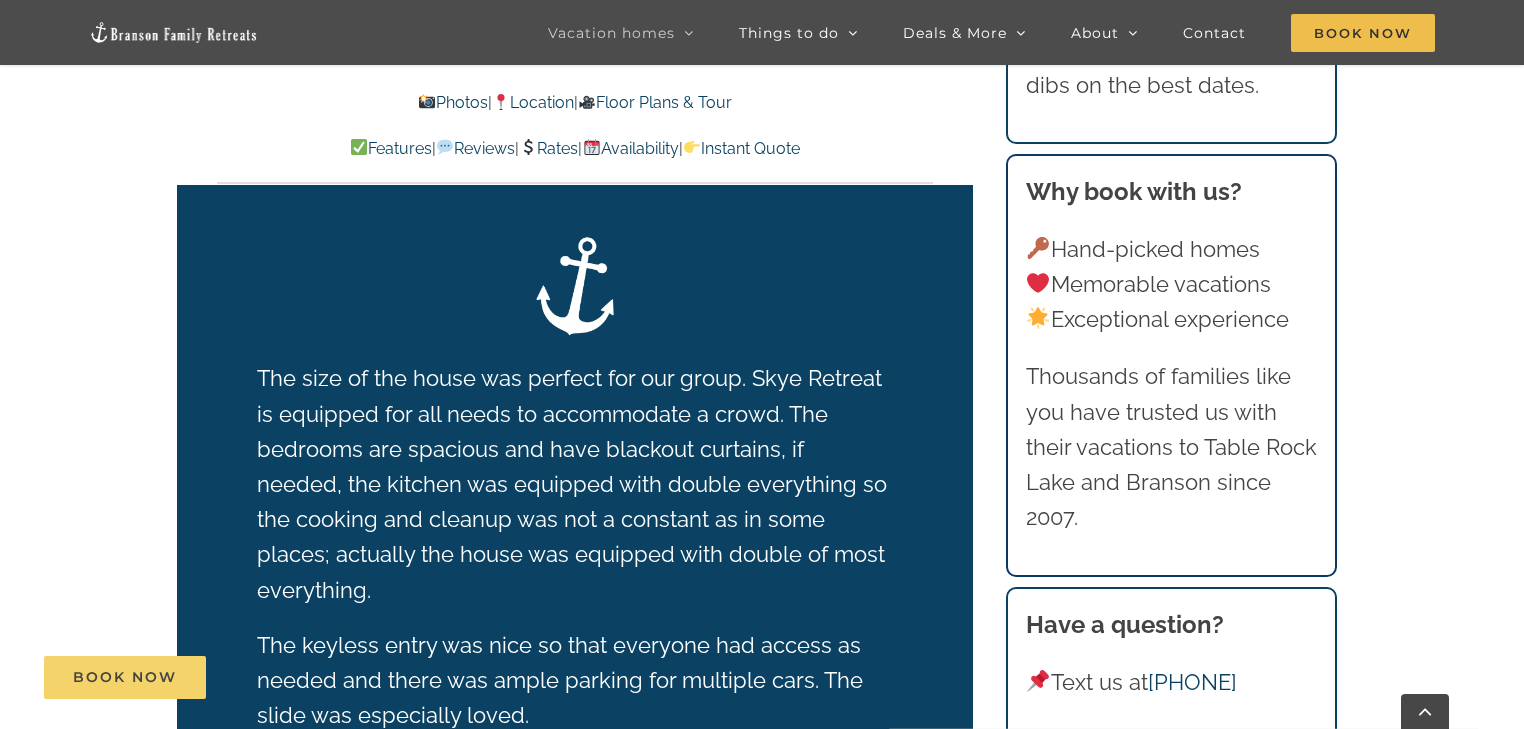 click on "Book Now" at bounding box center (125, 677) 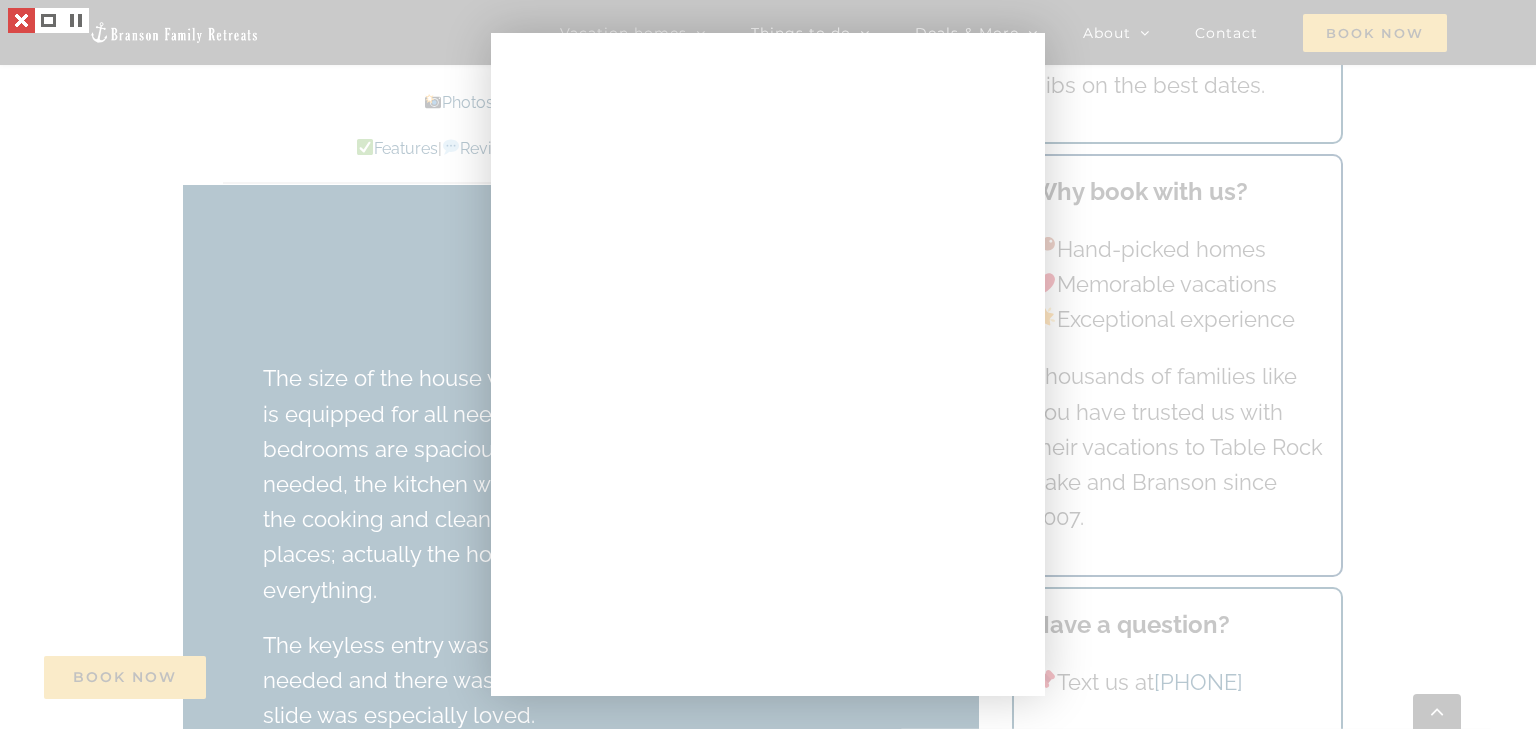 click at bounding box center (21, 20) 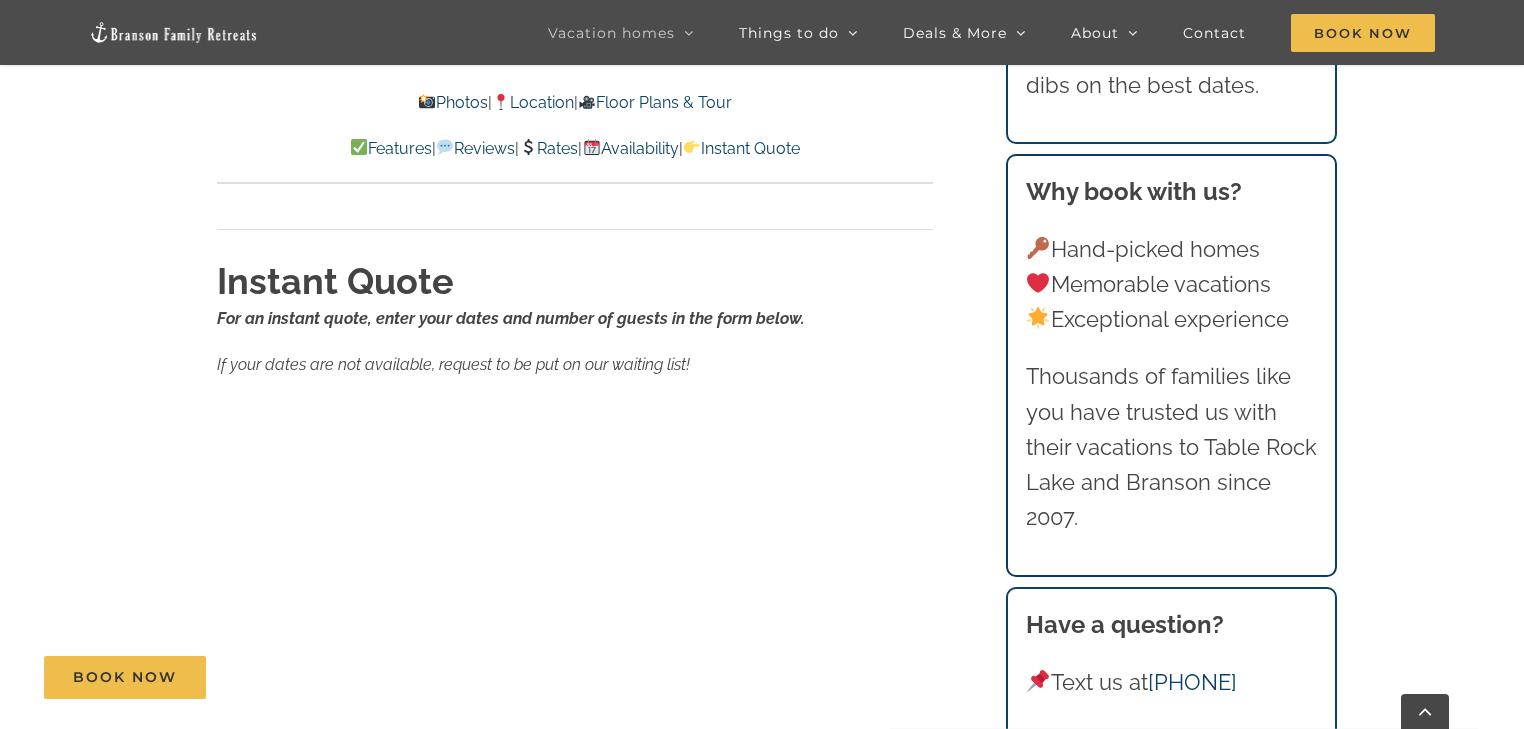scroll, scrollTop: 13360, scrollLeft: 0, axis: vertical 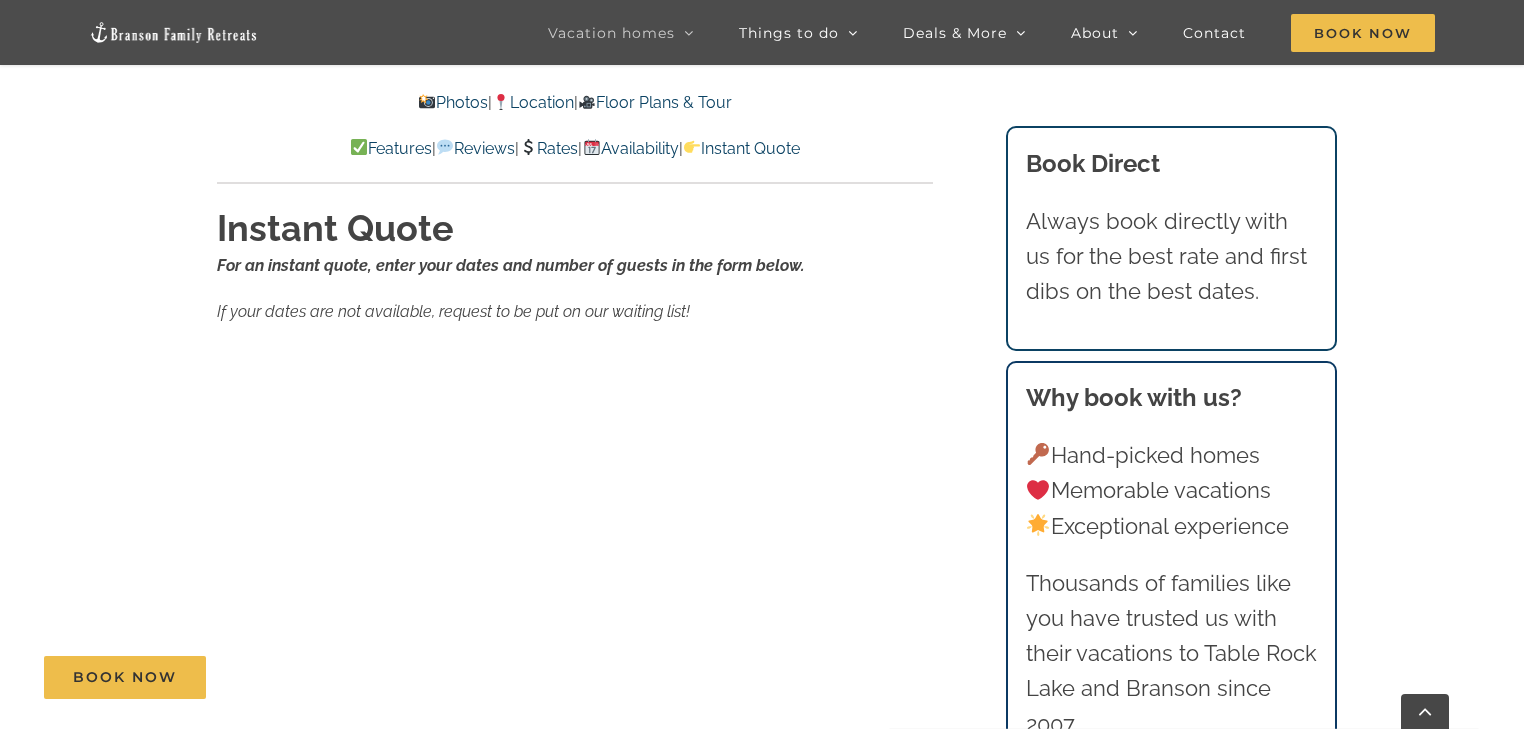 click on "Skye Retreat at Table Rock Lake | Branson Family Retreats [EMAIL] [DATE]T[TIME]-[TIMEZONE]
Photos    |     Location    |     Floor Plans & Tour
Features    |     Reviews    |     Rates    |     Availability    |     Instant Quote
Photos  |   Location  |   Floor Plans & Tour
Features  |   Reviews  |   Rates  |   Availability  |   Instant Quote
Skye Retreat Like a private boutique hotel for your crew of 32, Skye Retreat is a family friendly Branson vacation rental with 10 bedroom suites, a hot tub, and a spiral slide to access the lower deck!
We booked this for a family vacation: 12 adults and 9 children (10 and younger). Felt like we had plenty of space and we were able to cook and enjoy each others company in the open concept living area and kitchen.
House was clean and well kept! Had plenty of amenities for all ages! We had a wonderful time and will definitely be looking for this home again for next year.
17" at bounding box center [762, -5526] 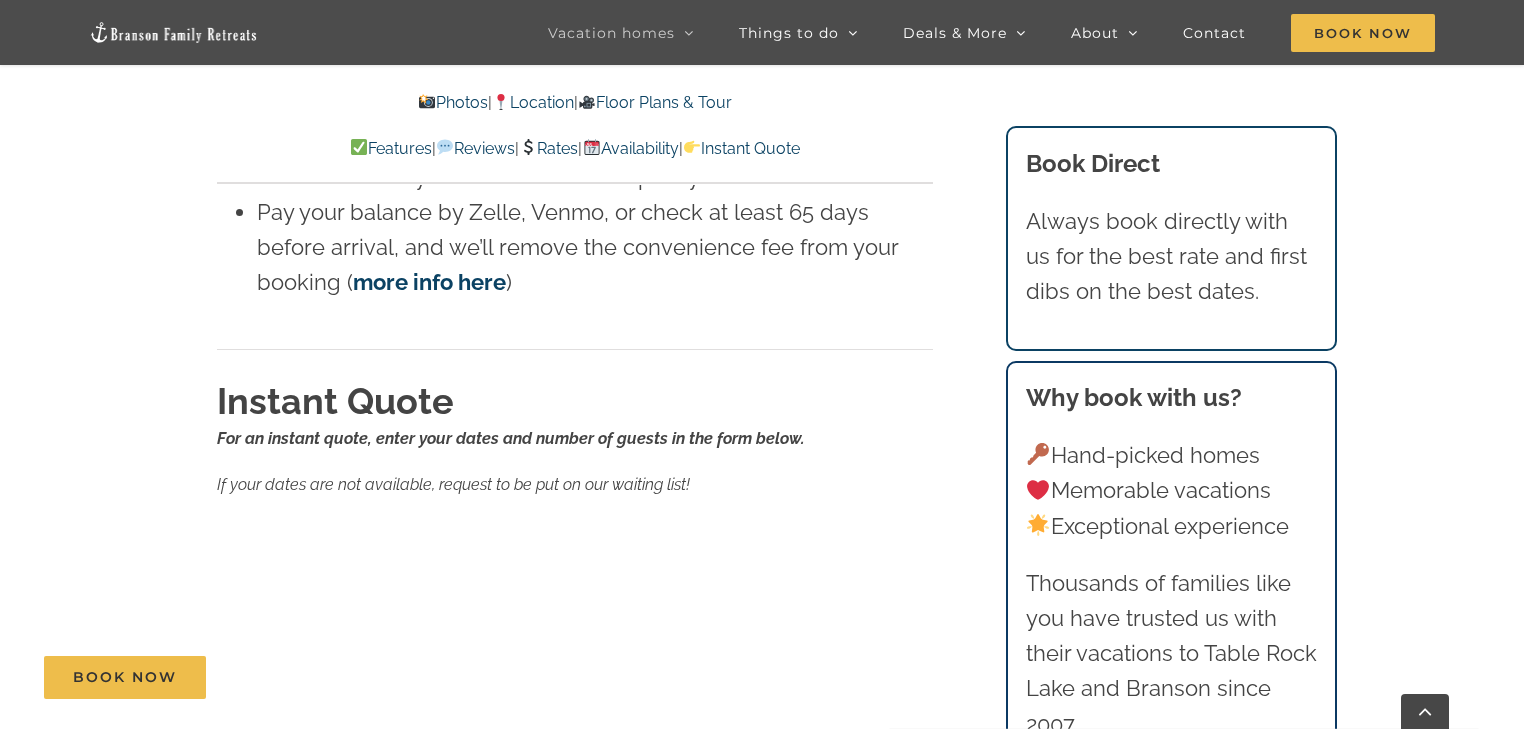 scroll, scrollTop: 12867, scrollLeft: 0, axis: vertical 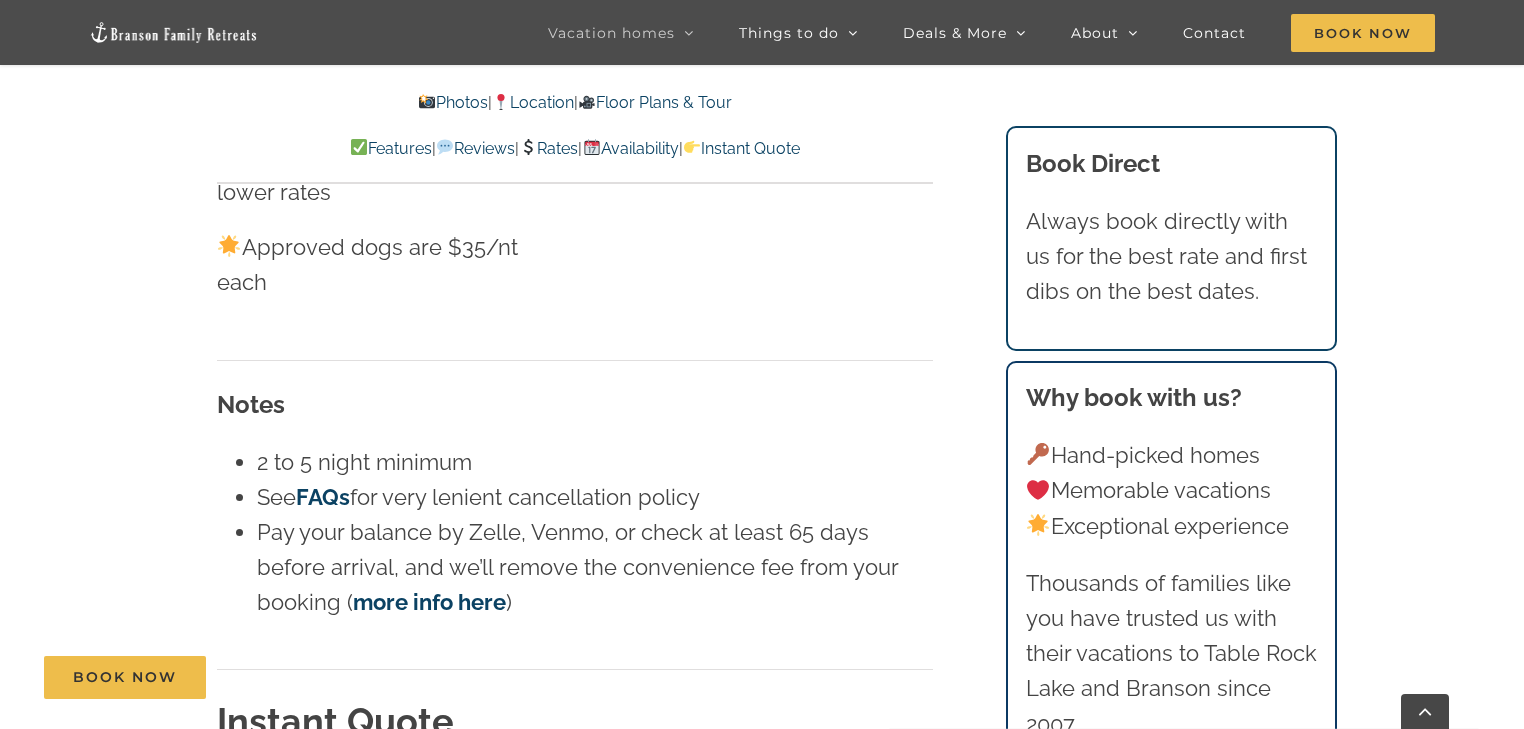 click on "FAQs" at bounding box center (323, 497) 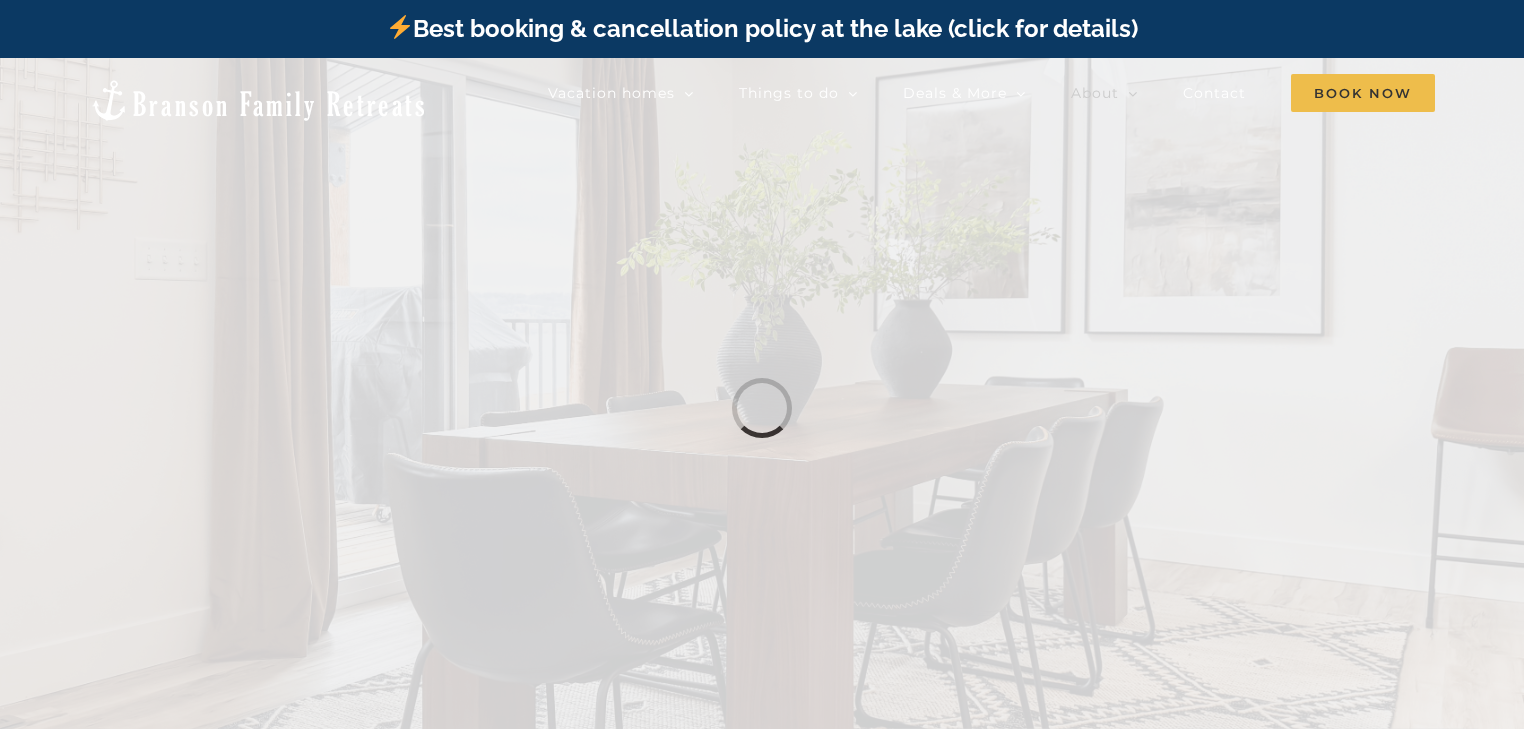 scroll, scrollTop: 0, scrollLeft: 0, axis: both 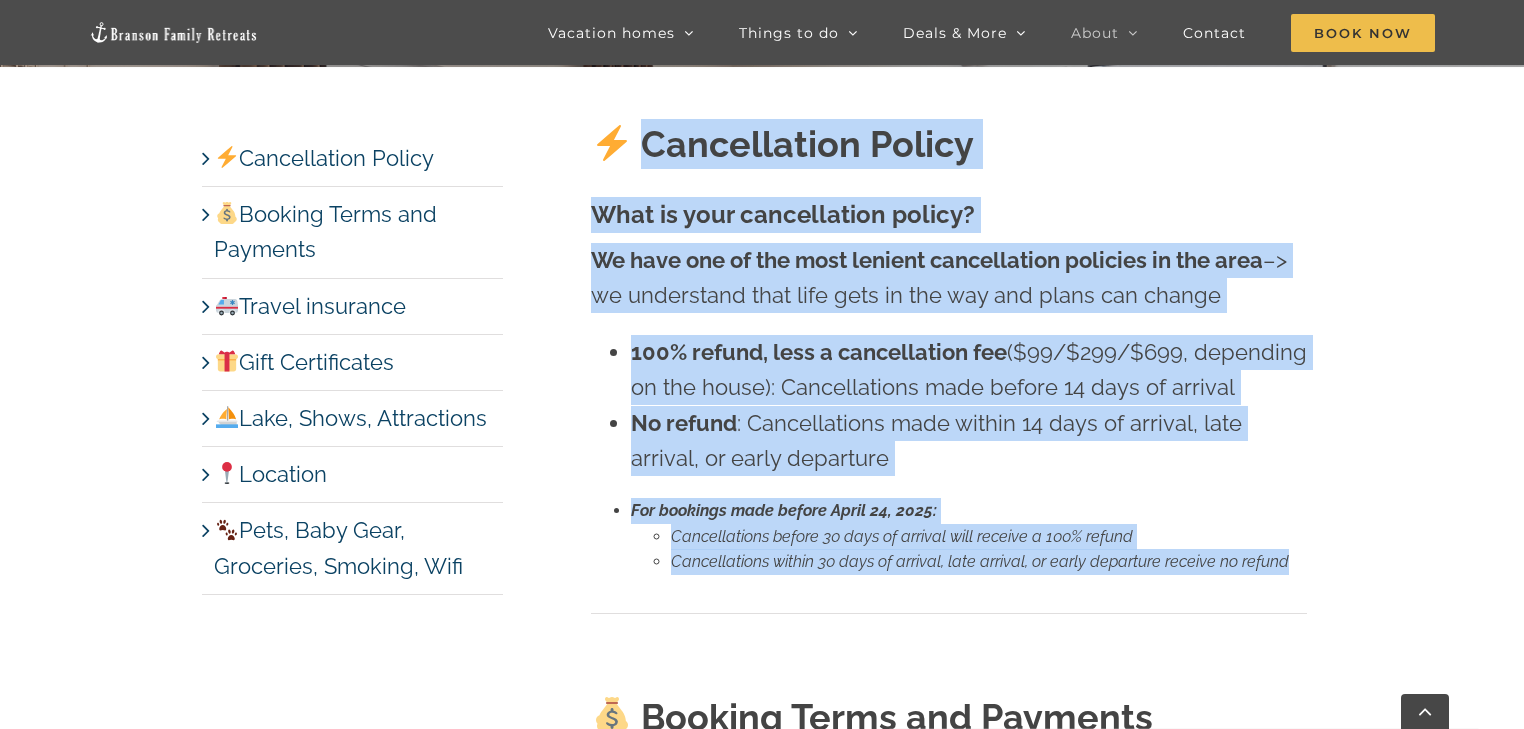 drag, startPoint x: 1308, startPoint y: 592, endPoint x: 666, endPoint y: 150, distance: 779.4408 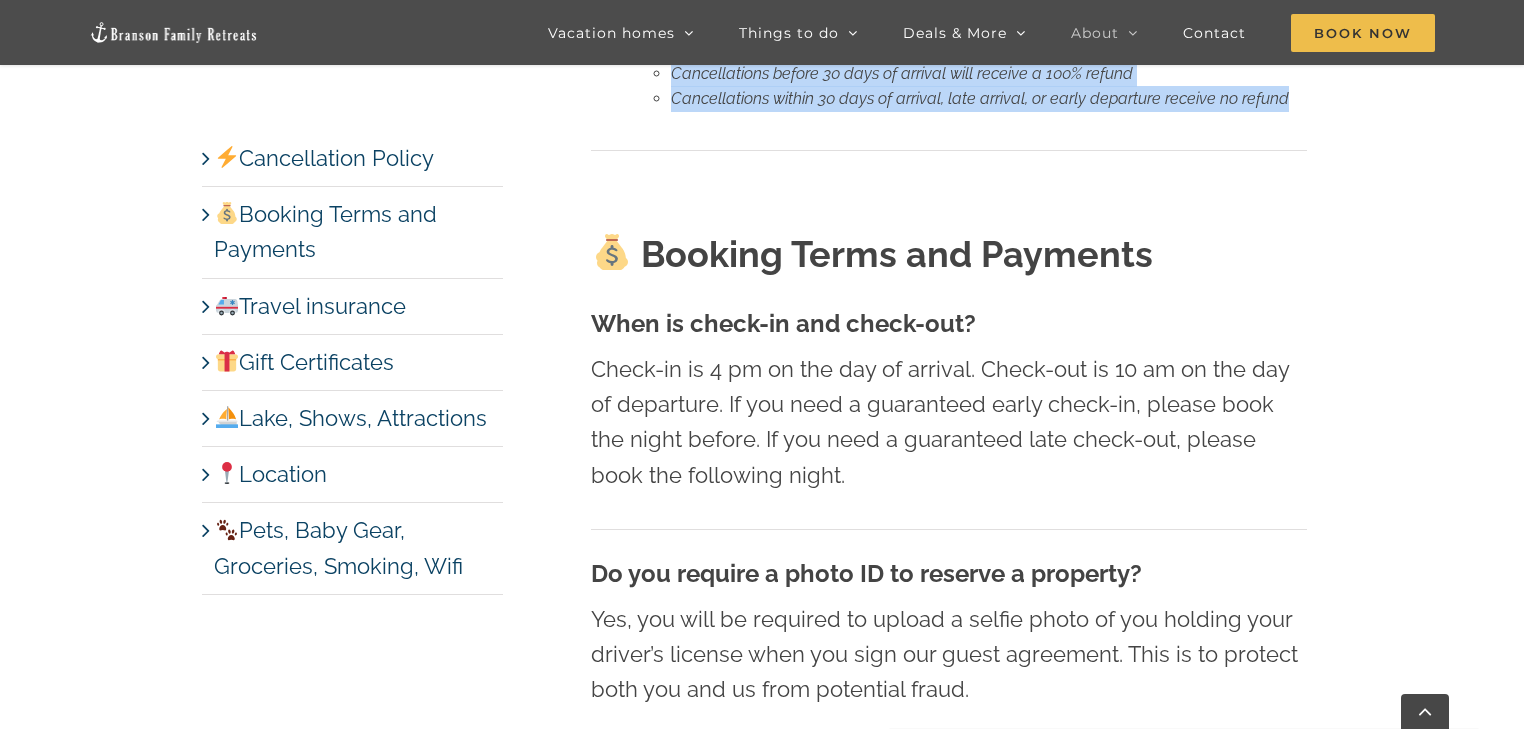 scroll, scrollTop: 1280, scrollLeft: 0, axis: vertical 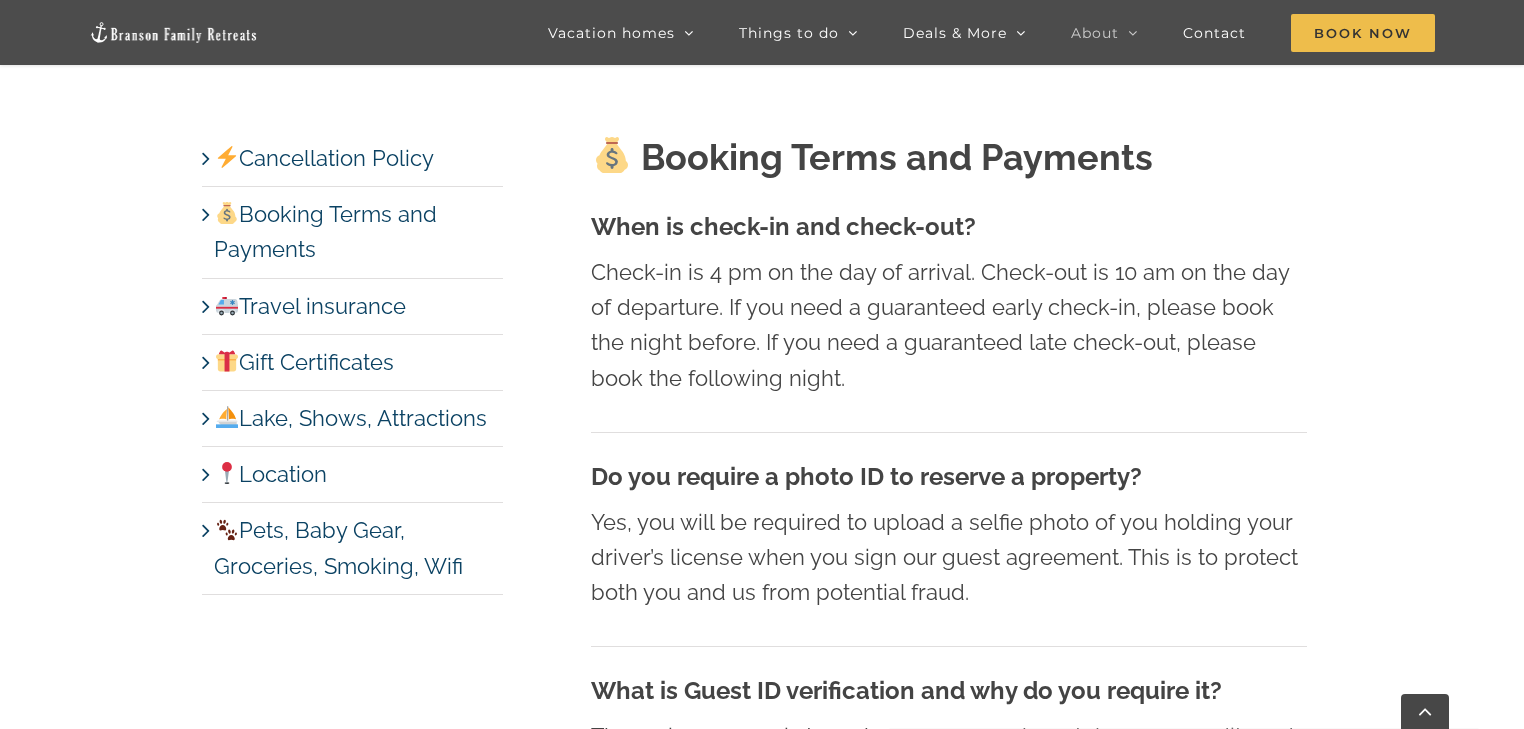click on "FAQ | Branson Family Retreats Vacation Rental Homes and Cabins tyann.vhb@gmail.com 2025-07-06T15:33:36-05:00
Cancellation Policy
What is your cancellation policy?
We have one of the most lenient cancellation policies in the area  –> we understand that life gets in the way and plans can change
100% refund, less a cancellation fee  ($99/$299/$699, depending on the house): Cancellations made before 14 days of arrival
No refund : Cancellations made within 14 days of arrival, late arrival, or early departure
For bookings made before April 24, [YEAR]:
Cancellations before 30 days of arrival will receive a 100% refund
Cancellations within 30 days of arrival, late arrival, or early departure receive no refund
Booking Terms and Payments
When is check-in and check-out?
Do you require a photo ID to reserve a property?
What is Guest ID verification and why do you require it?
What are your booking requirements?" at bounding box center (762, 4849) 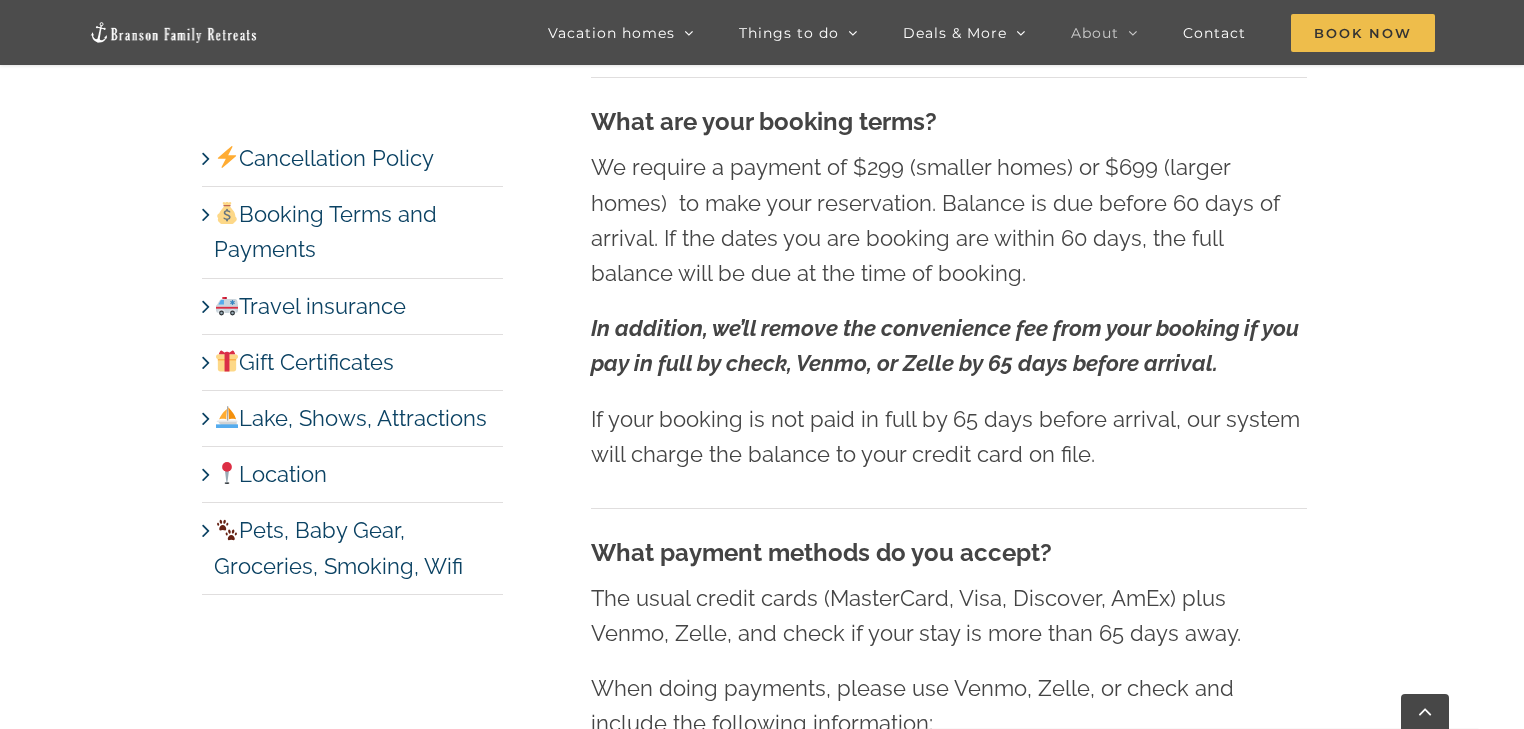 scroll, scrollTop: 2720, scrollLeft: 0, axis: vertical 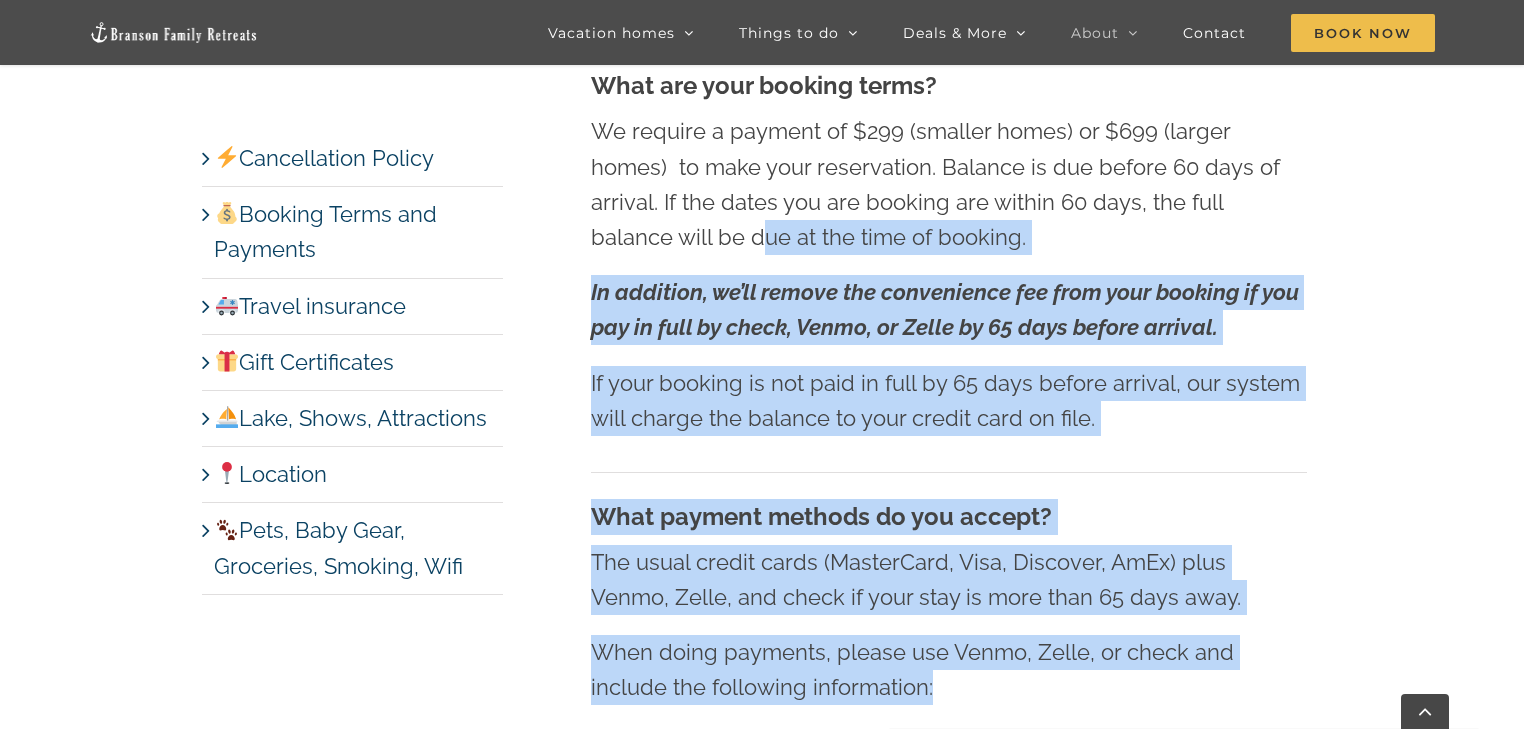 drag, startPoint x: 904, startPoint y: 692, endPoint x: 673, endPoint y: 229, distance: 517.42633 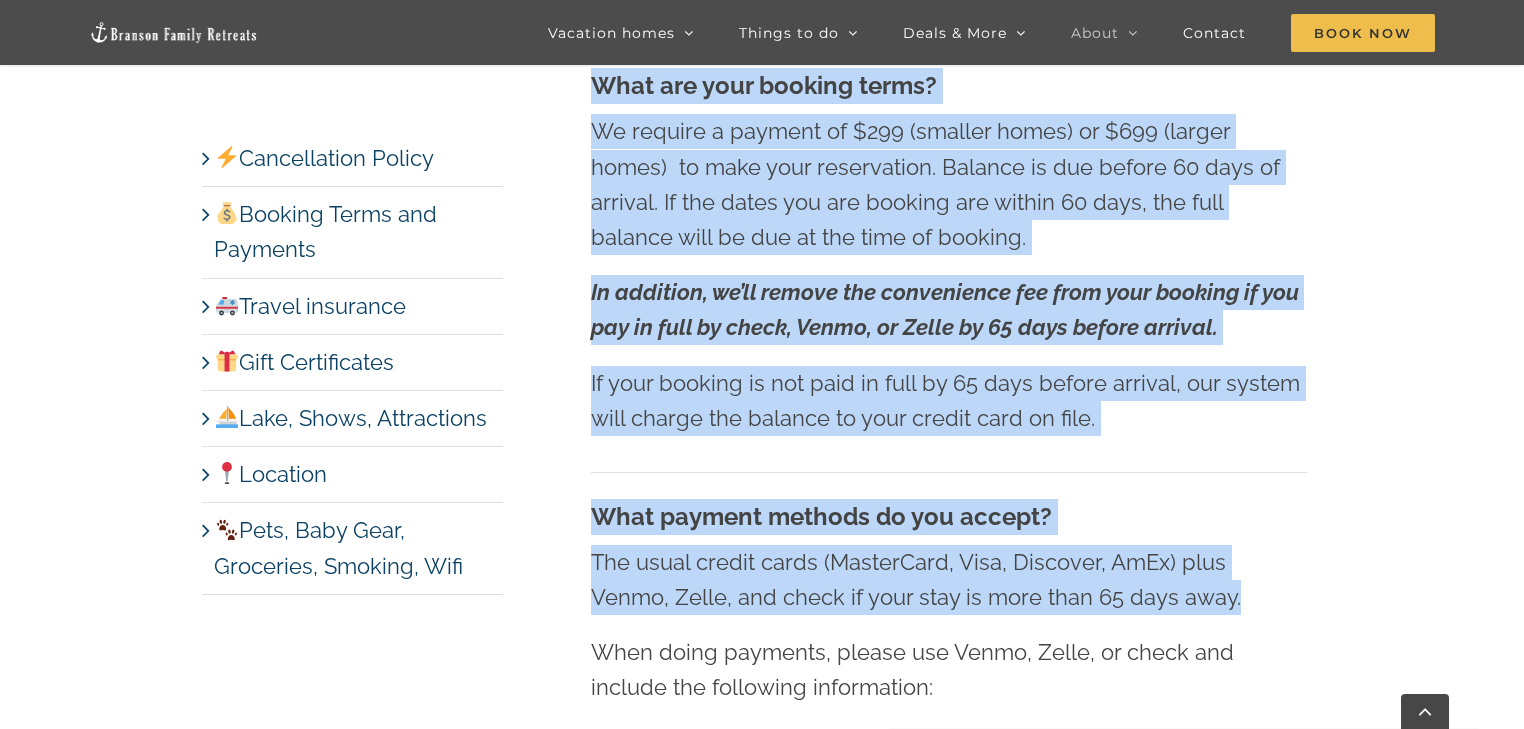 drag, startPoint x: 1180, startPoint y: 585, endPoint x: 592, endPoint y: 95, distance: 765.4045 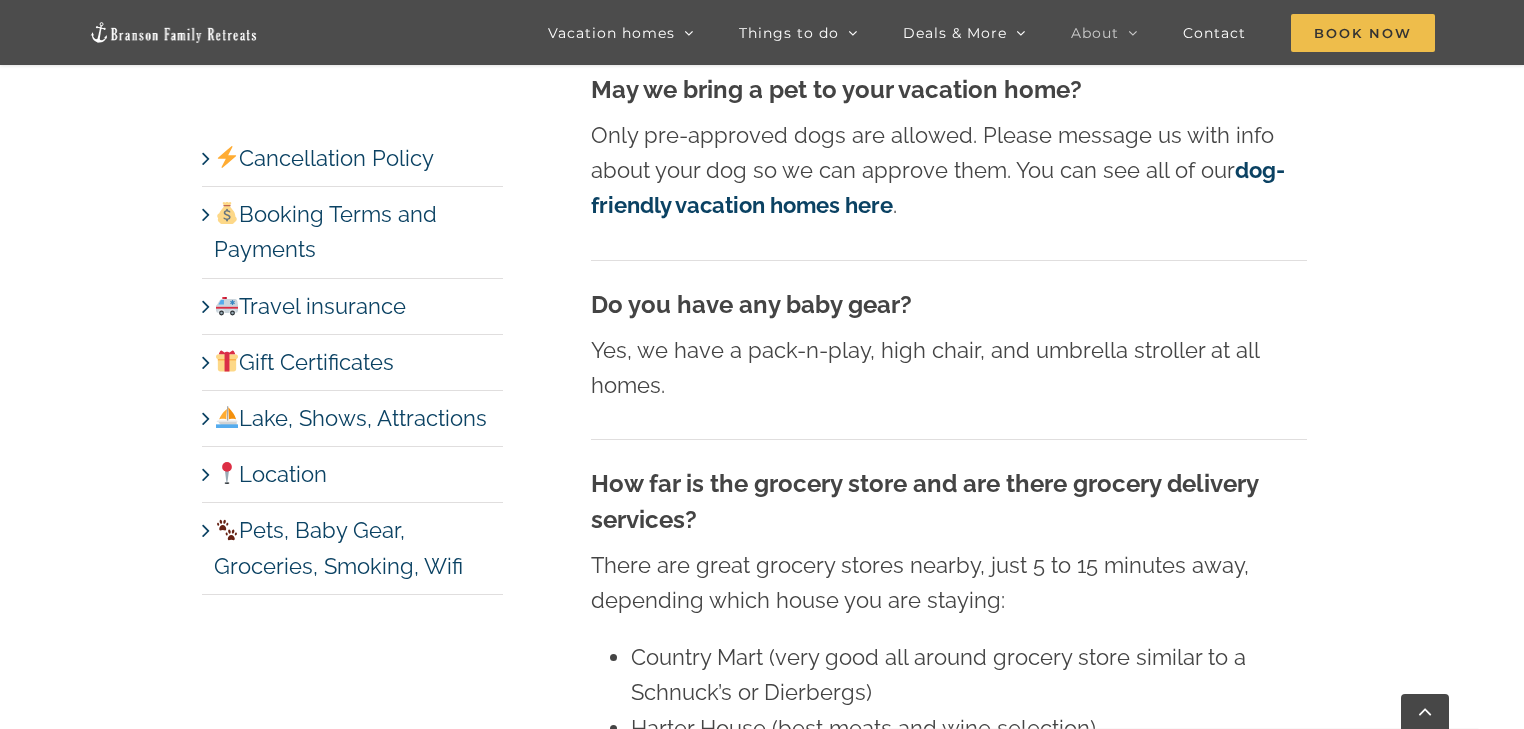 scroll, scrollTop: 9263, scrollLeft: 0, axis: vertical 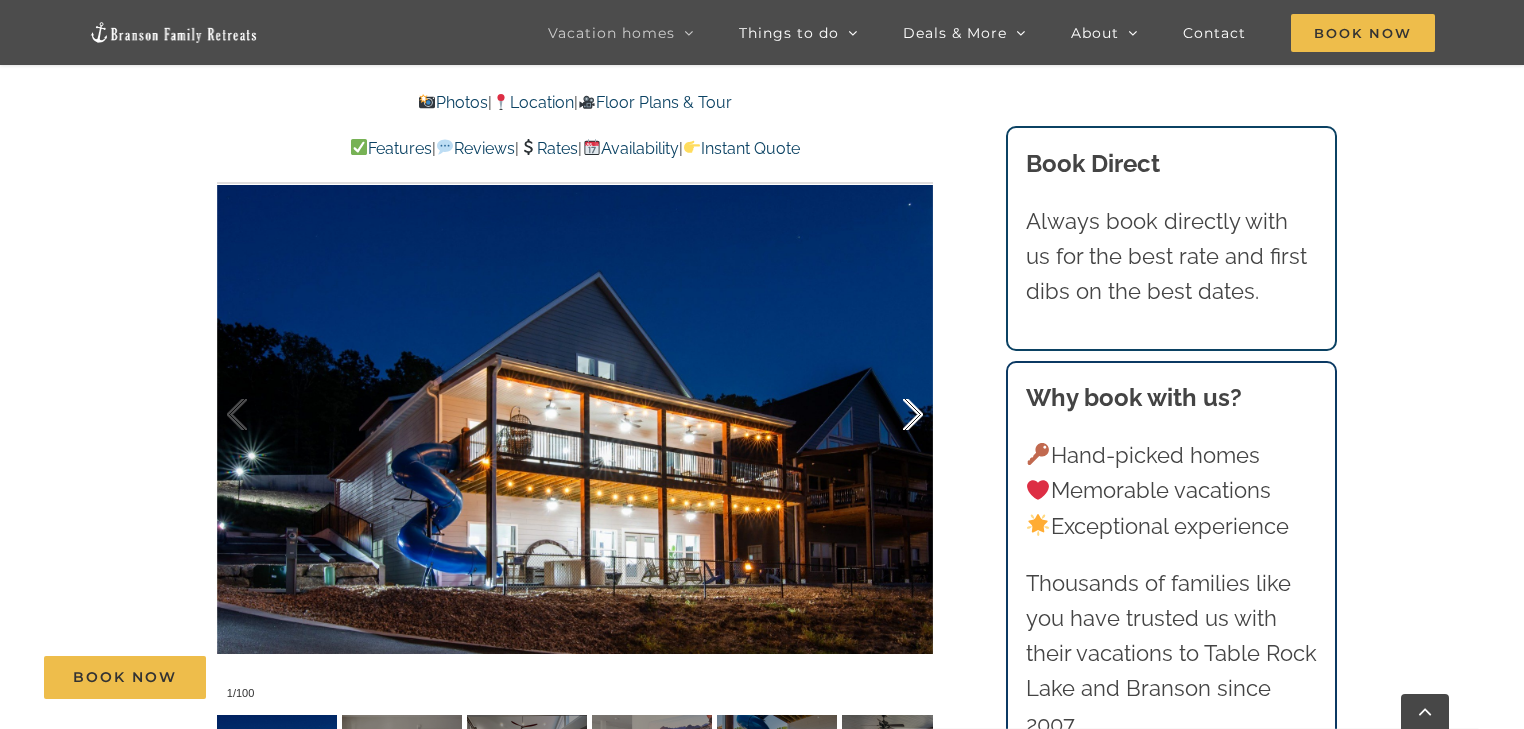 click at bounding box center (892, 415) 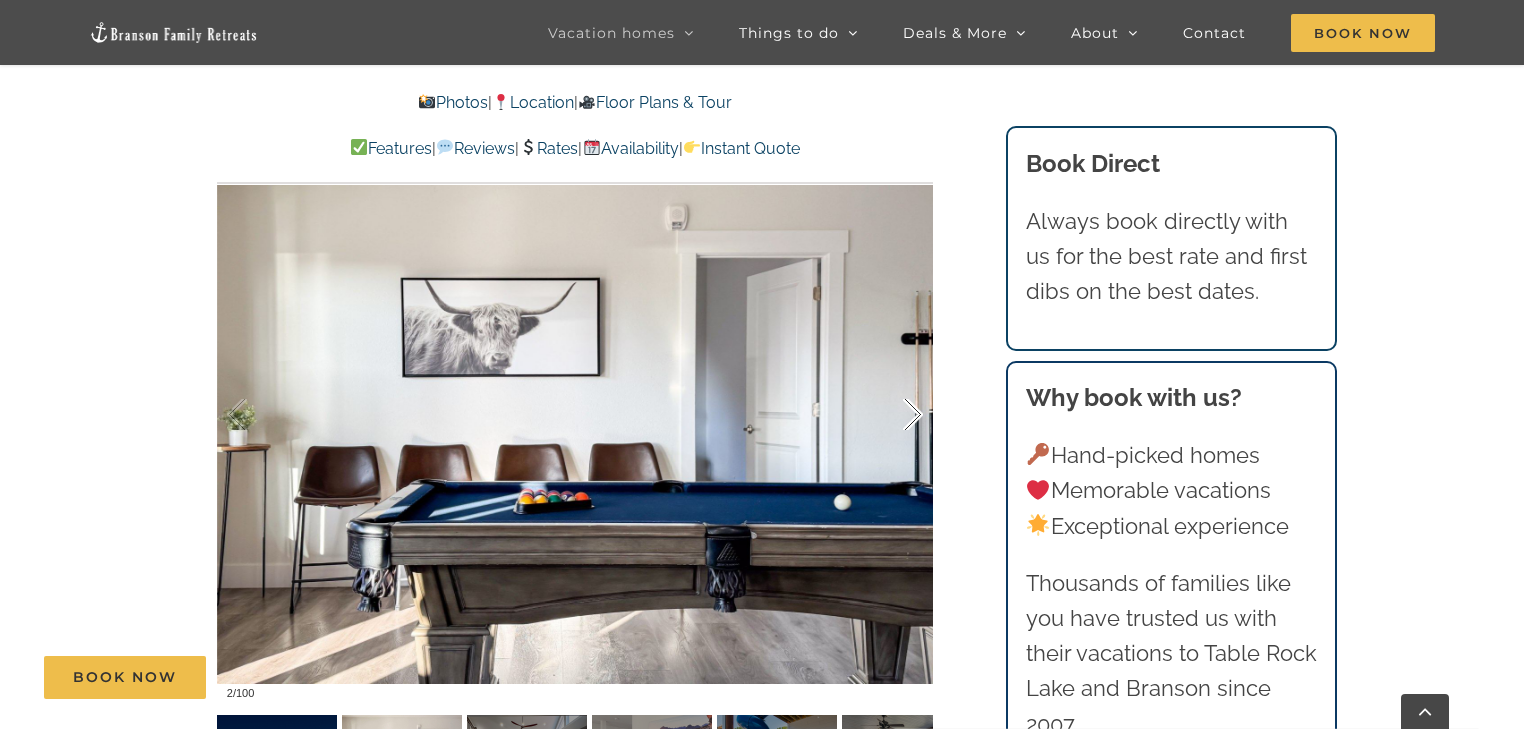 click at bounding box center (892, 415) 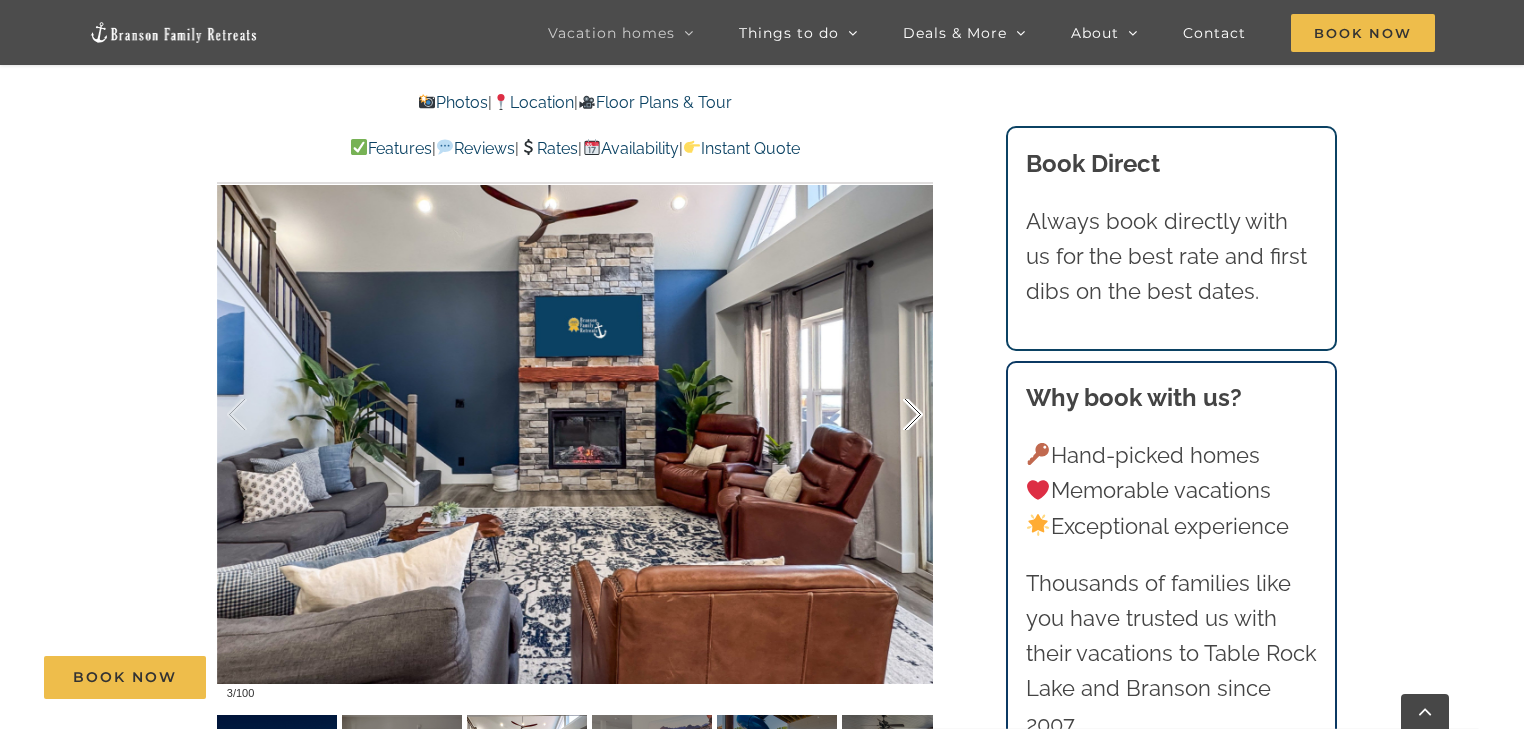 click at bounding box center [892, 415] 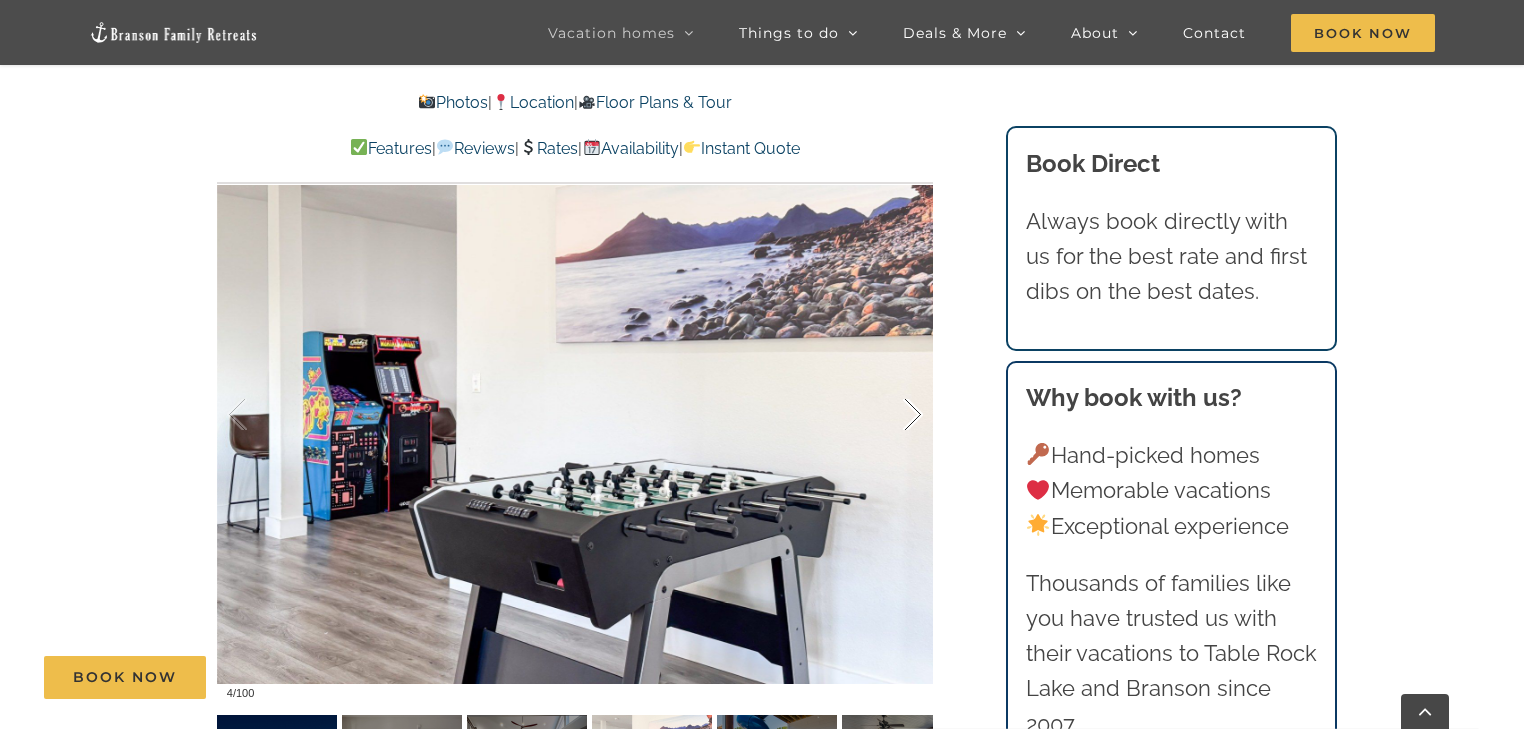click at bounding box center (892, 415) 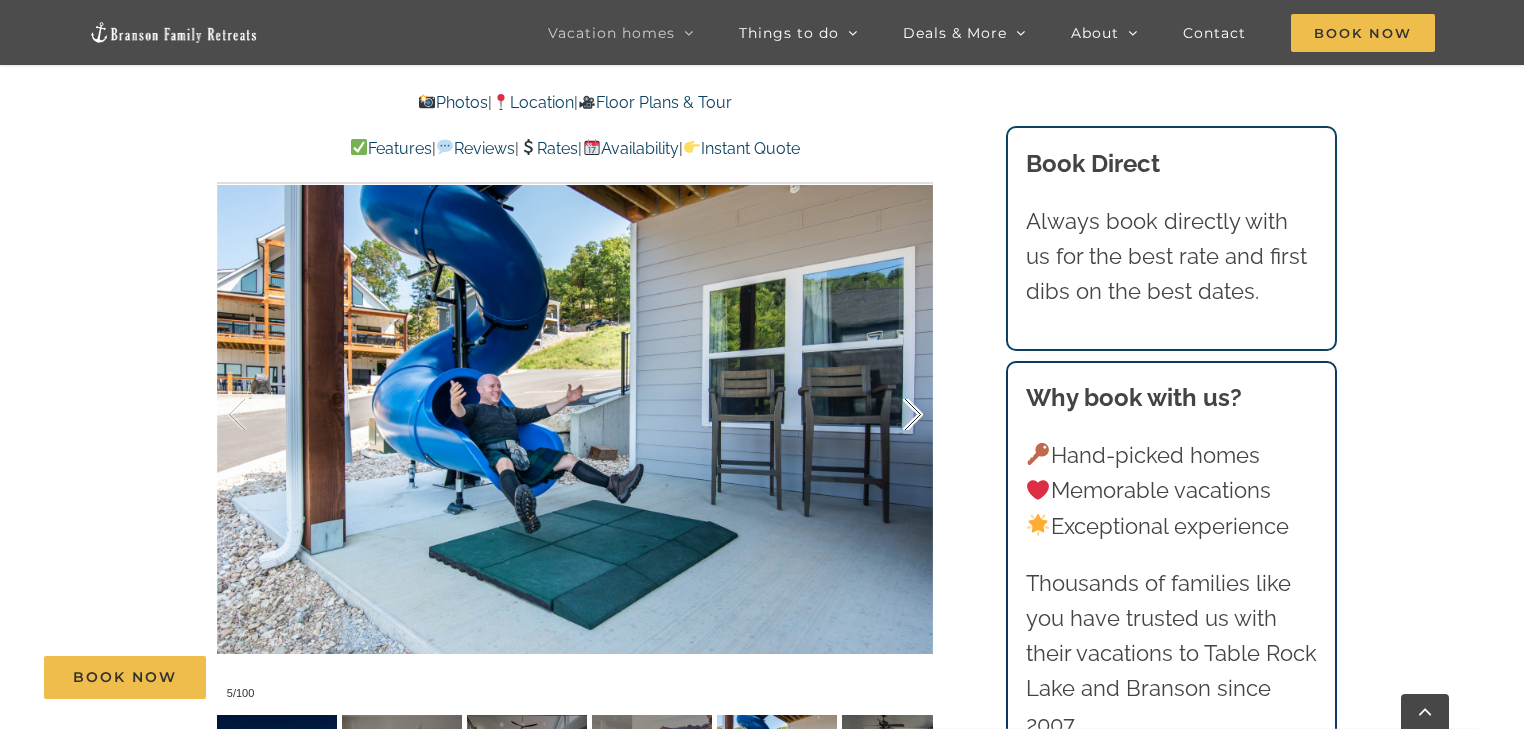 click at bounding box center [892, 415] 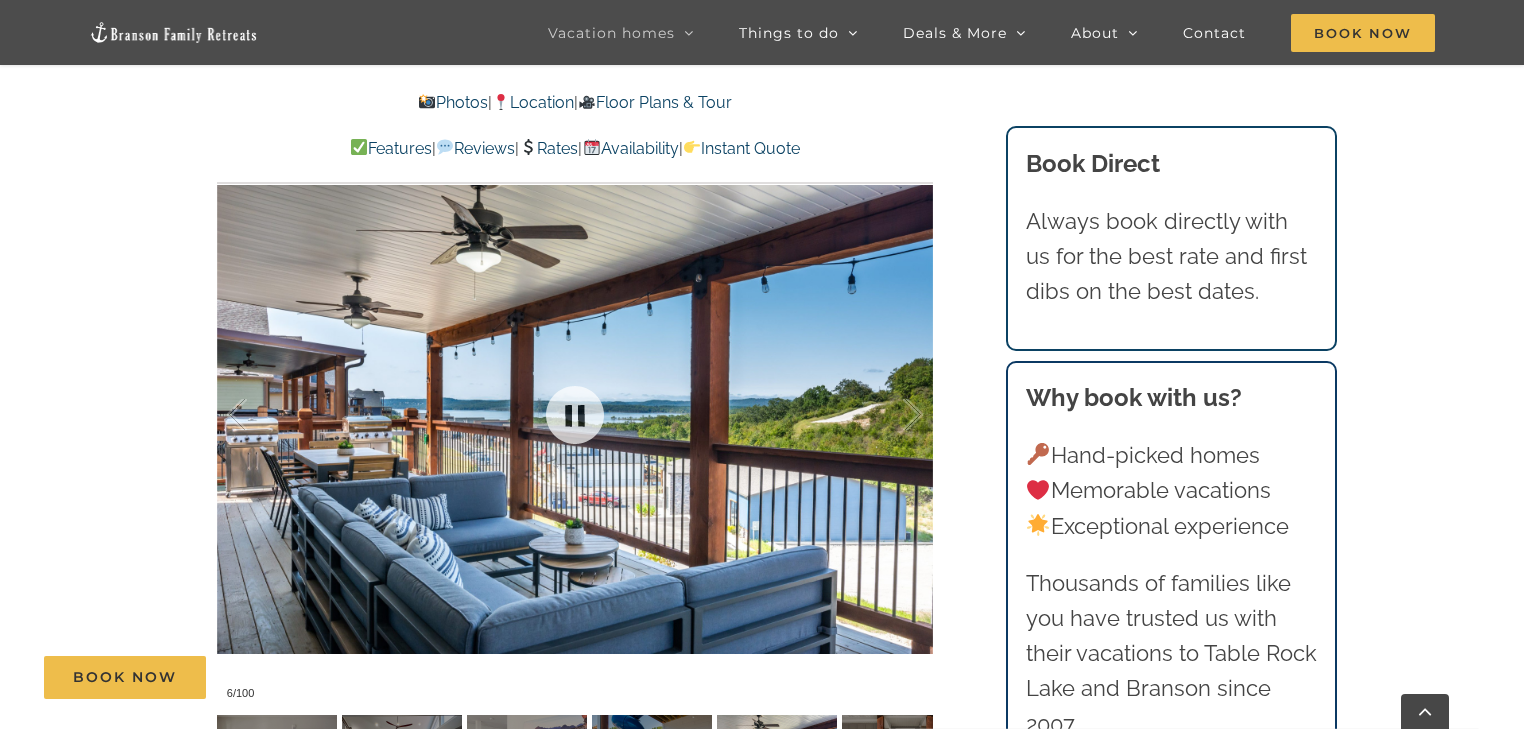 click at bounding box center (575, 415) 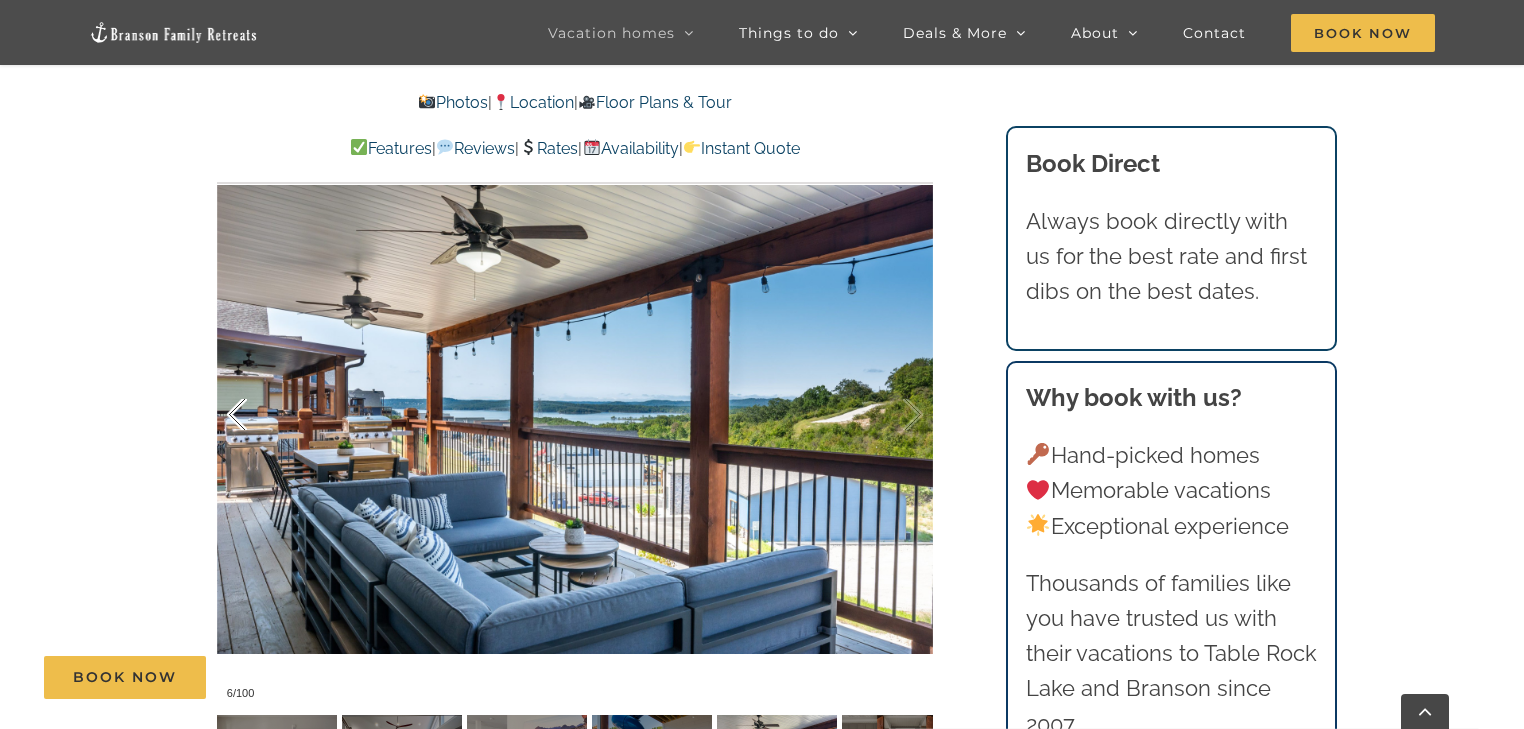 click at bounding box center (258, 415) 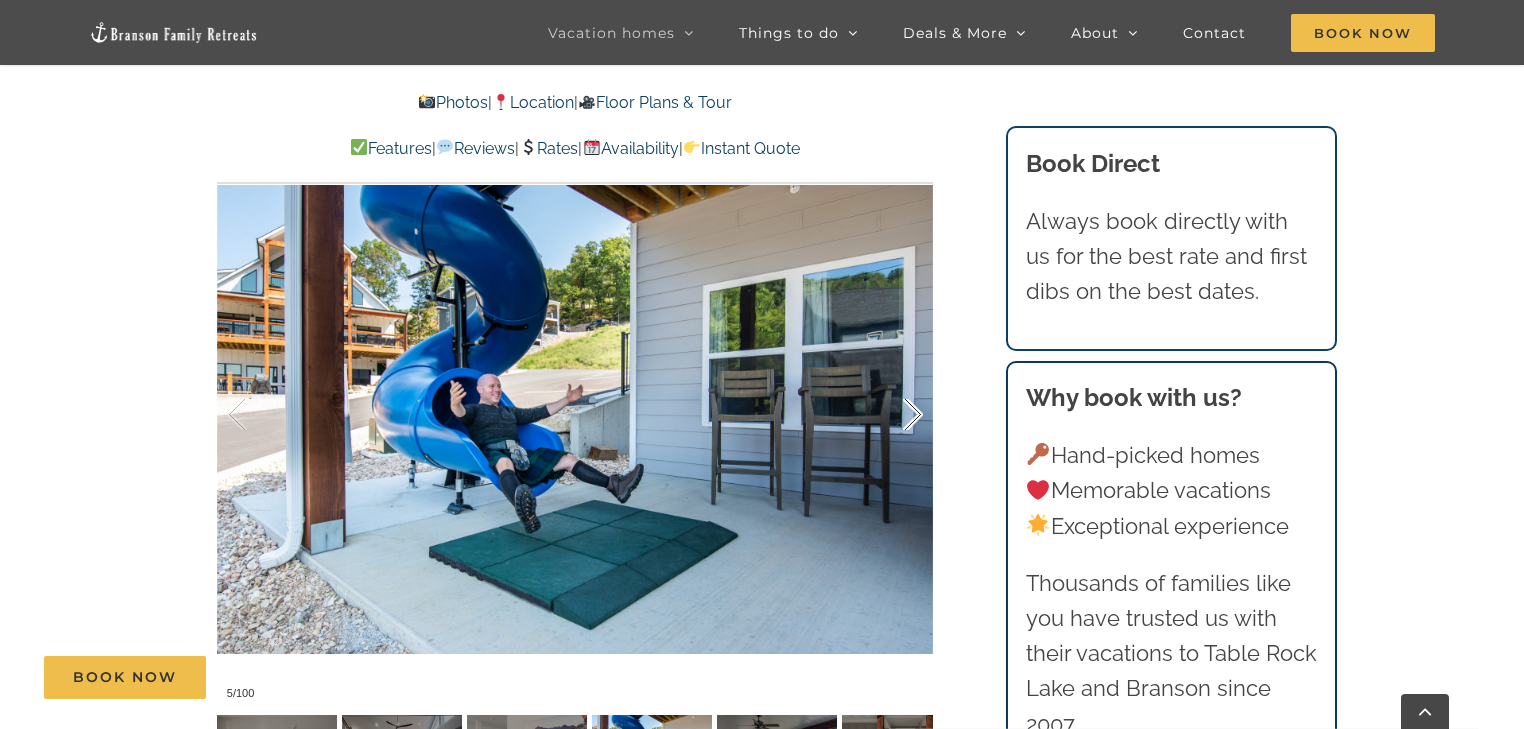 click at bounding box center (892, 415) 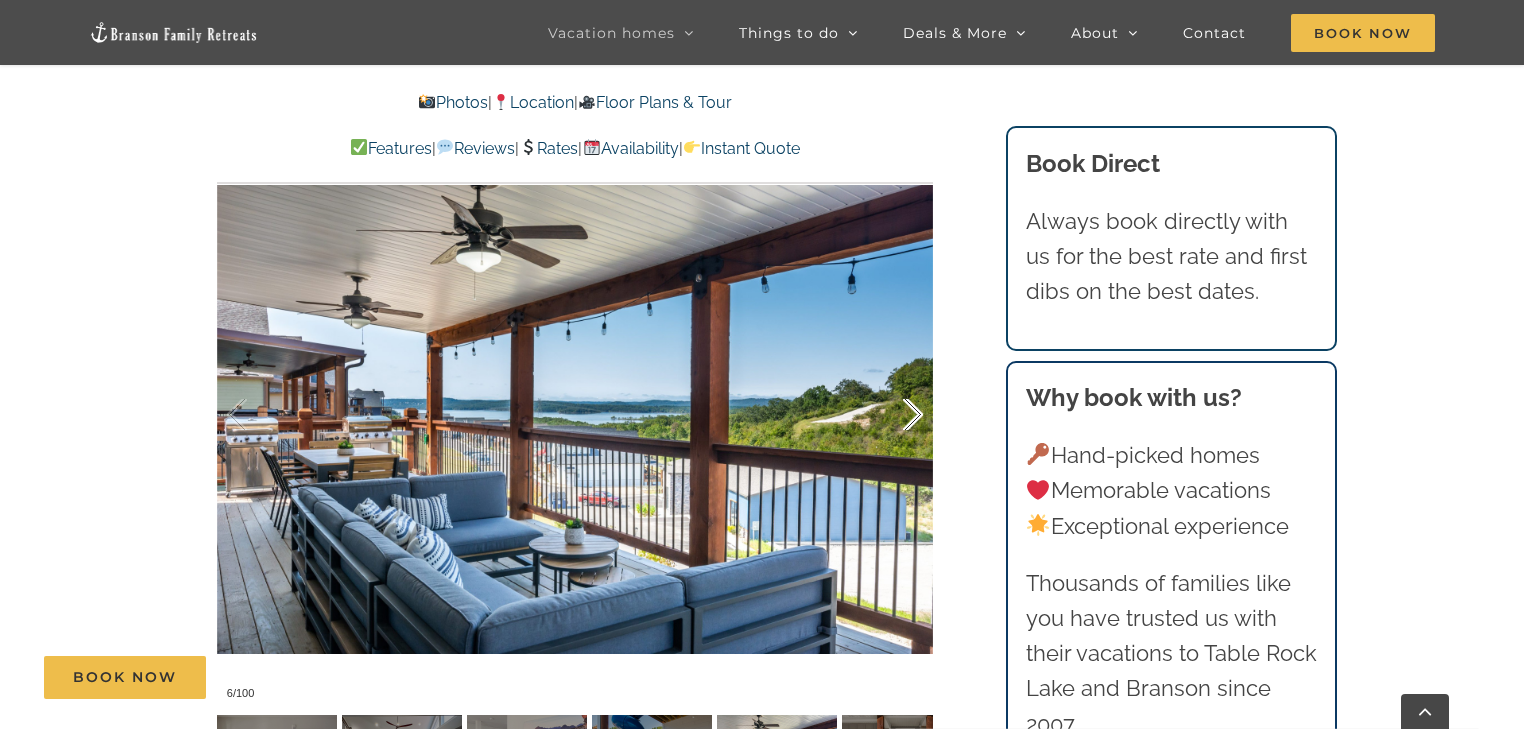click at bounding box center (892, 415) 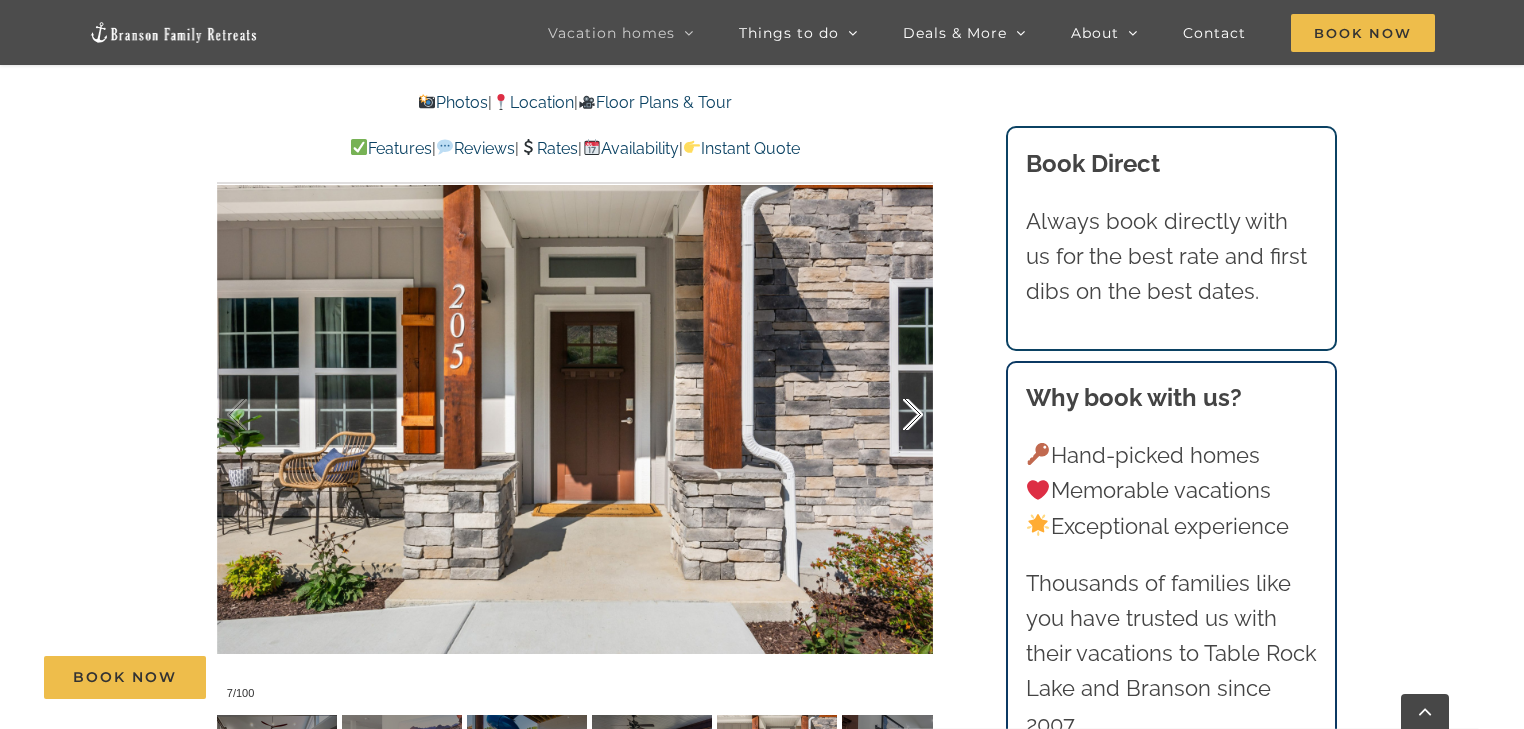 click at bounding box center [892, 415] 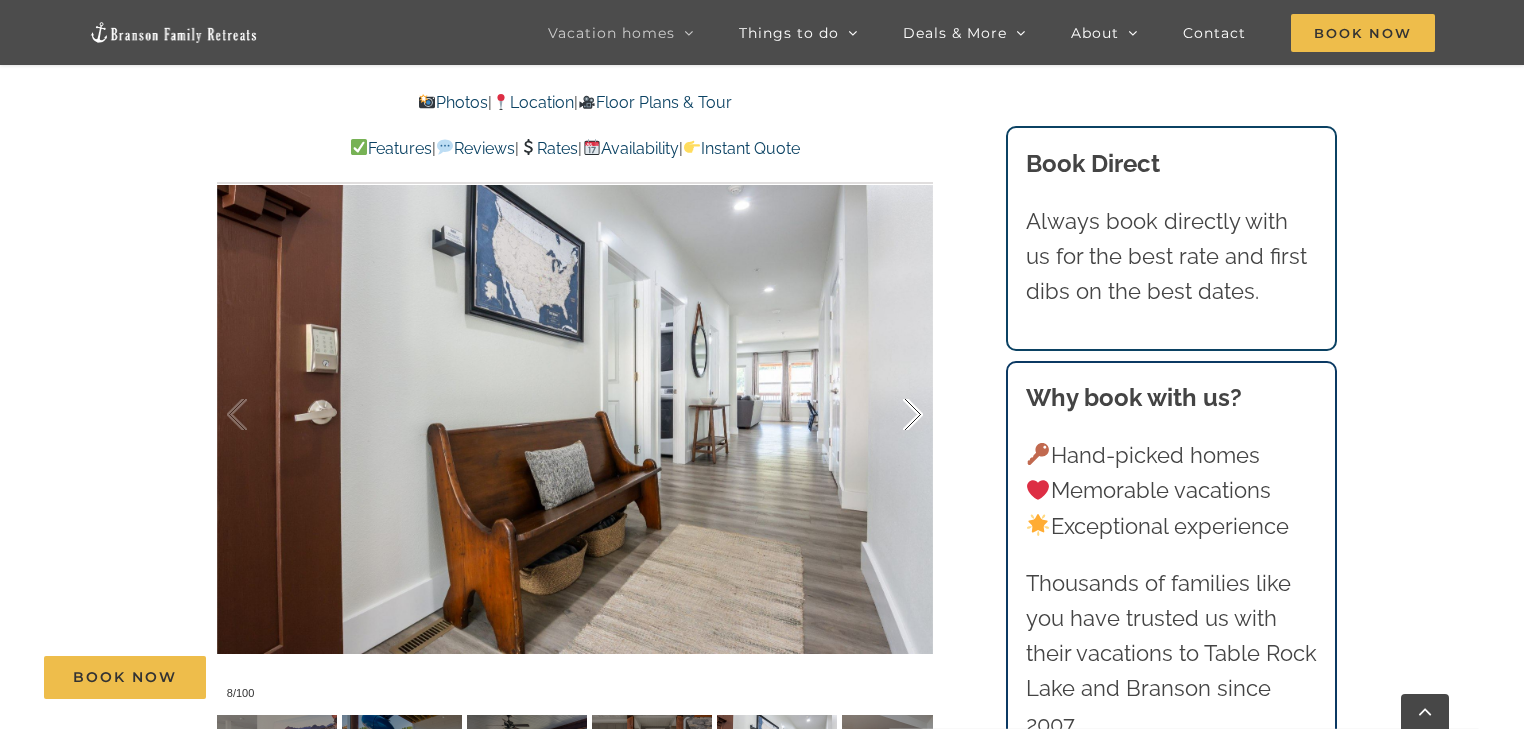 click at bounding box center (892, 415) 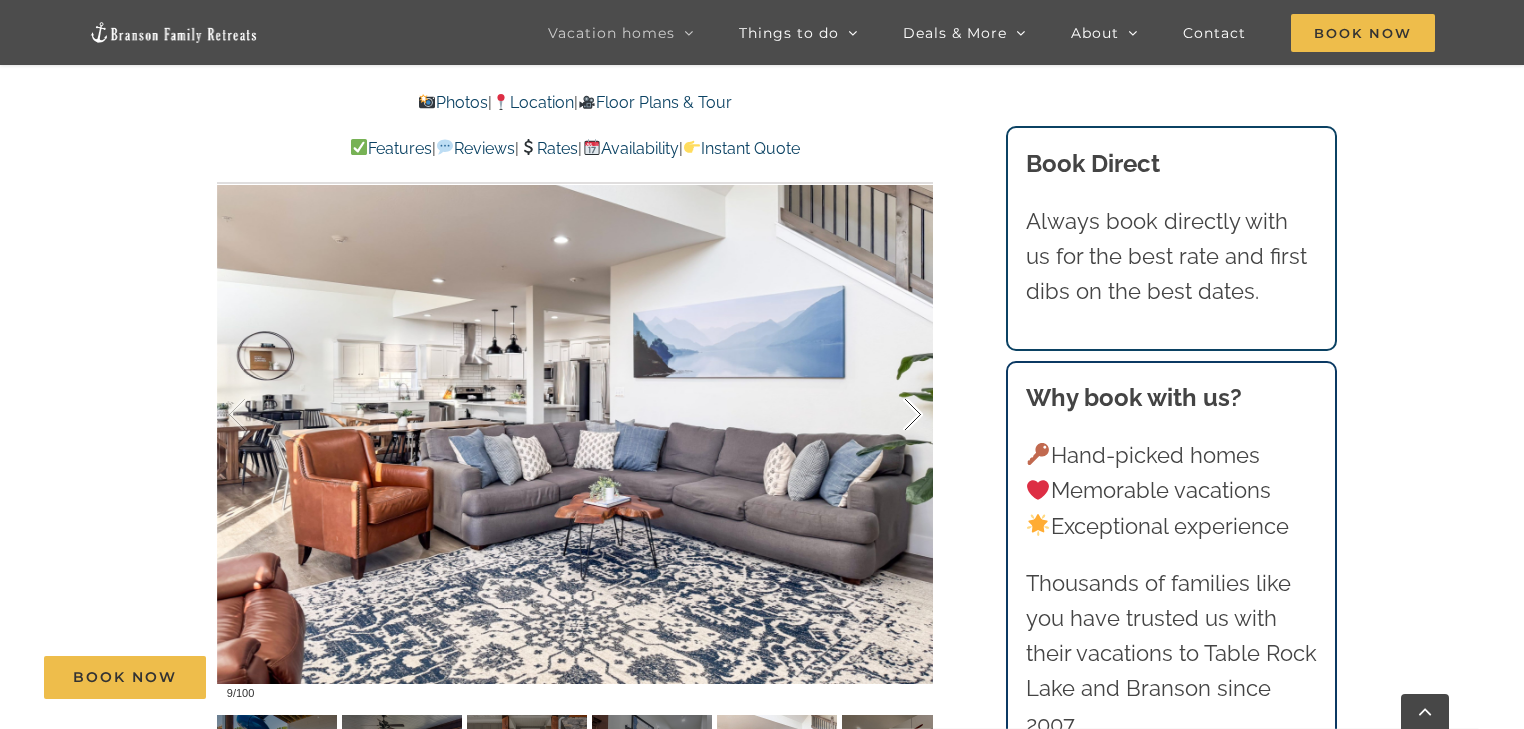 click at bounding box center [892, 415] 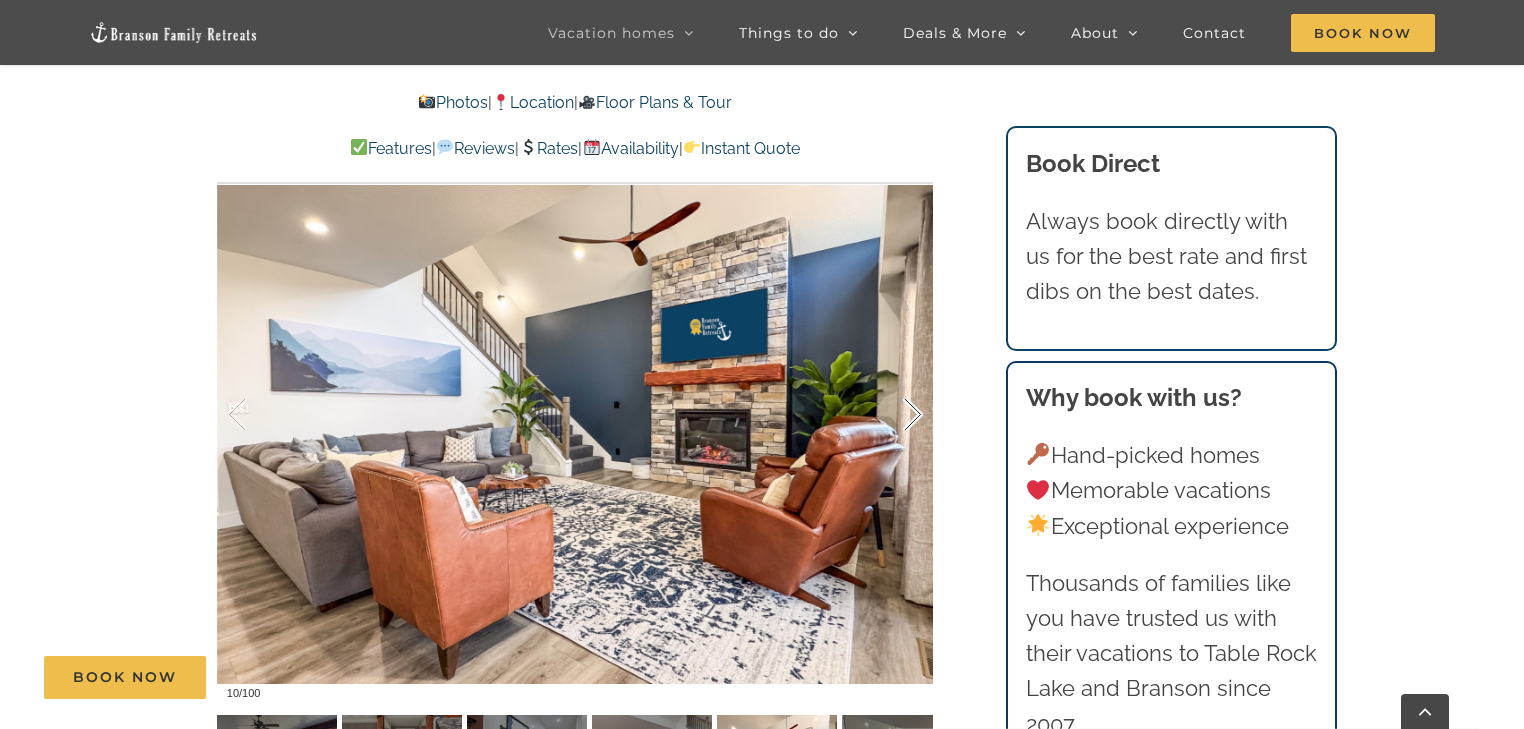 click at bounding box center (892, 415) 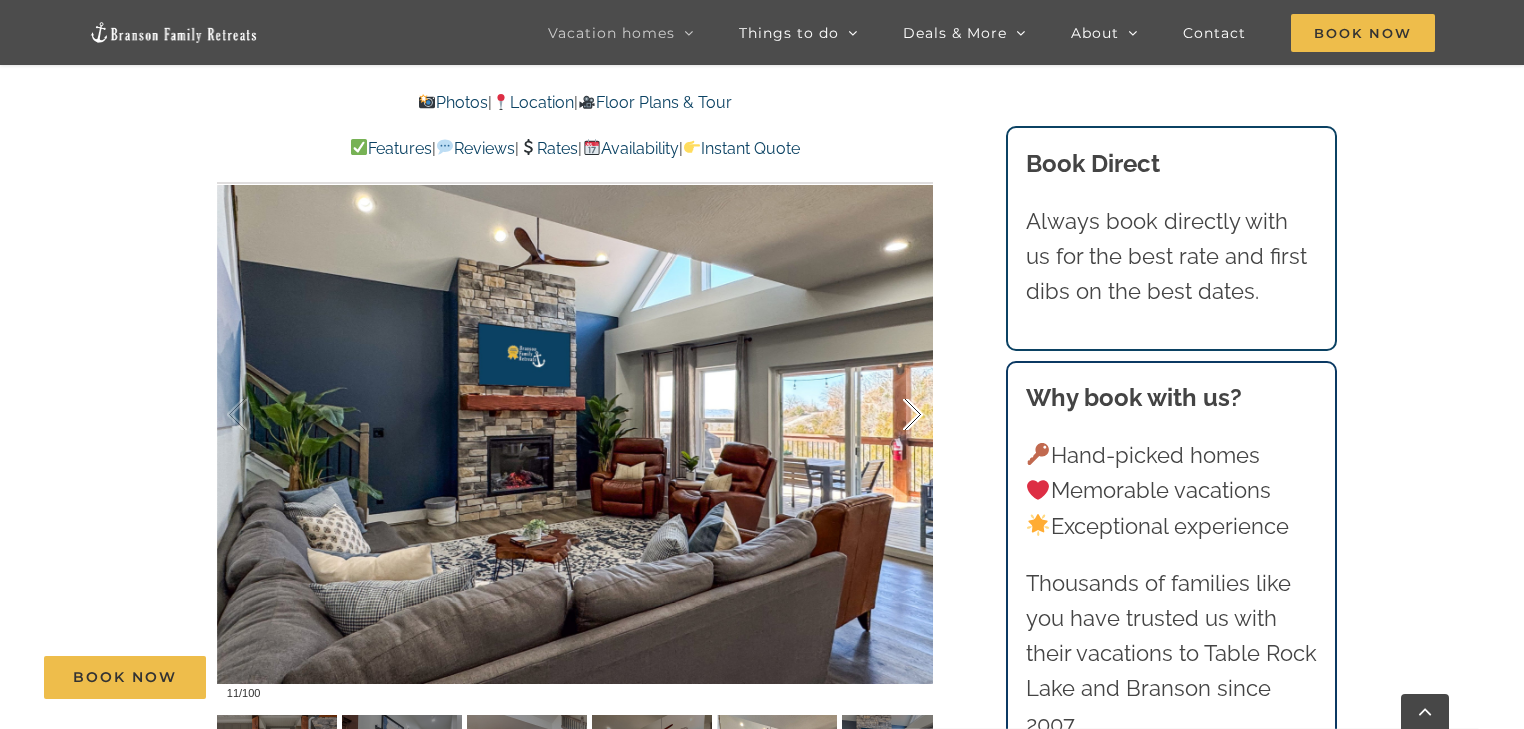 click at bounding box center [892, 415] 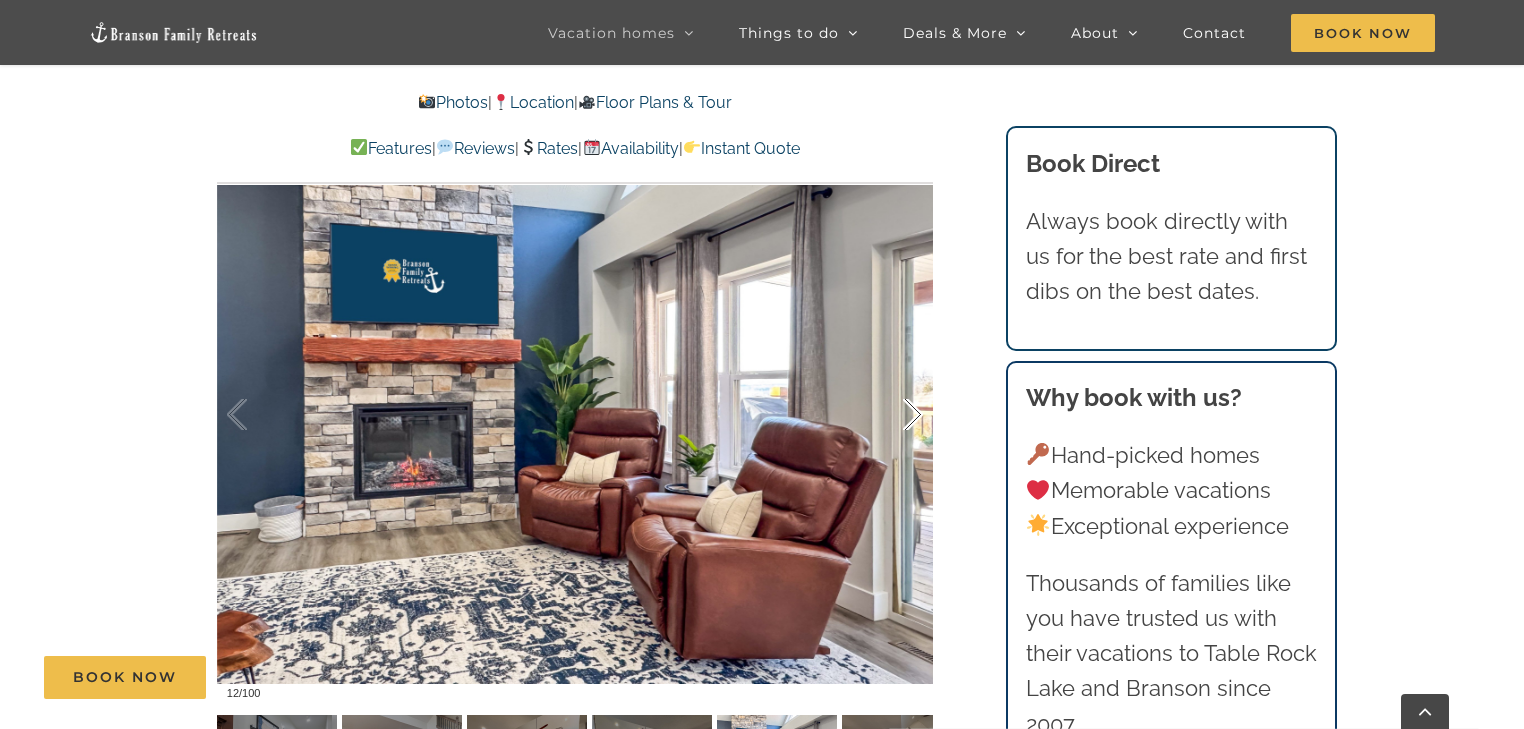 click at bounding box center (892, 415) 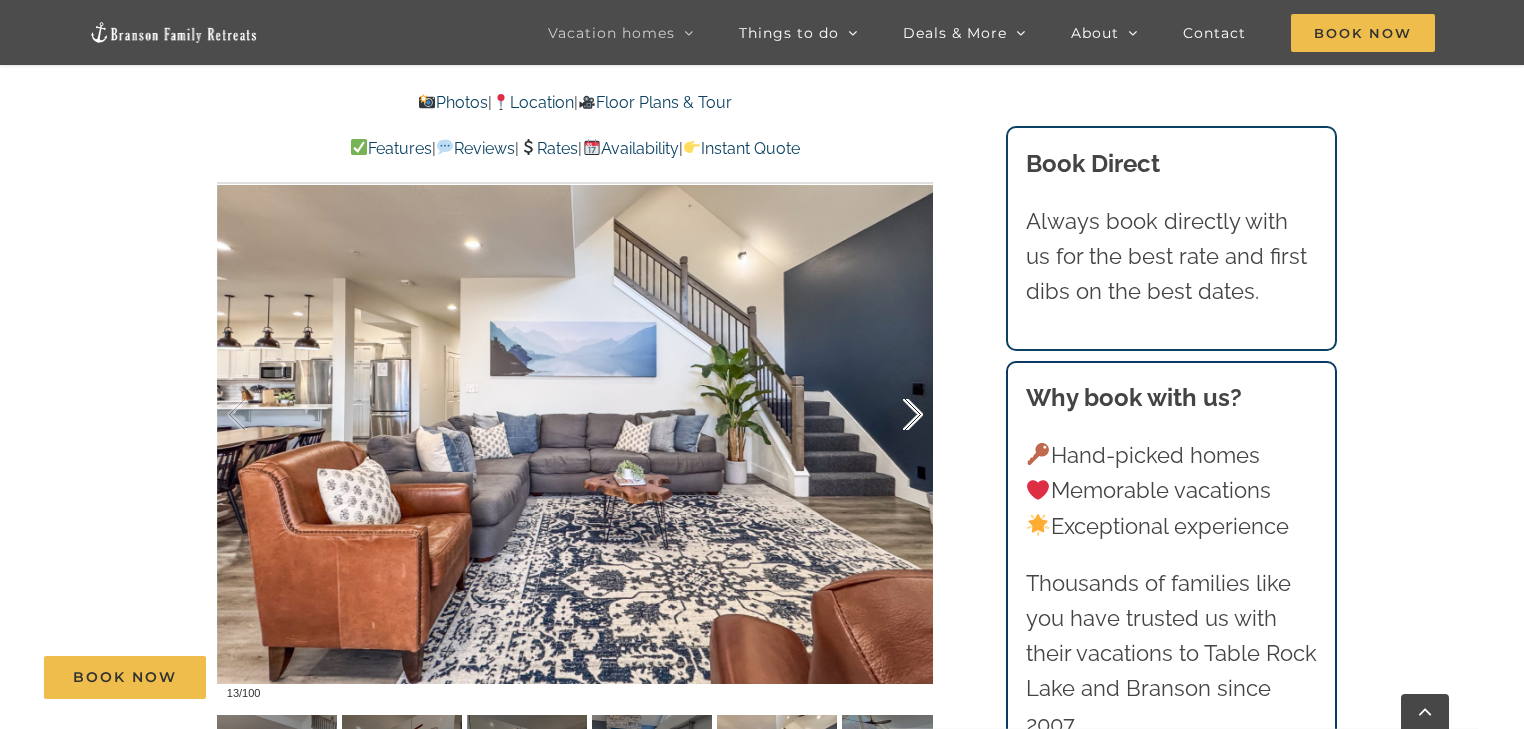 click at bounding box center (892, 415) 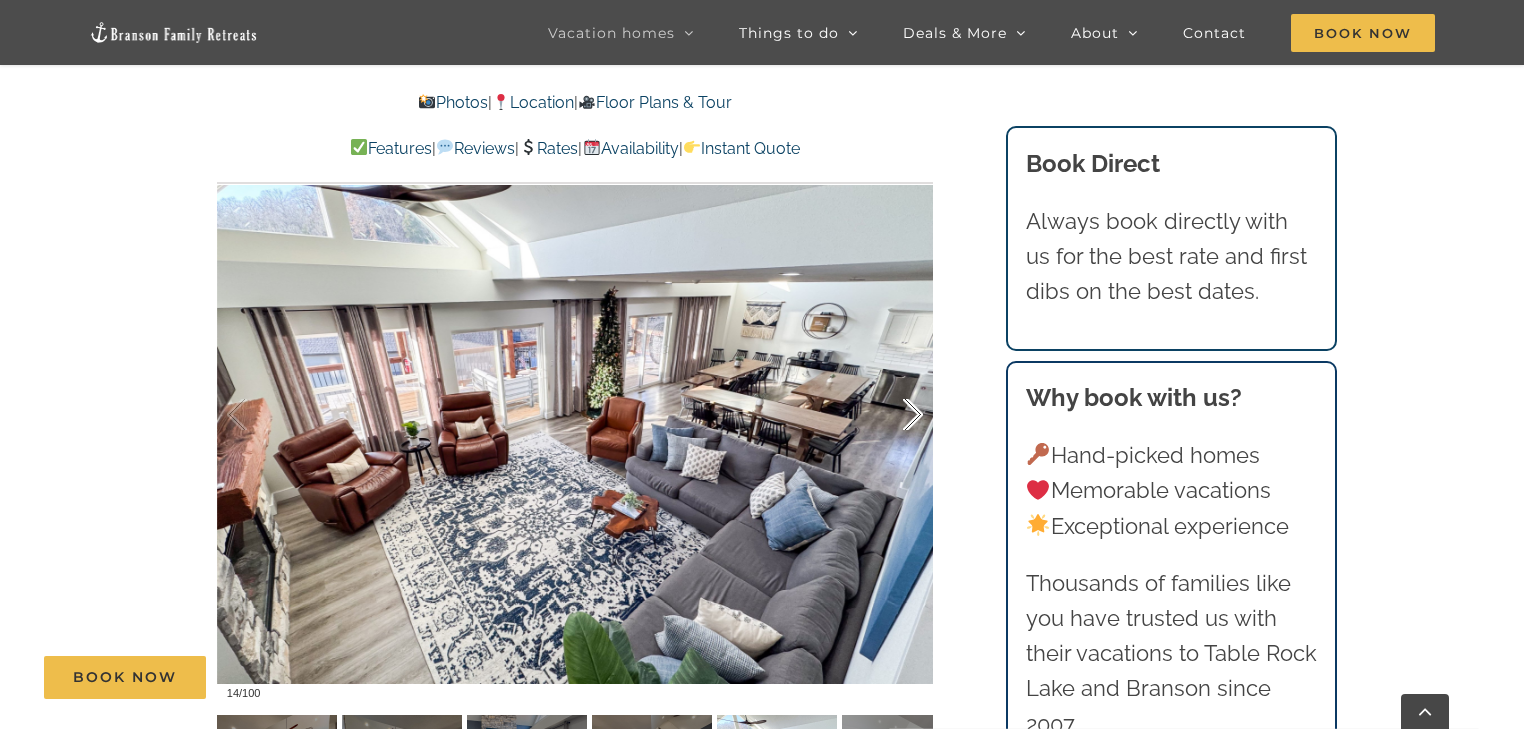 click at bounding box center [892, 415] 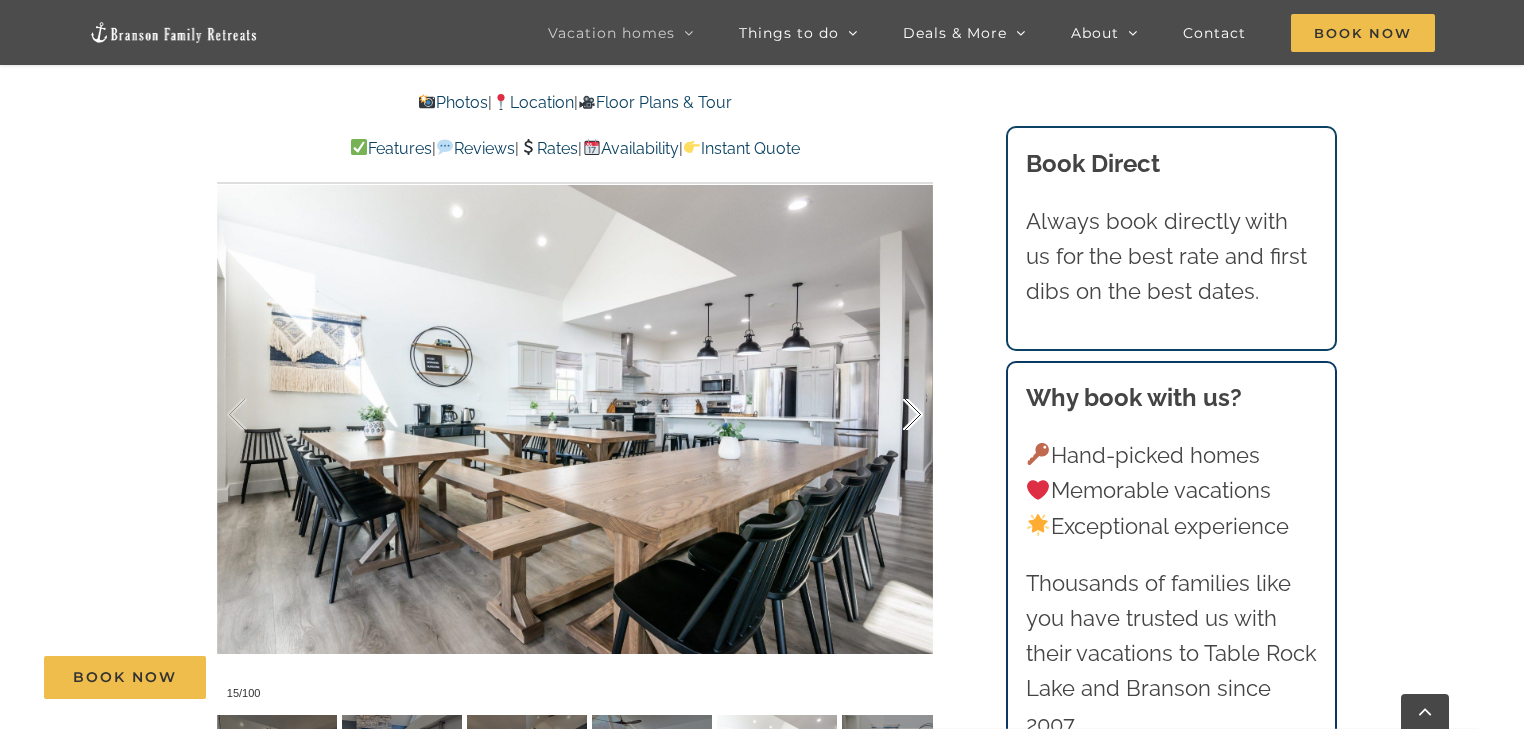 click at bounding box center (892, 415) 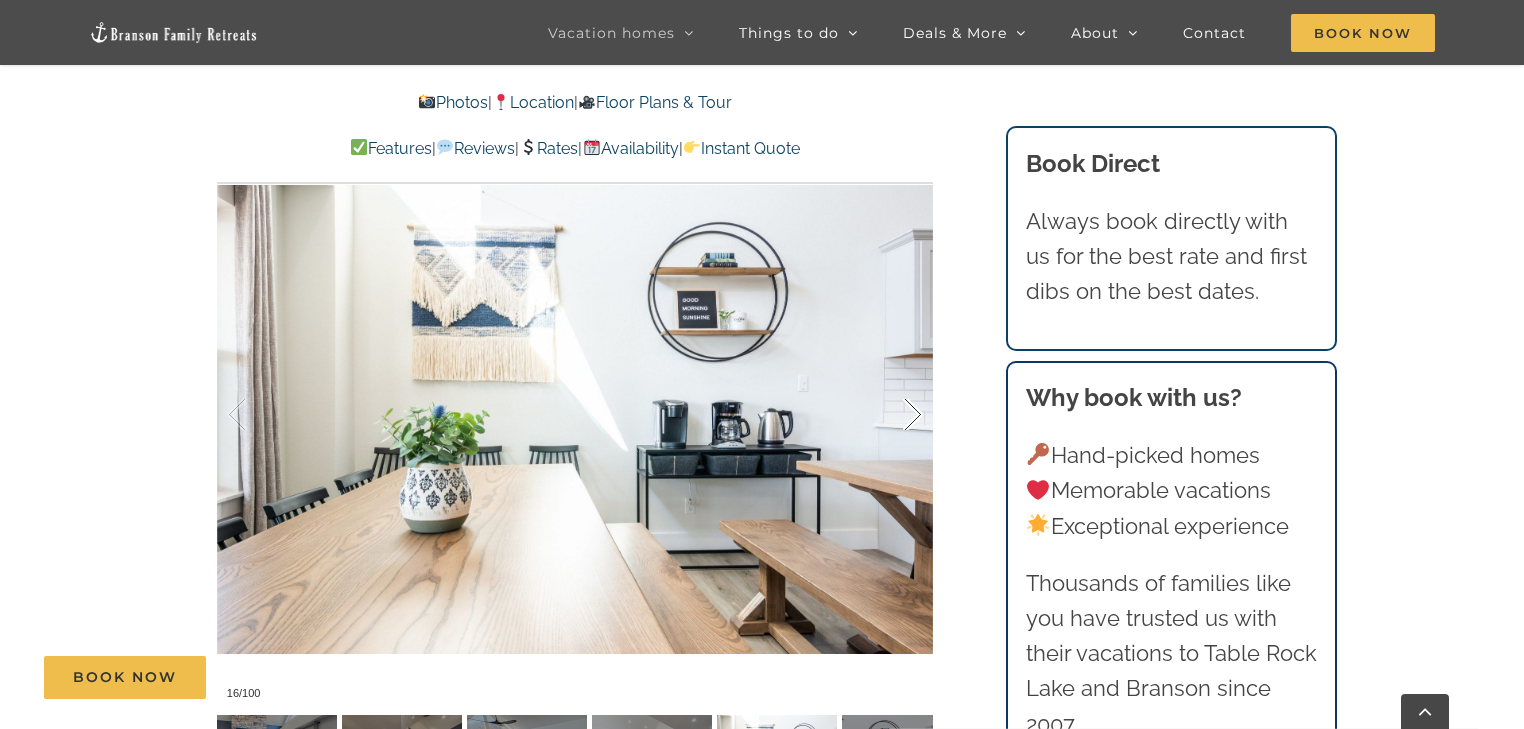 click at bounding box center (892, 415) 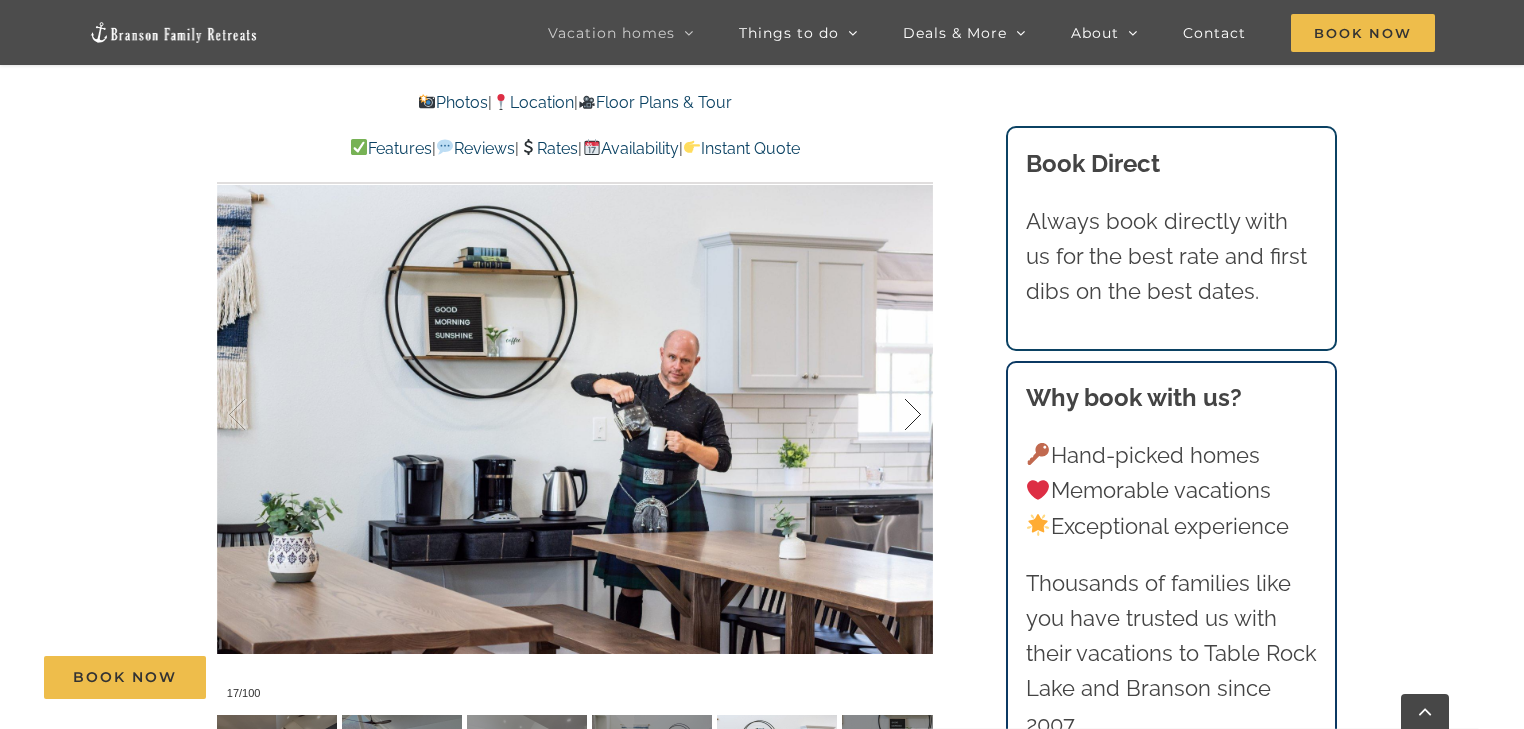 click at bounding box center [892, 415] 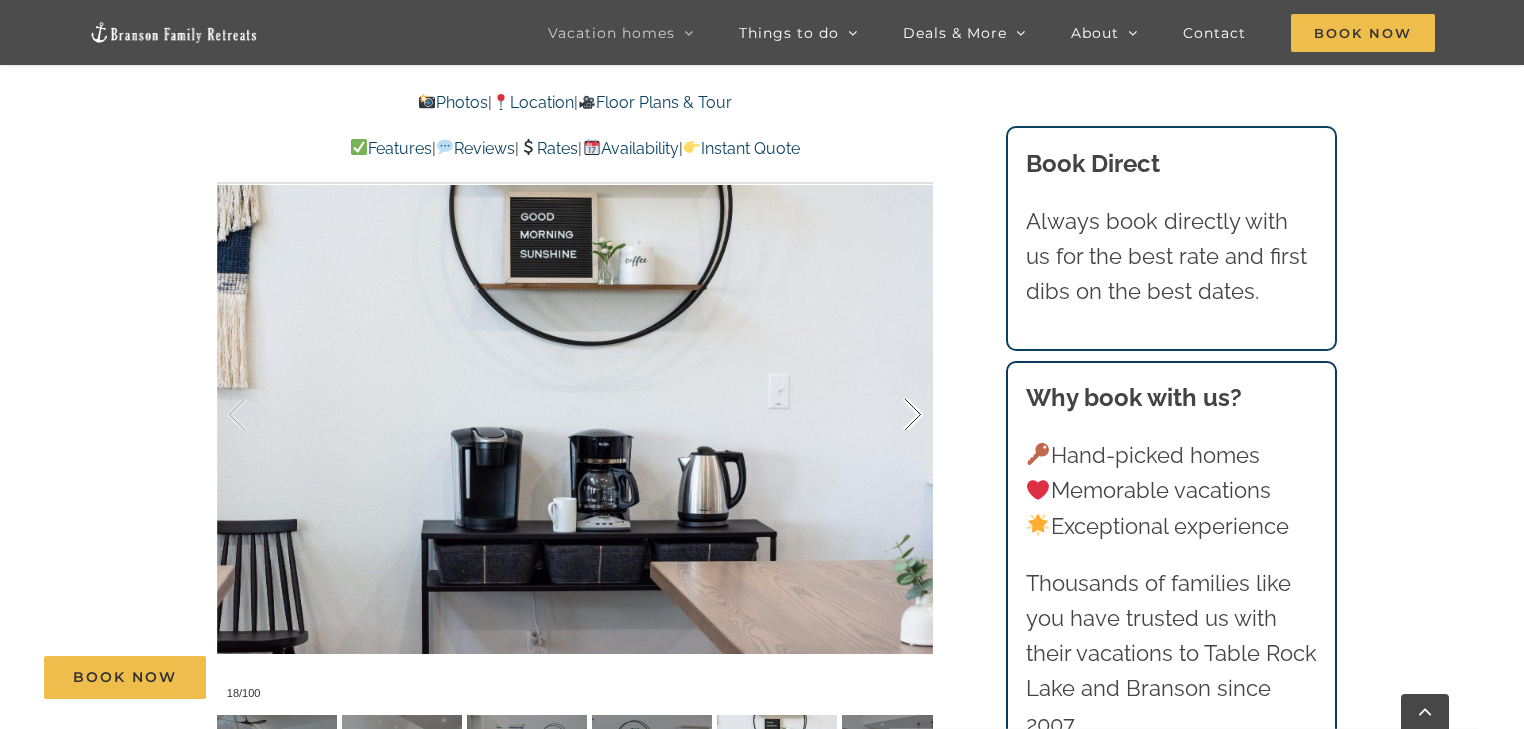 click at bounding box center [892, 415] 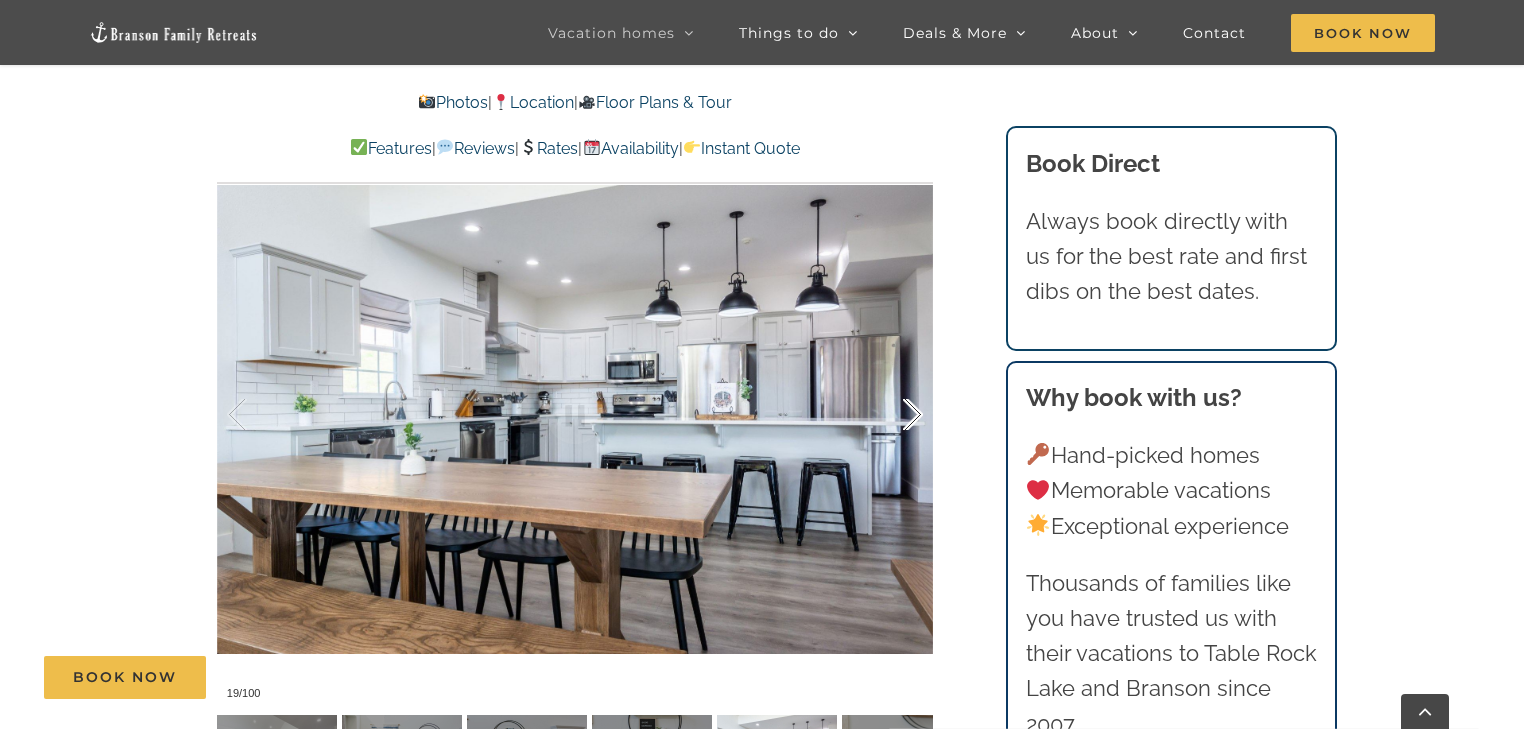 click at bounding box center (892, 415) 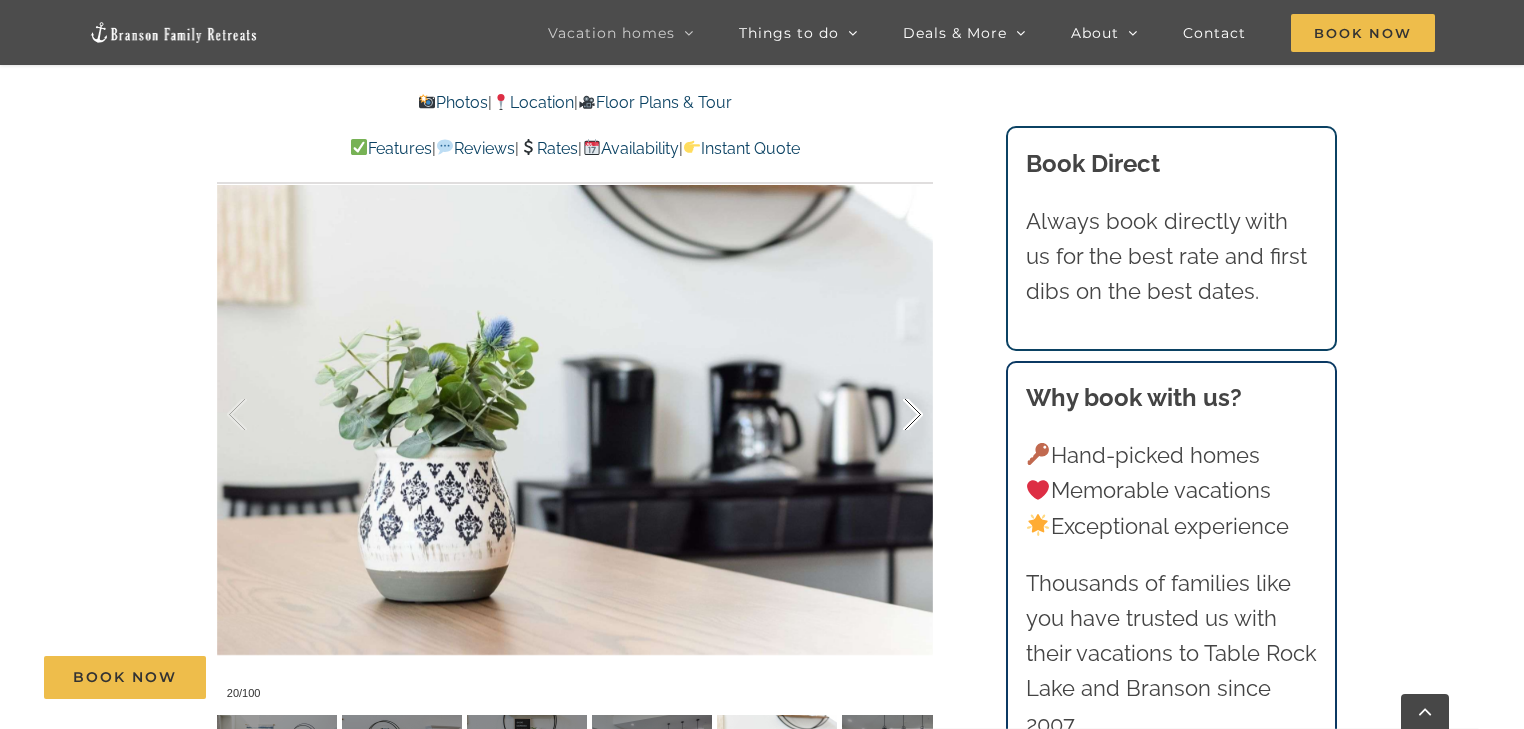 click at bounding box center (892, 415) 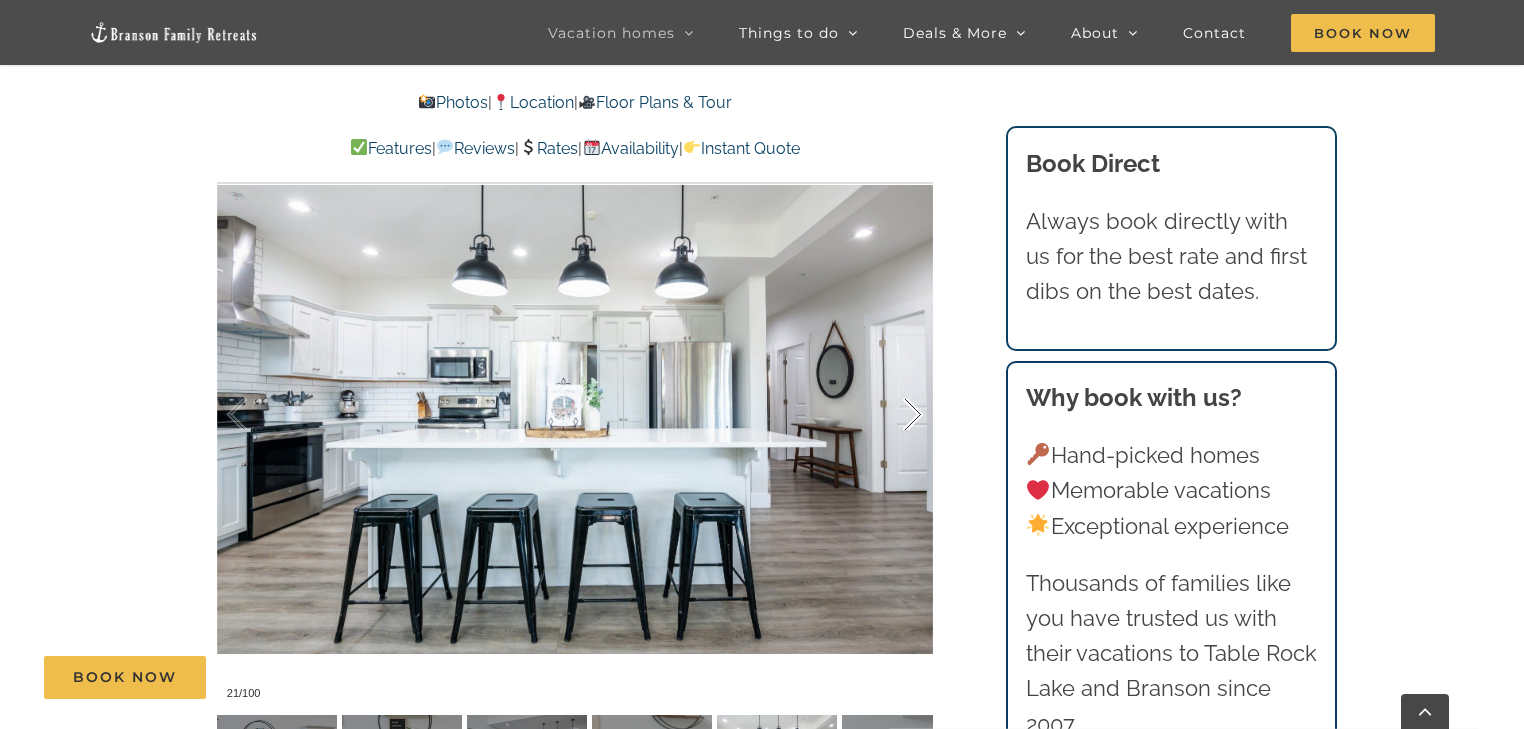click at bounding box center (892, 415) 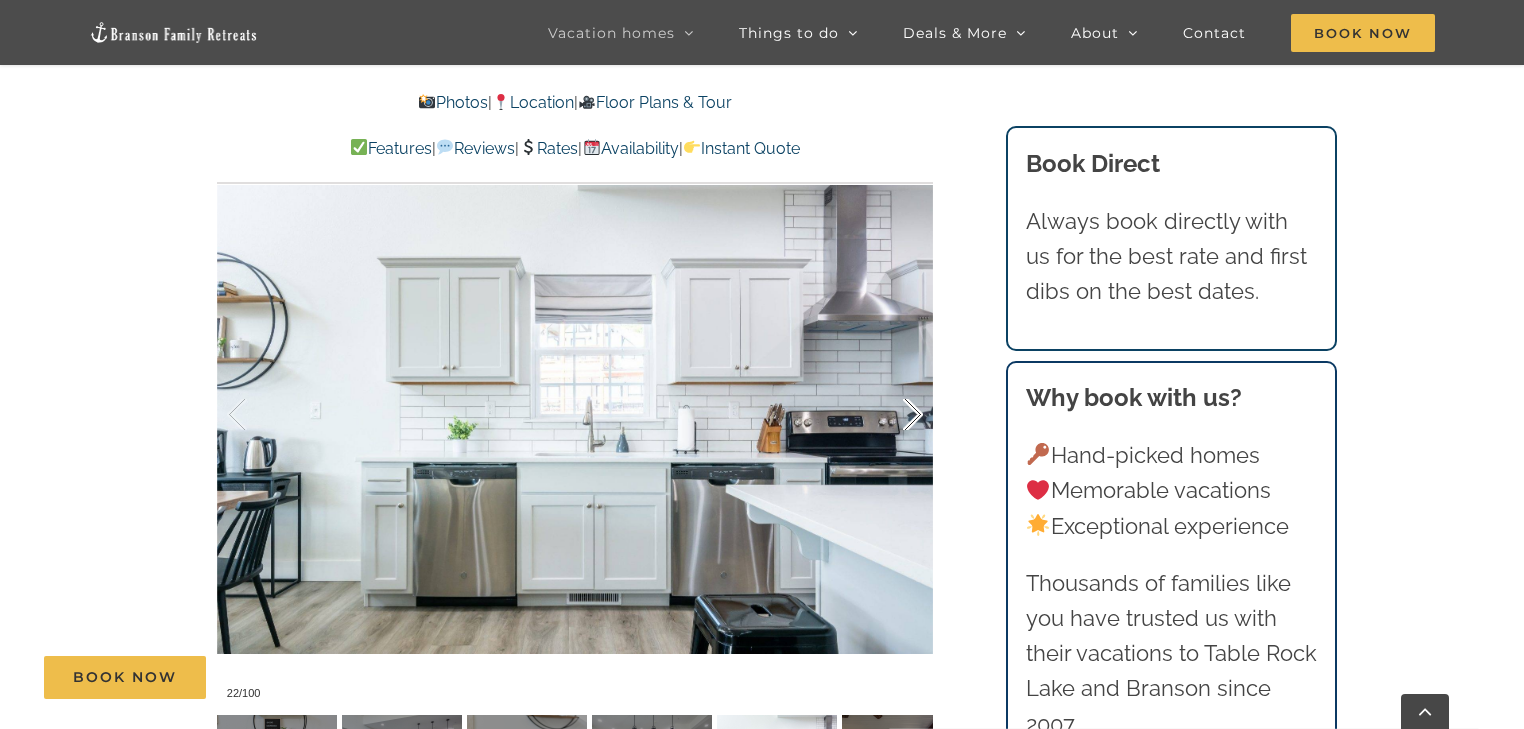 click at bounding box center [892, 415] 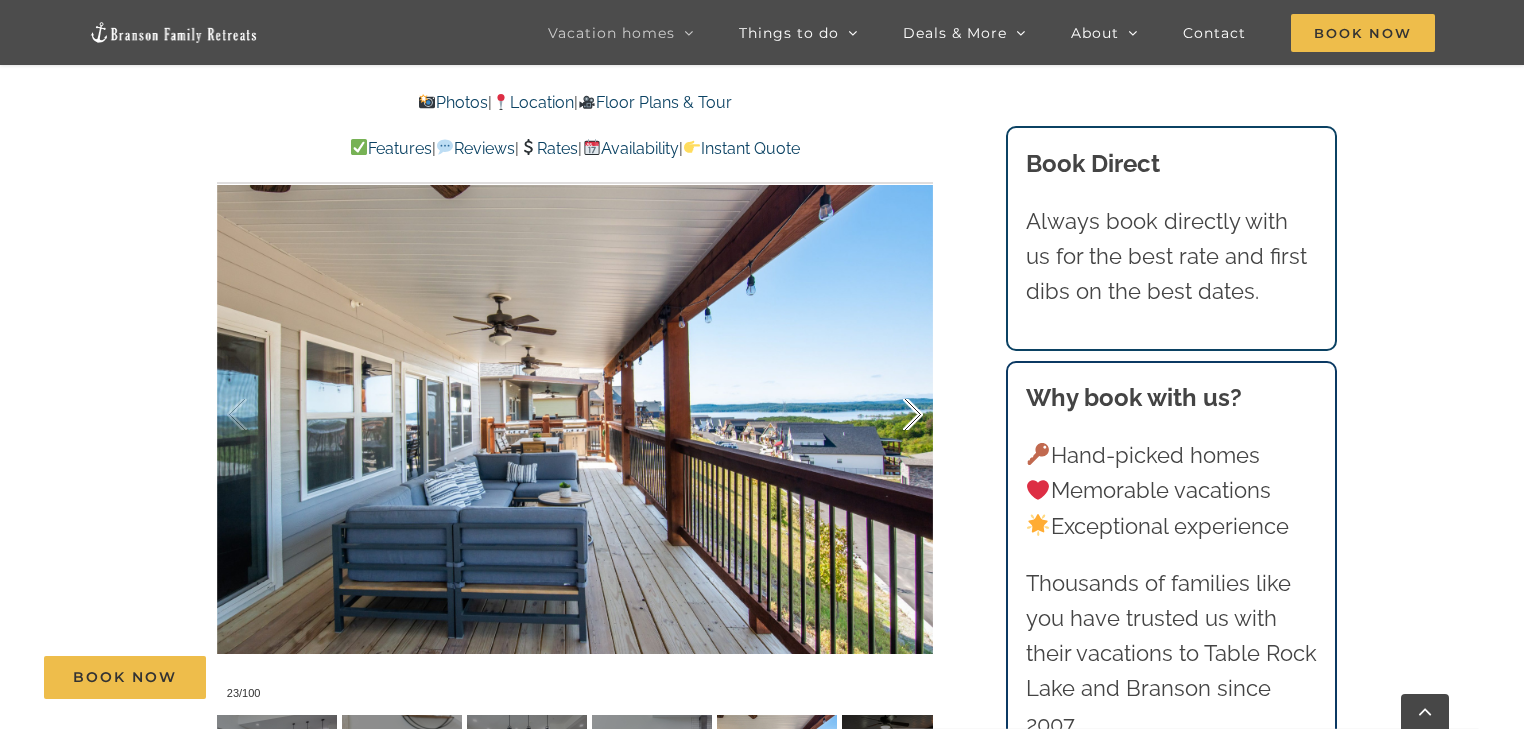 click at bounding box center (892, 415) 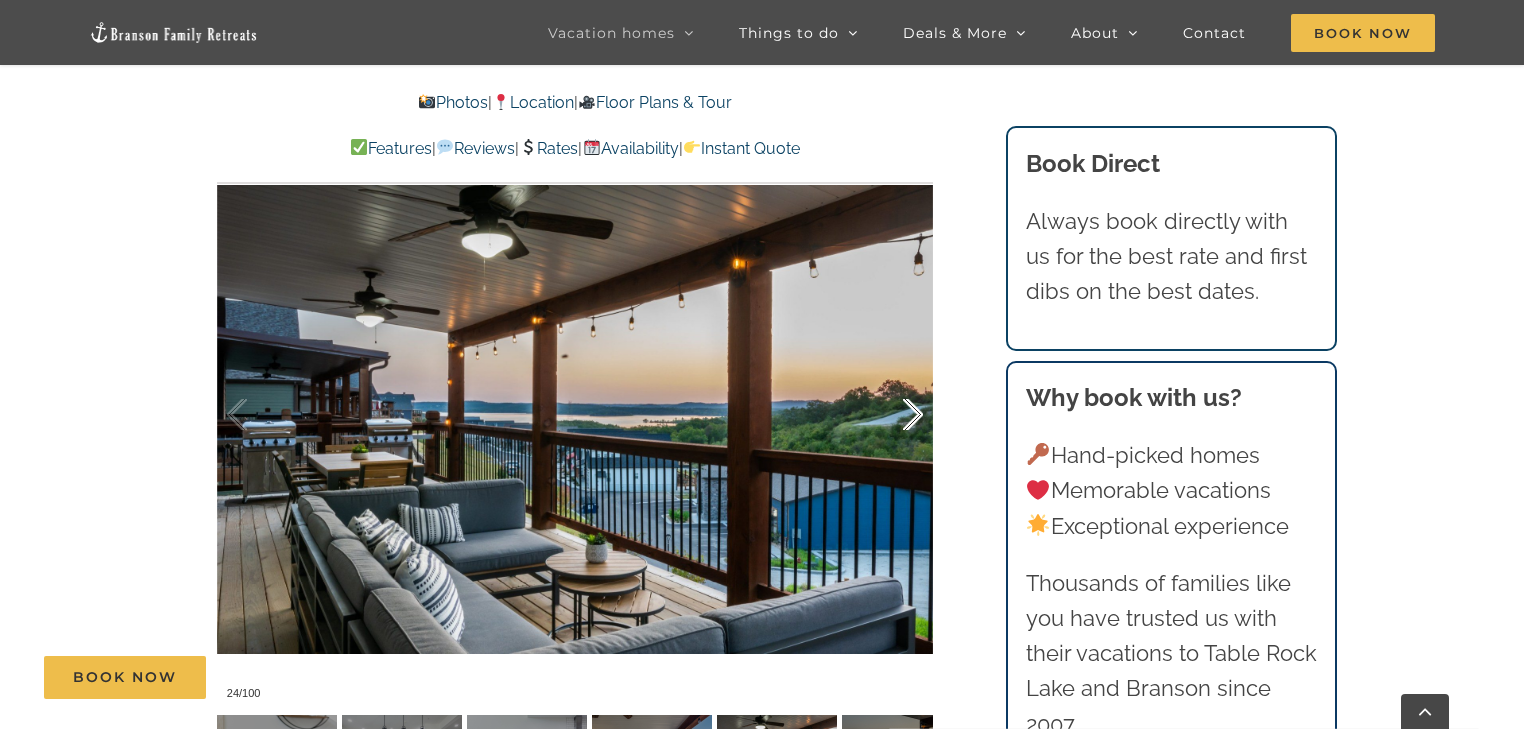 click at bounding box center [892, 415] 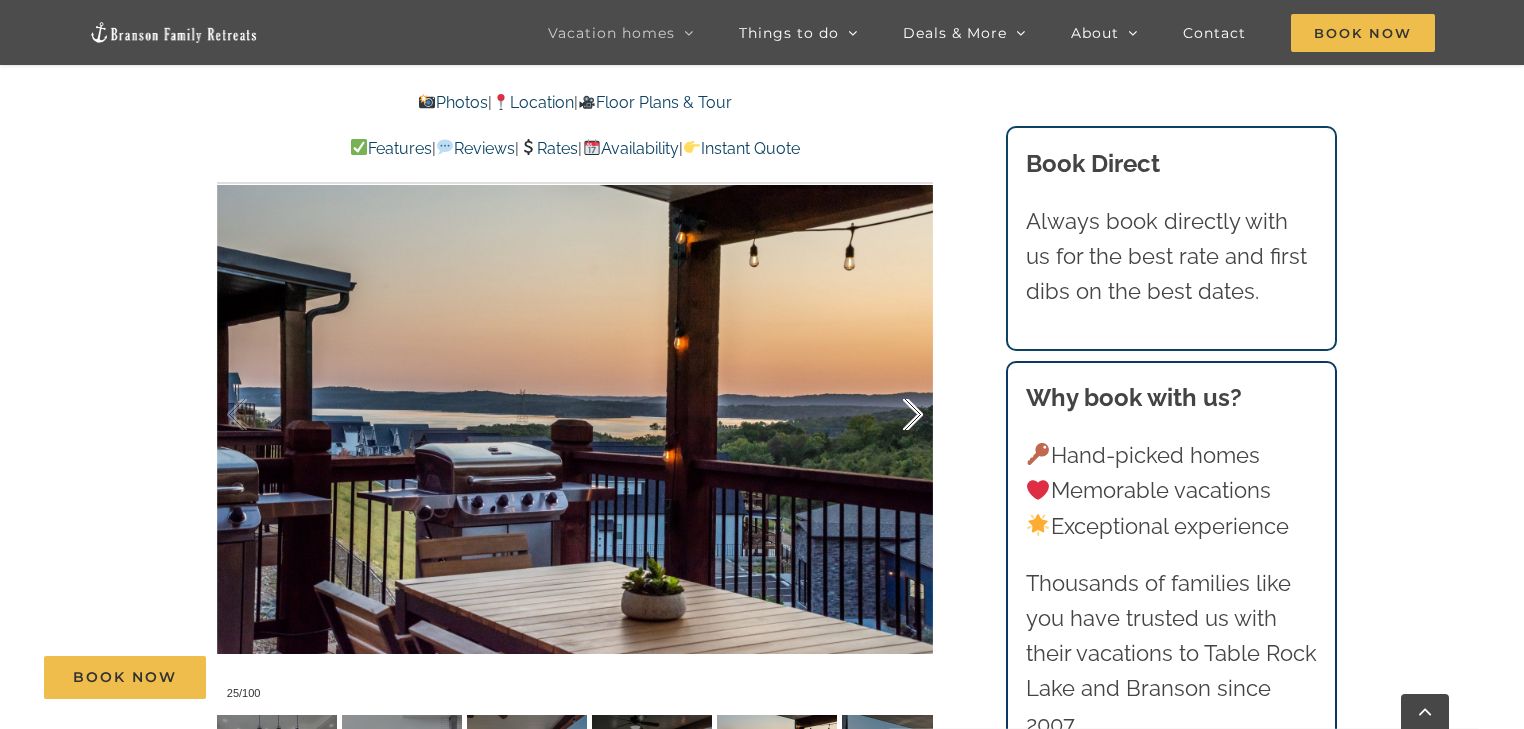 click at bounding box center [892, 415] 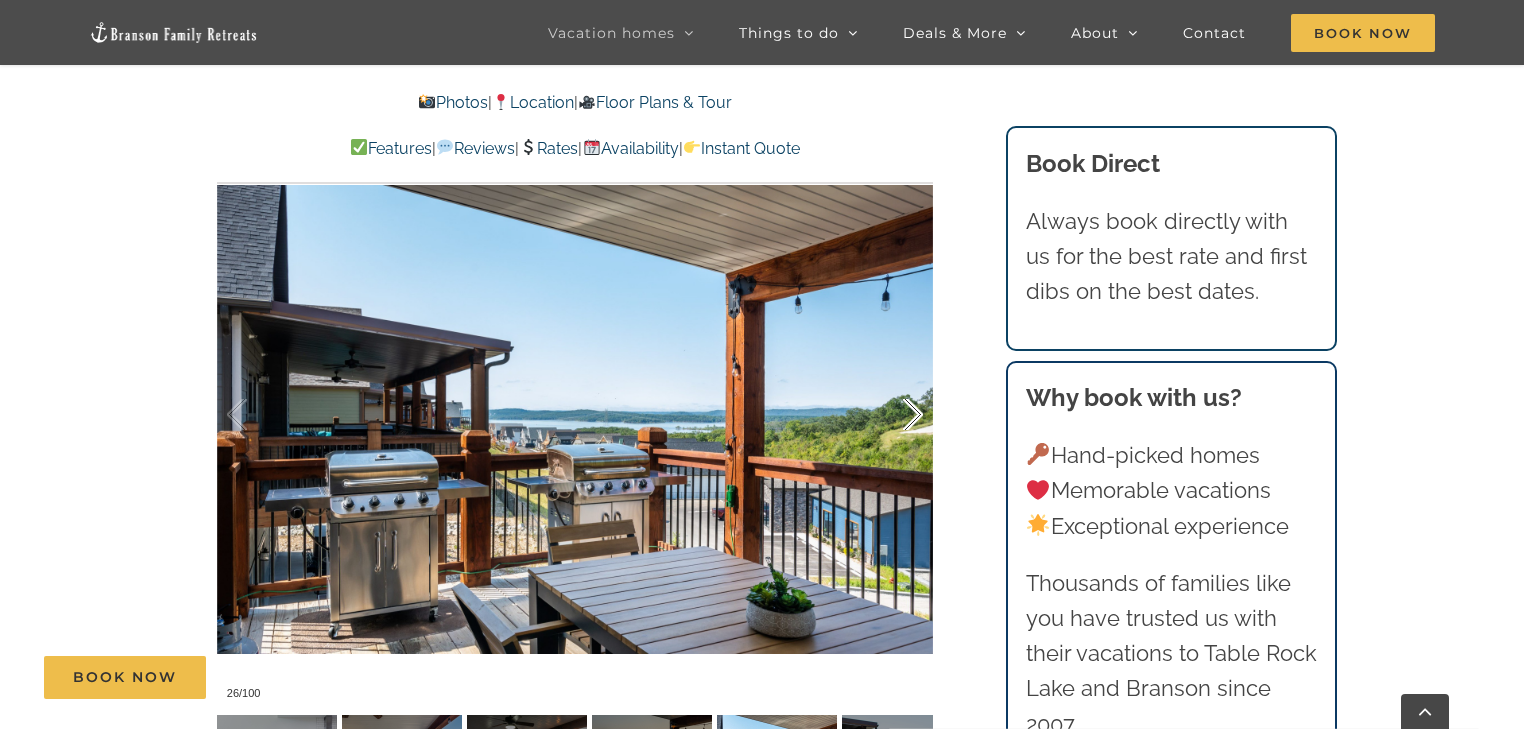 click at bounding box center (892, 415) 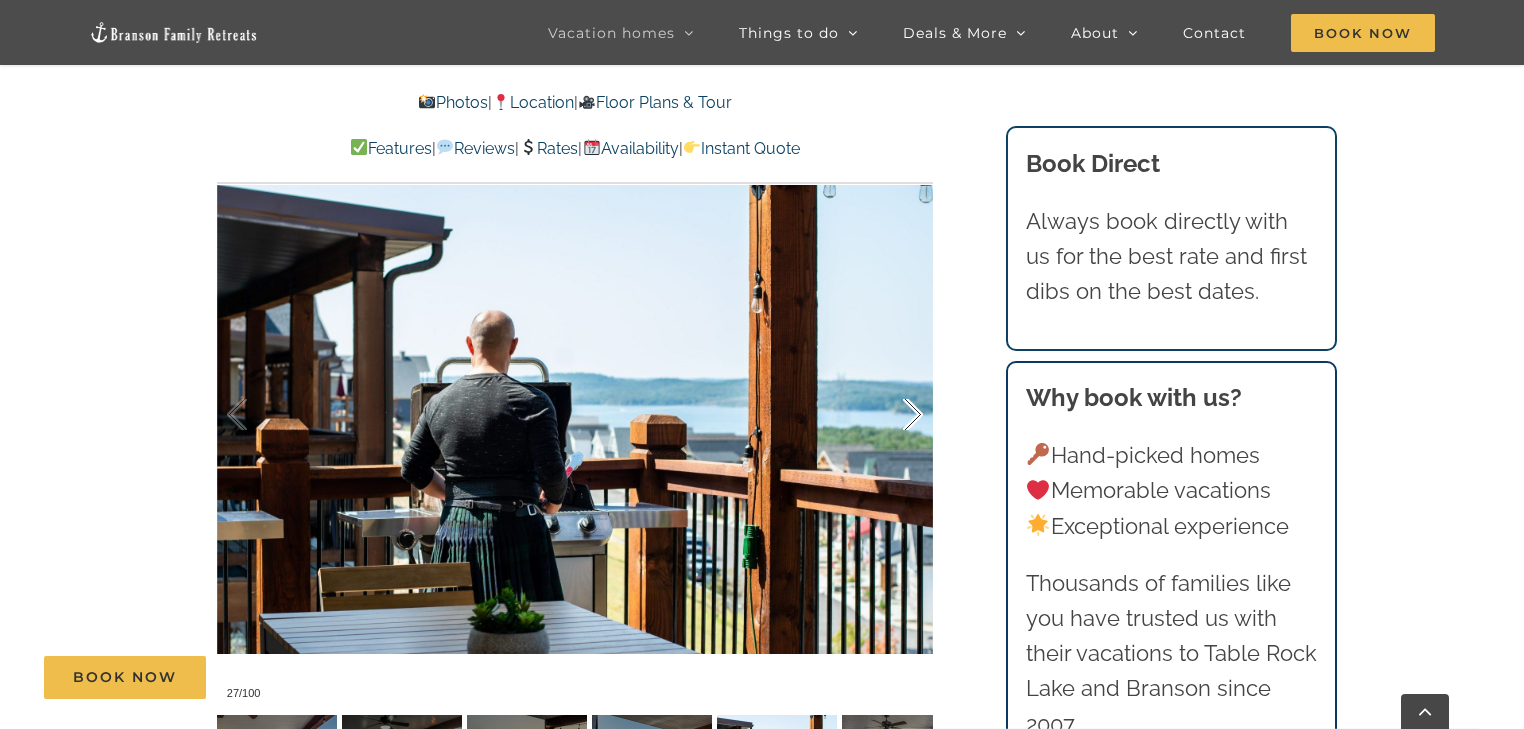 click at bounding box center (892, 415) 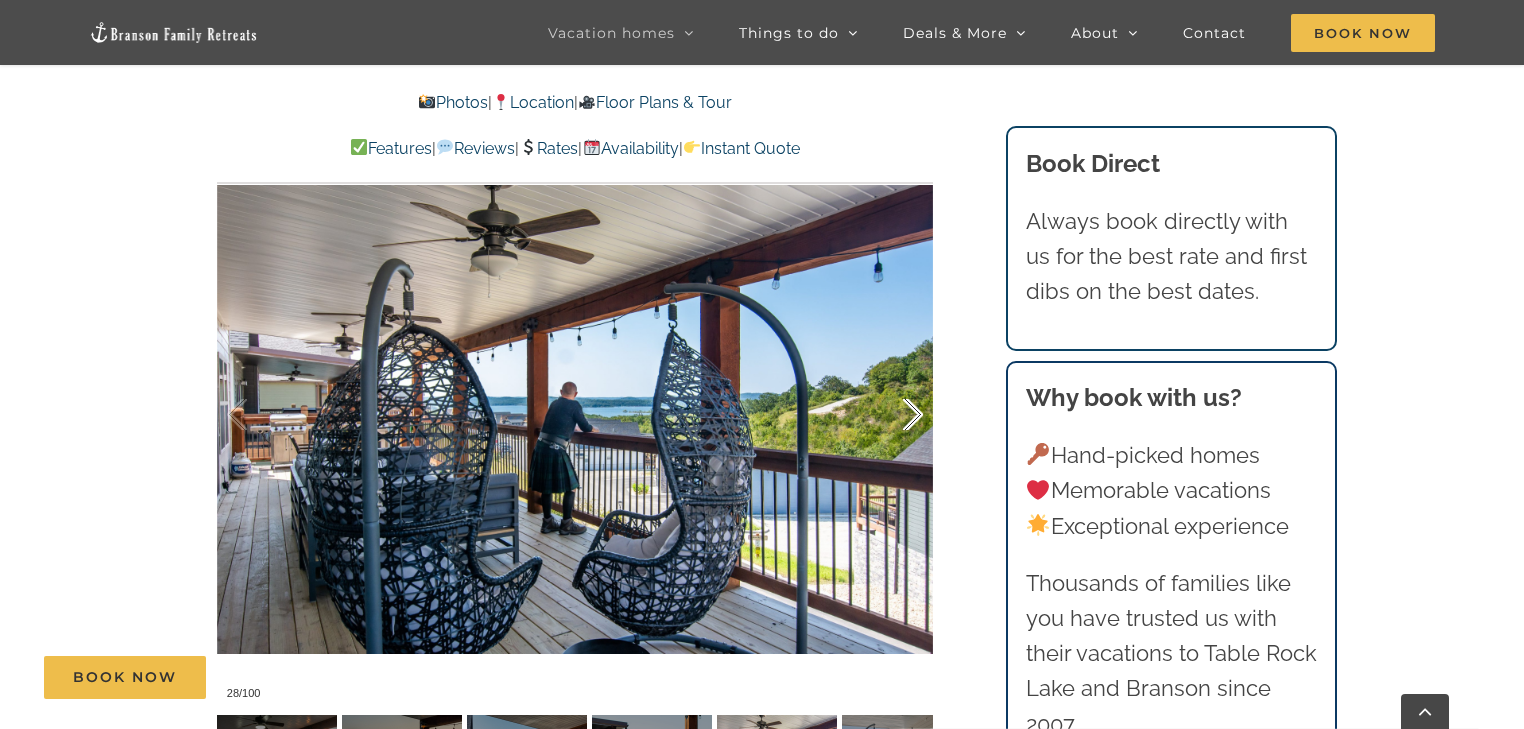 click at bounding box center (892, 415) 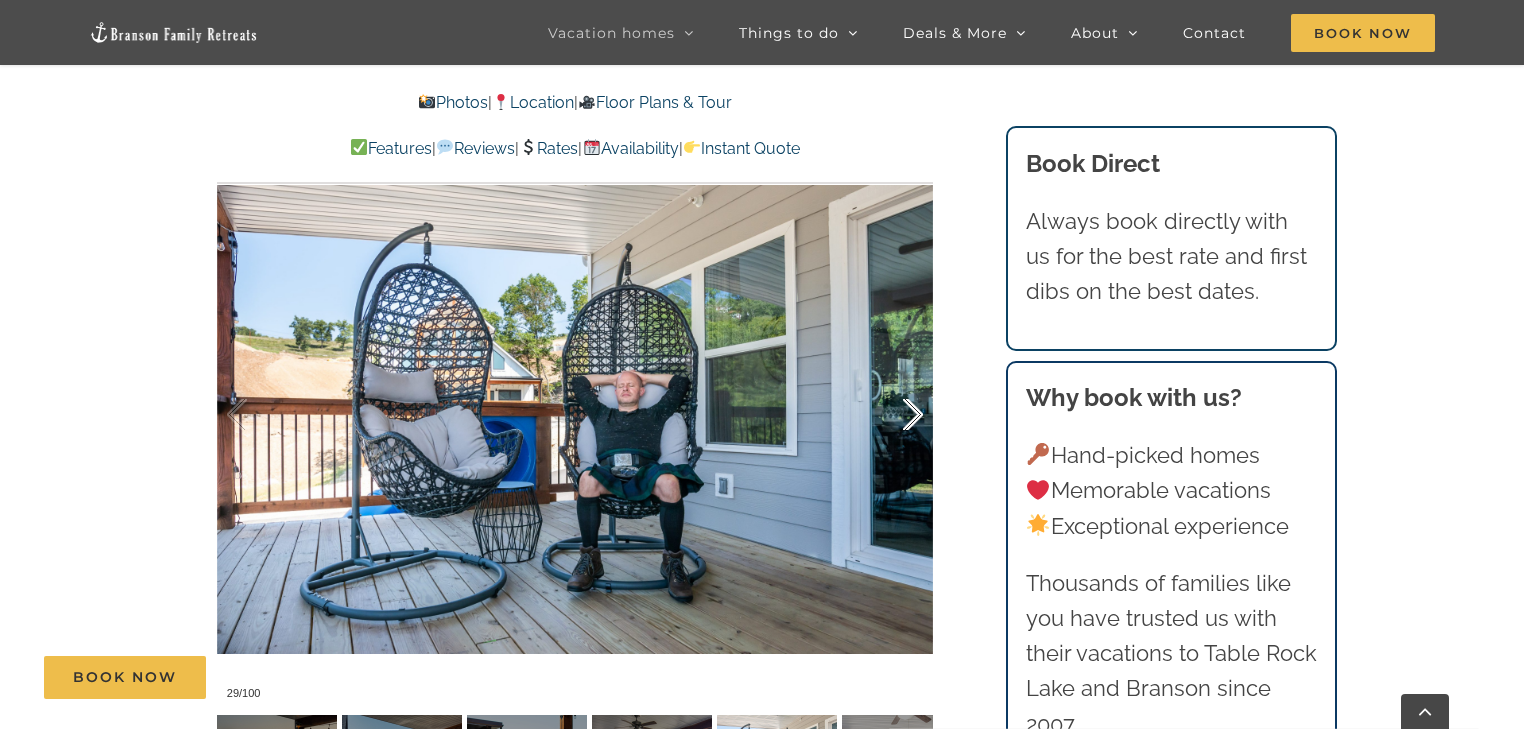click at bounding box center [892, 415] 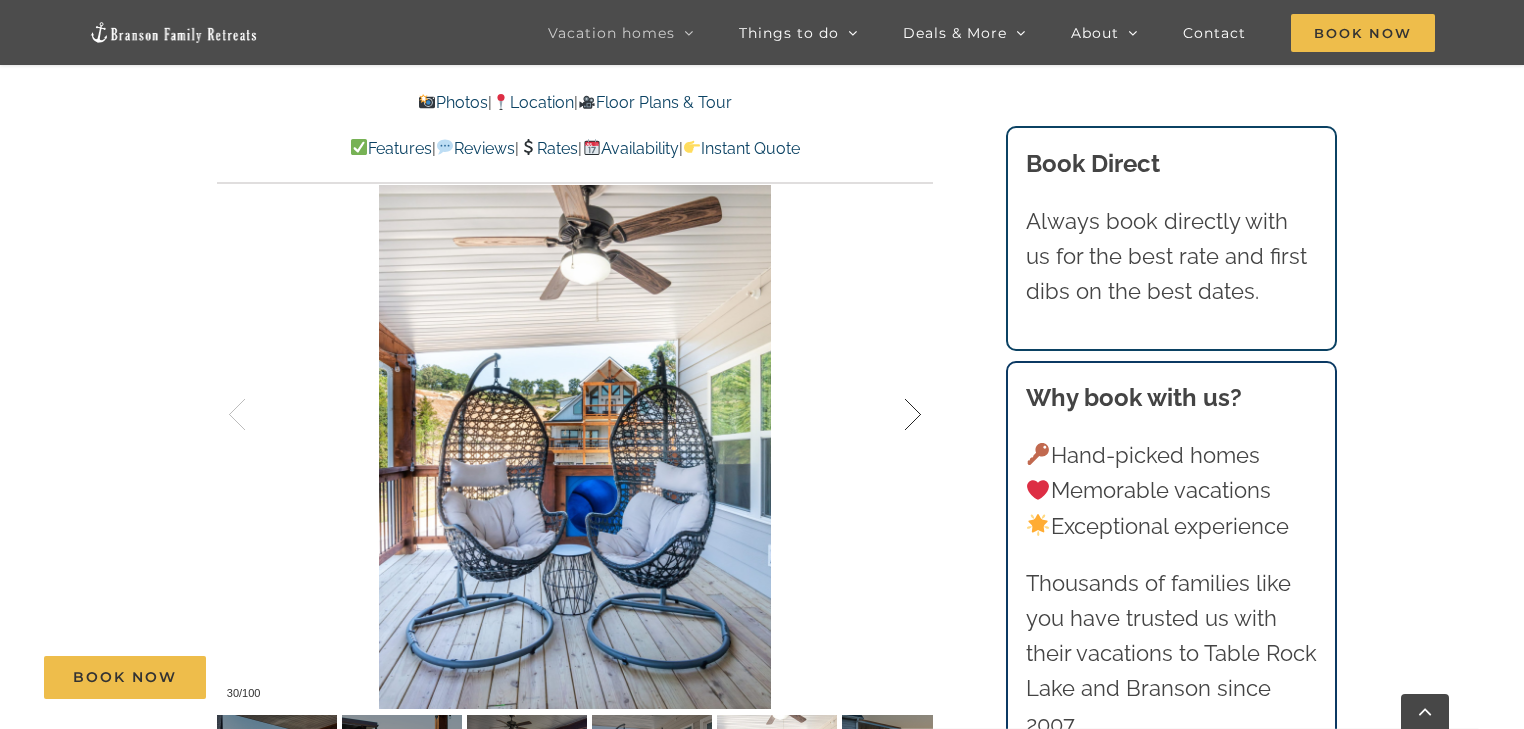 click at bounding box center [892, 415] 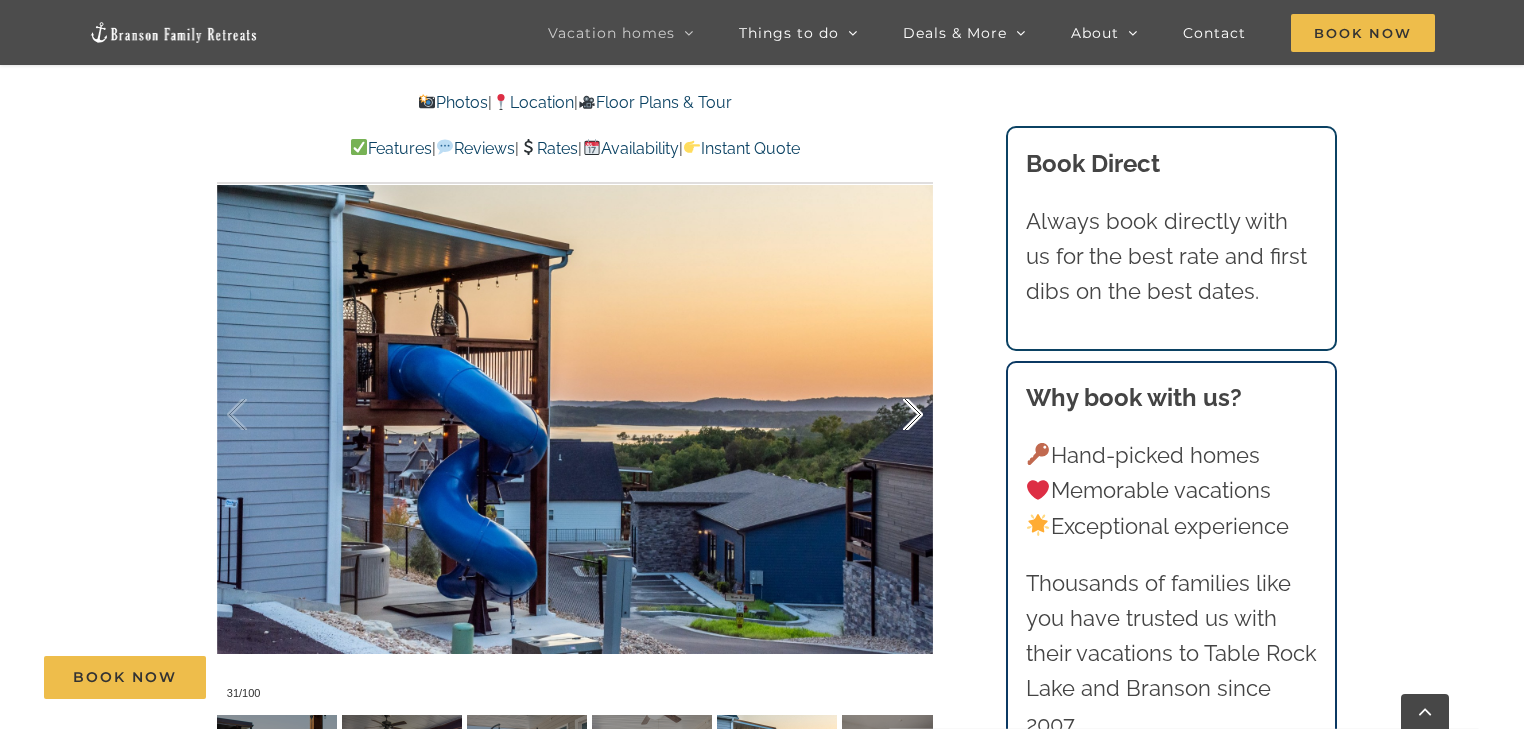 click at bounding box center (892, 415) 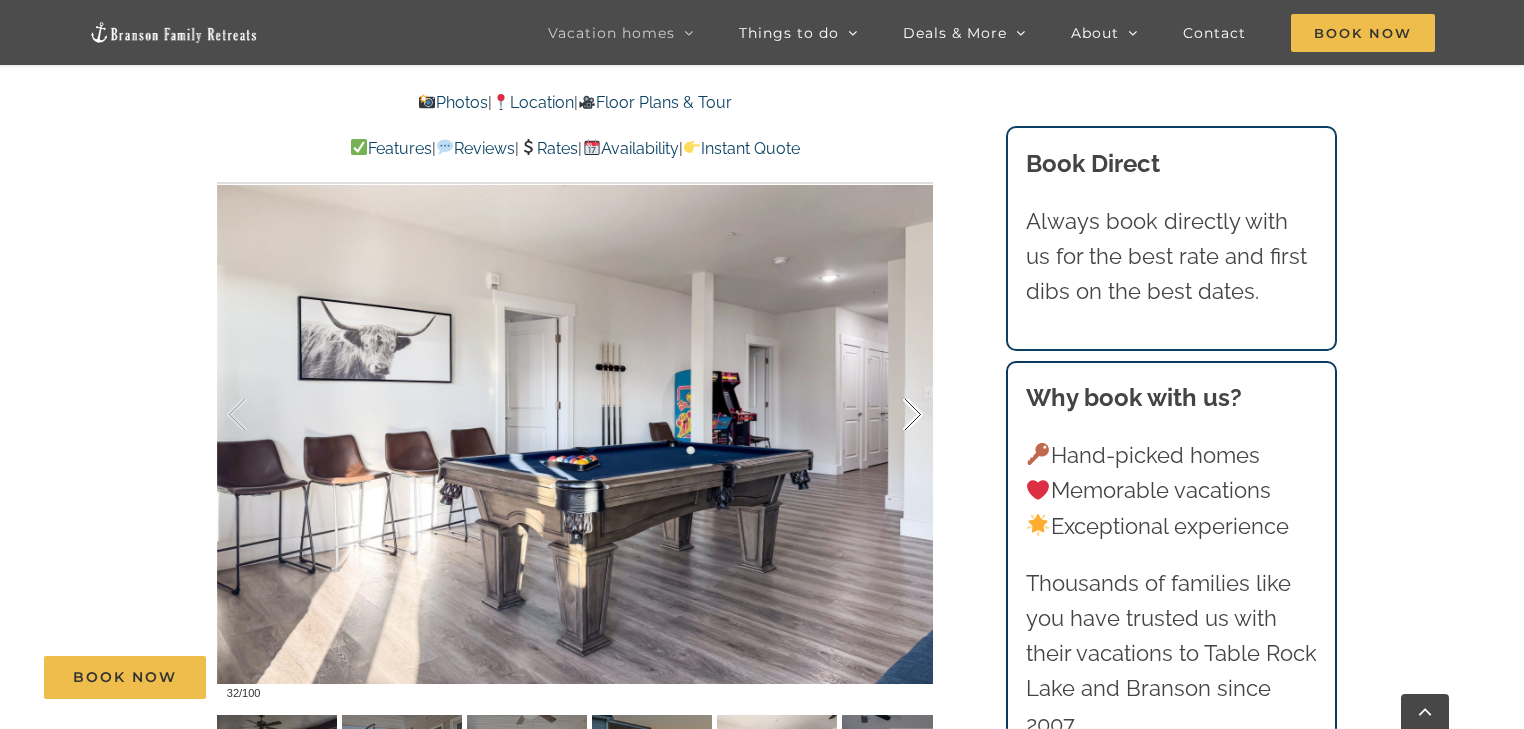 click at bounding box center [892, 415] 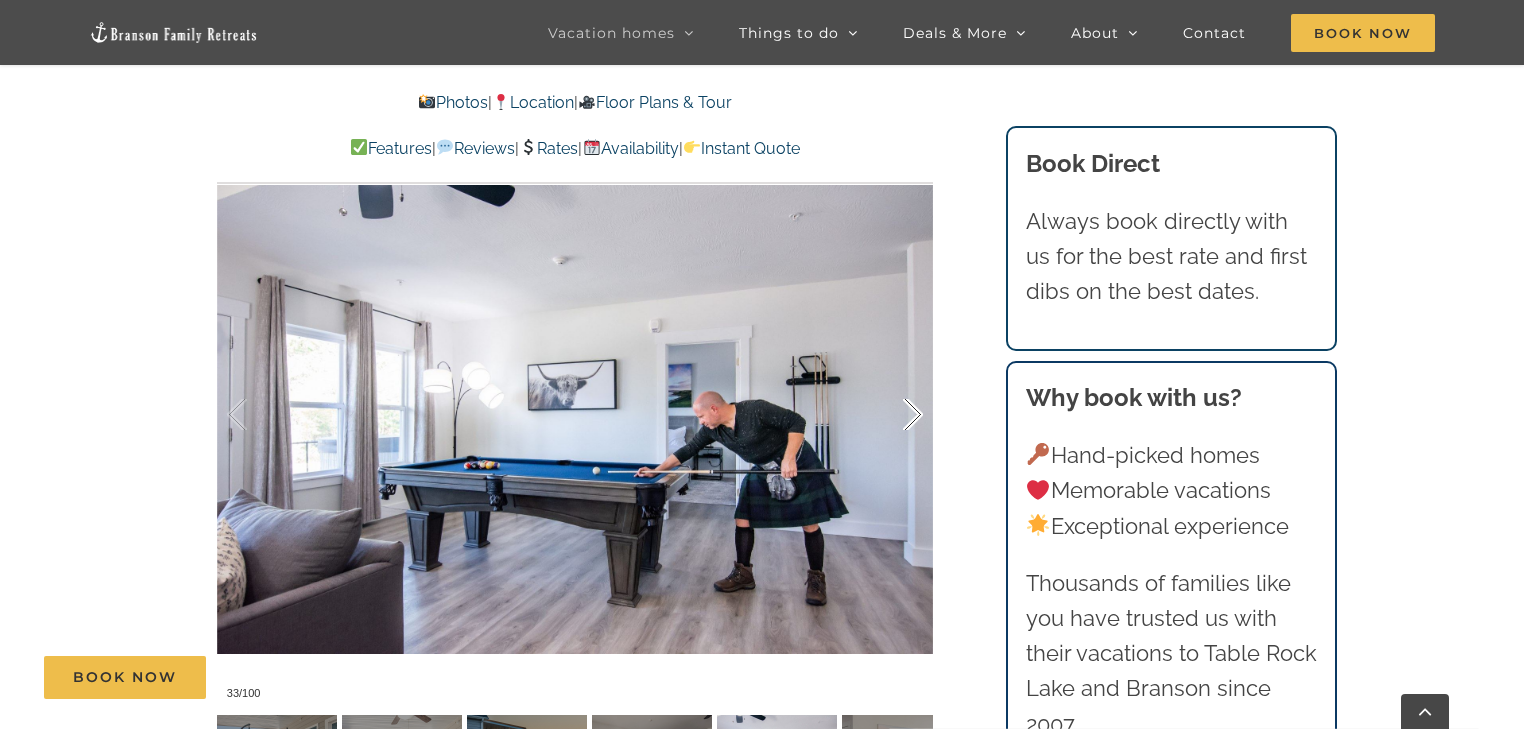 click at bounding box center [892, 415] 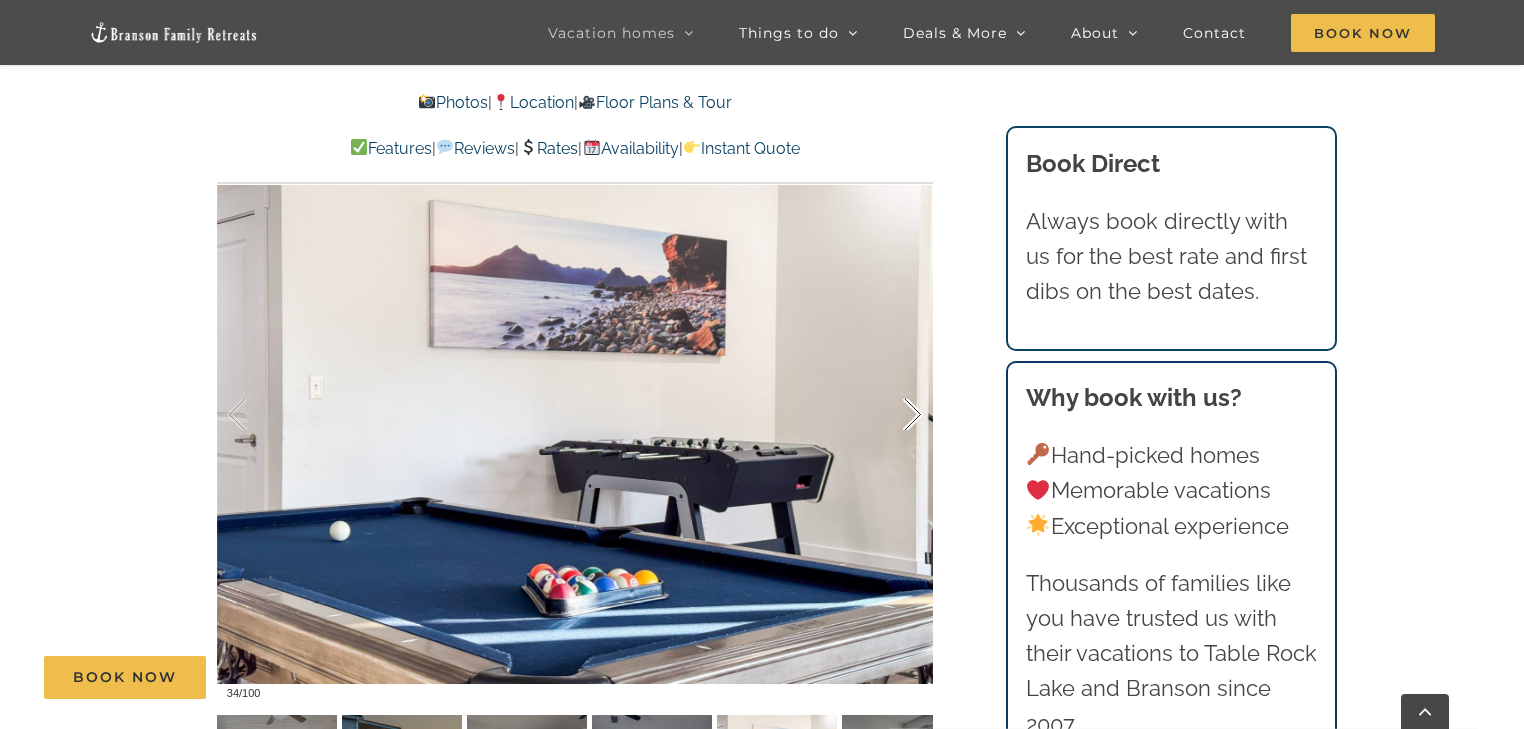 click at bounding box center (892, 415) 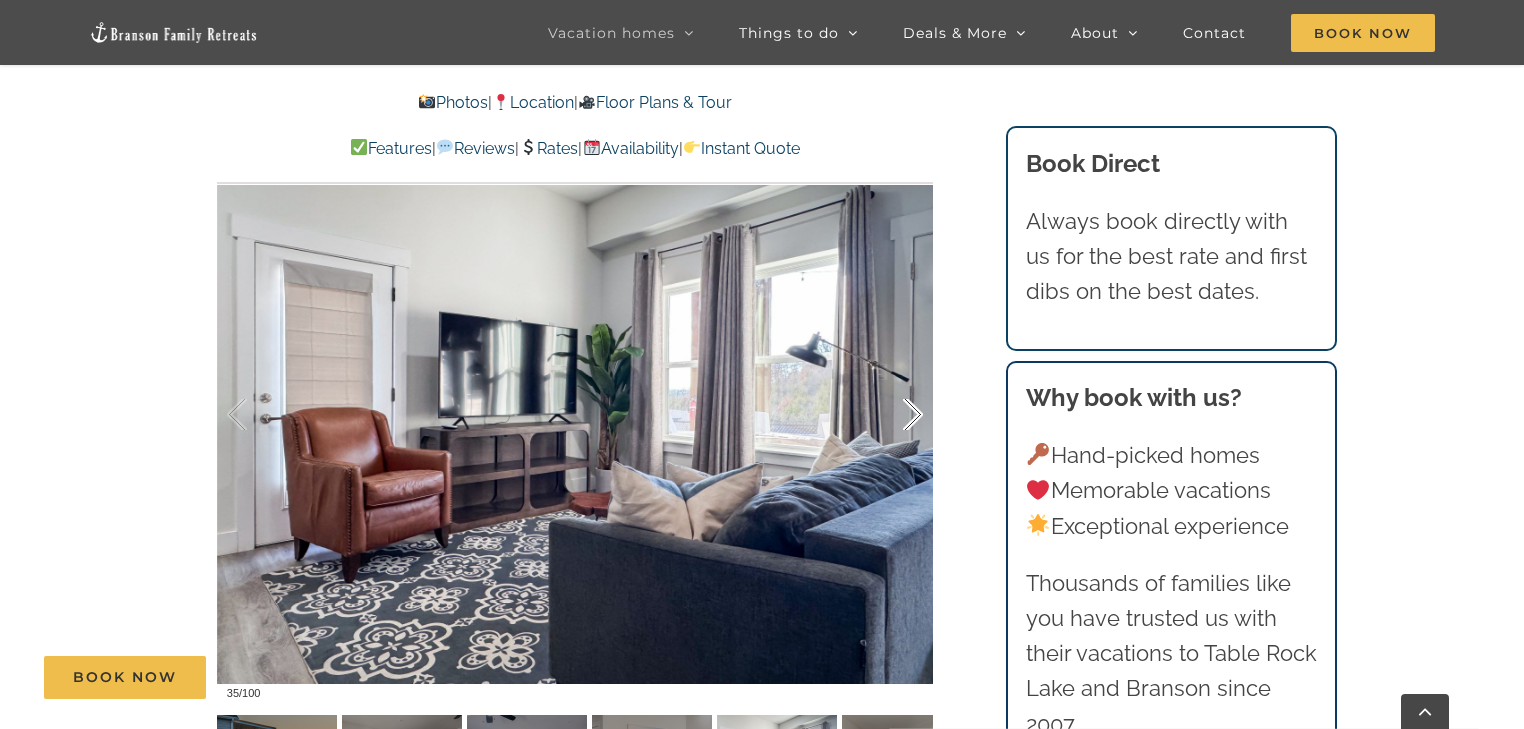 click at bounding box center (892, 415) 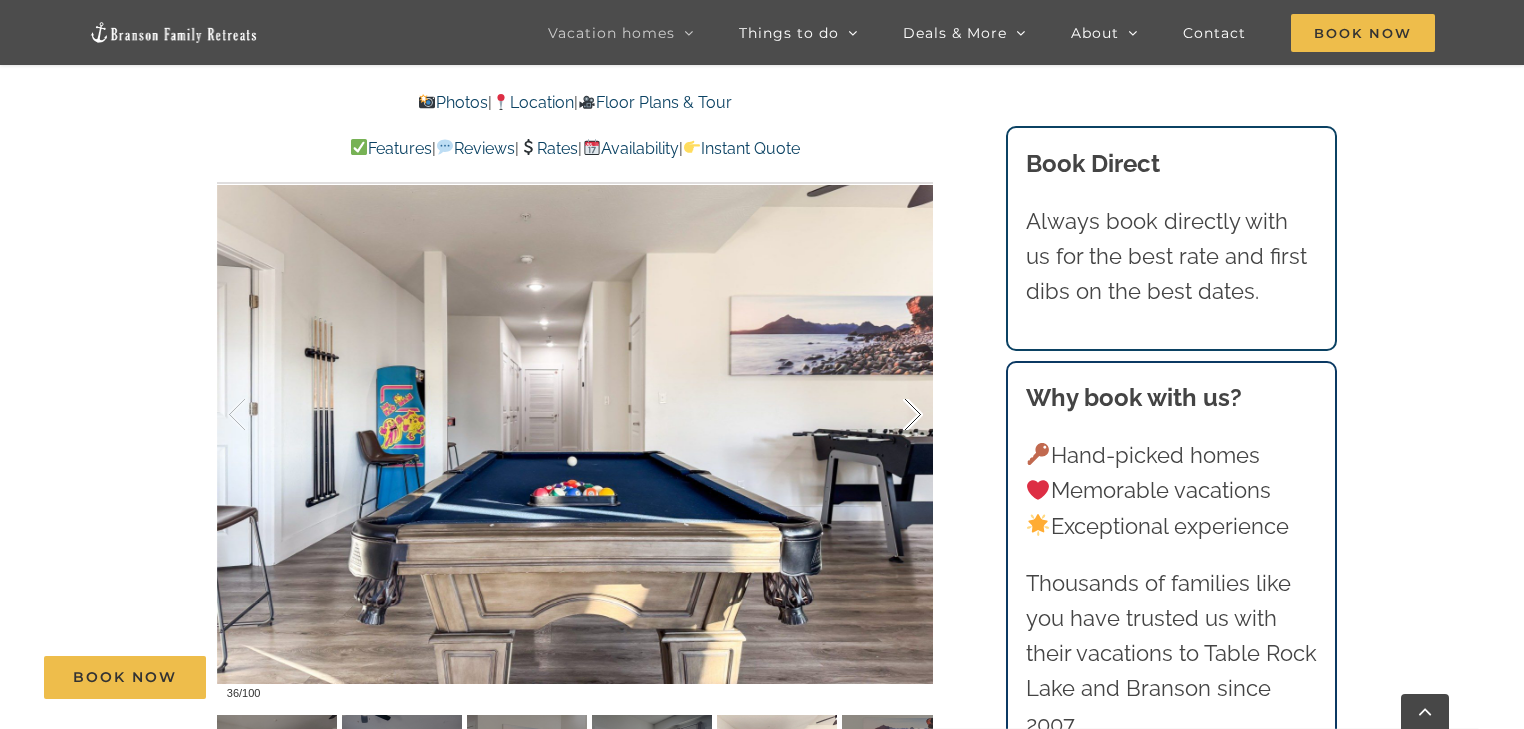 click at bounding box center [892, 415] 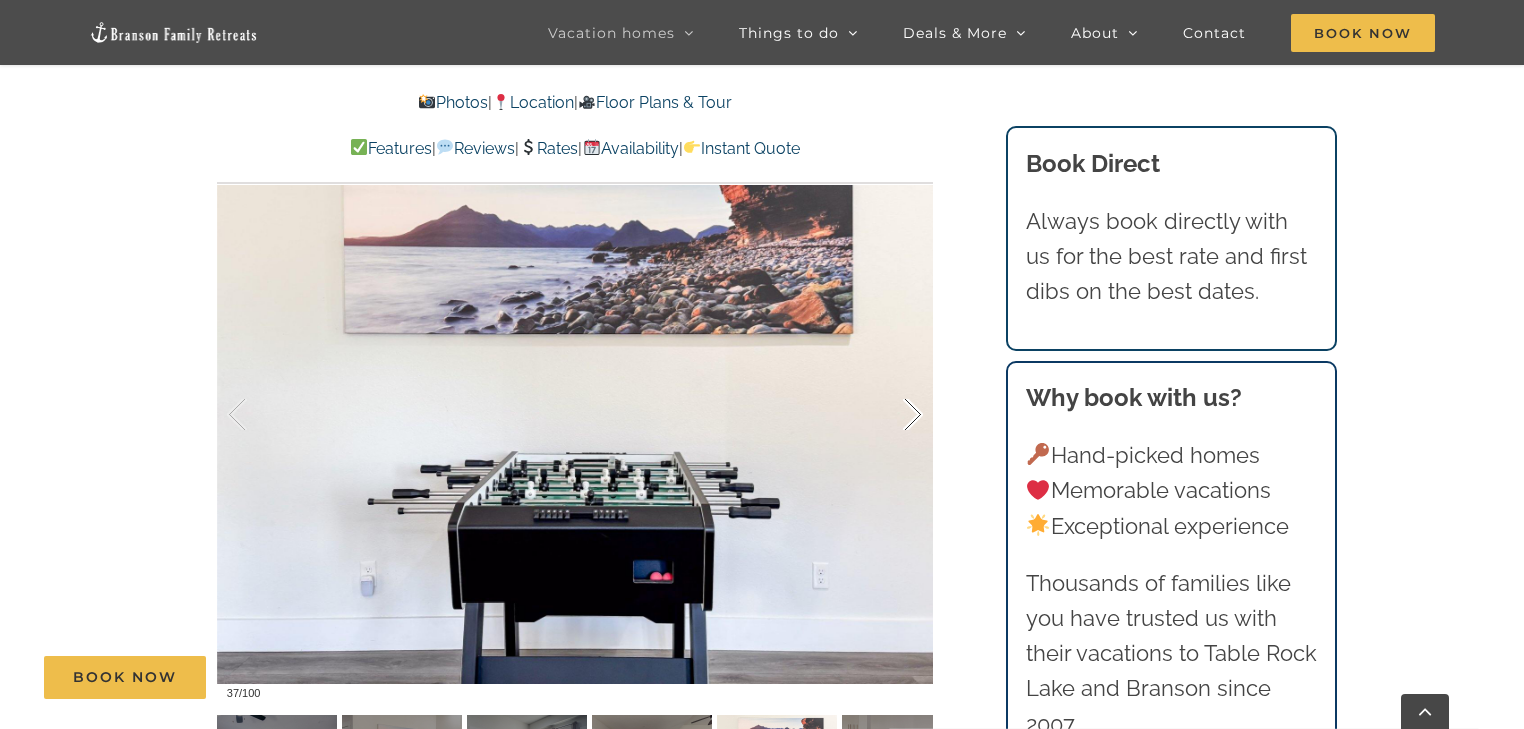 click at bounding box center (892, 415) 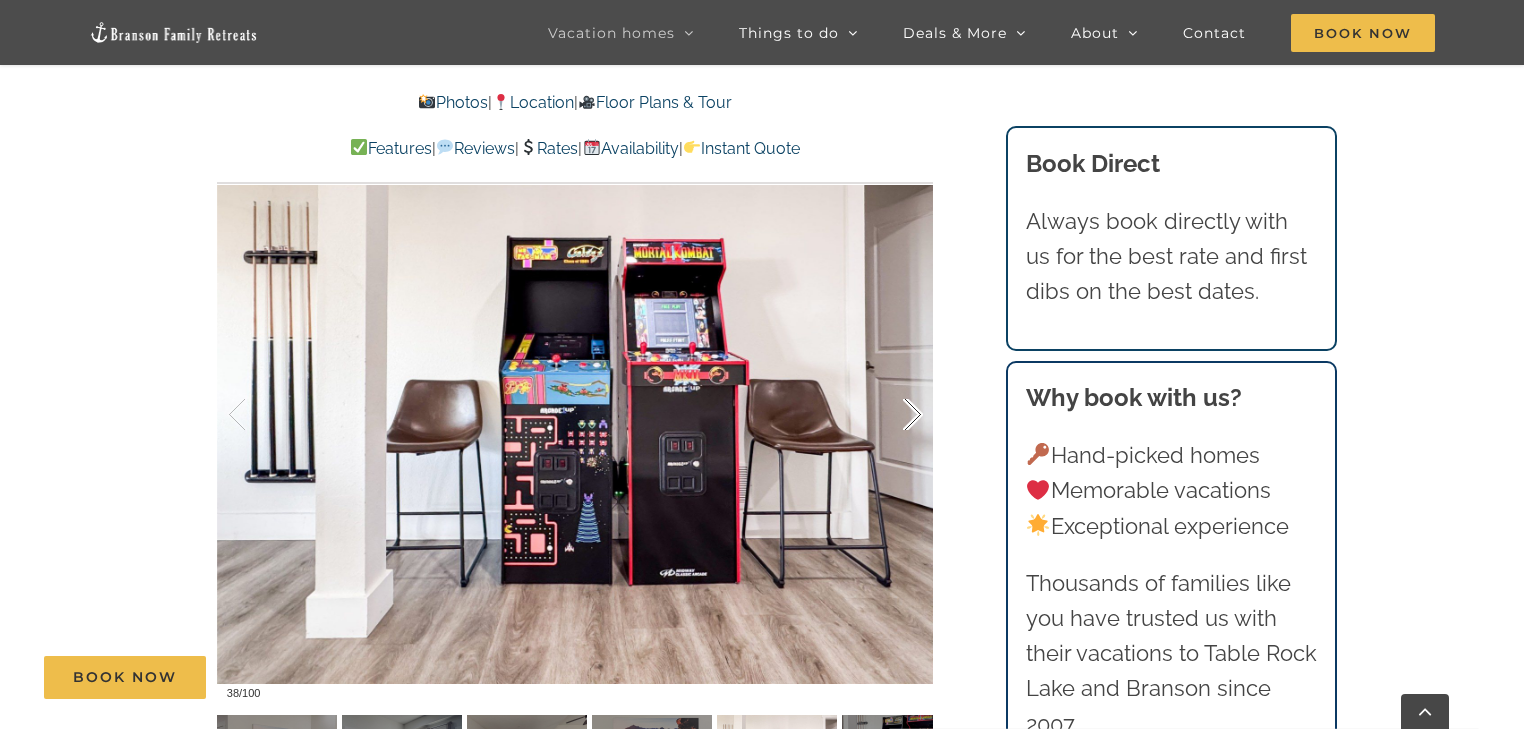 click at bounding box center (892, 415) 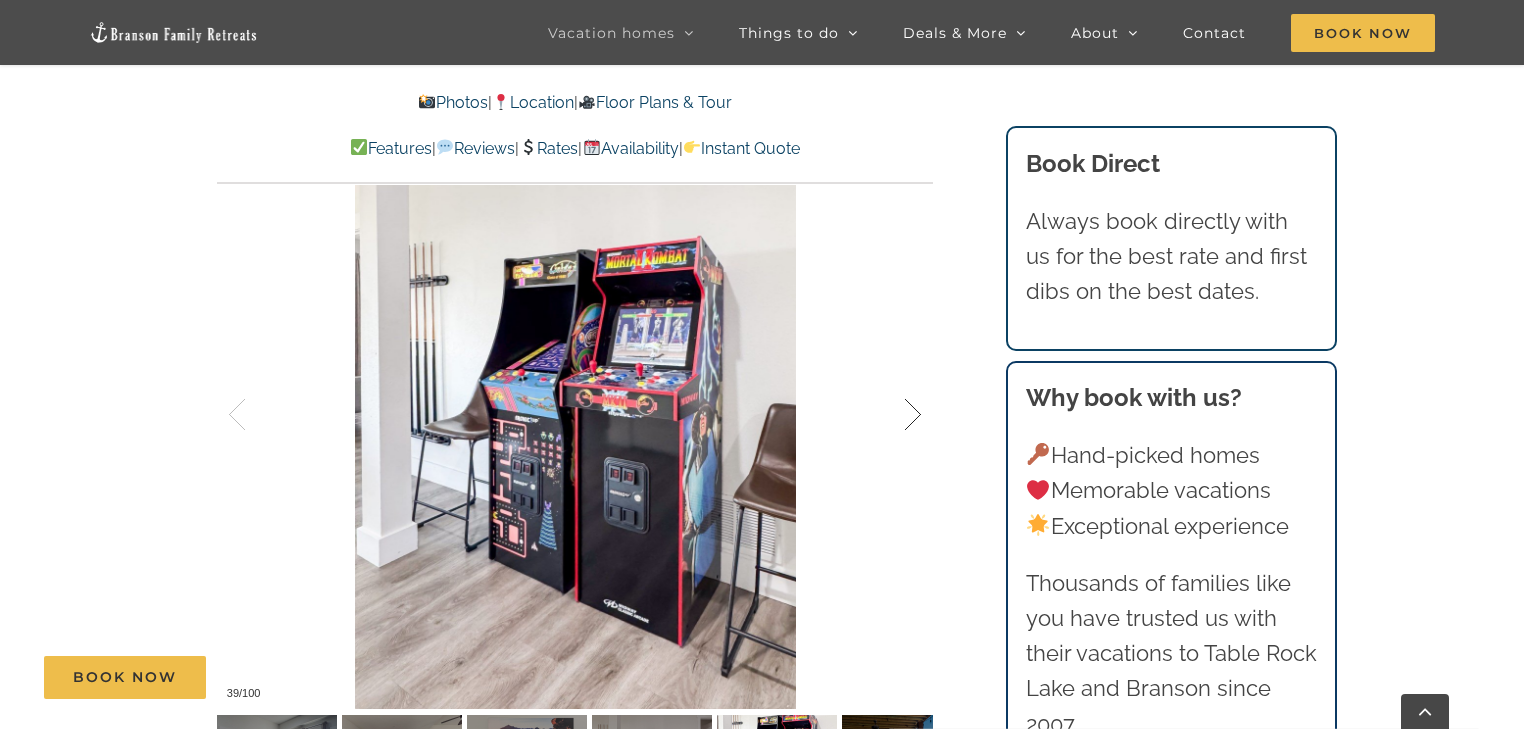 click at bounding box center (892, 415) 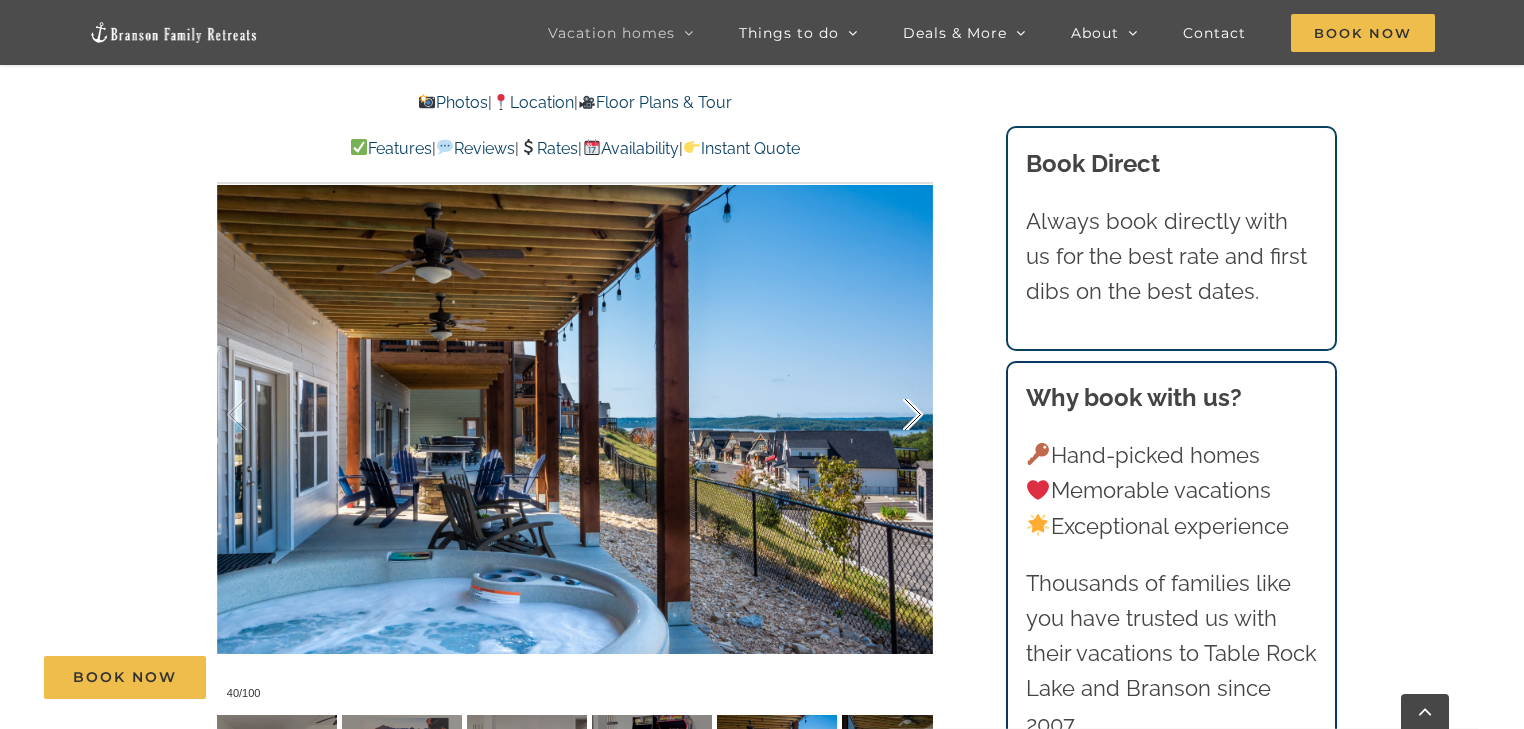 click at bounding box center (892, 415) 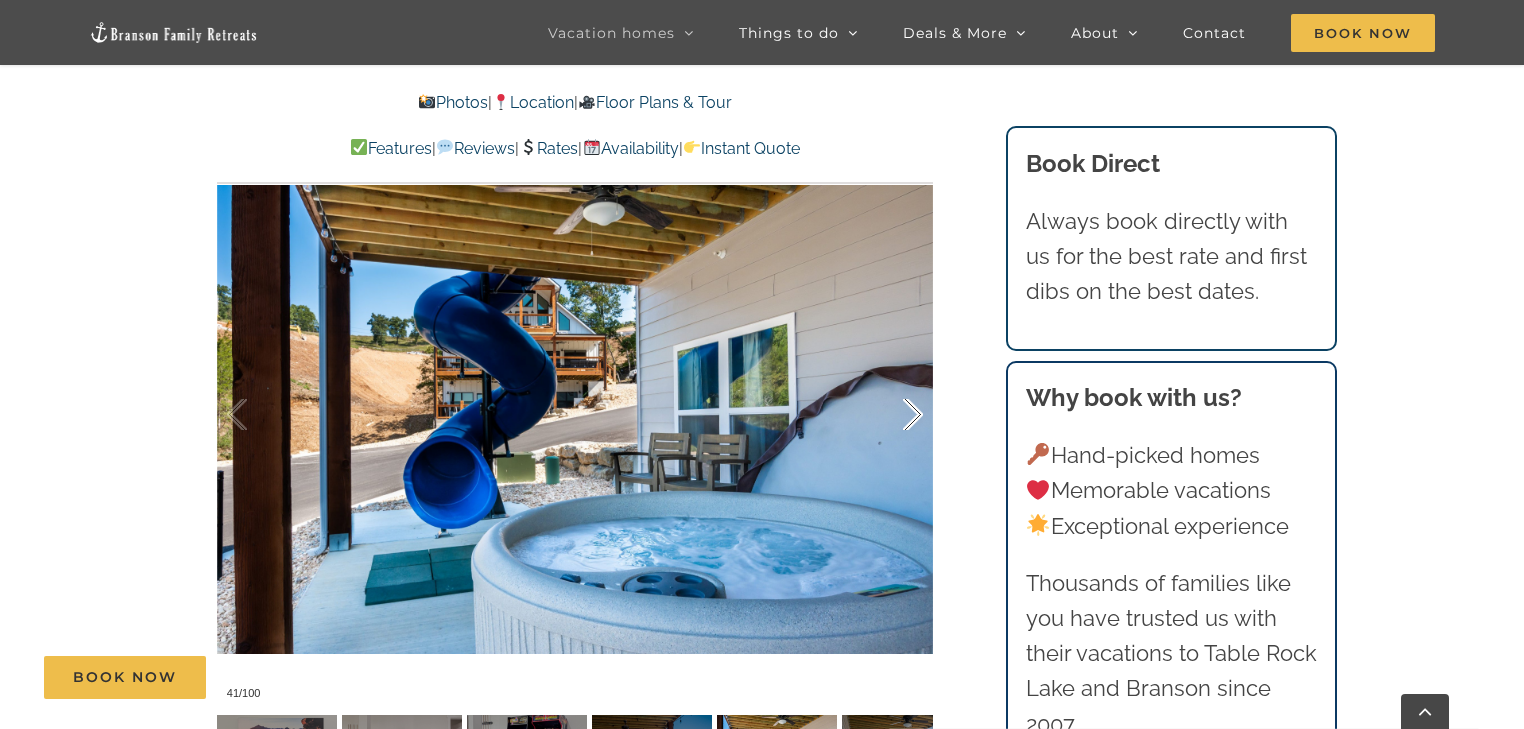 click at bounding box center (892, 415) 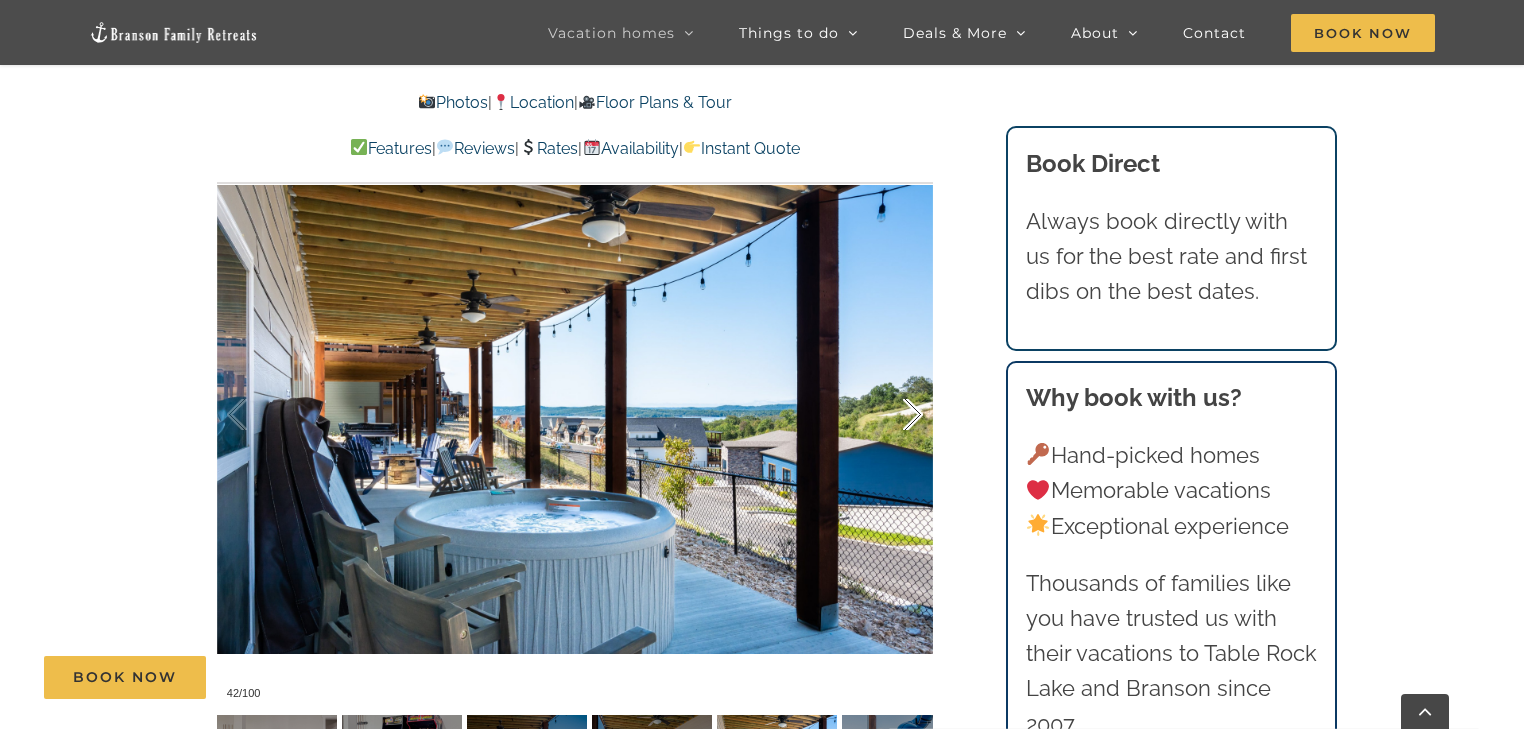 click at bounding box center [892, 415] 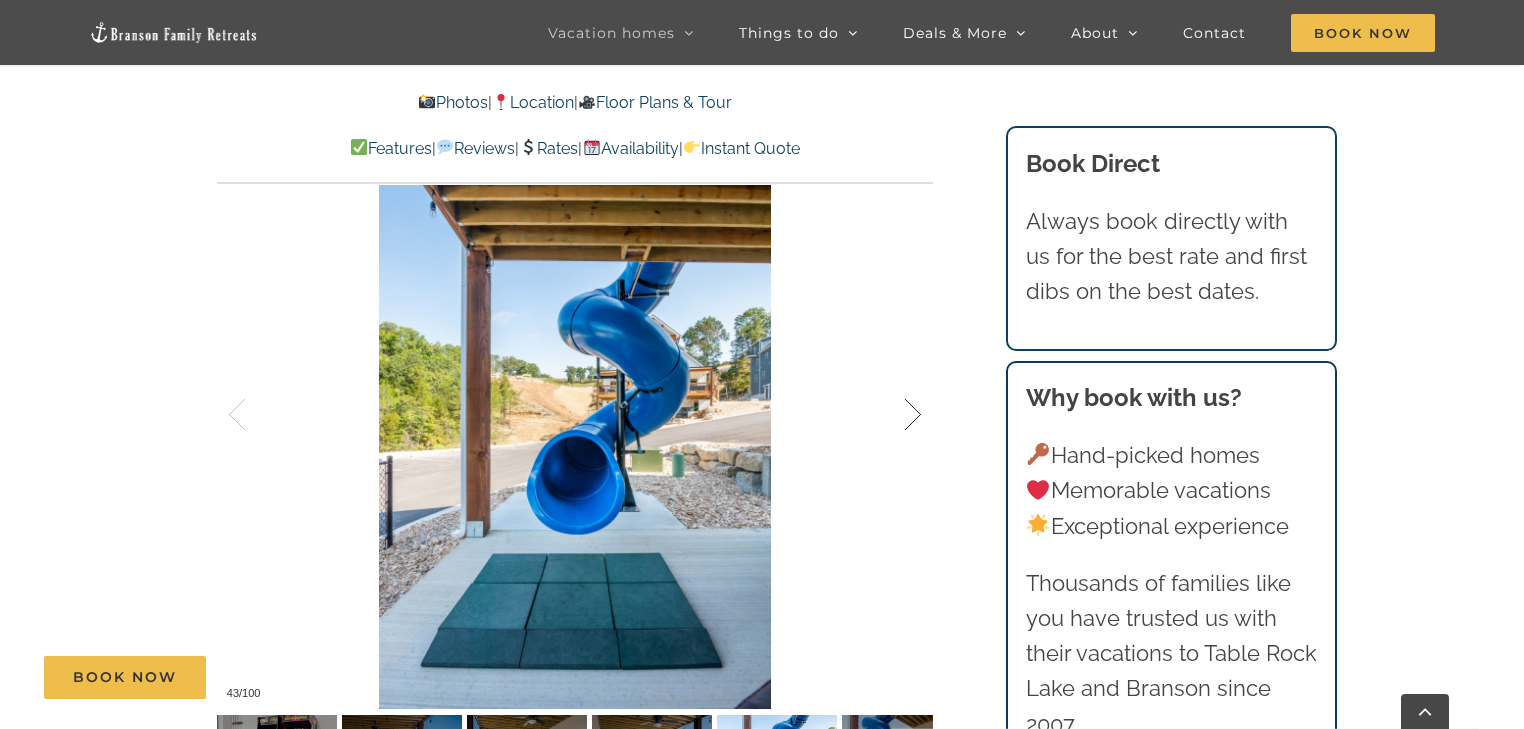 click at bounding box center [892, 415] 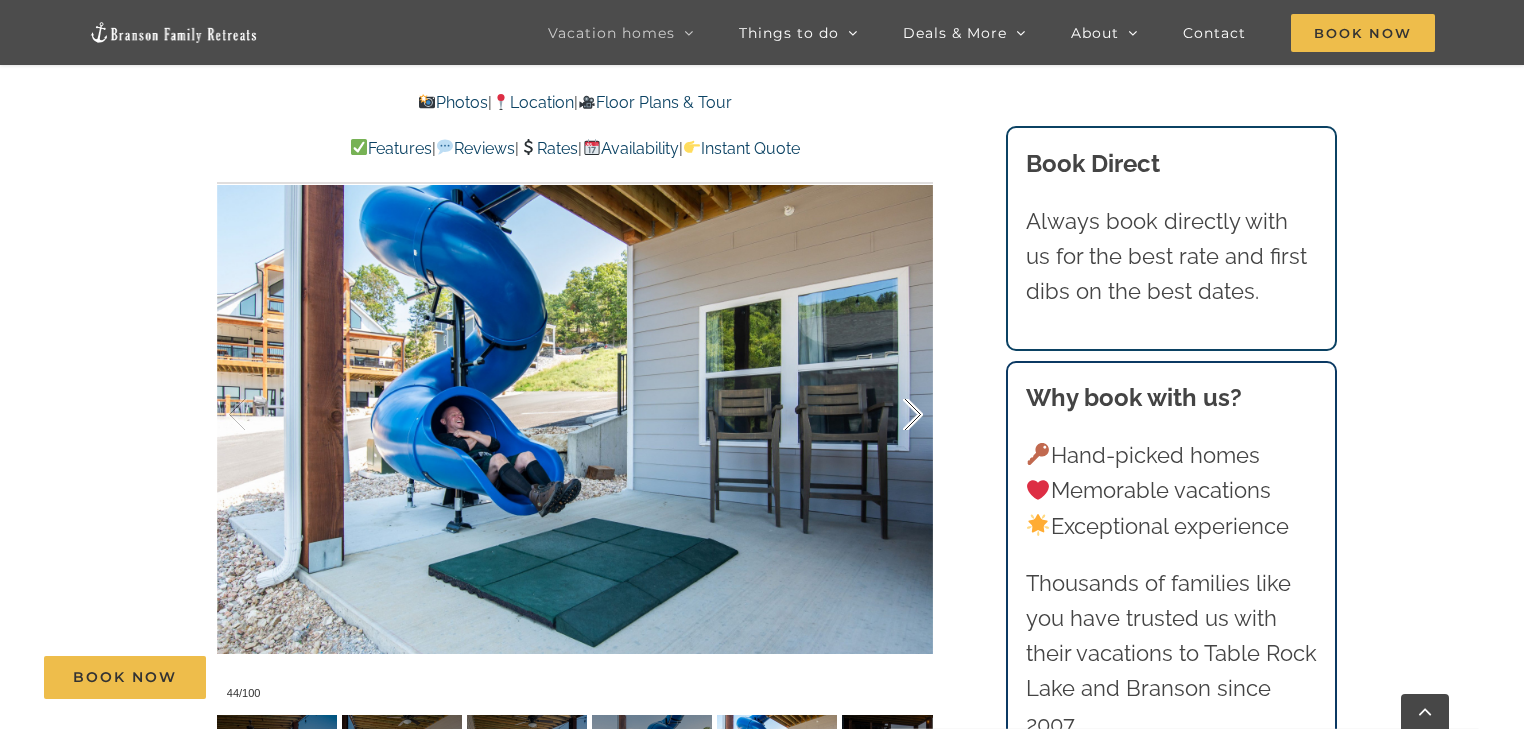 click at bounding box center [892, 415] 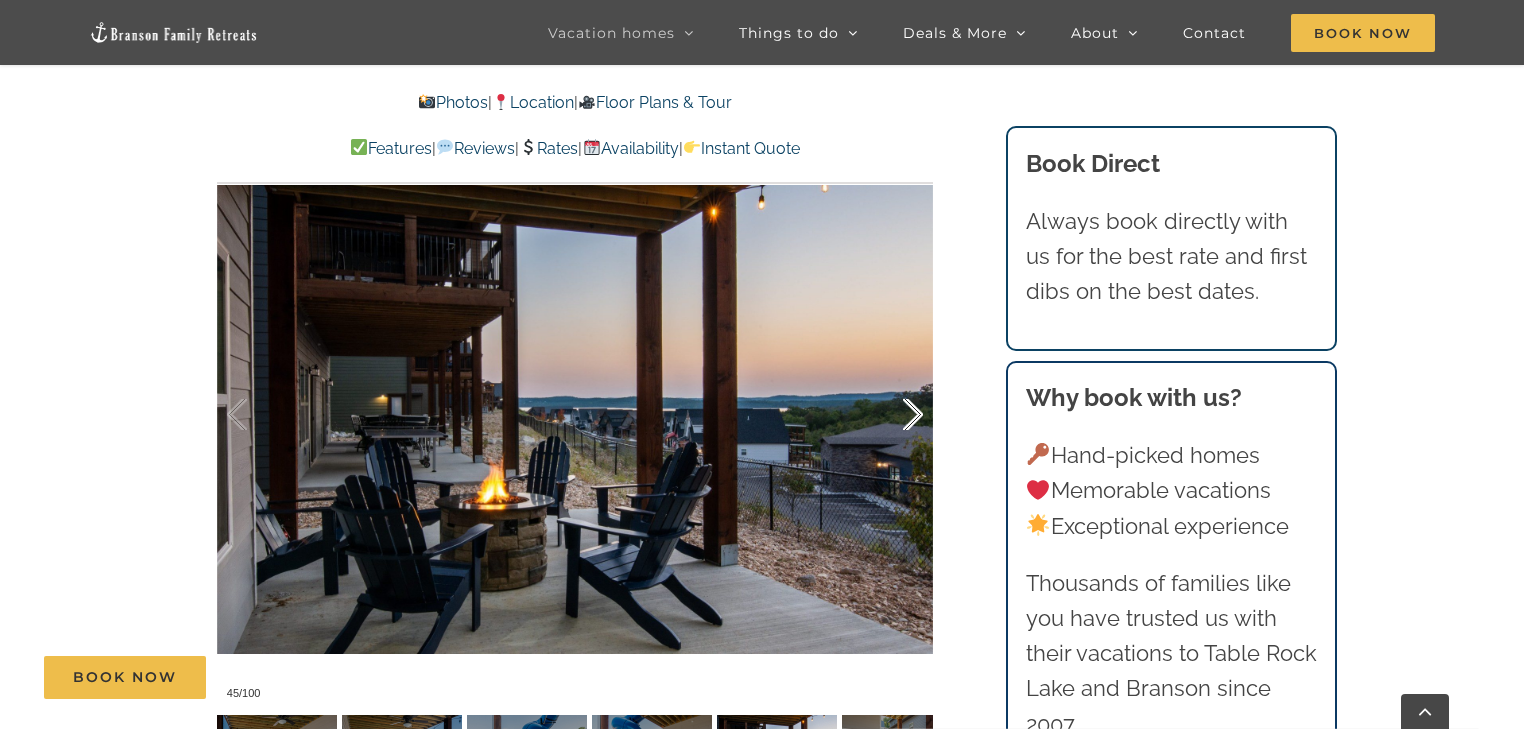 click at bounding box center [892, 415] 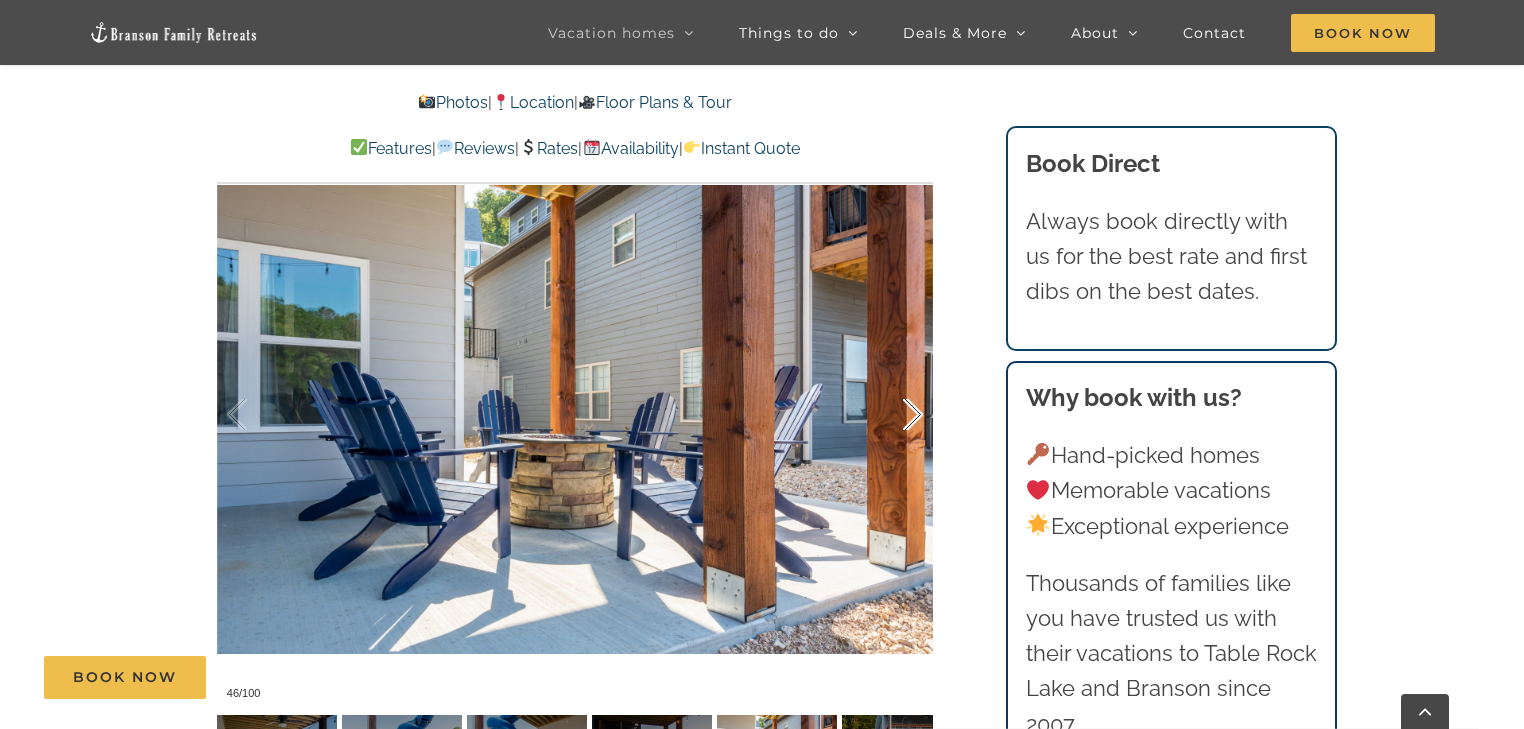 click at bounding box center (892, 415) 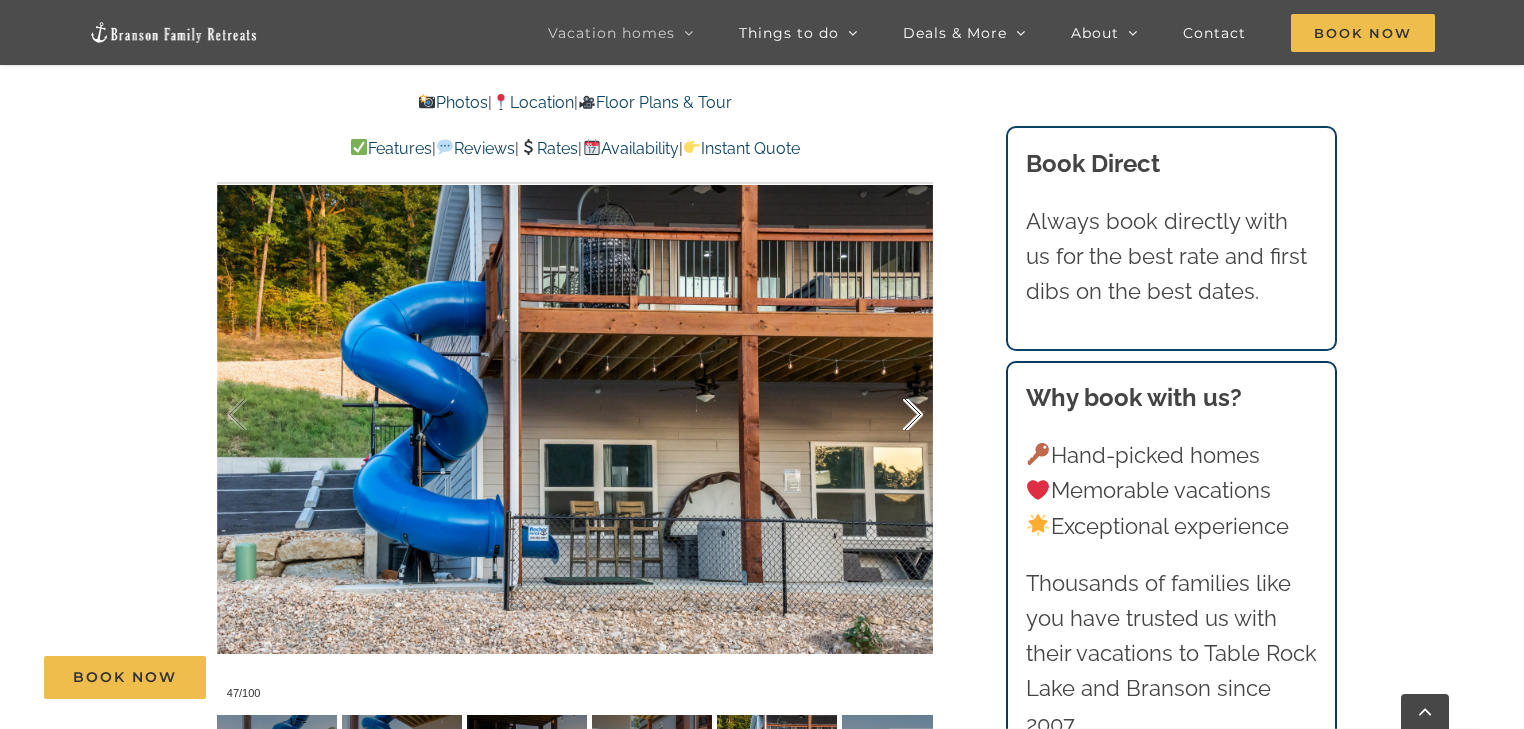 click at bounding box center [892, 415] 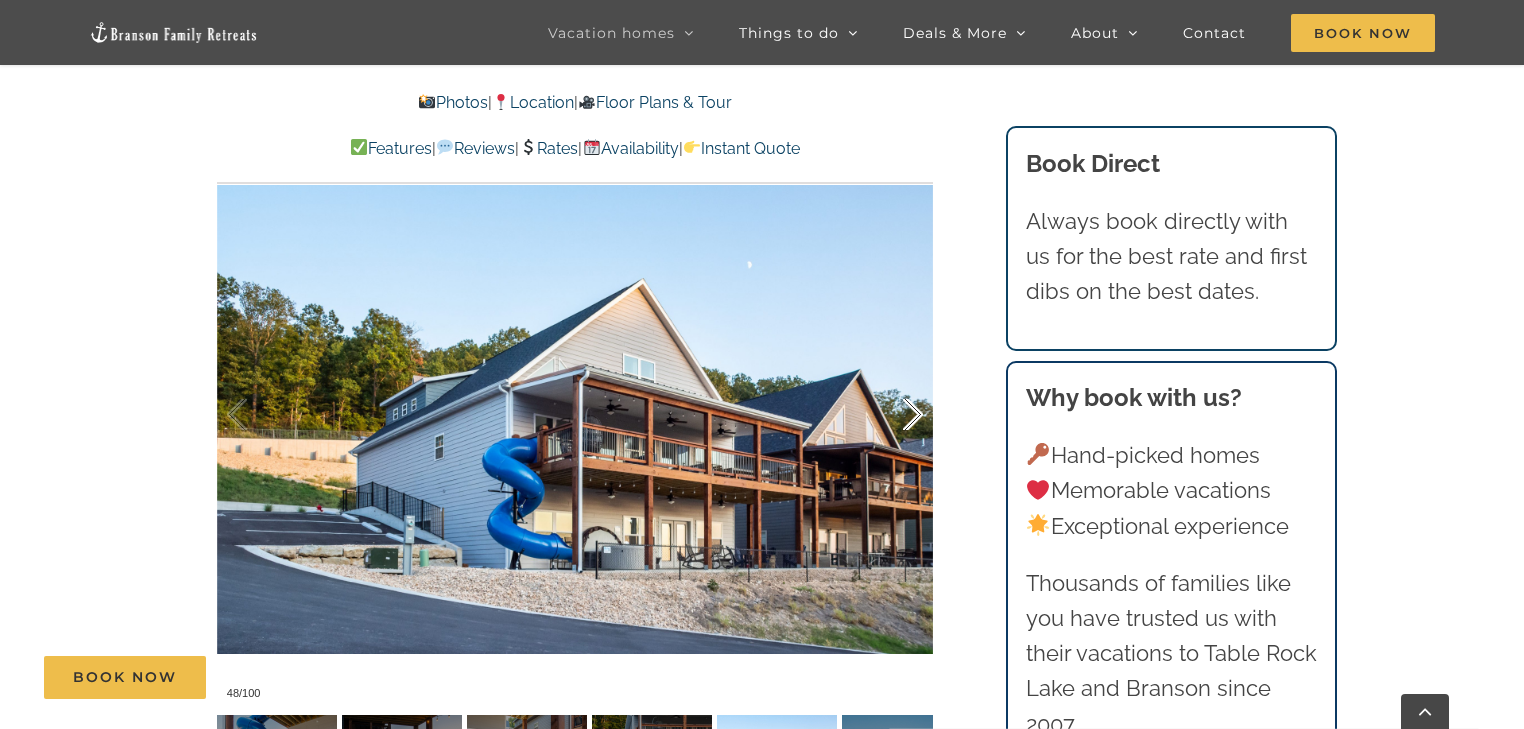 click at bounding box center [892, 415] 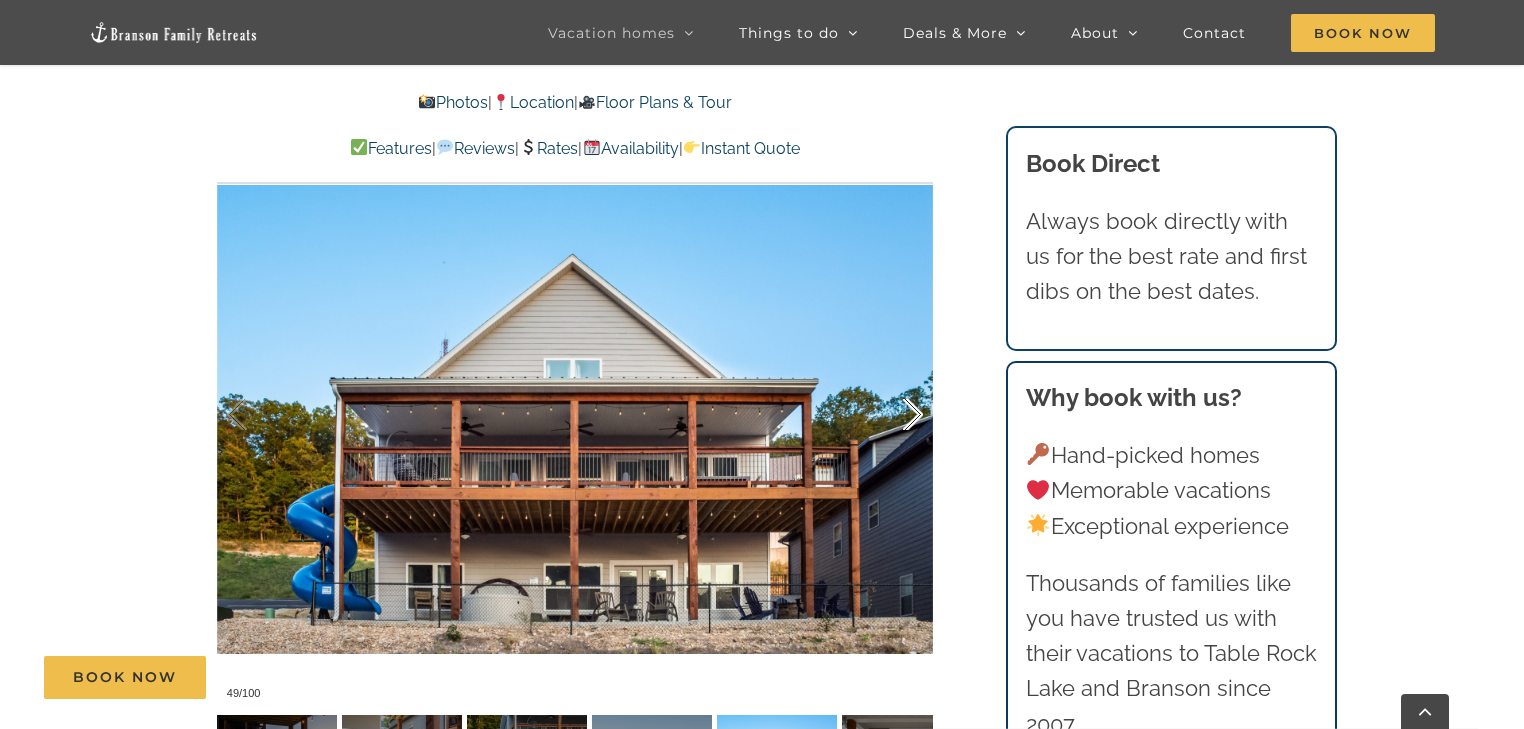 click at bounding box center (892, 415) 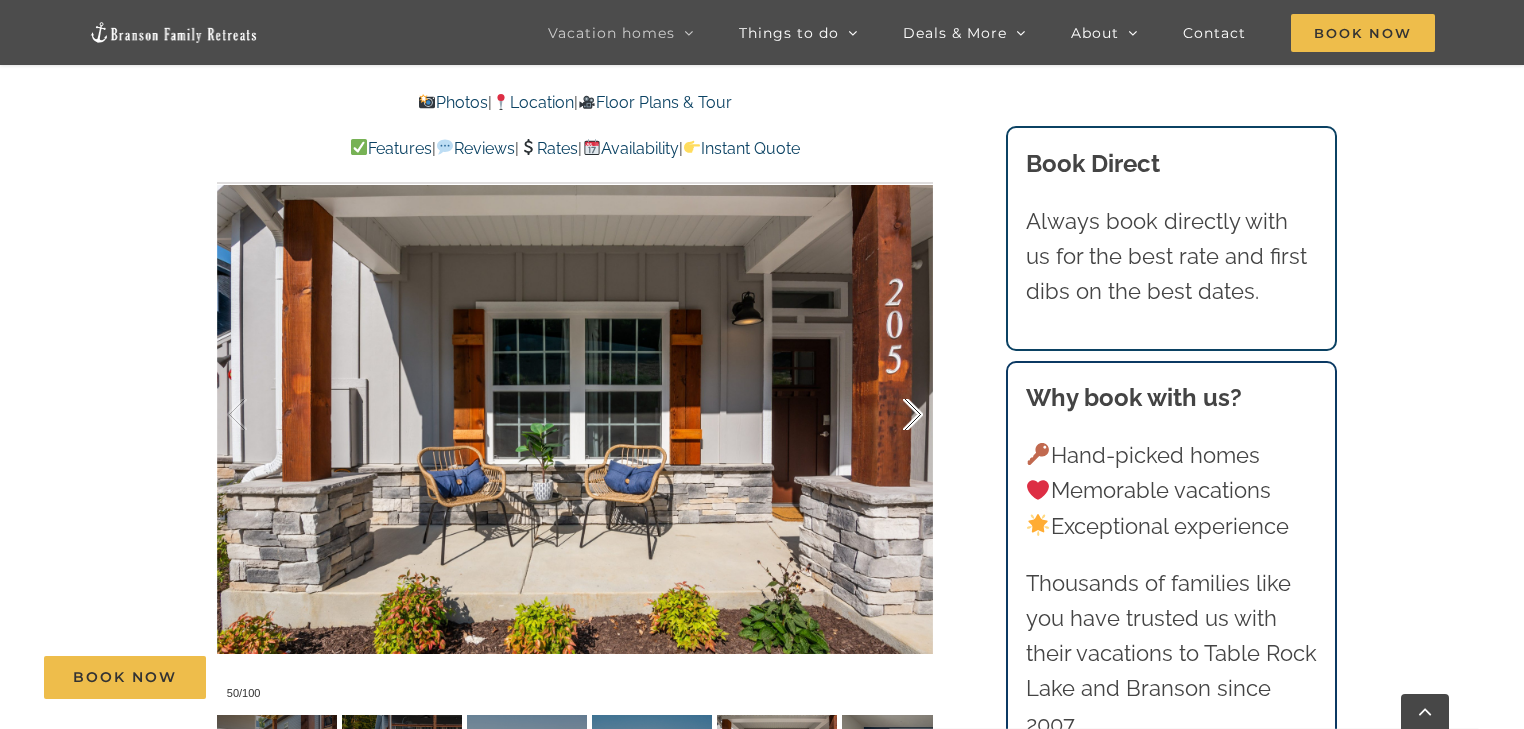 click at bounding box center [892, 415] 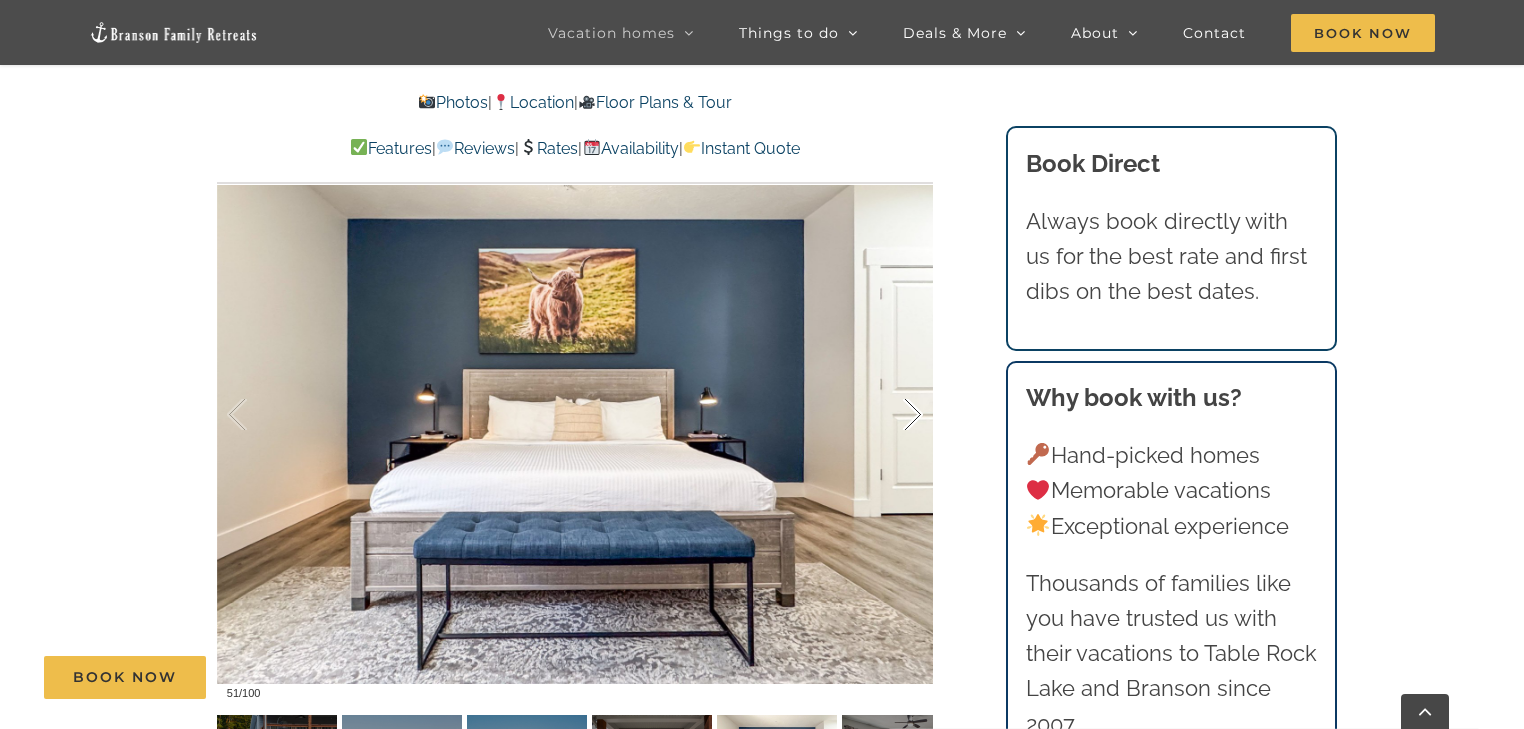 click at bounding box center (892, 415) 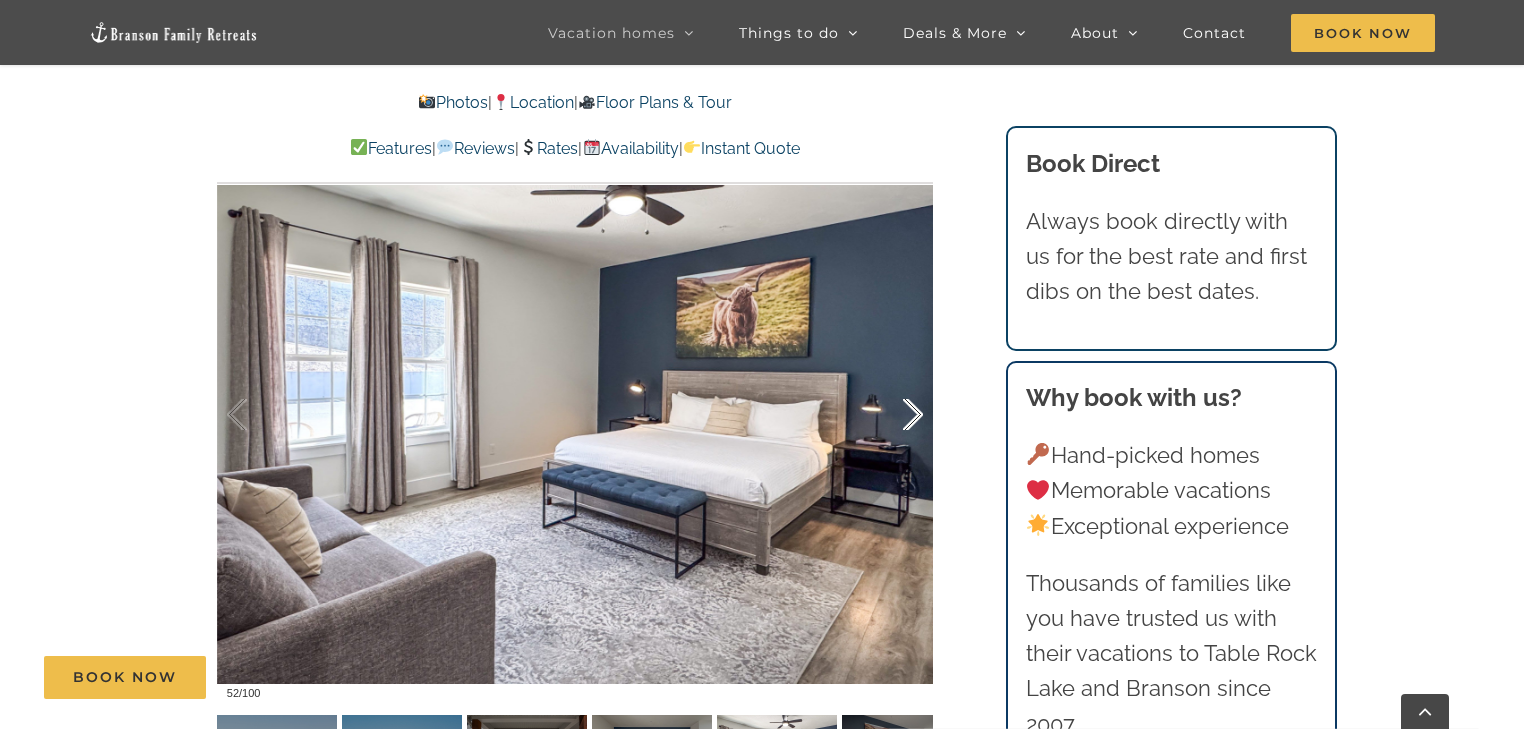 click at bounding box center (892, 415) 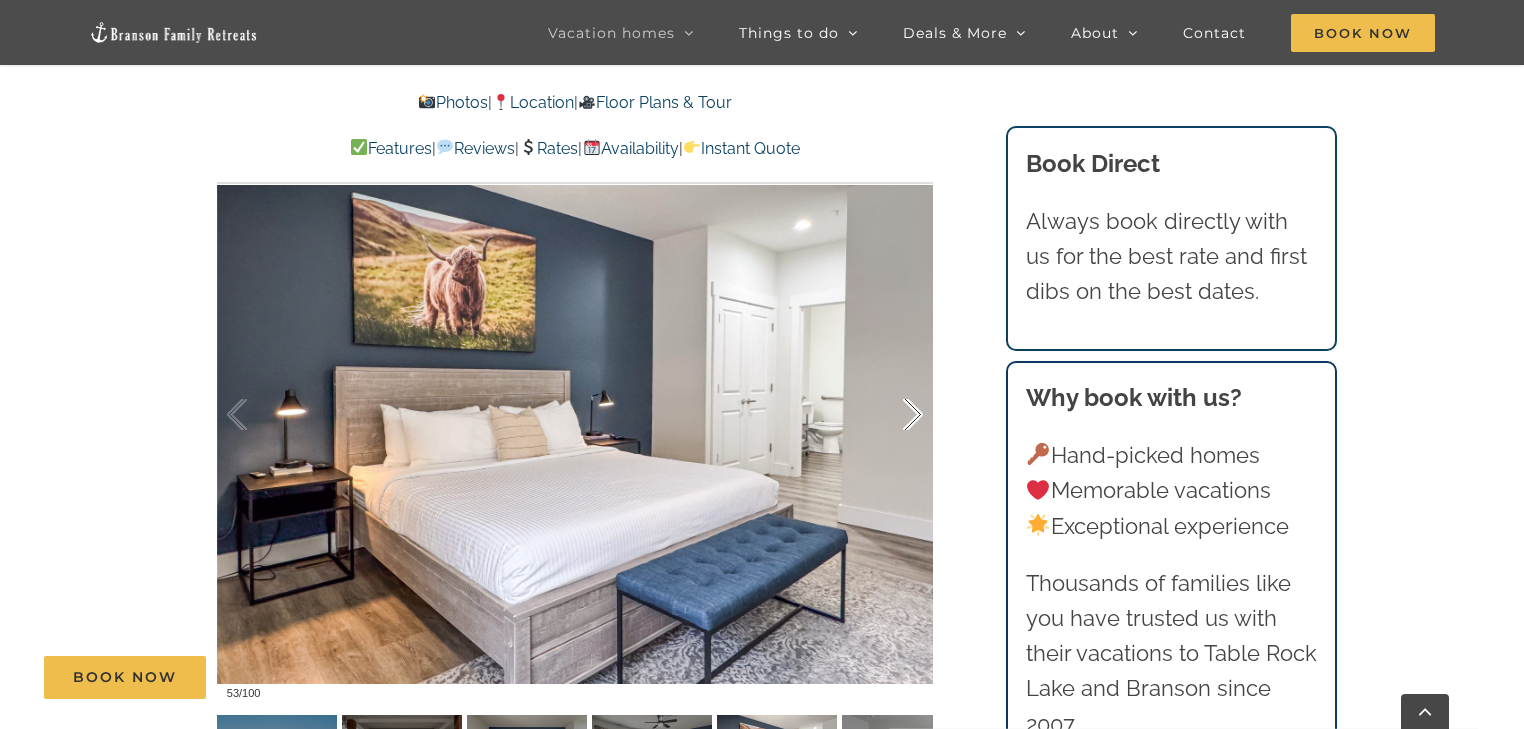 click at bounding box center (892, 415) 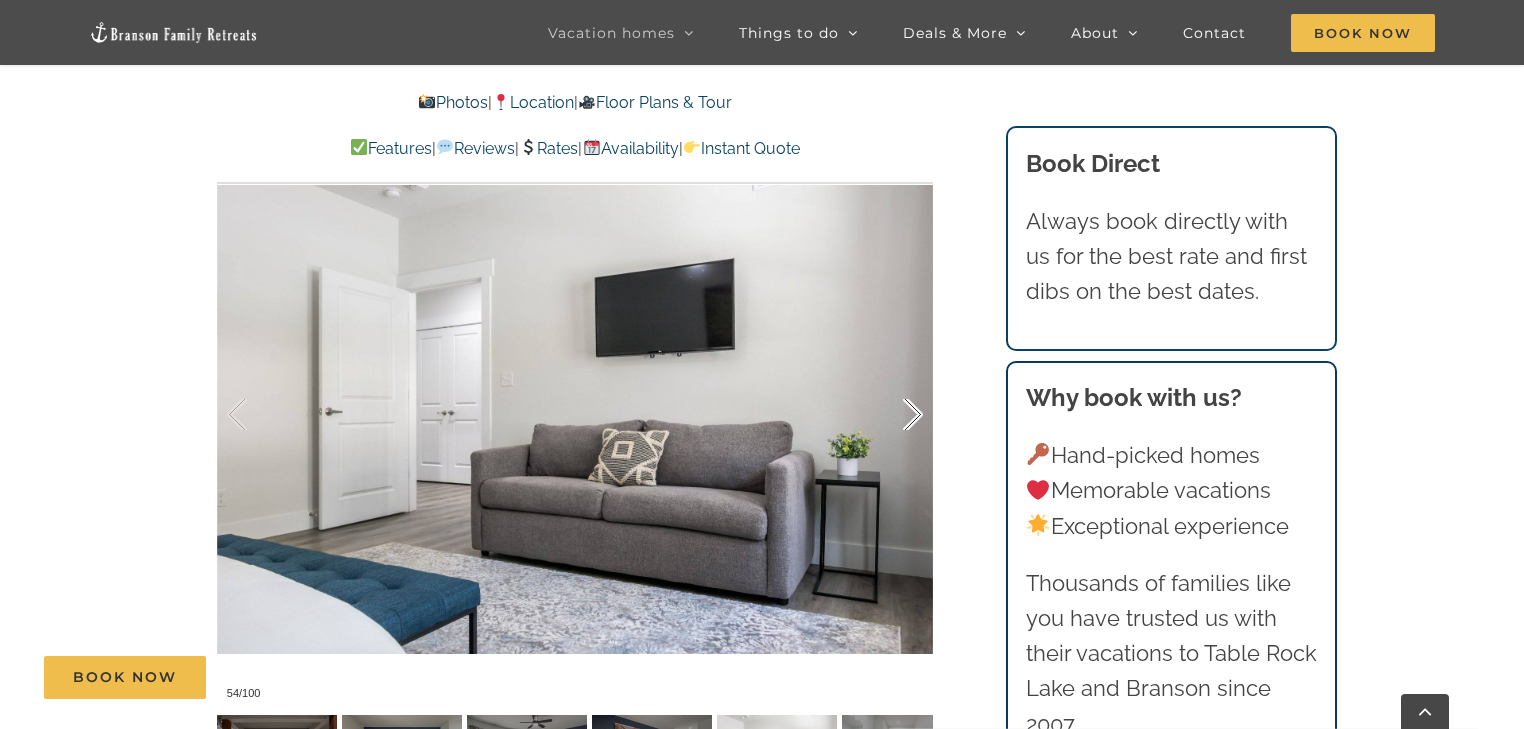click at bounding box center (892, 415) 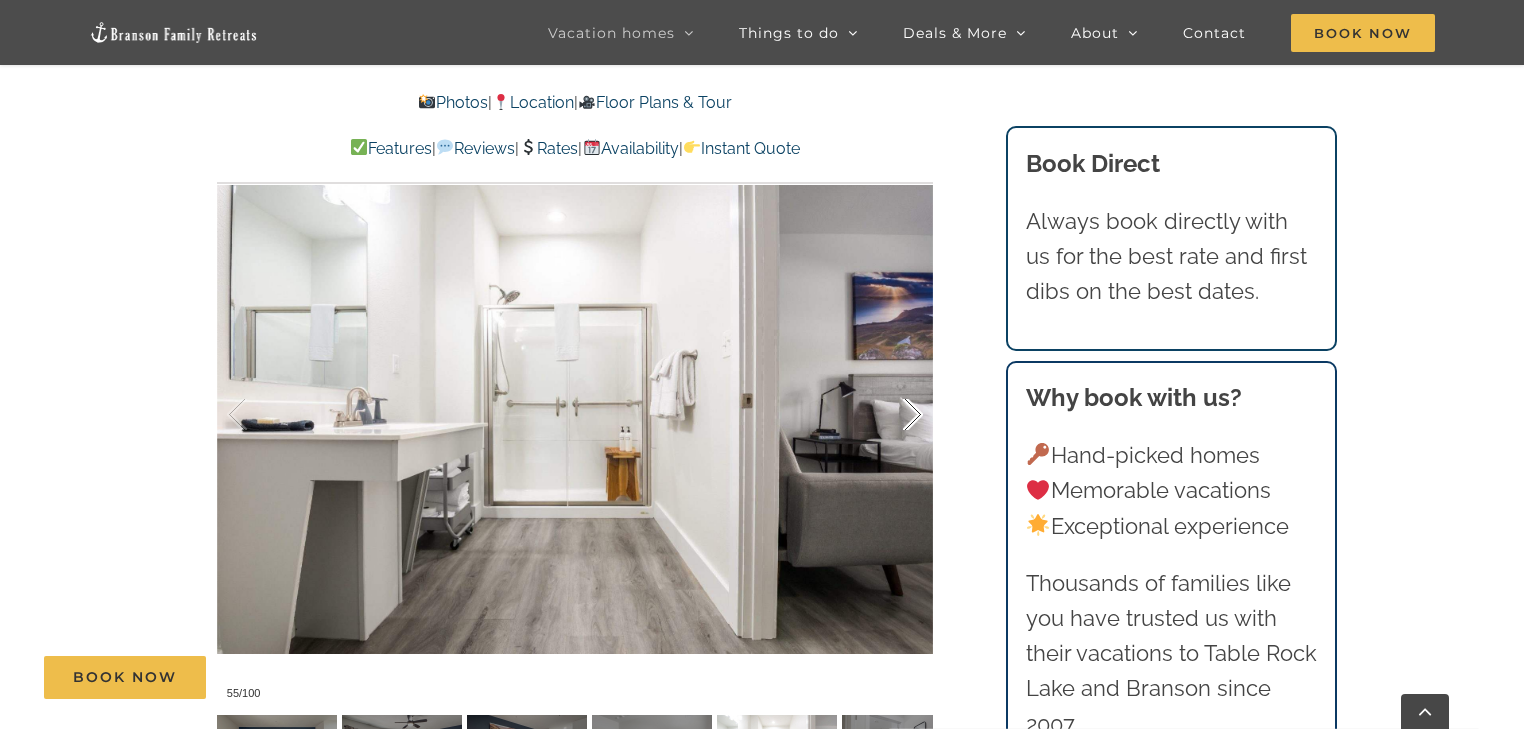 click at bounding box center (892, 415) 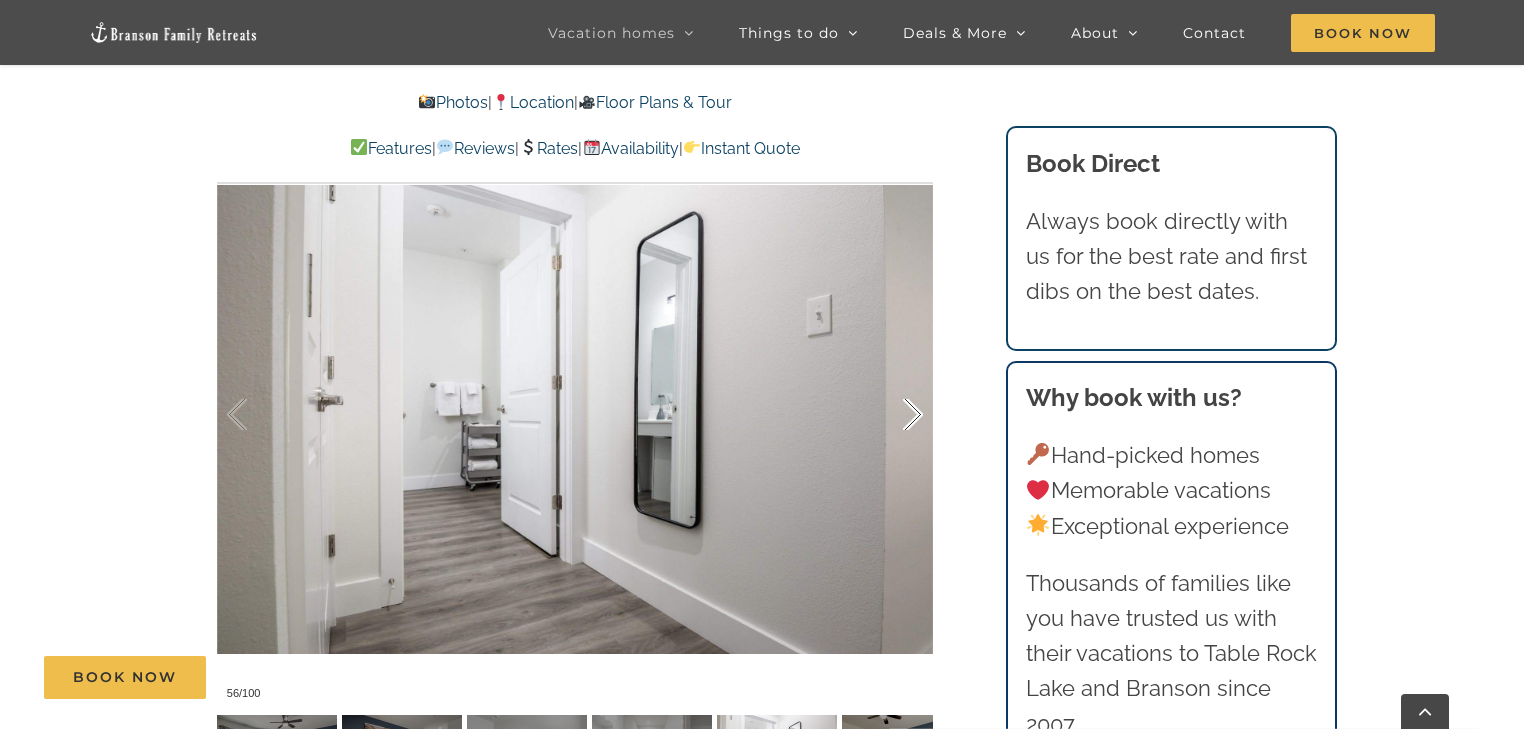 click at bounding box center (892, 415) 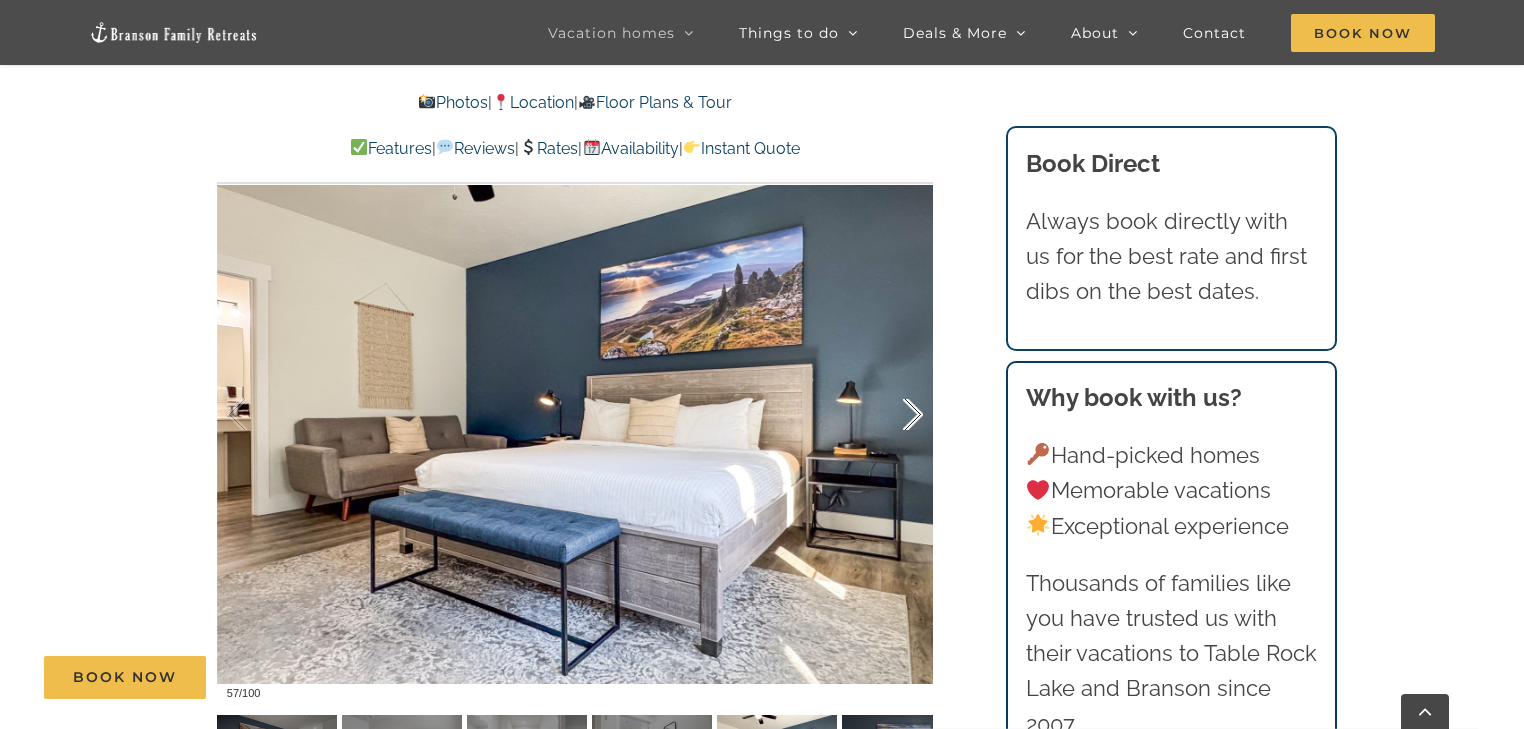 click at bounding box center [892, 415] 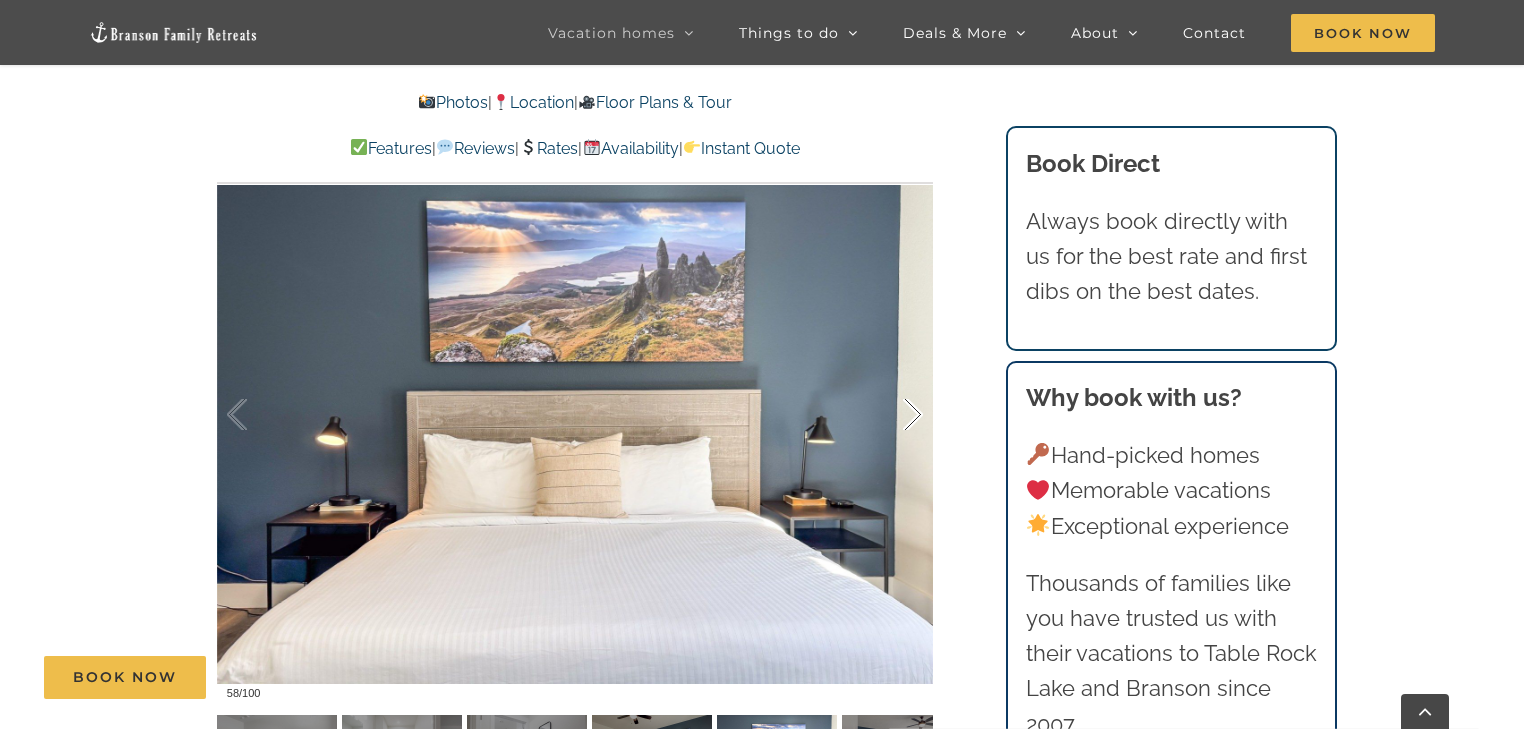 click at bounding box center (892, 415) 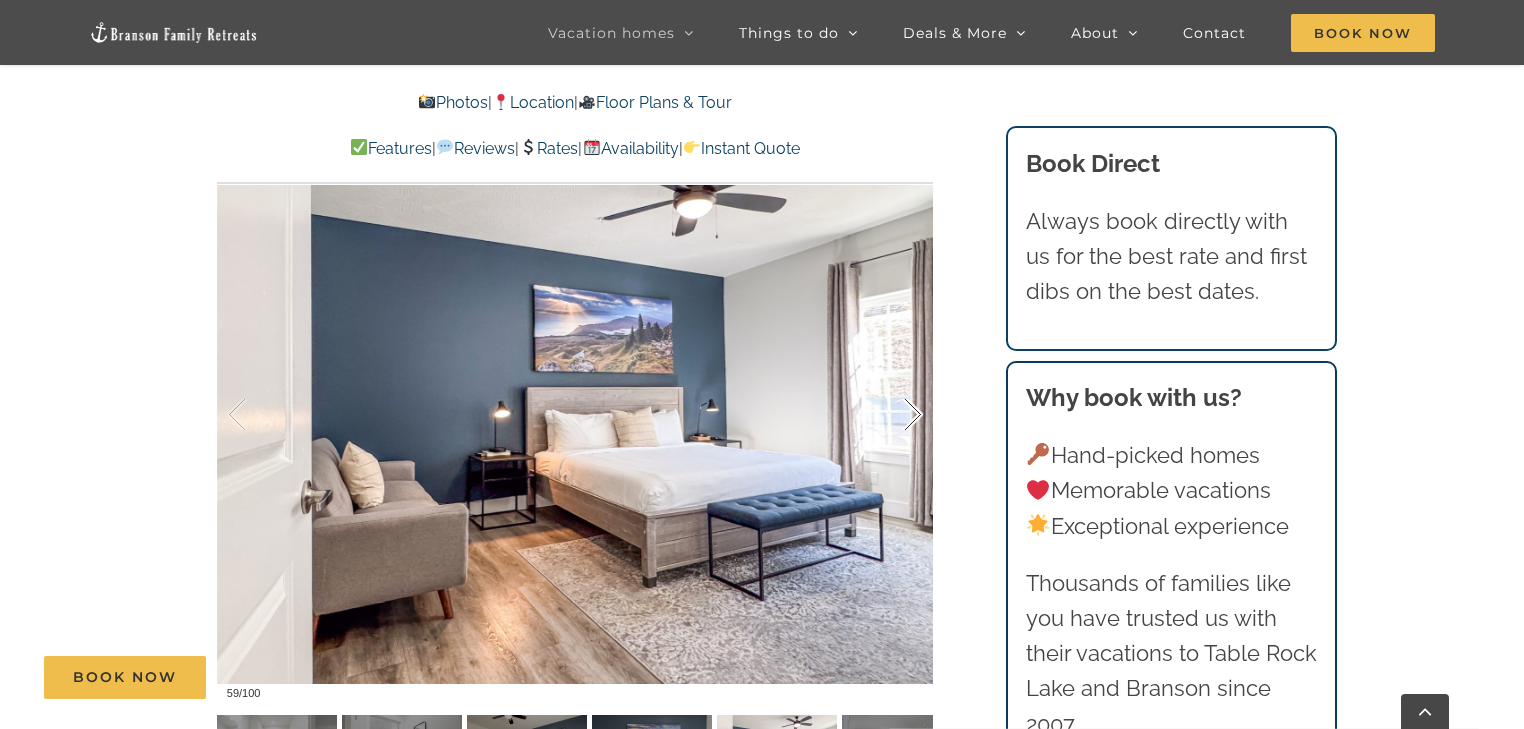 click at bounding box center [892, 415] 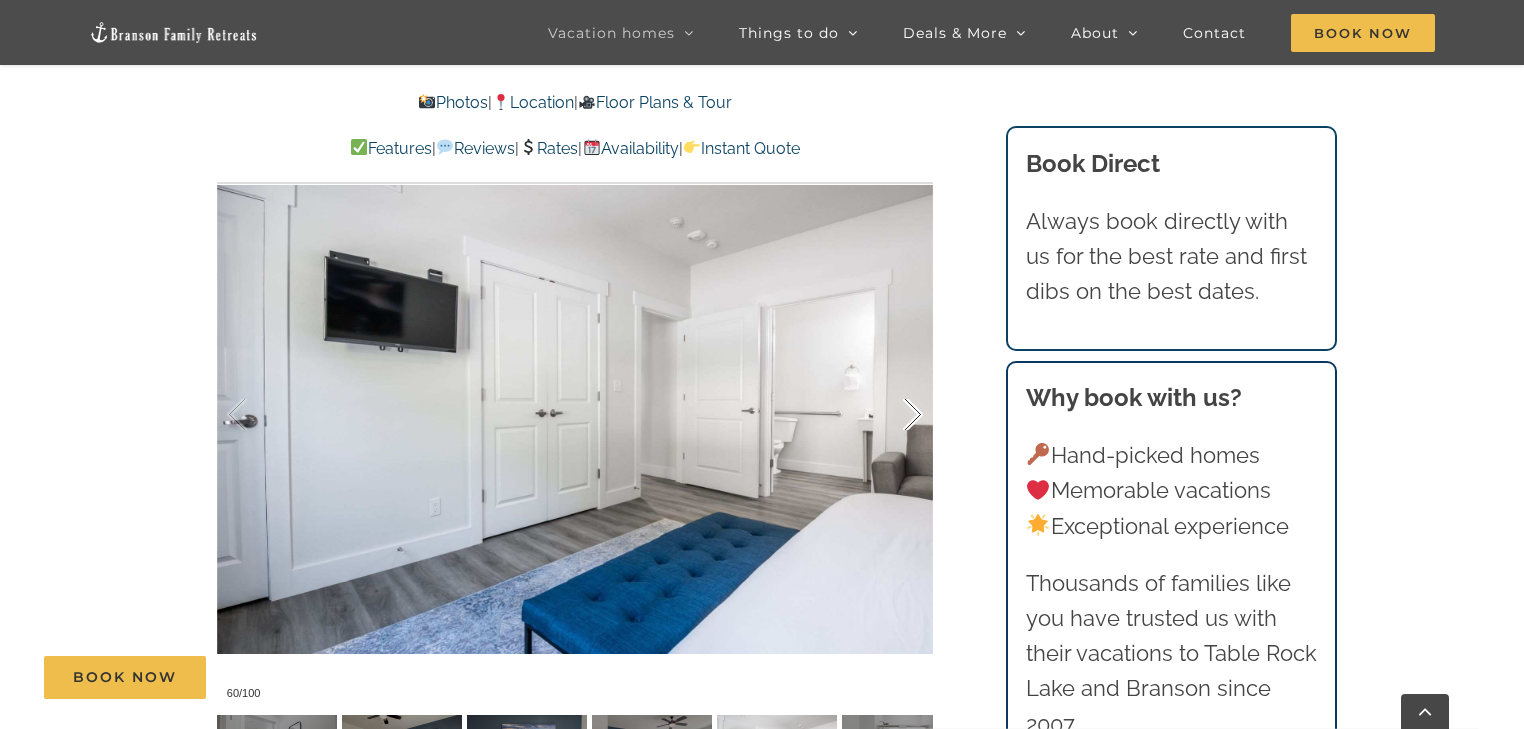 click at bounding box center [892, 415] 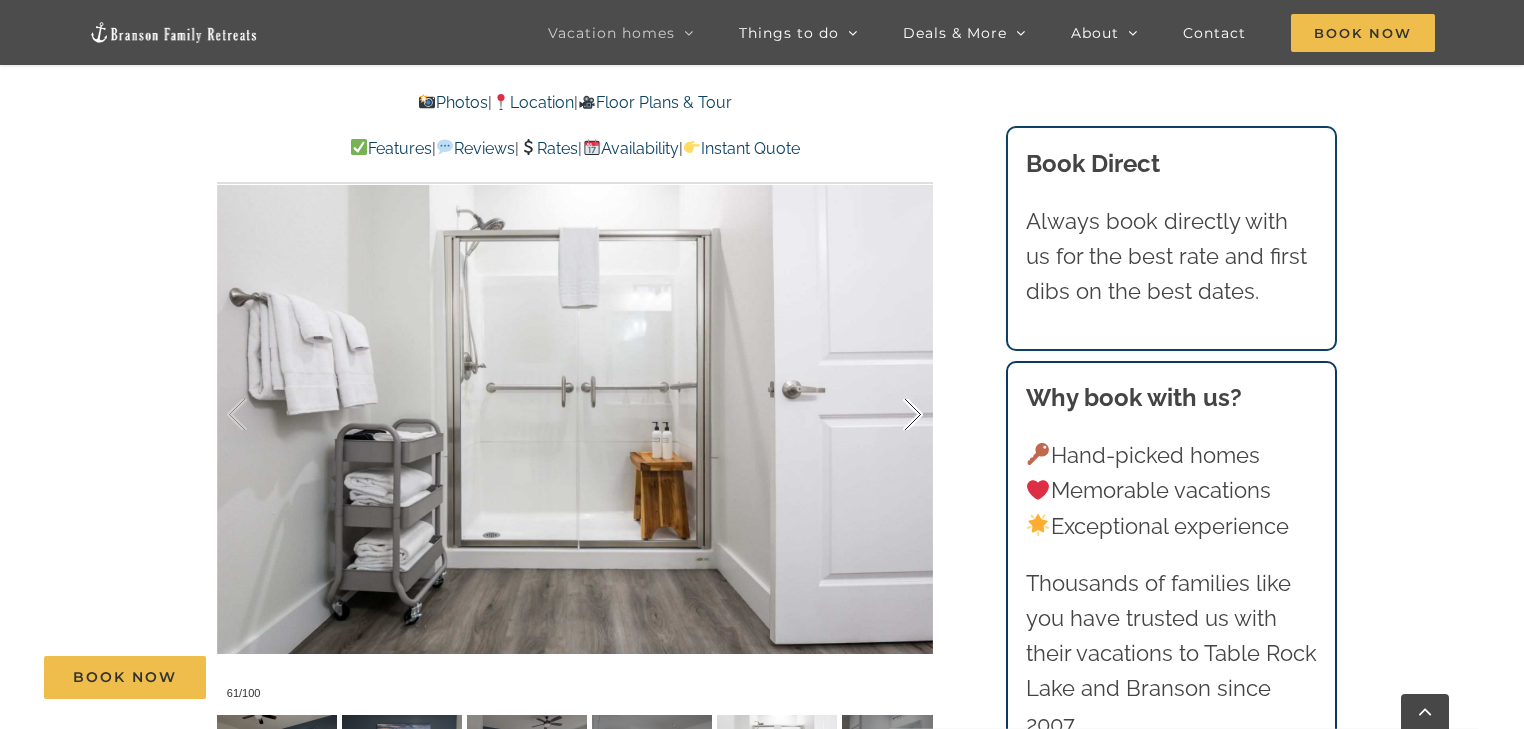 click at bounding box center (892, 415) 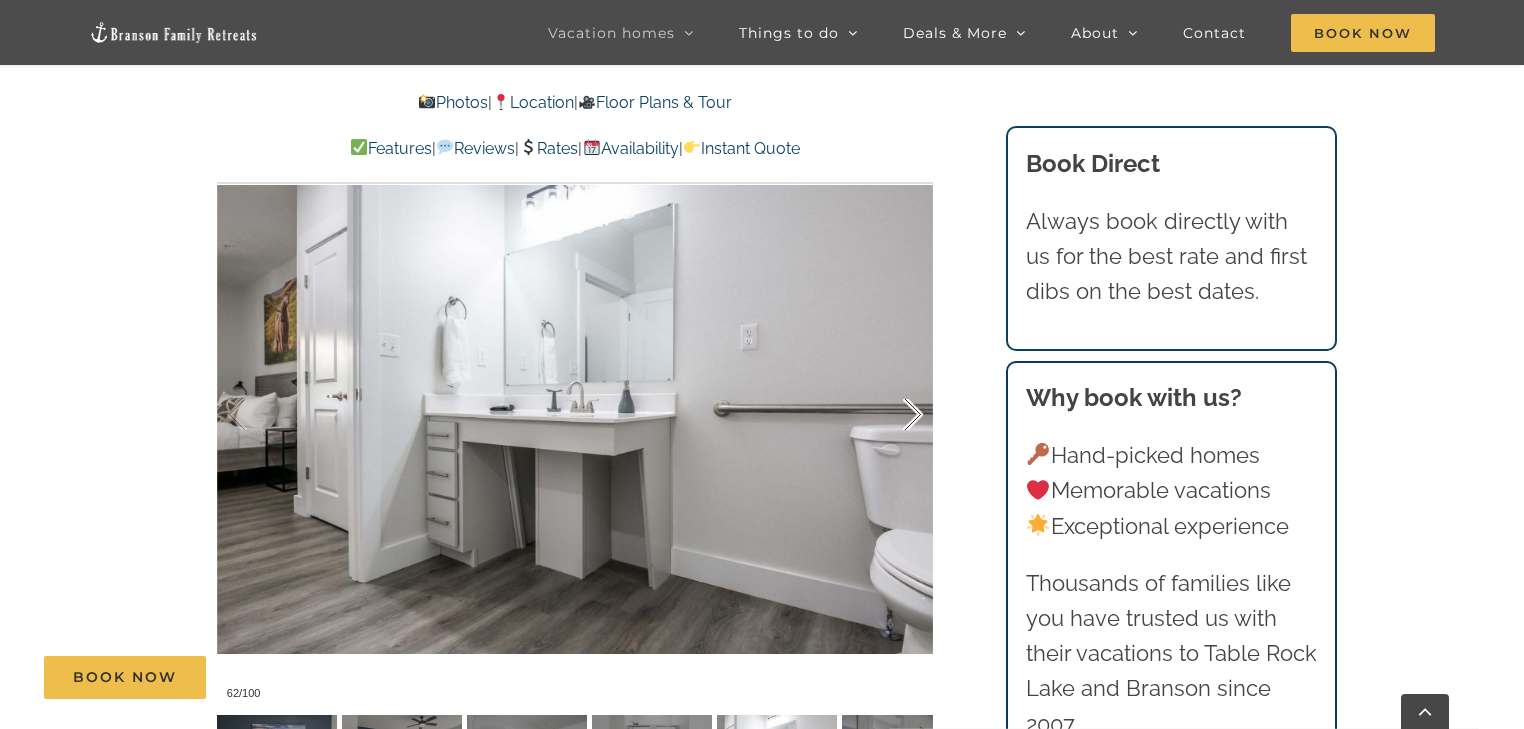 click at bounding box center [892, 415] 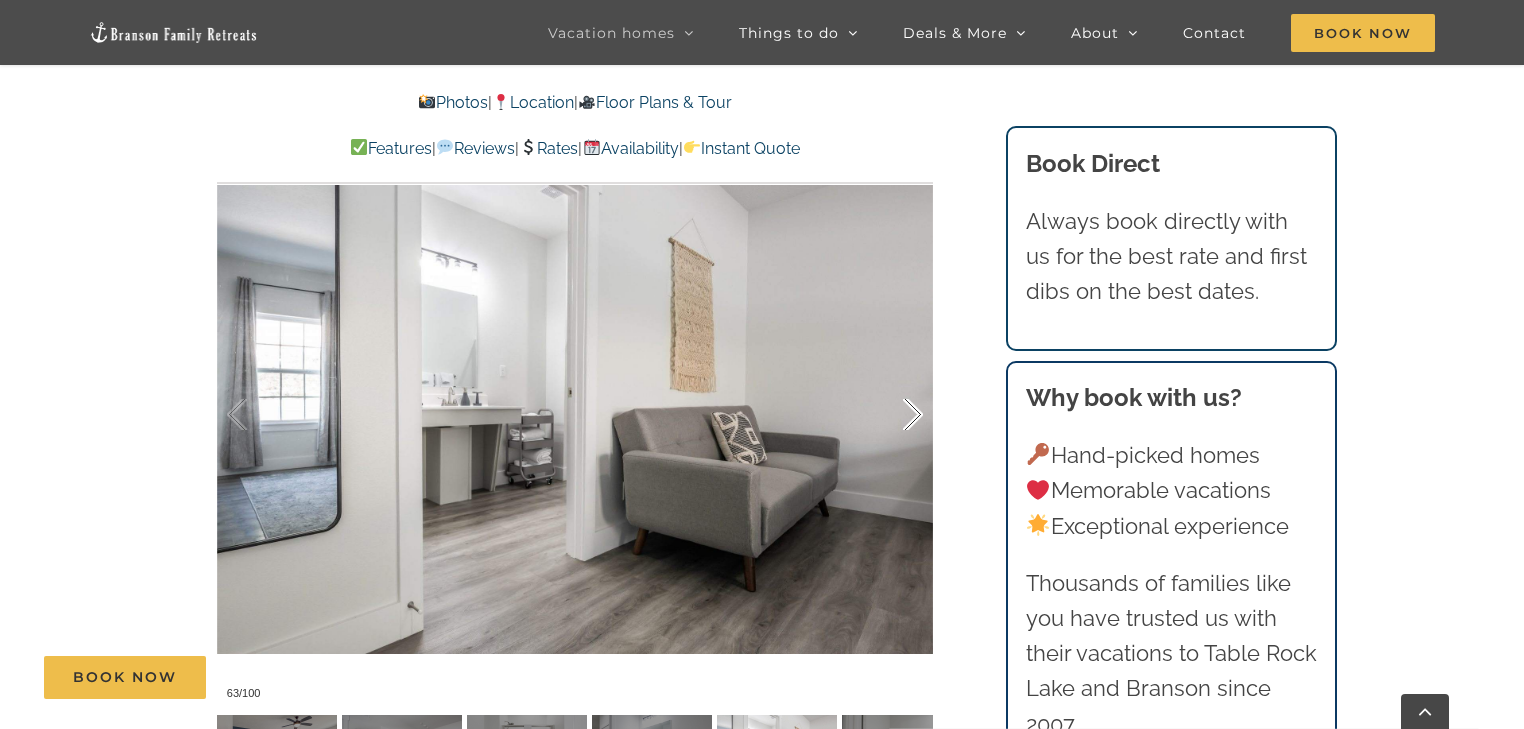 click at bounding box center (892, 415) 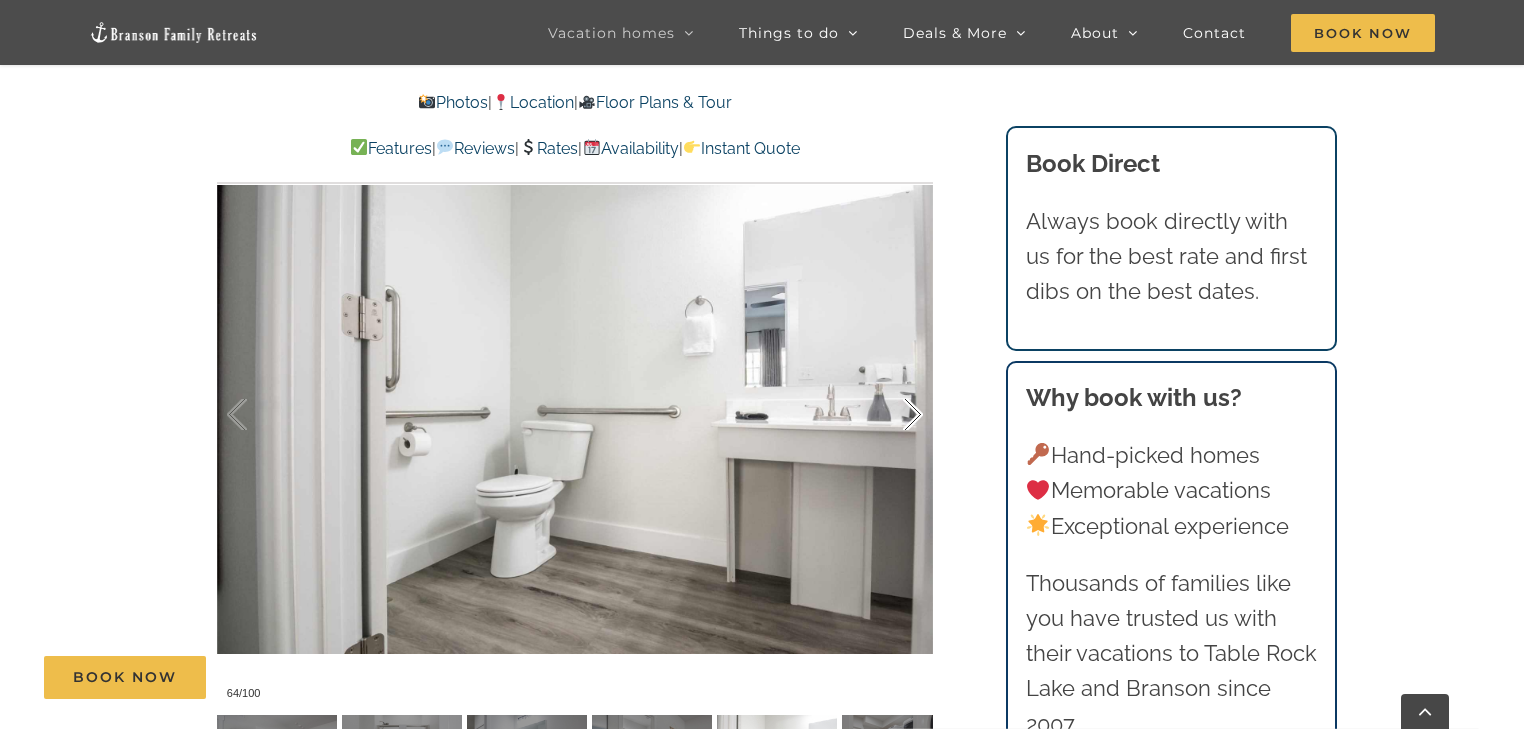 click at bounding box center [892, 415] 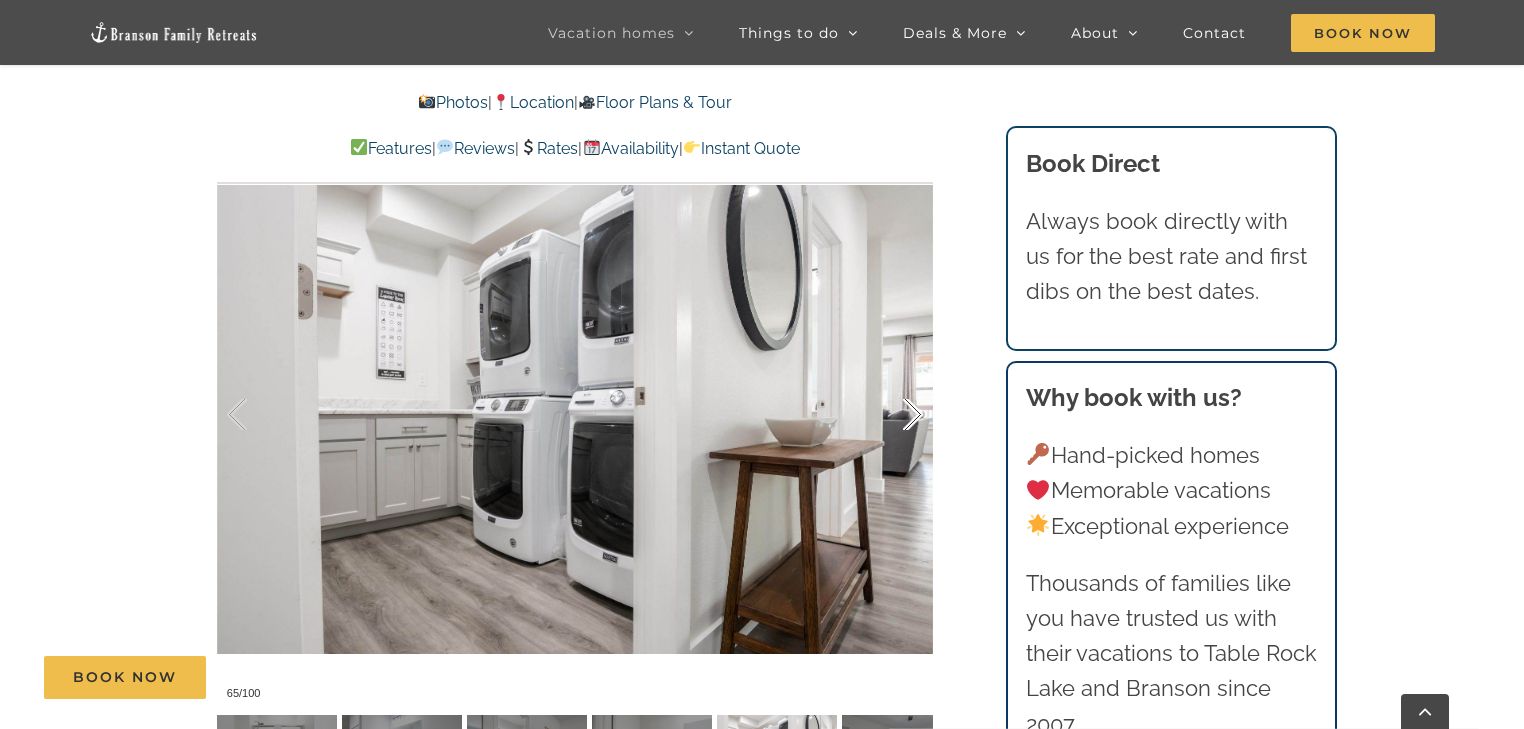 click at bounding box center (892, 415) 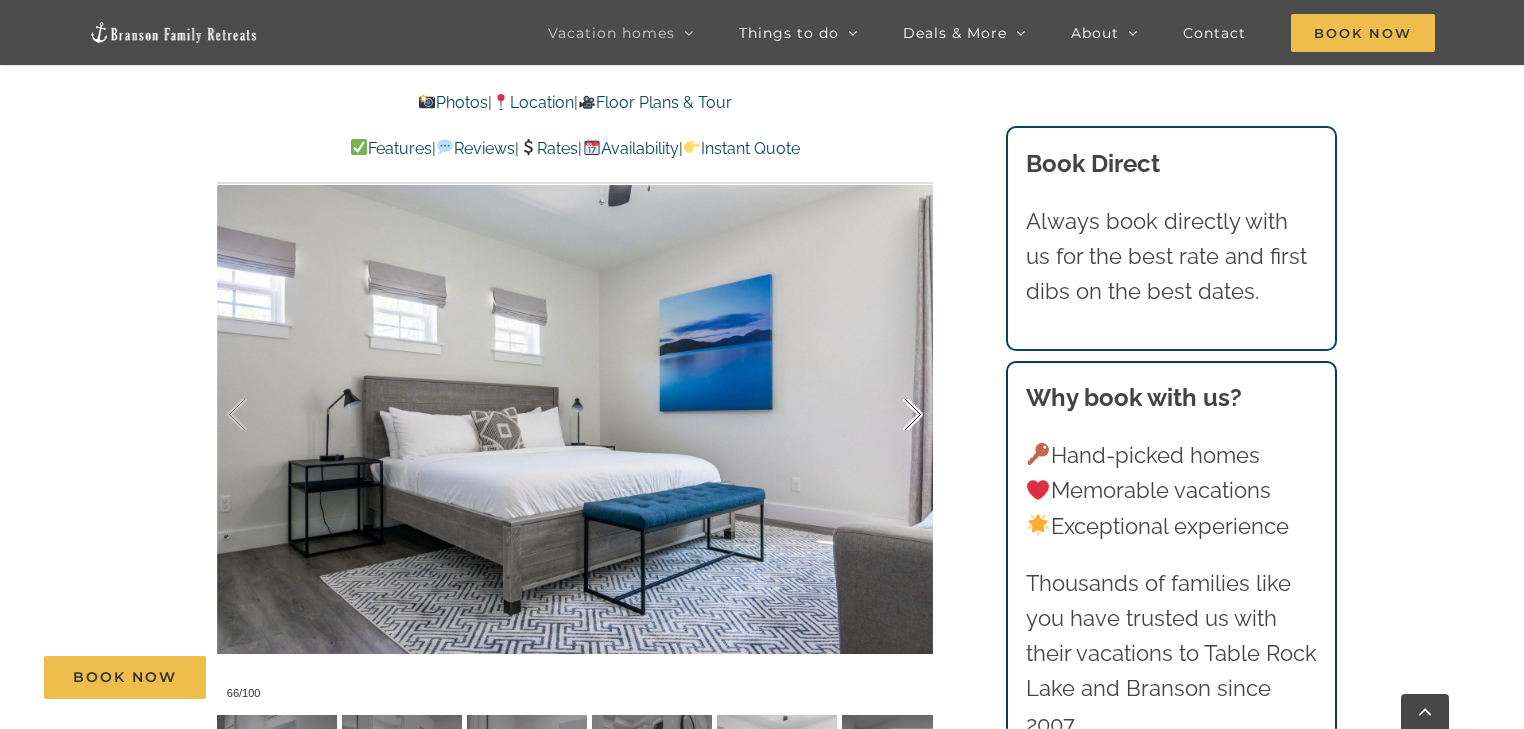 click at bounding box center (892, 415) 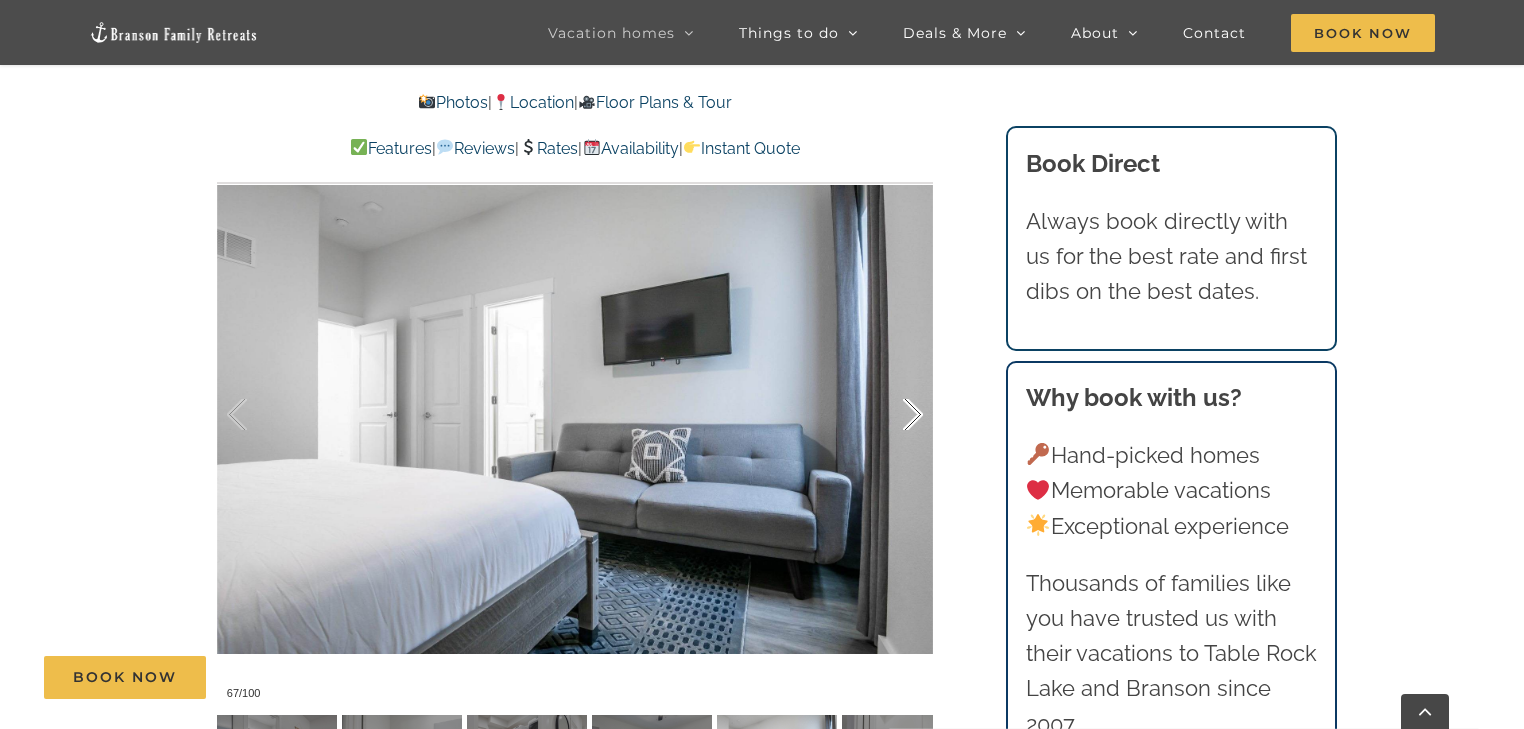 click at bounding box center [892, 415] 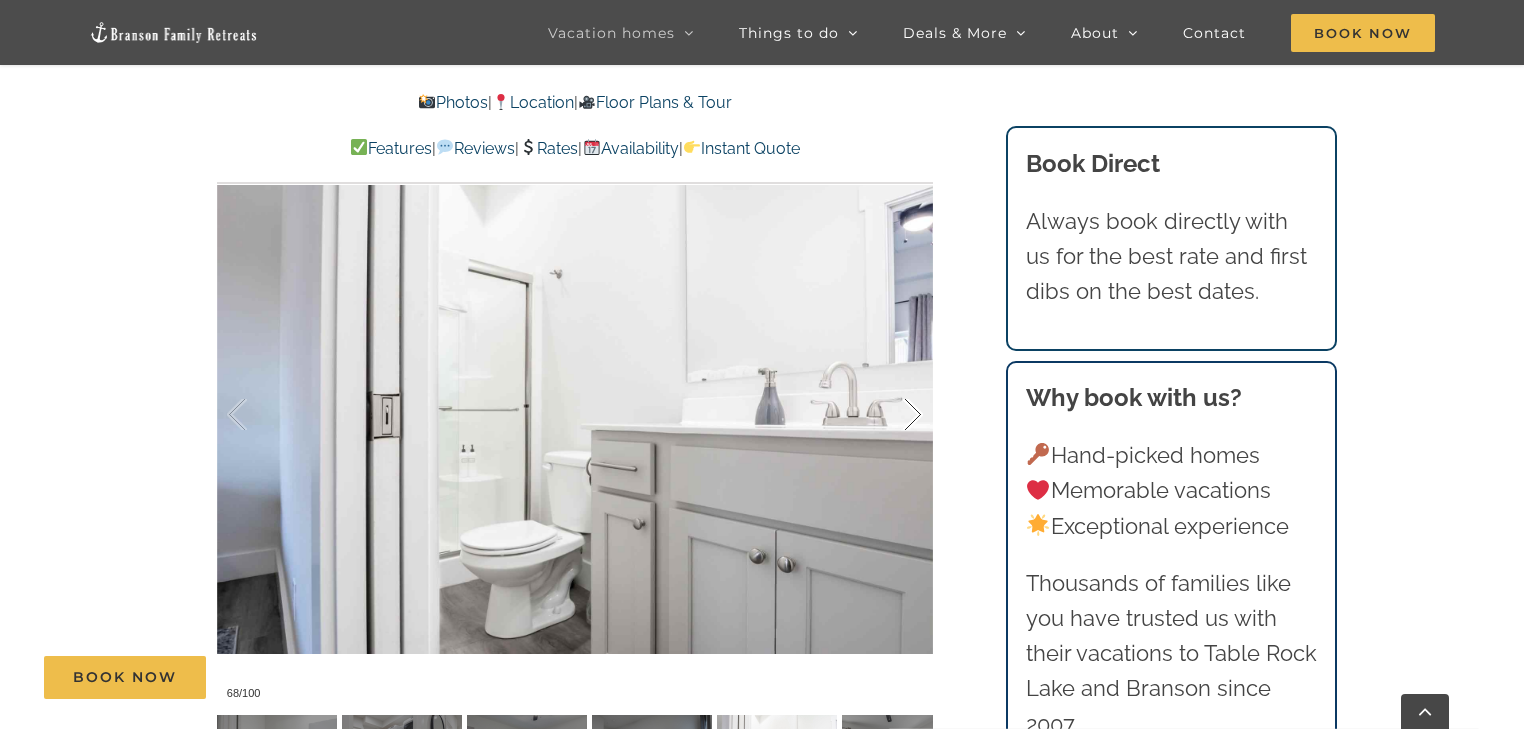 click at bounding box center [892, 415] 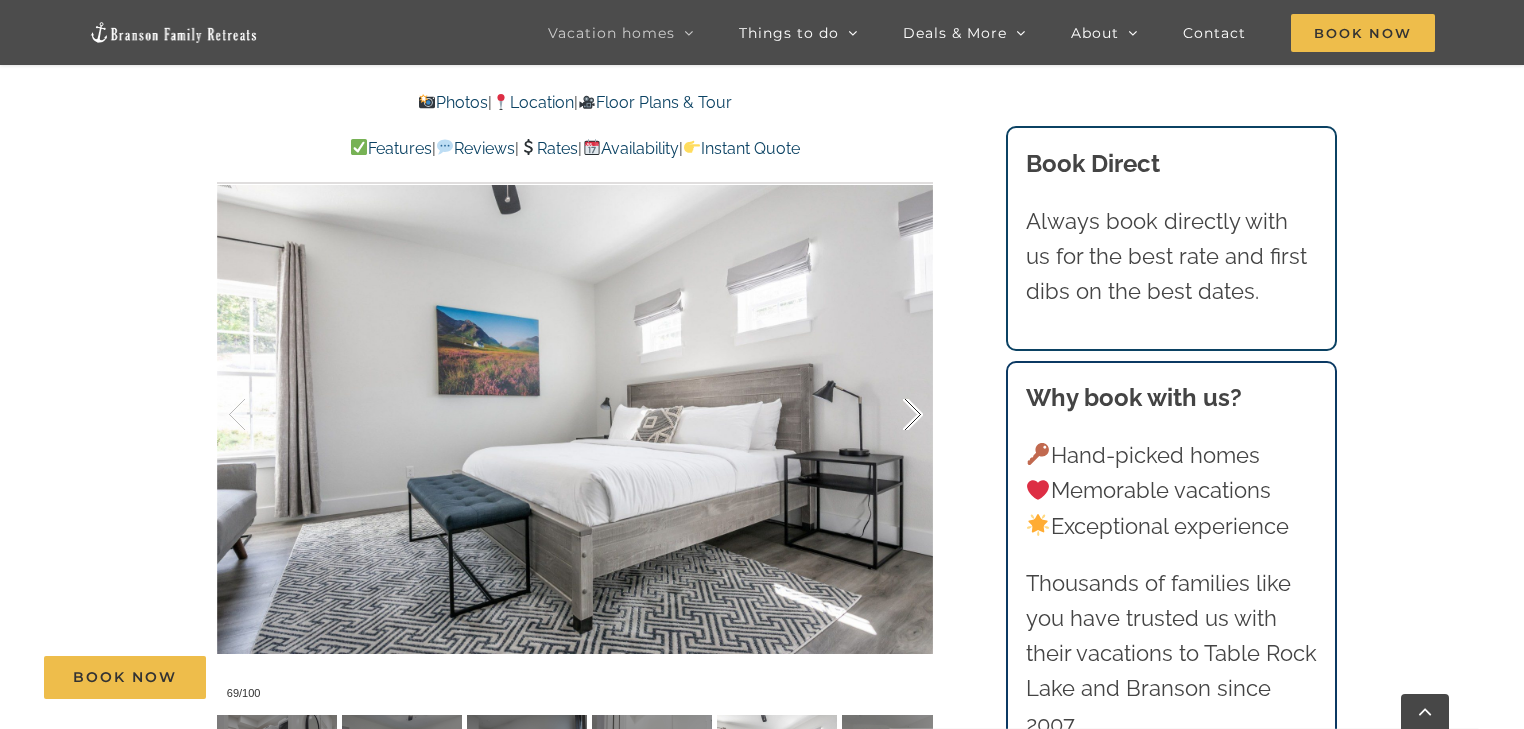click at bounding box center [892, 415] 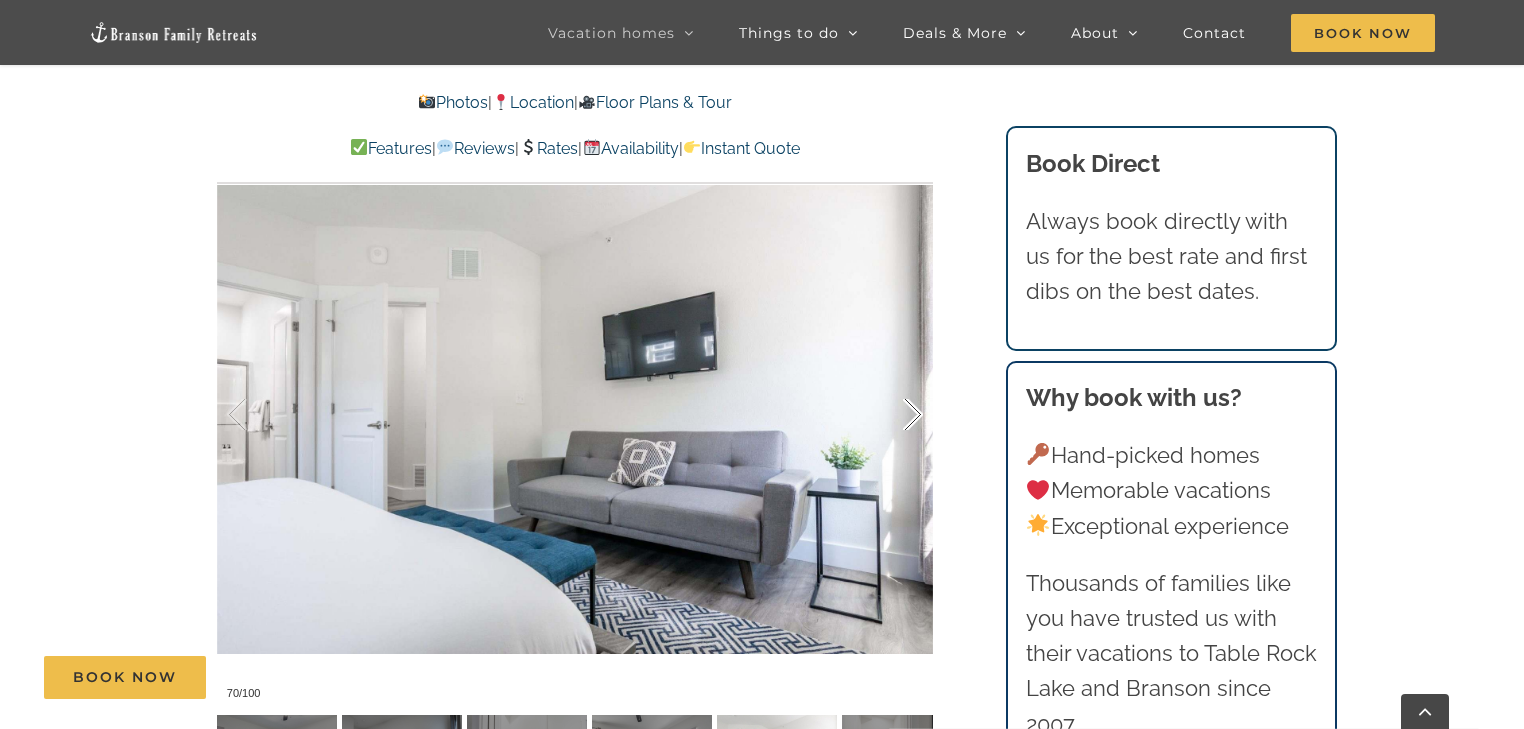 click at bounding box center [892, 415] 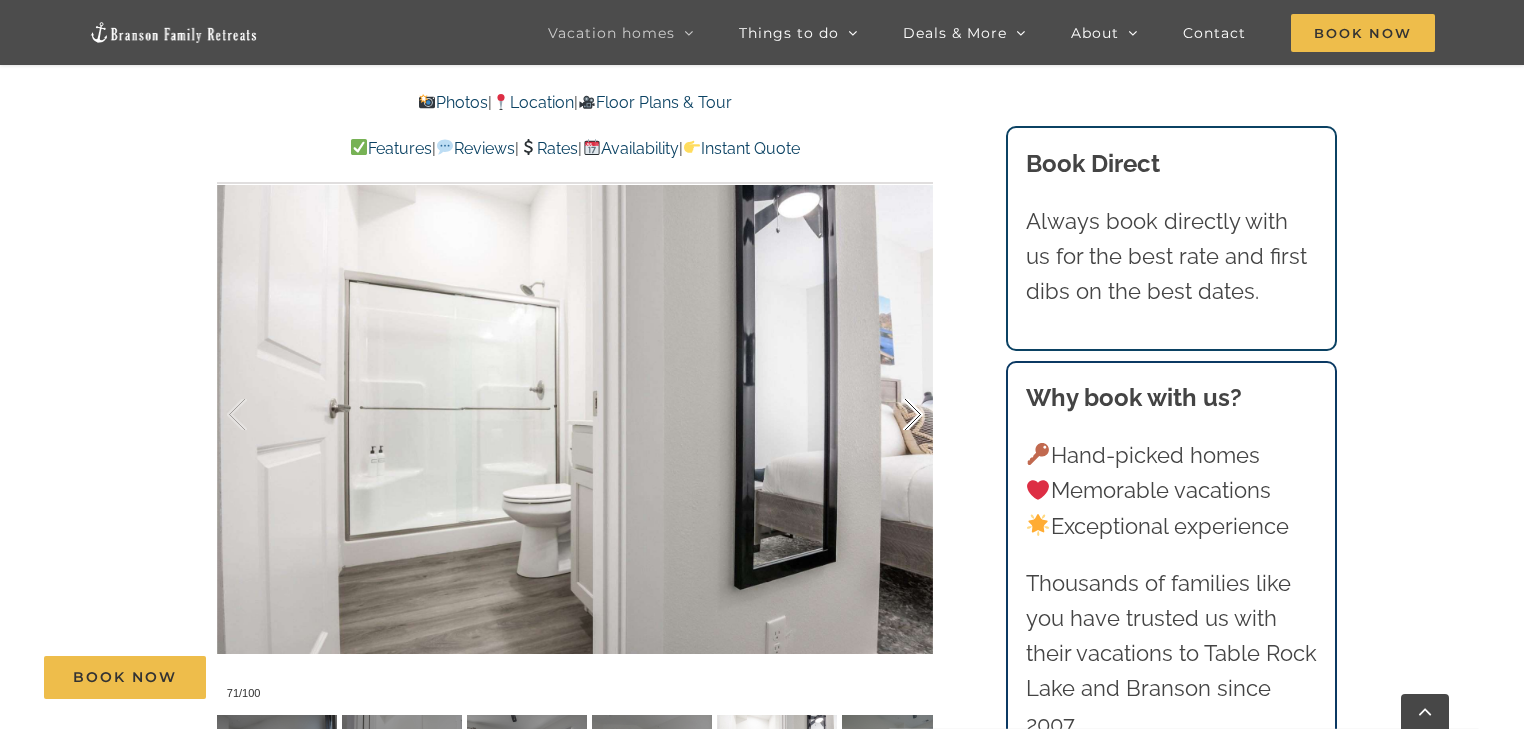 click at bounding box center (892, 415) 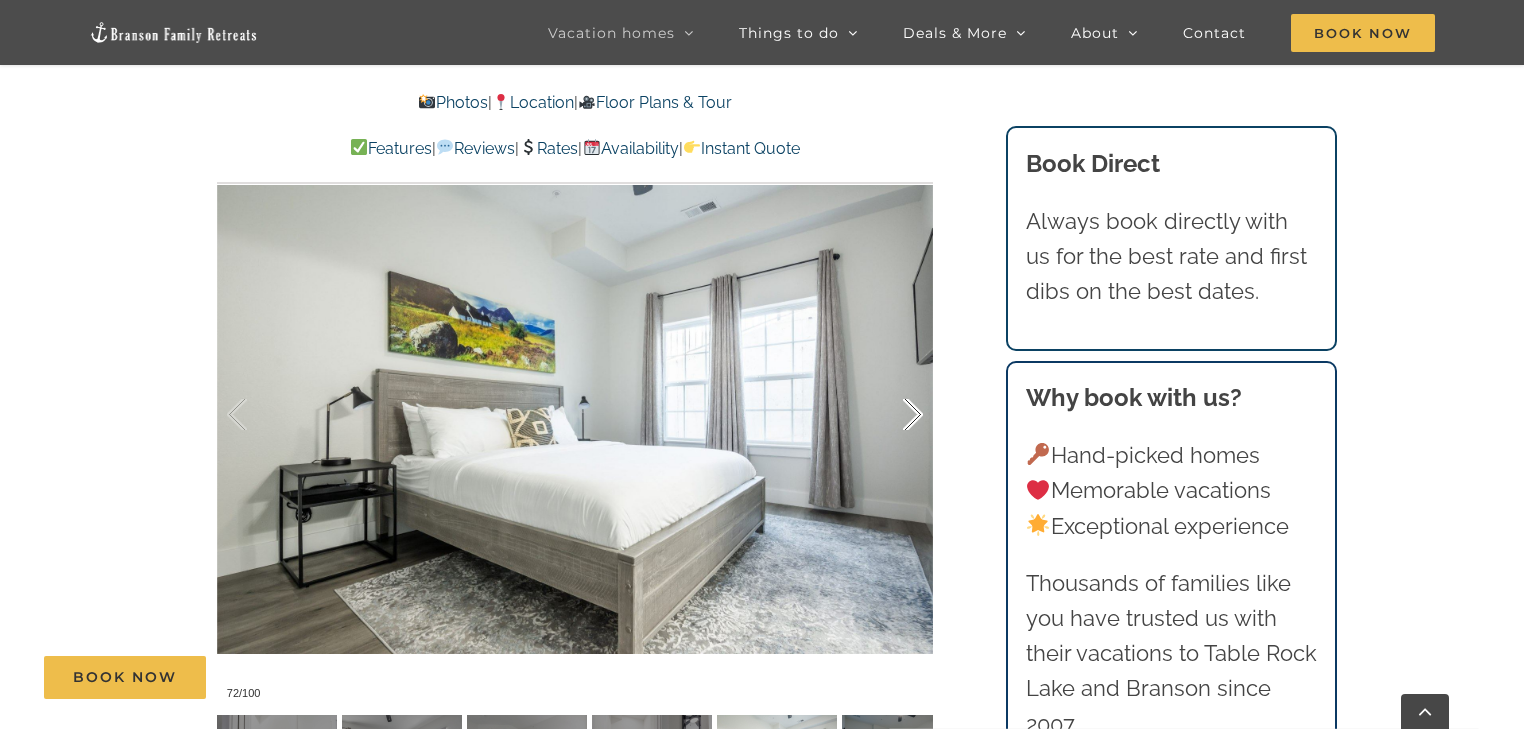 click at bounding box center (892, 415) 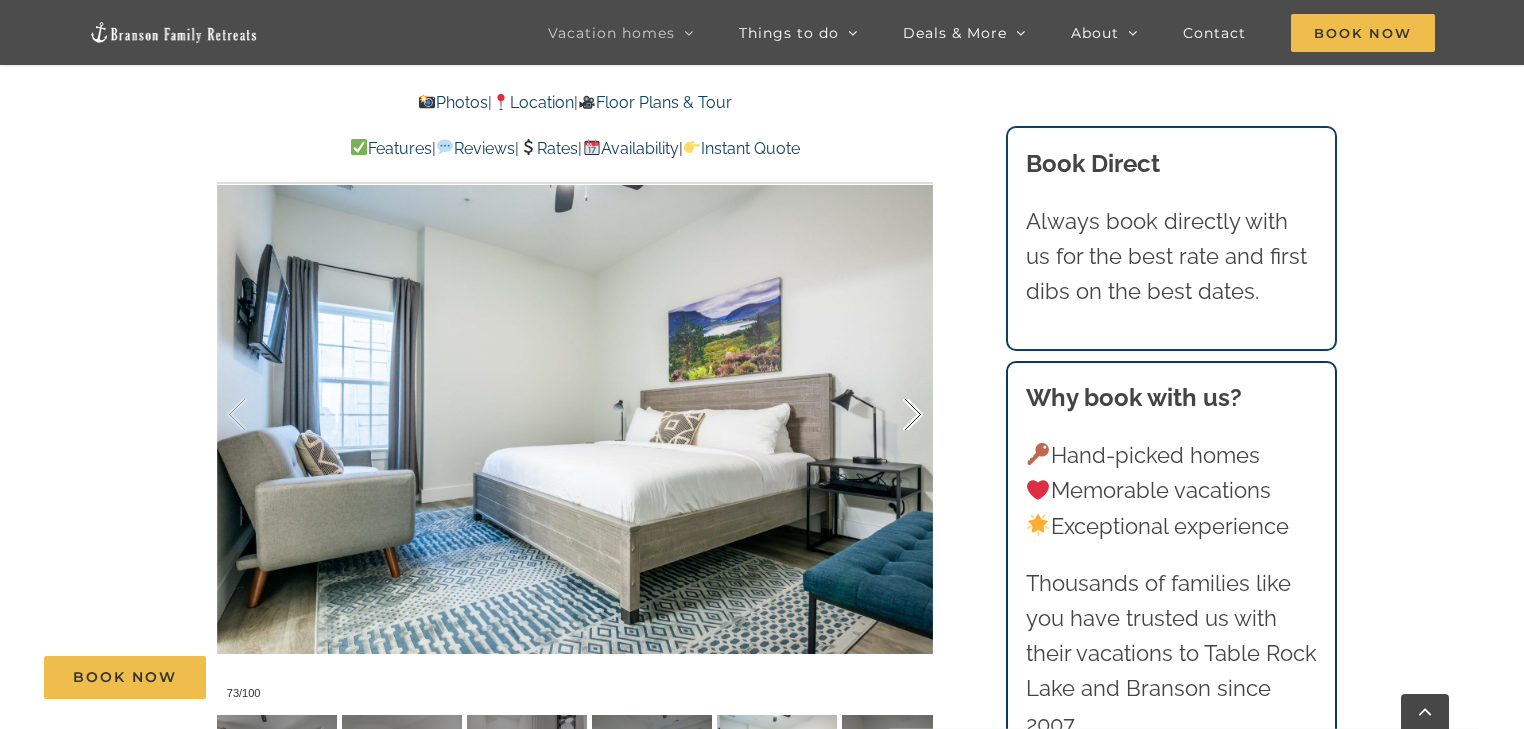 click at bounding box center [892, 415] 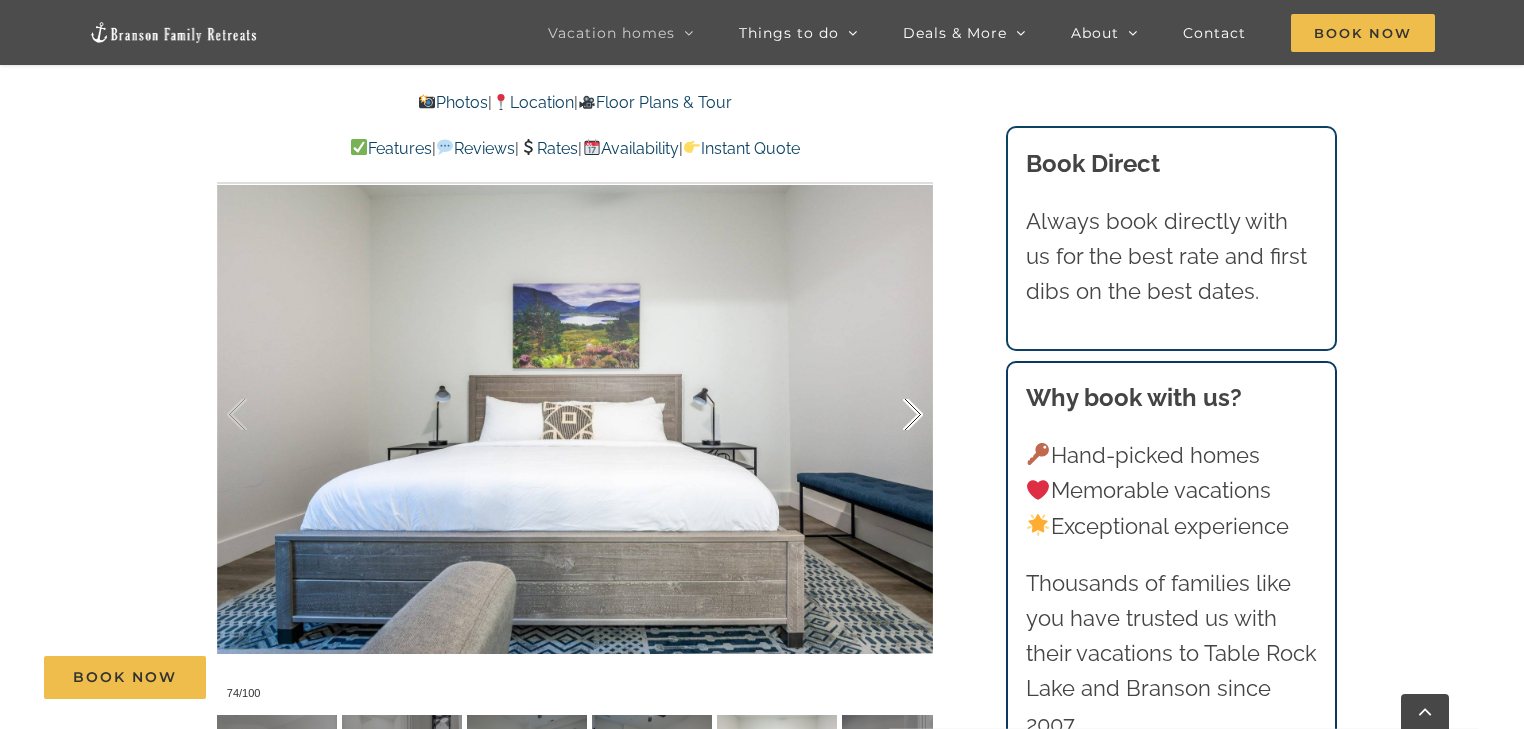 click at bounding box center [892, 415] 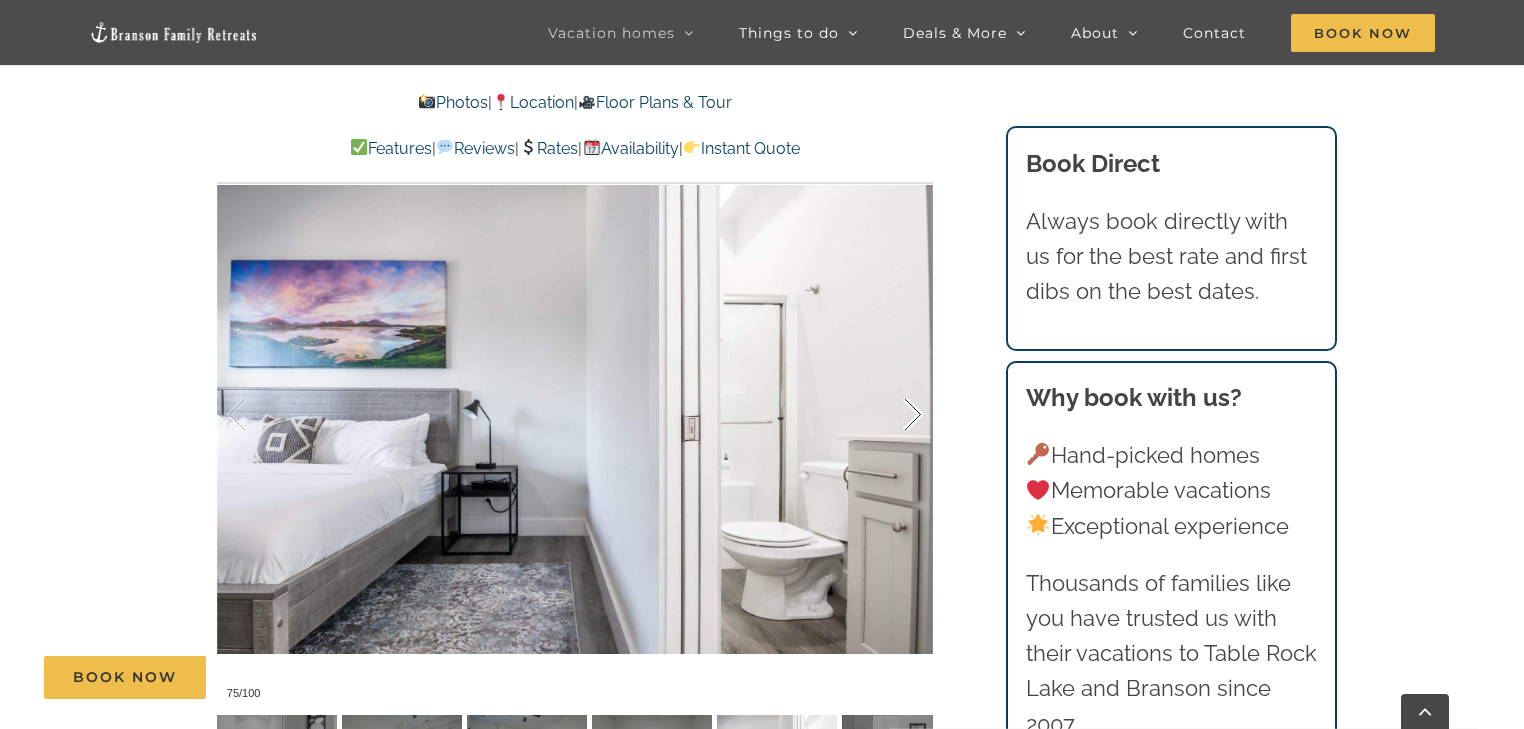 click at bounding box center [892, 415] 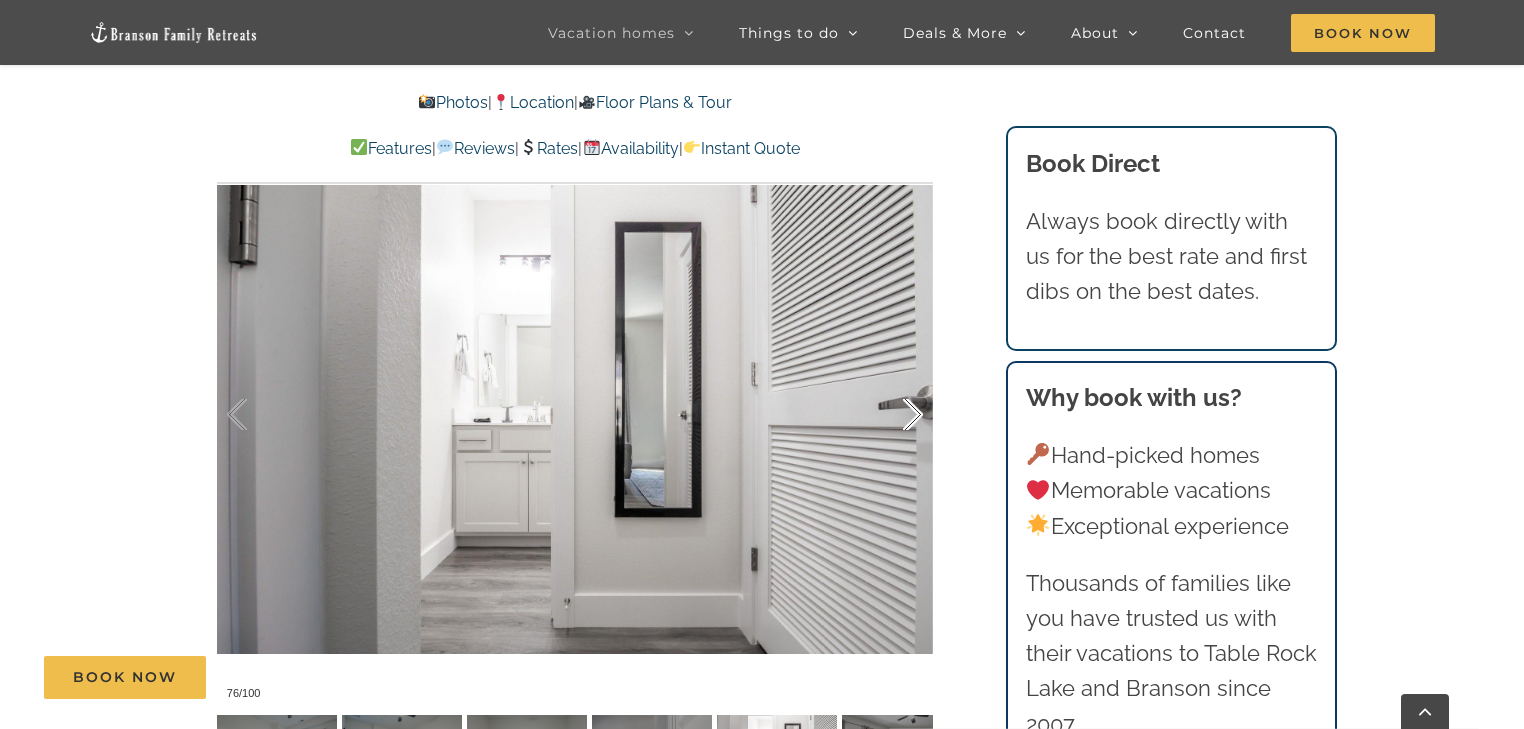 click at bounding box center (892, 415) 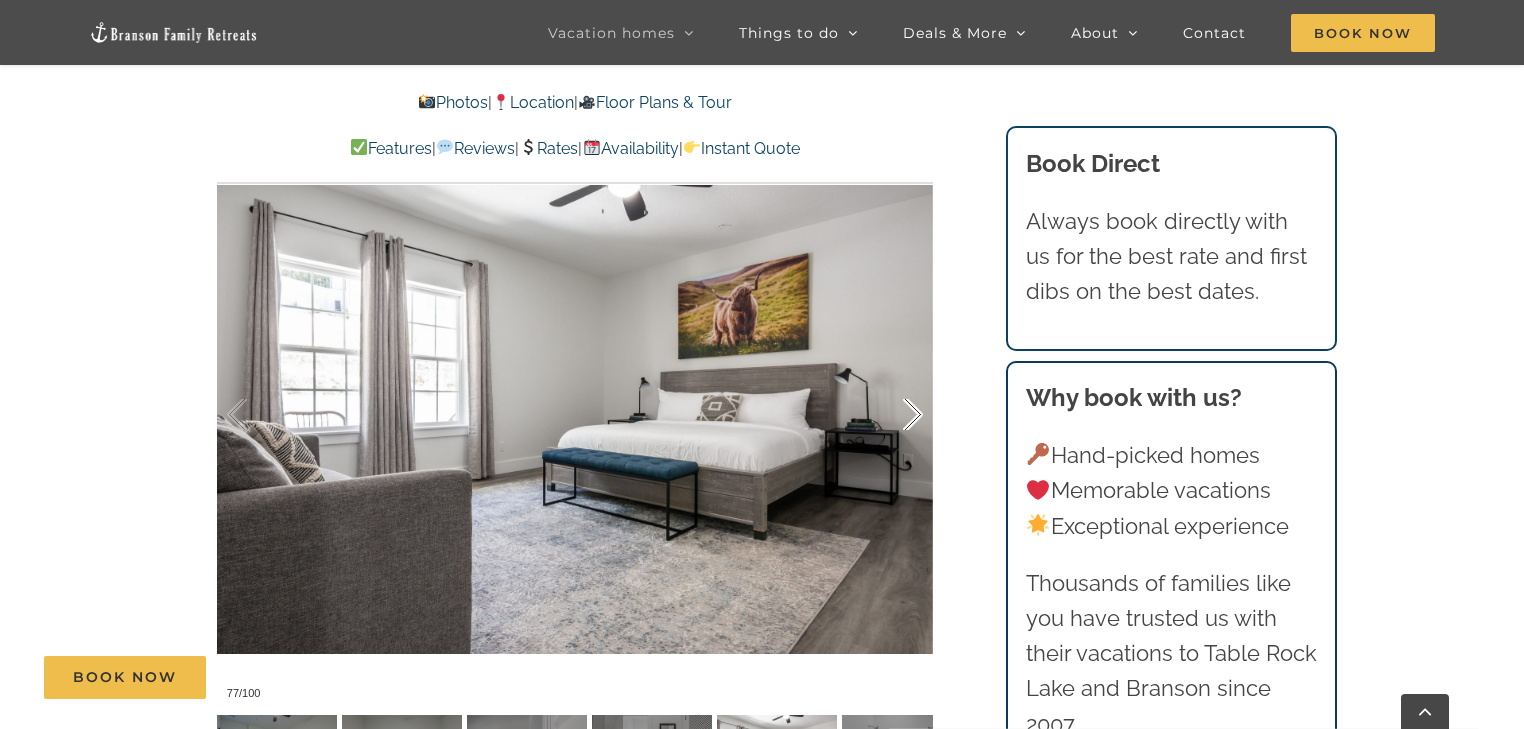 click at bounding box center (892, 415) 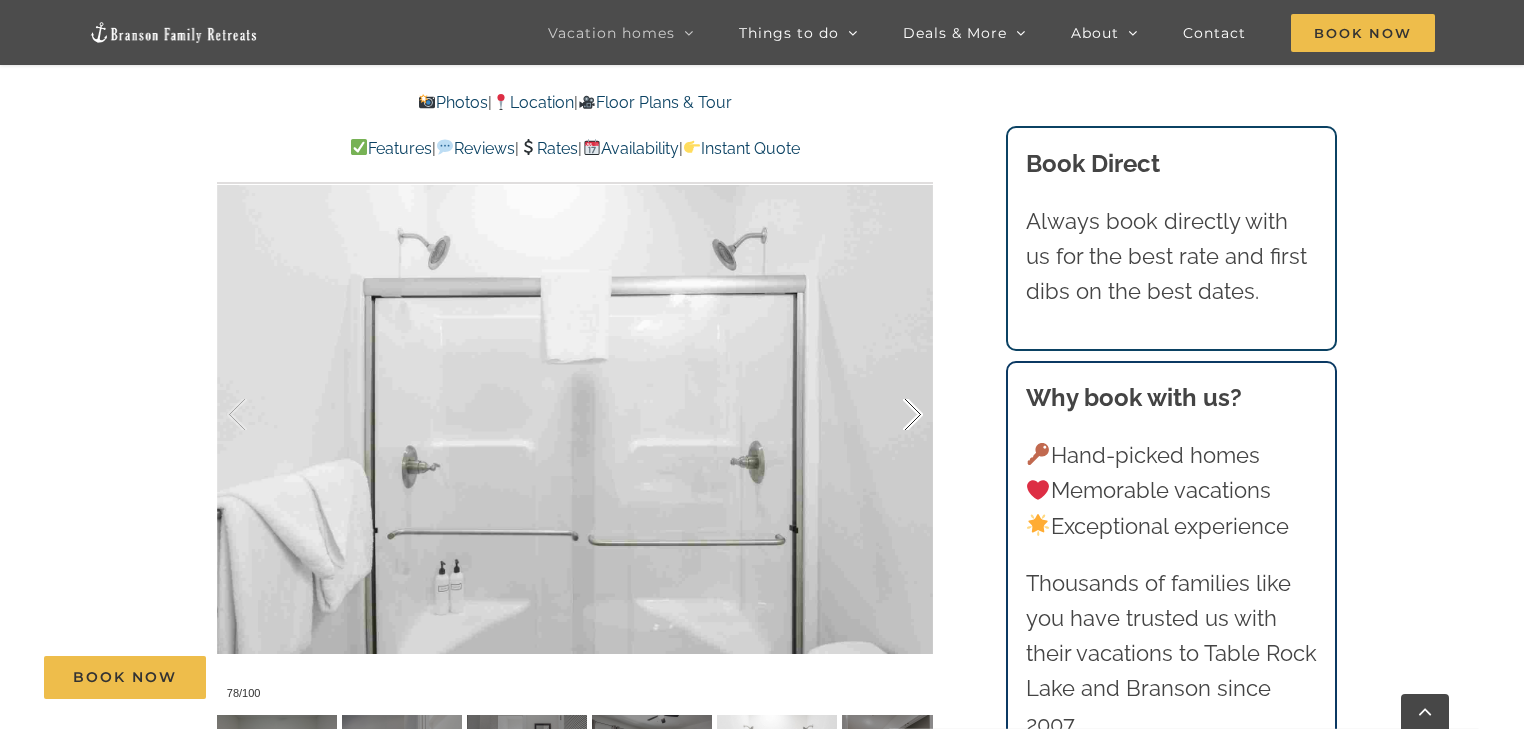 click at bounding box center [892, 415] 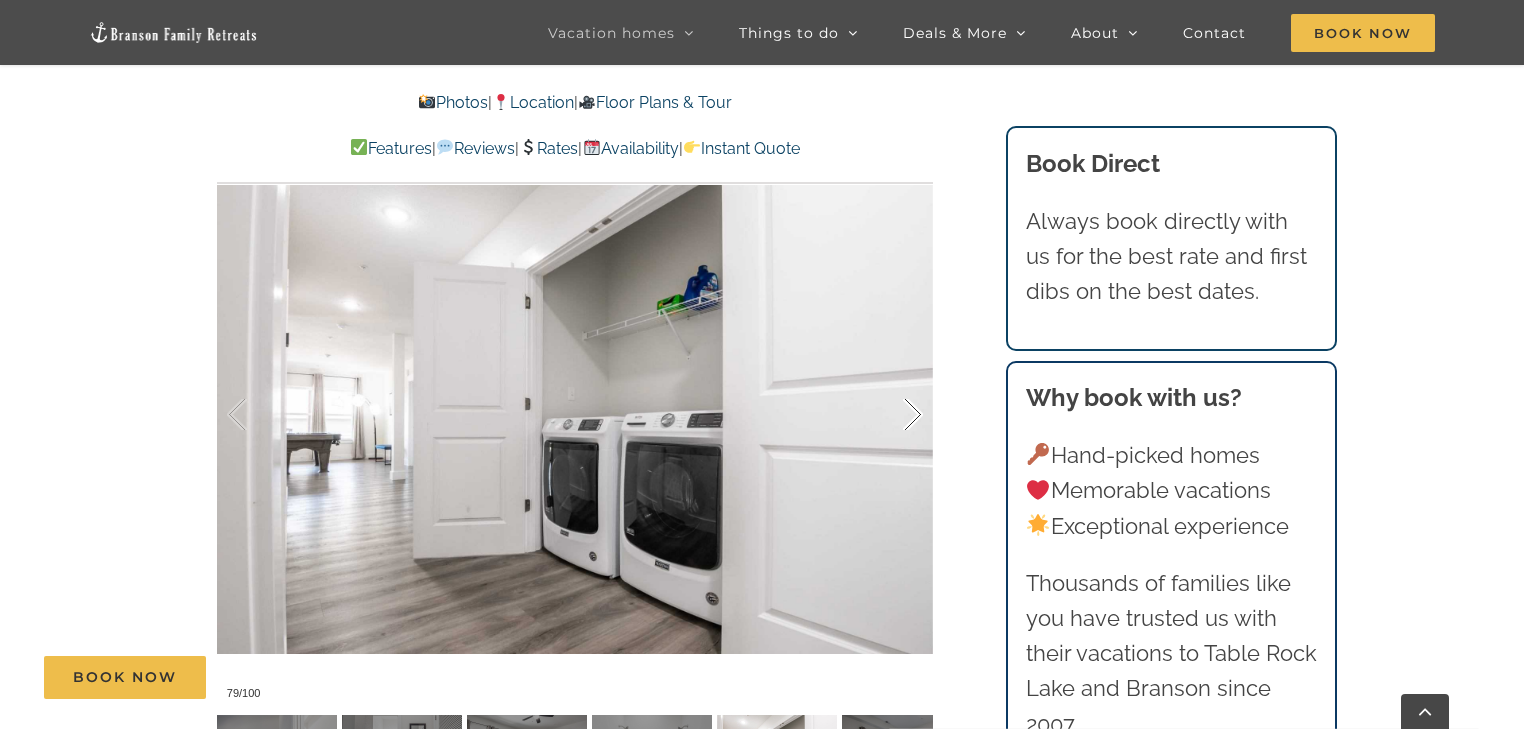 click at bounding box center (892, 415) 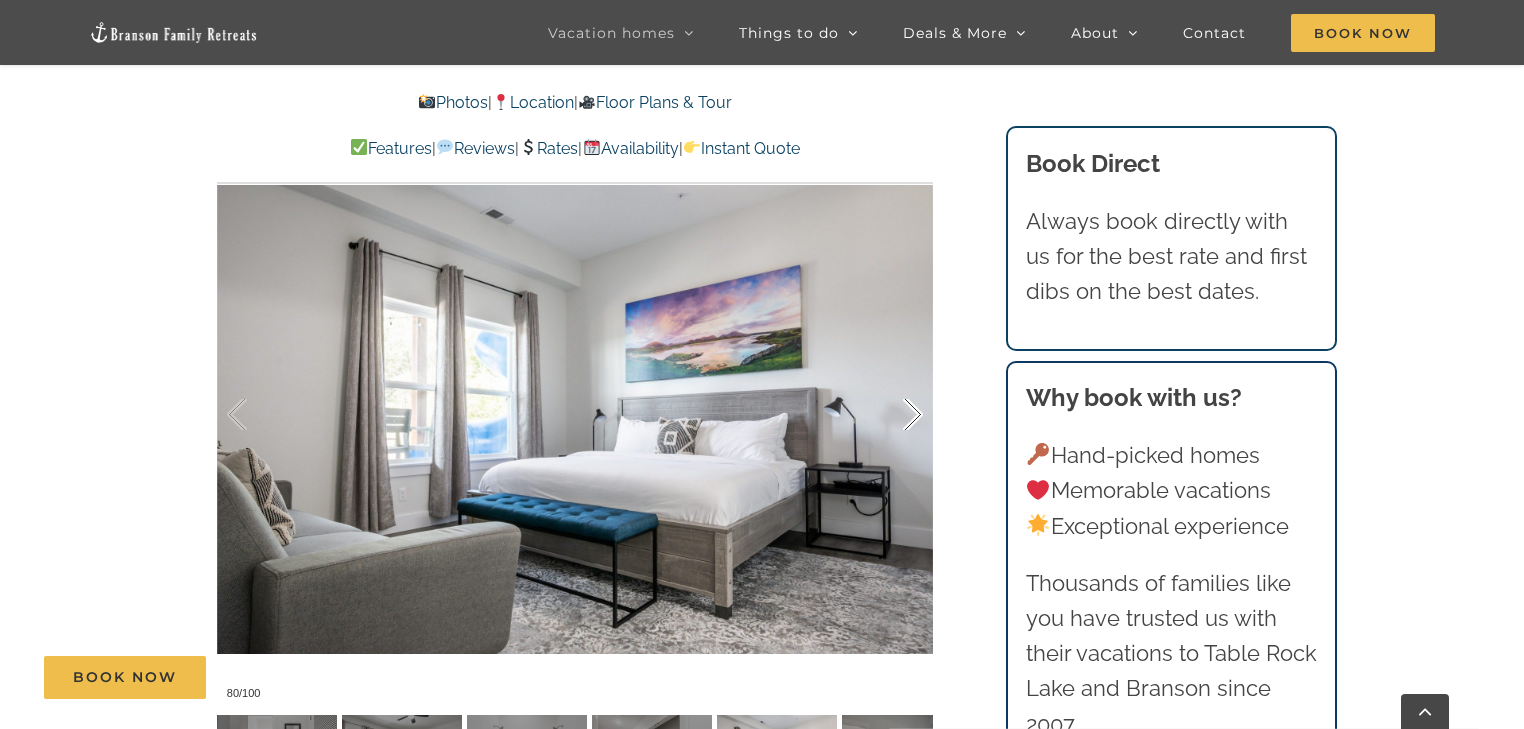 click at bounding box center [892, 415] 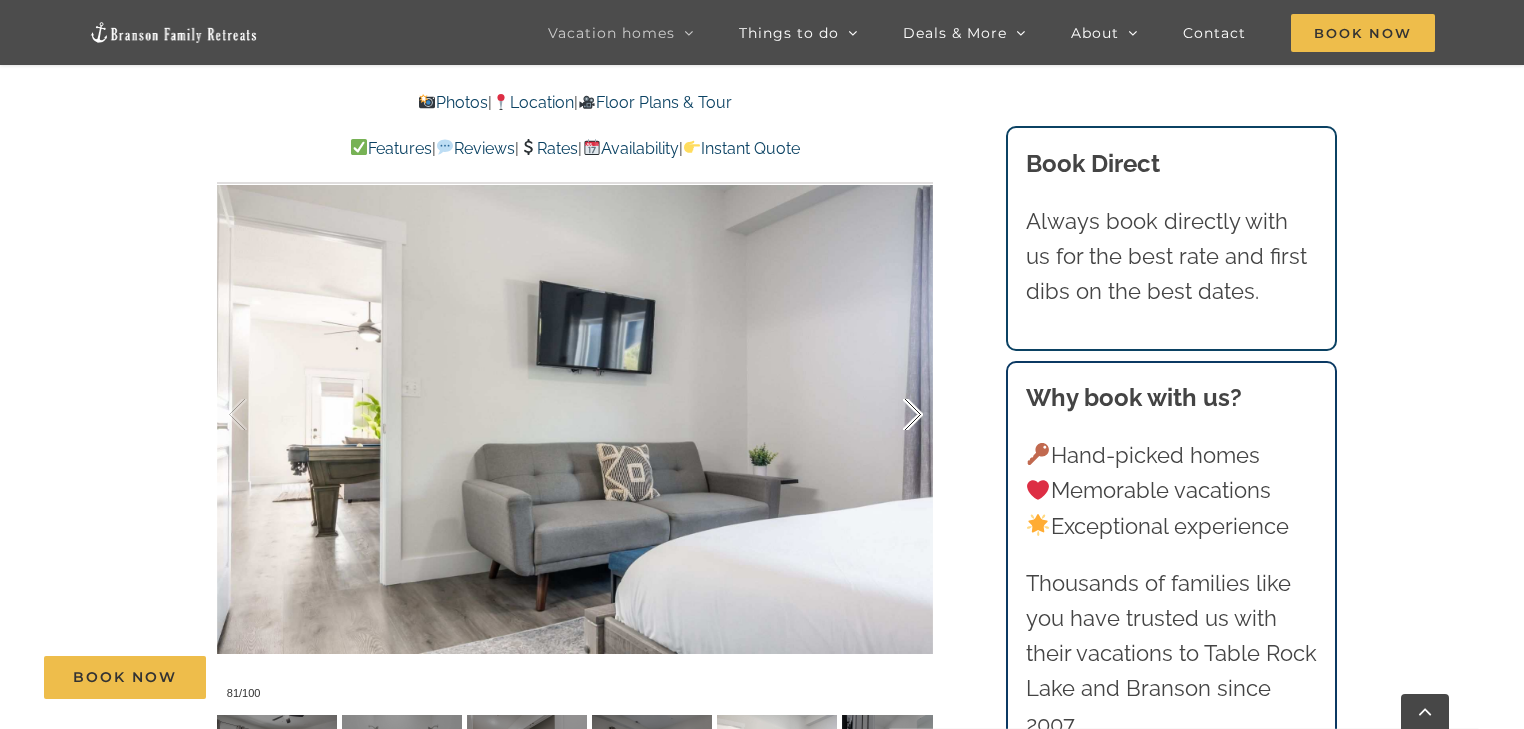 click at bounding box center [892, 415] 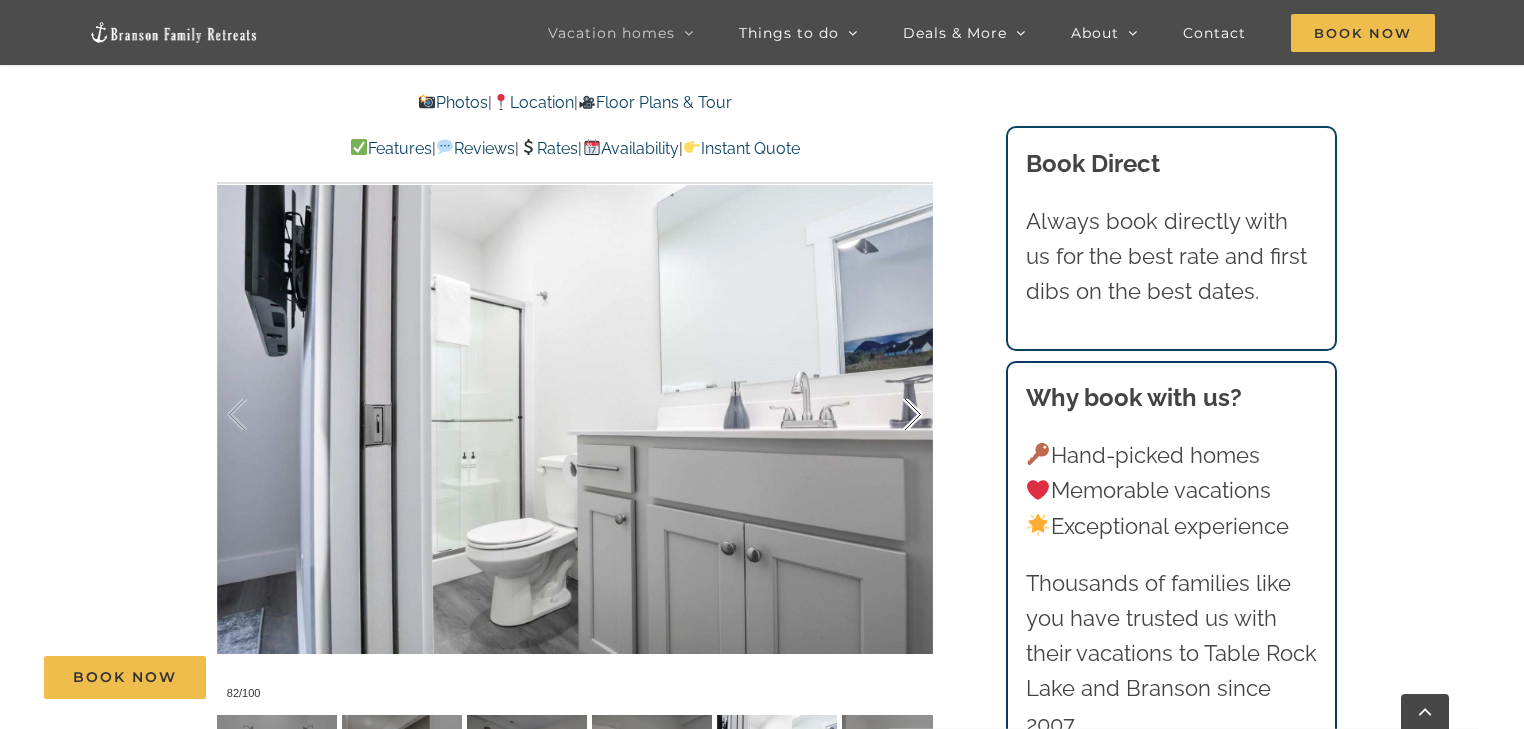 click at bounding box center (892, 415) 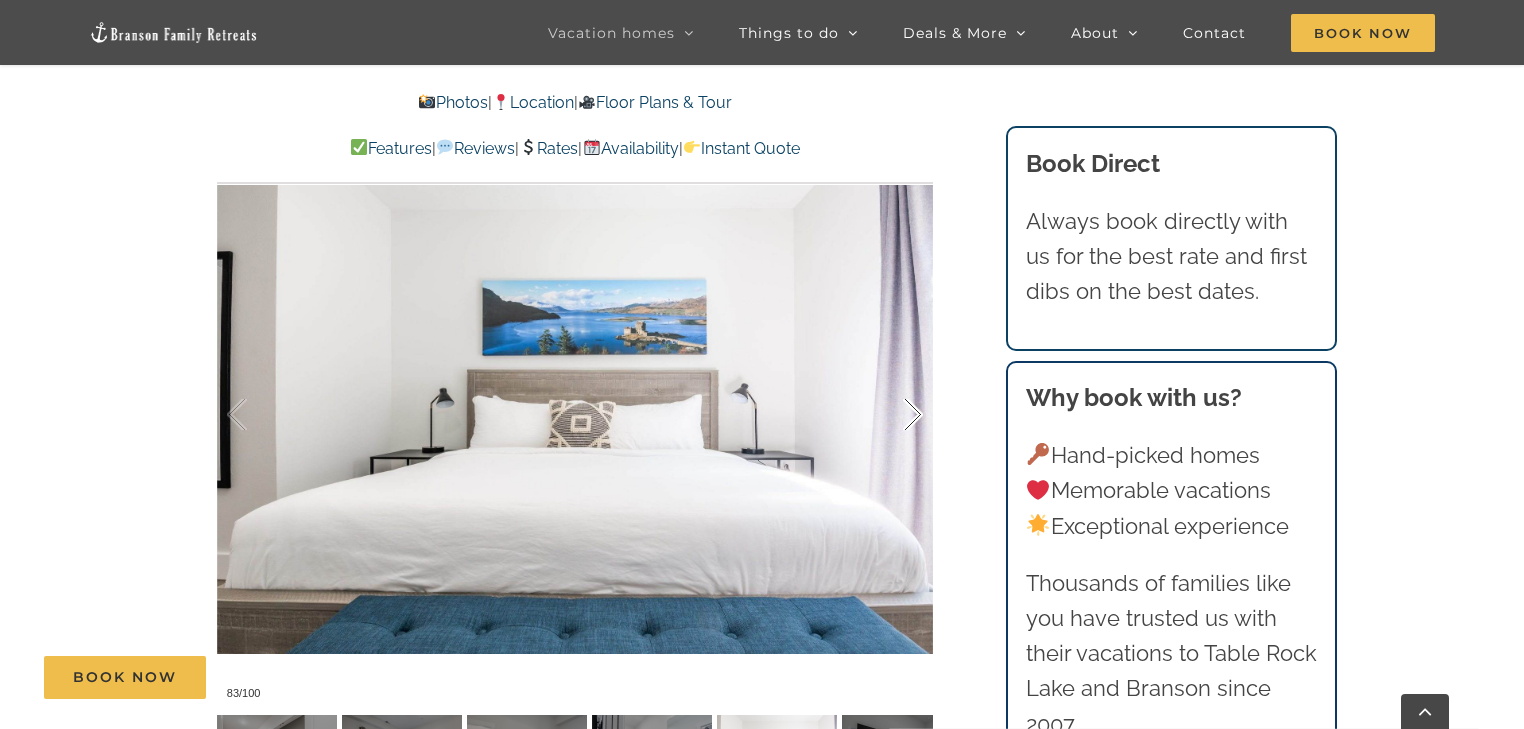 click at bounding box center (892, 415) 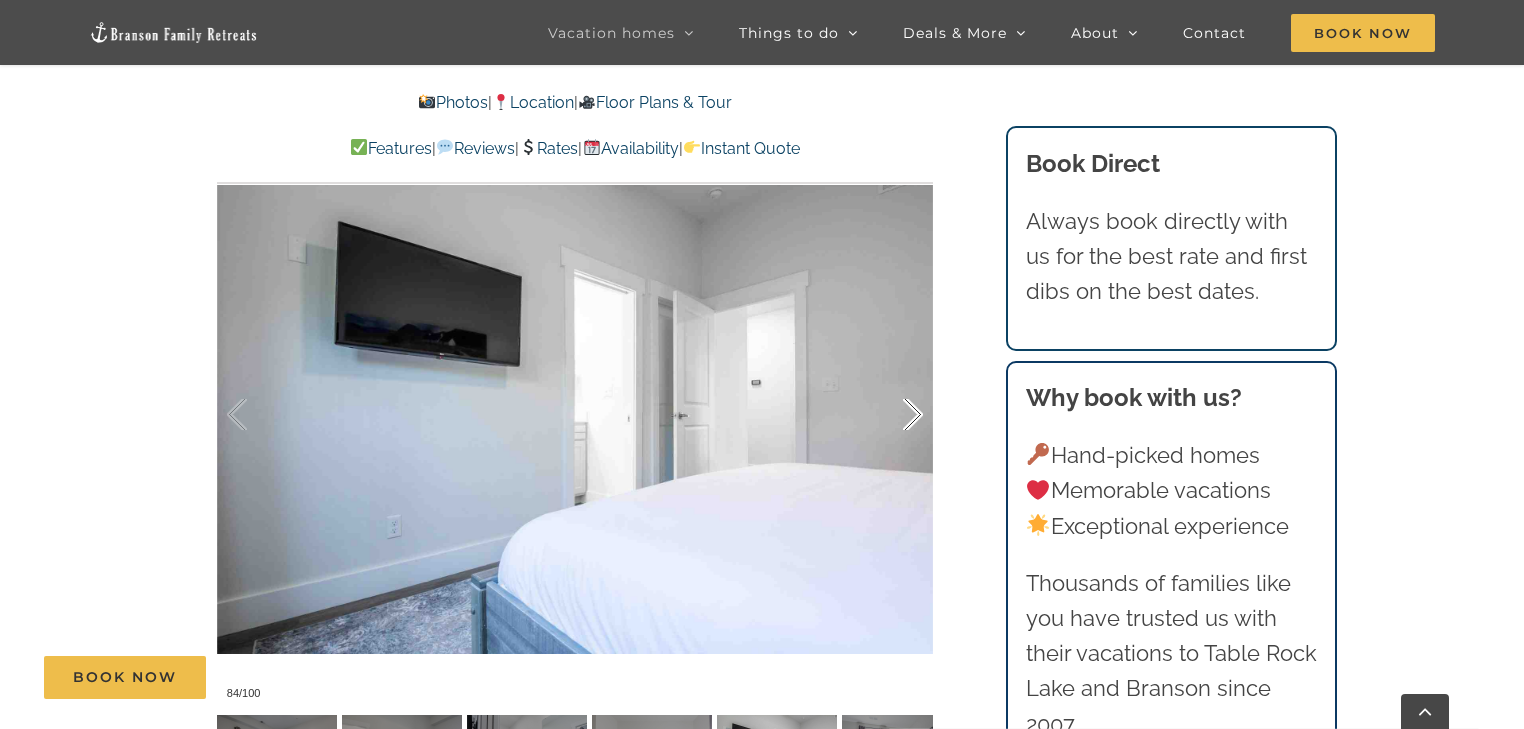 click at bounding box center [892, 415] 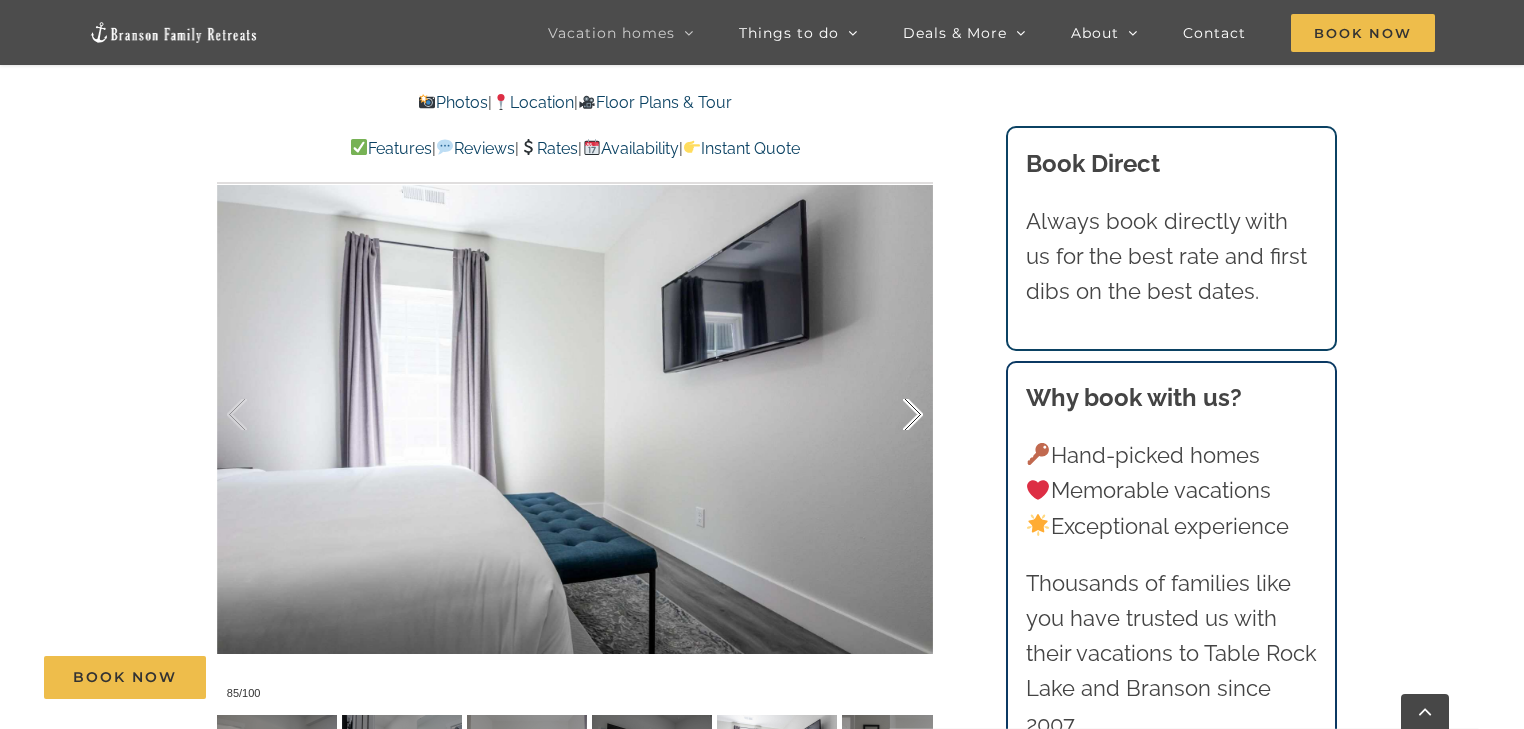 click at bounding box center [892, 415] 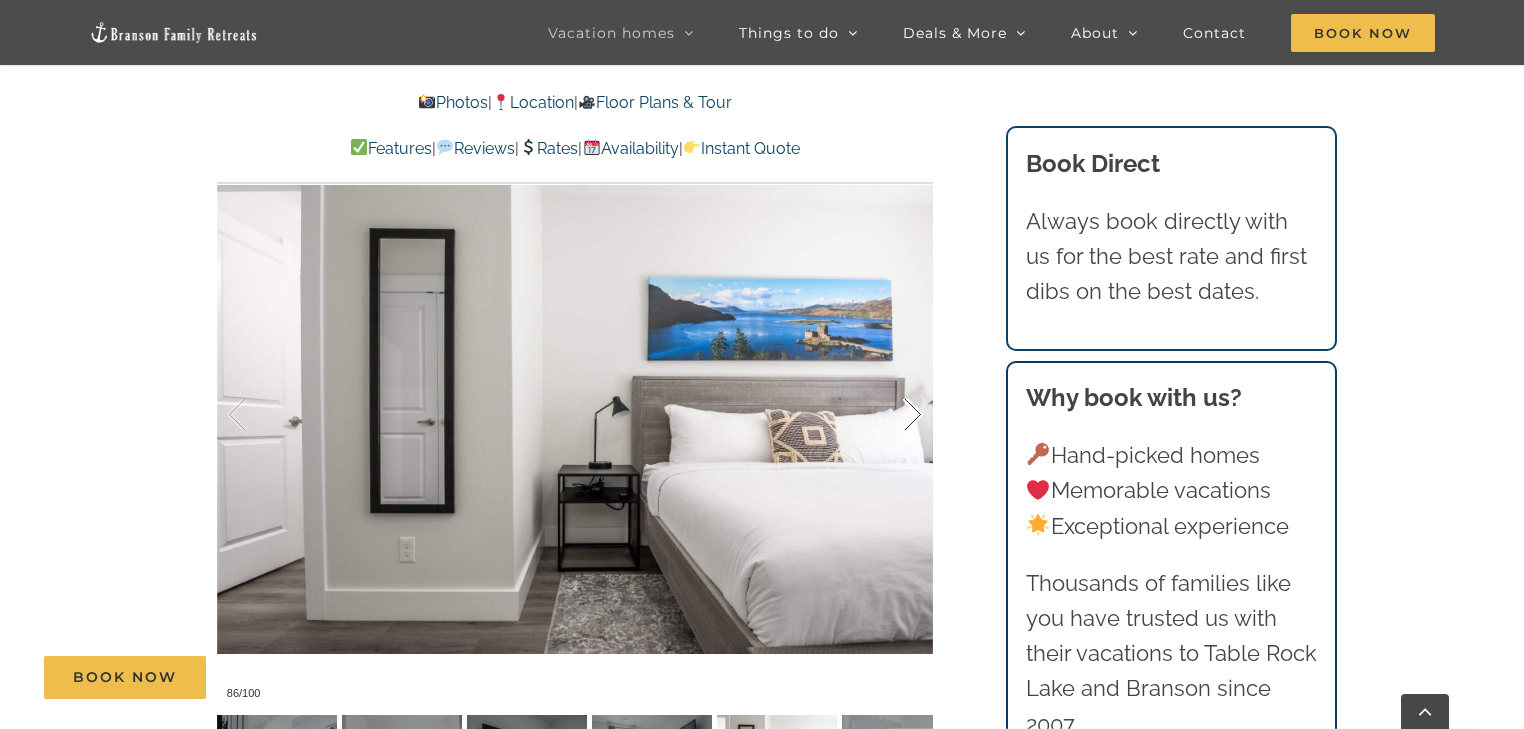 click at bounding box center (892, 415) 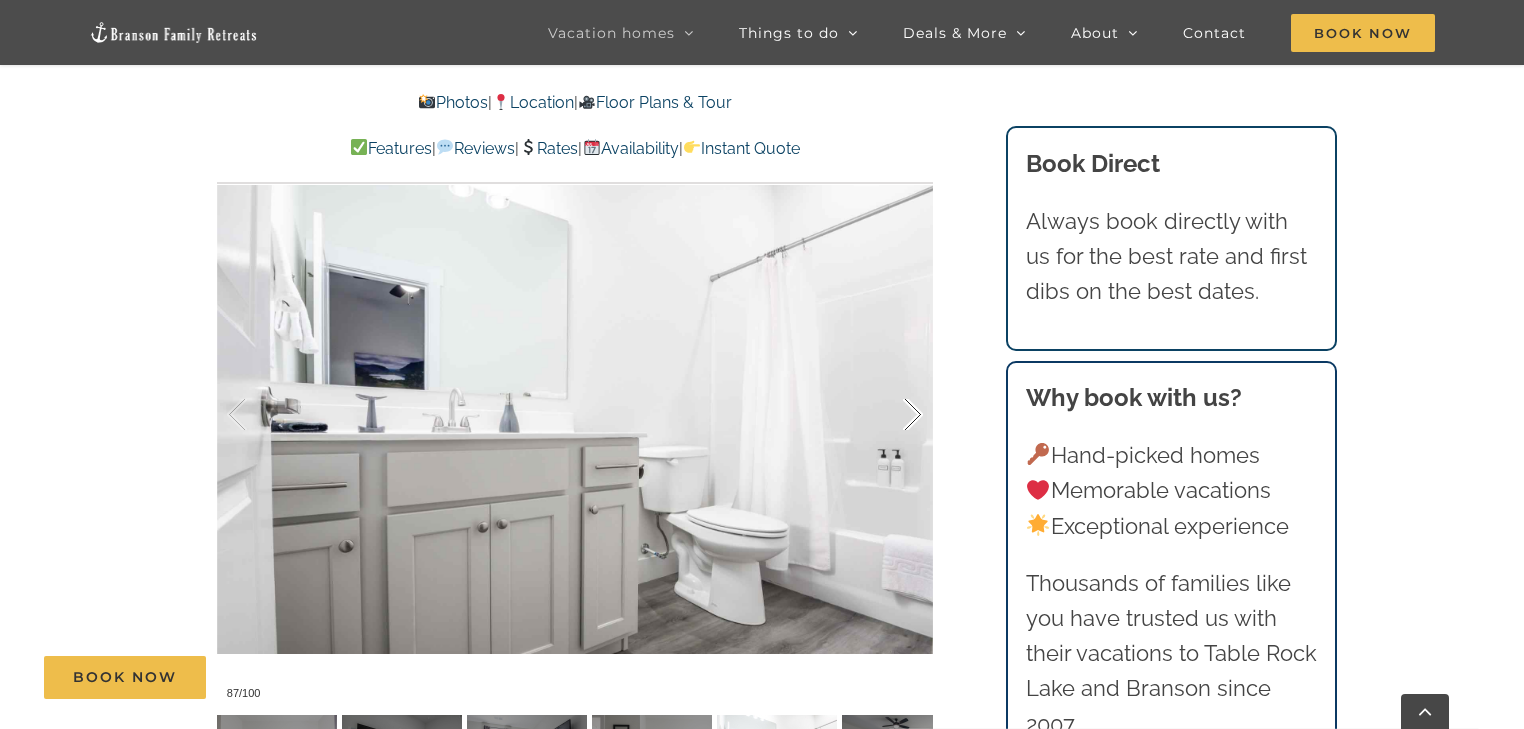 click at bounding box center [892, 415] 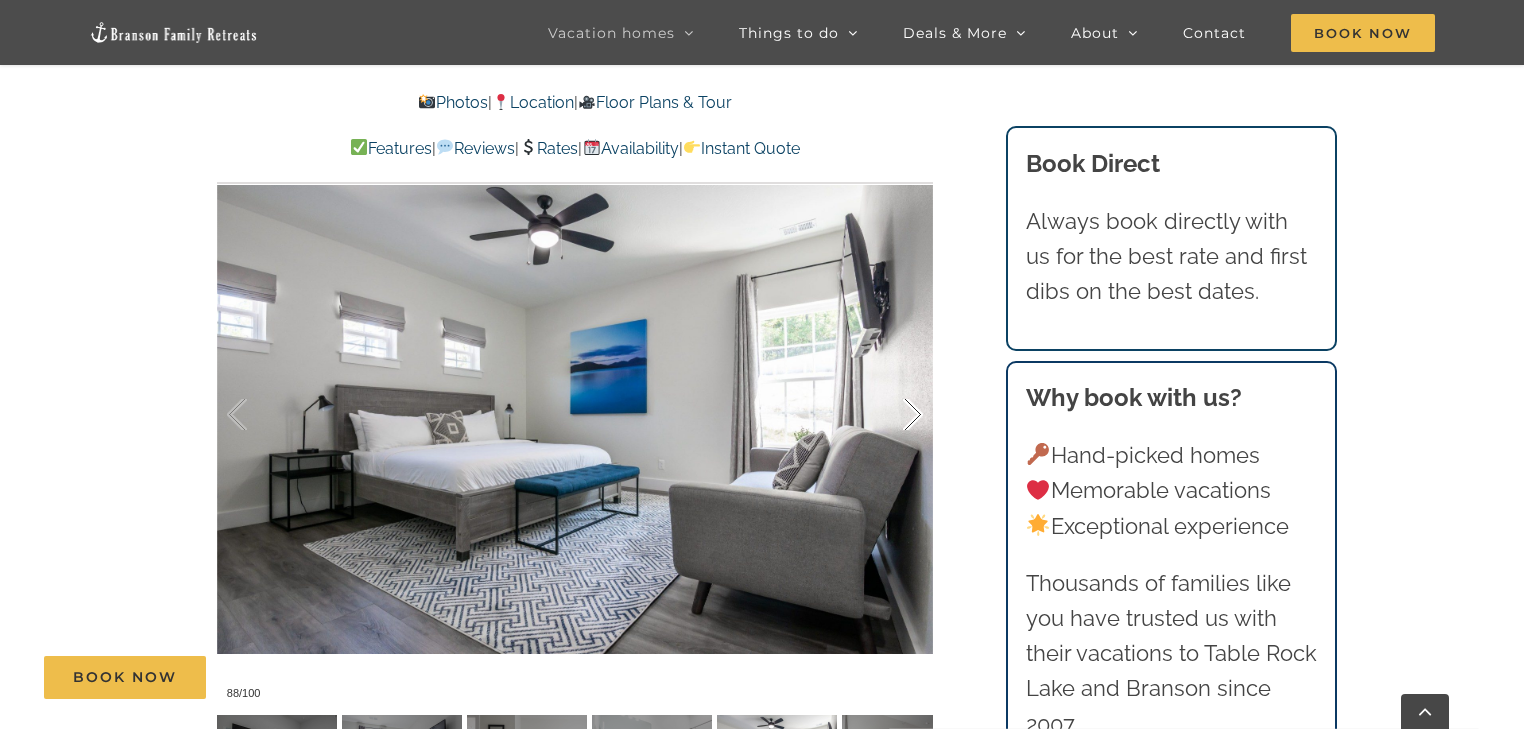 click at bounding box center [892, 415] 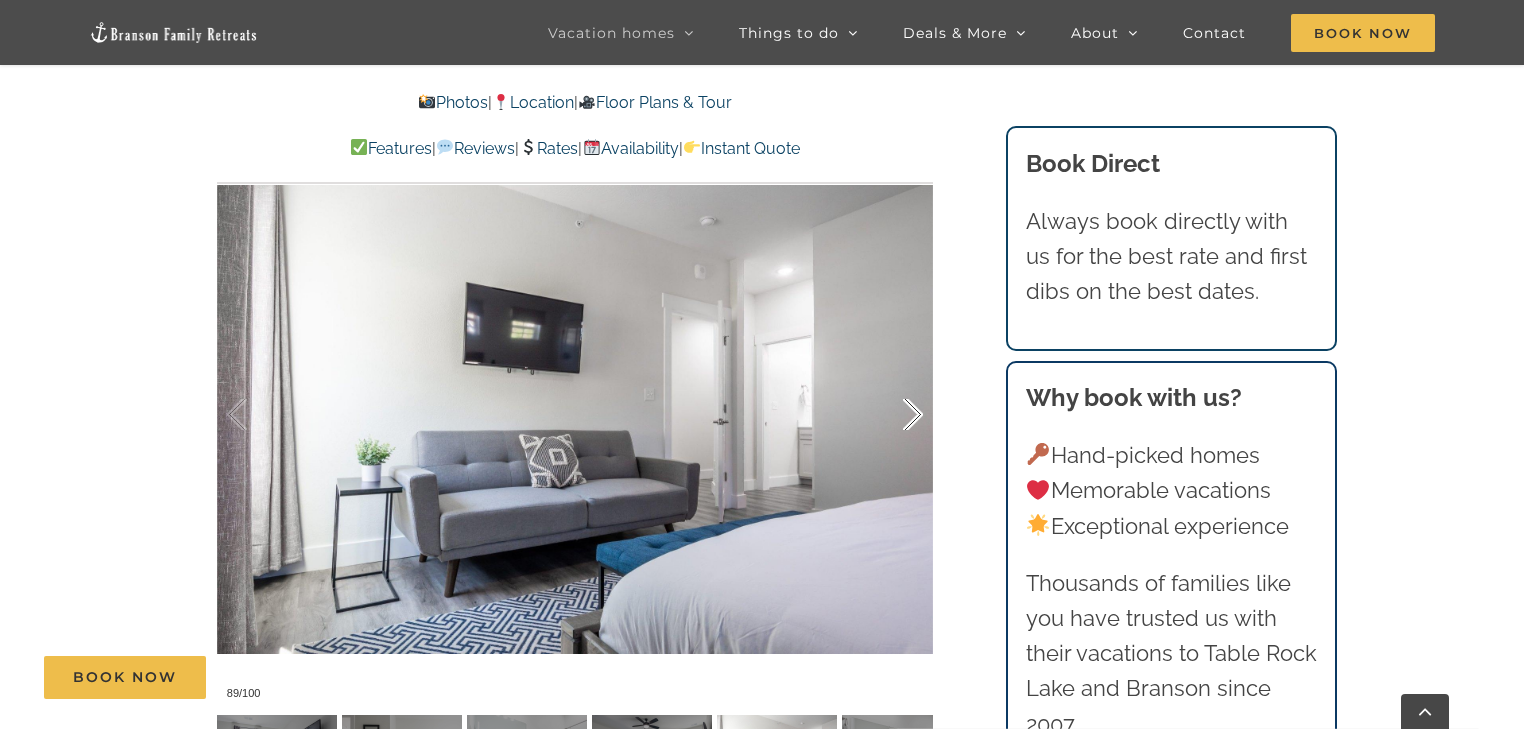 click at bounding box center (892, 415) 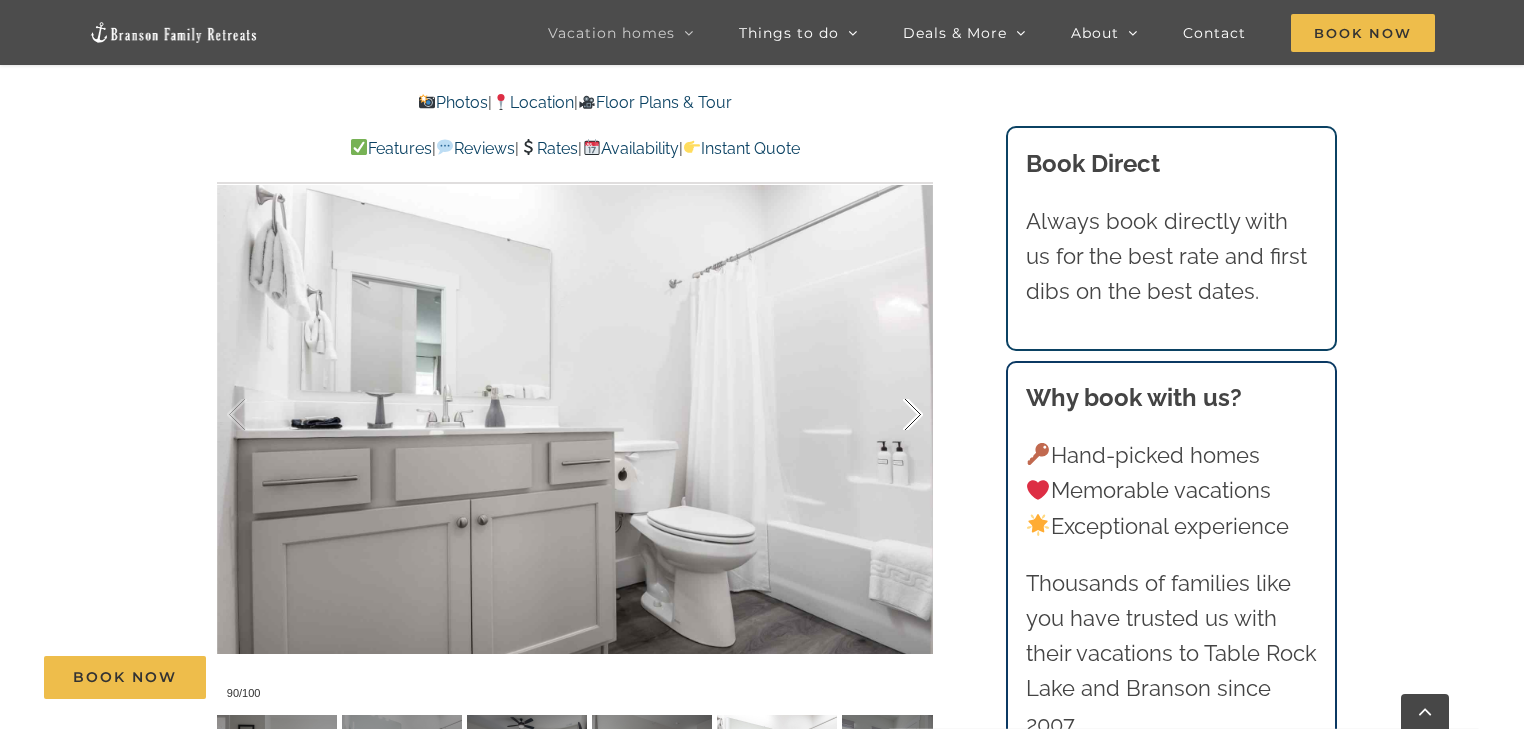 click at bounding box center [892, 415] 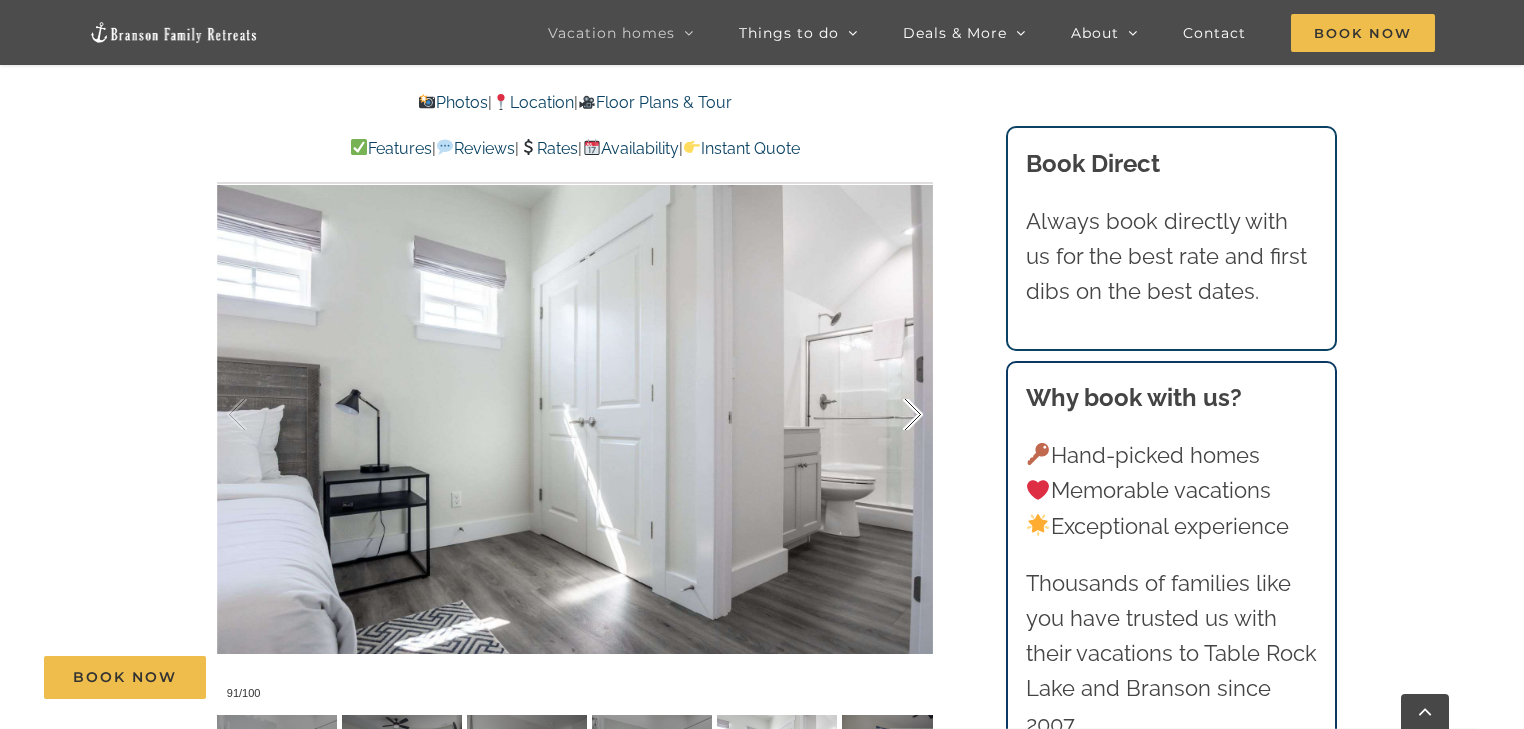 click at bounding box center (892, 415) 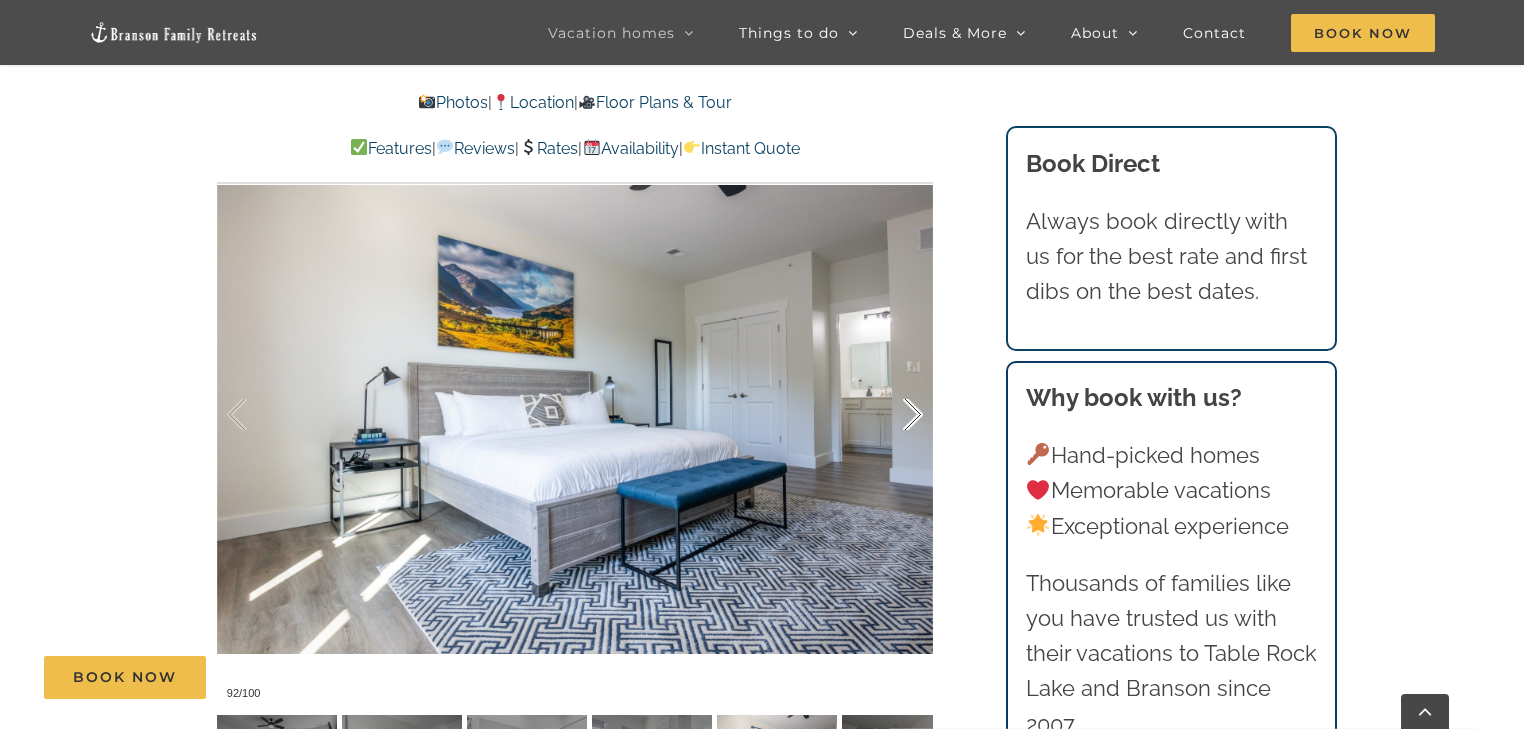 click at bounding box center [892, 415] 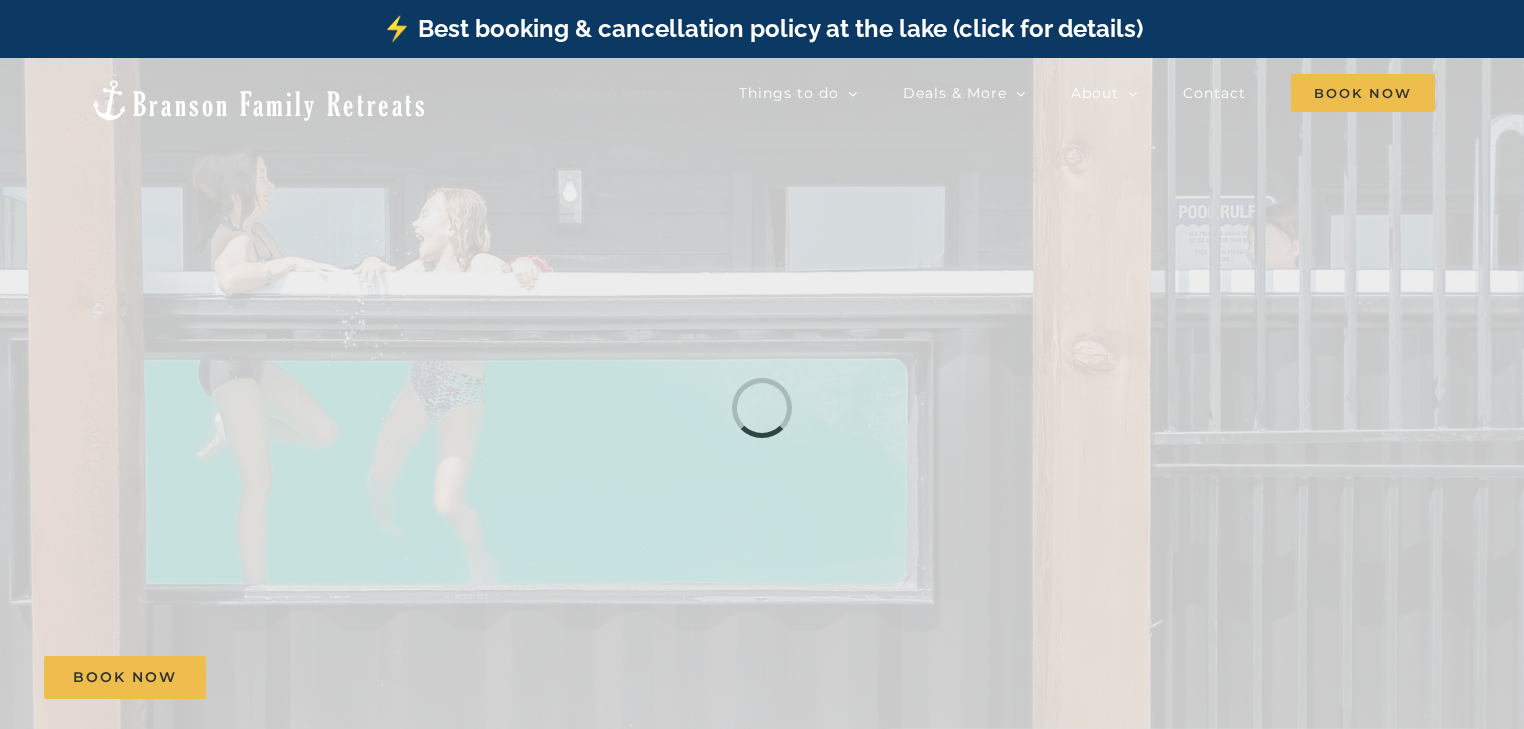 scroll, scrollTop: 0, scrollLeft: 0, axis: both 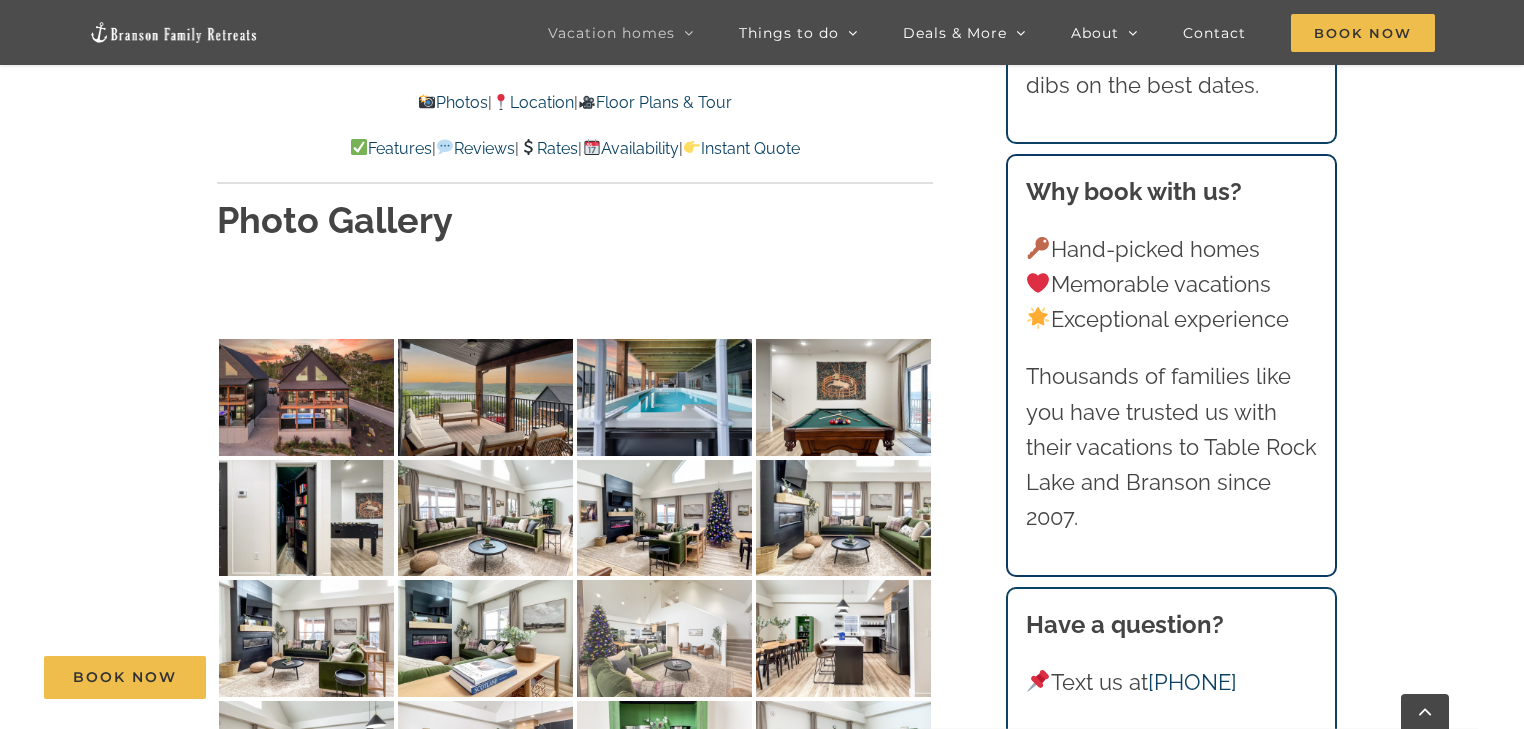 click at bounding box center (664, 638) 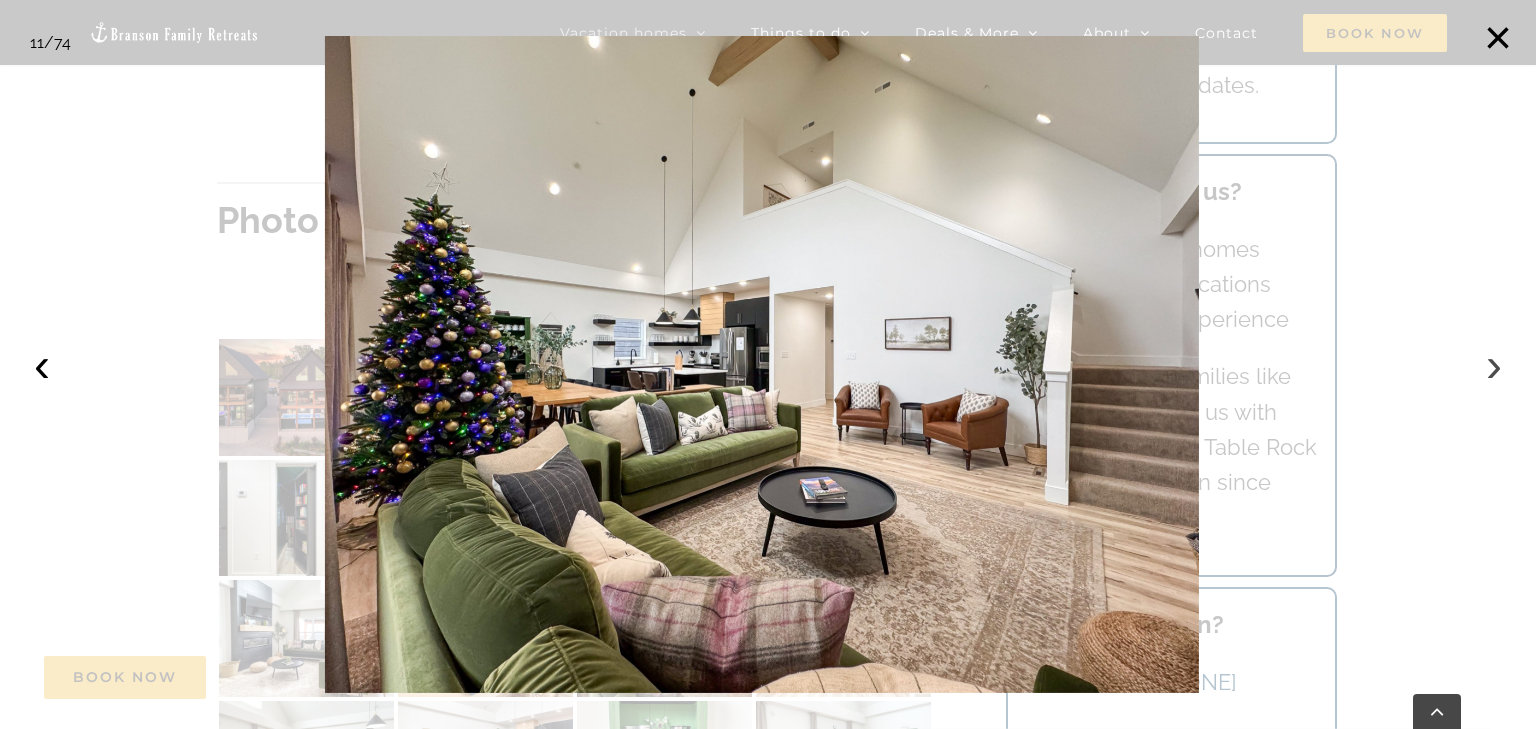 click on "›" at bounding box center (1494, 365) 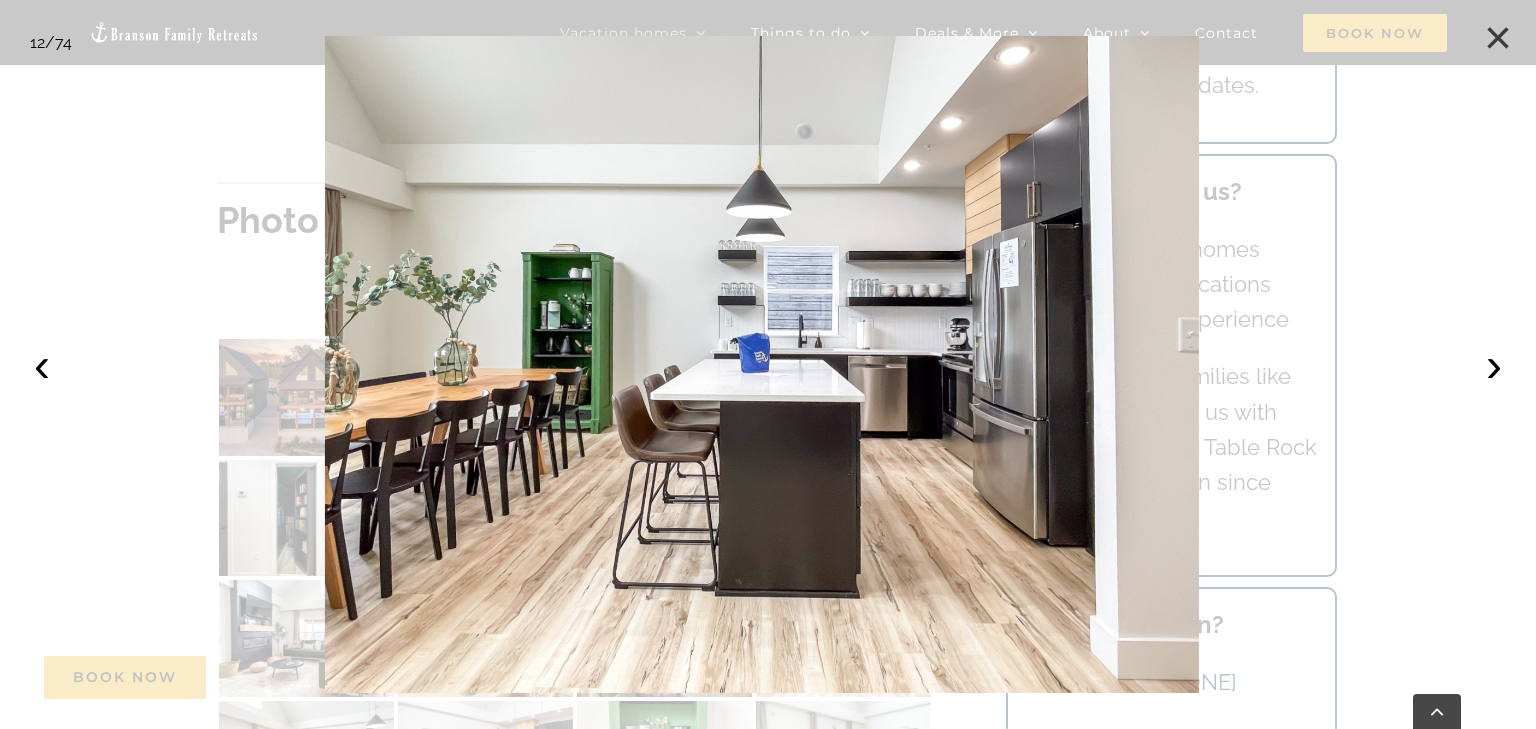 click on "×" at bounding box center (1498, 38) 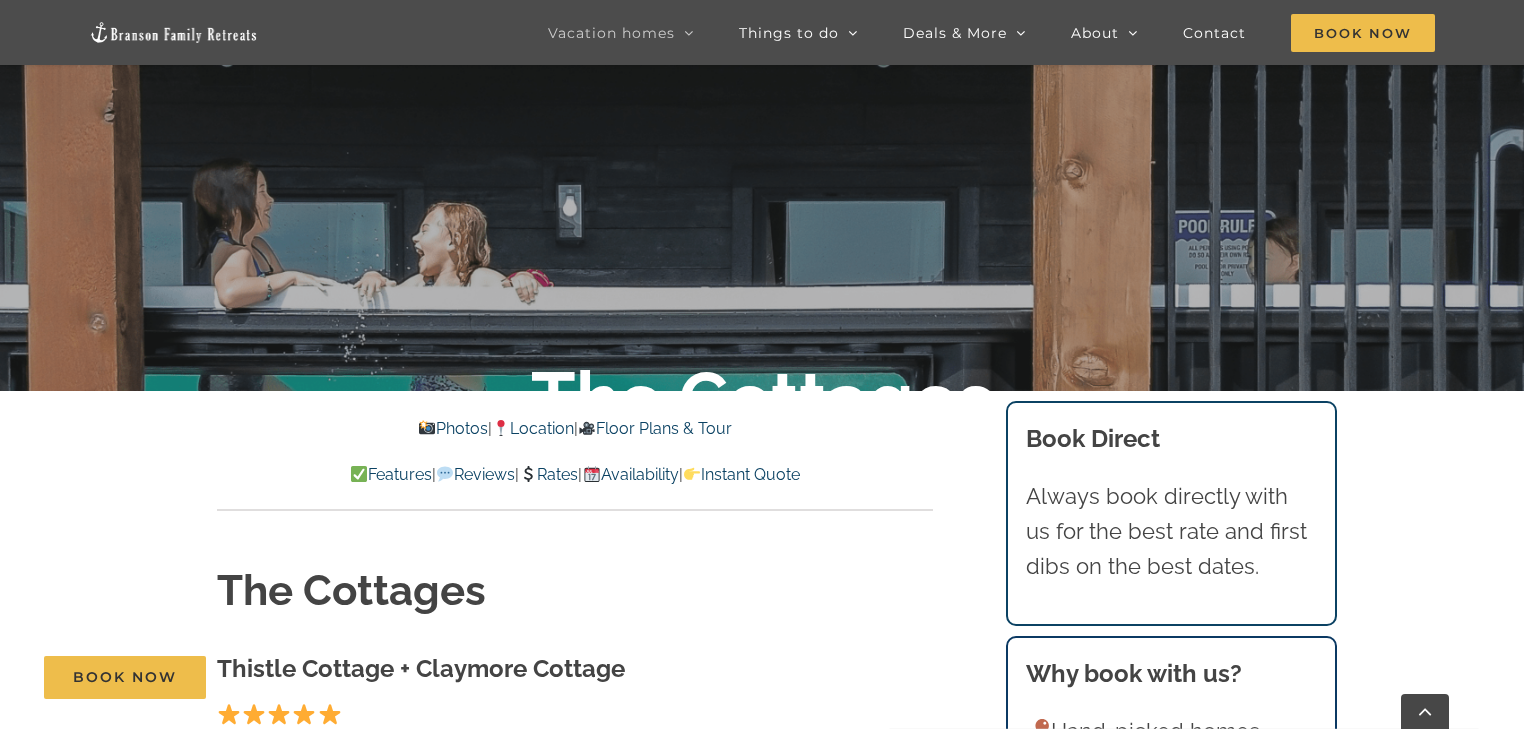 scroll, scrollTop: 0, scrollLeft: 0, axis: both 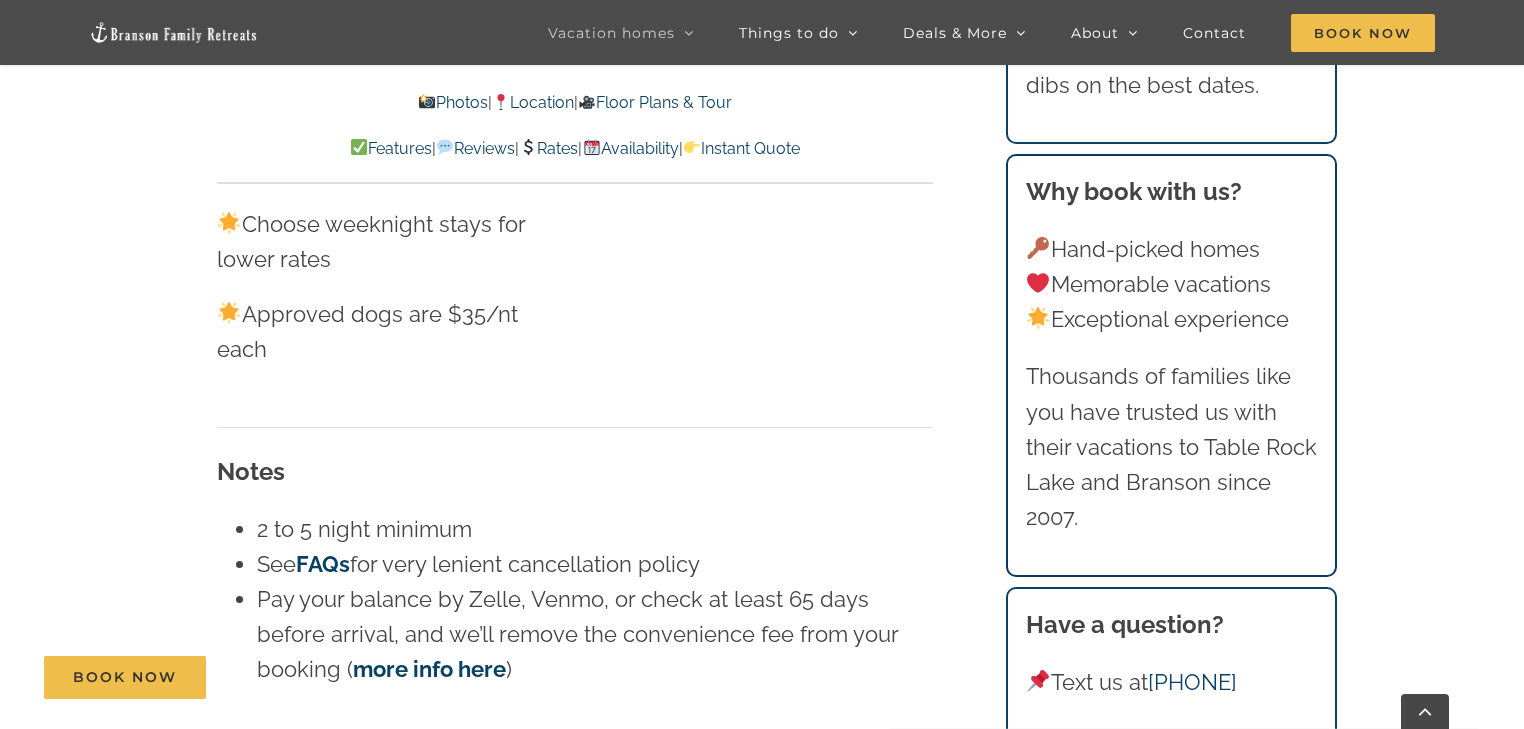 click on "FAQs" at bounding box center [323, 564] 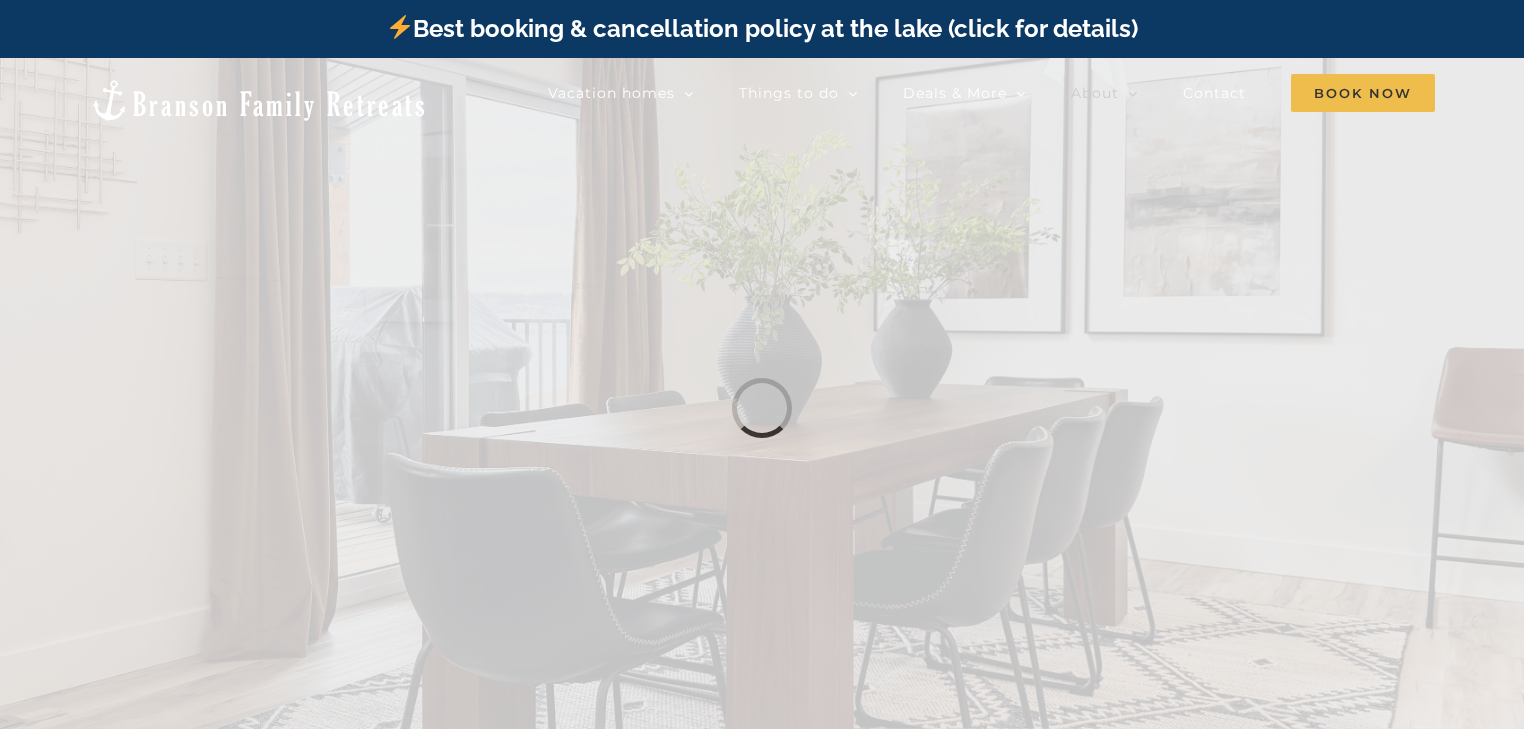 scroll, scrollTop: 0, scrollLeft: 0, axis: both 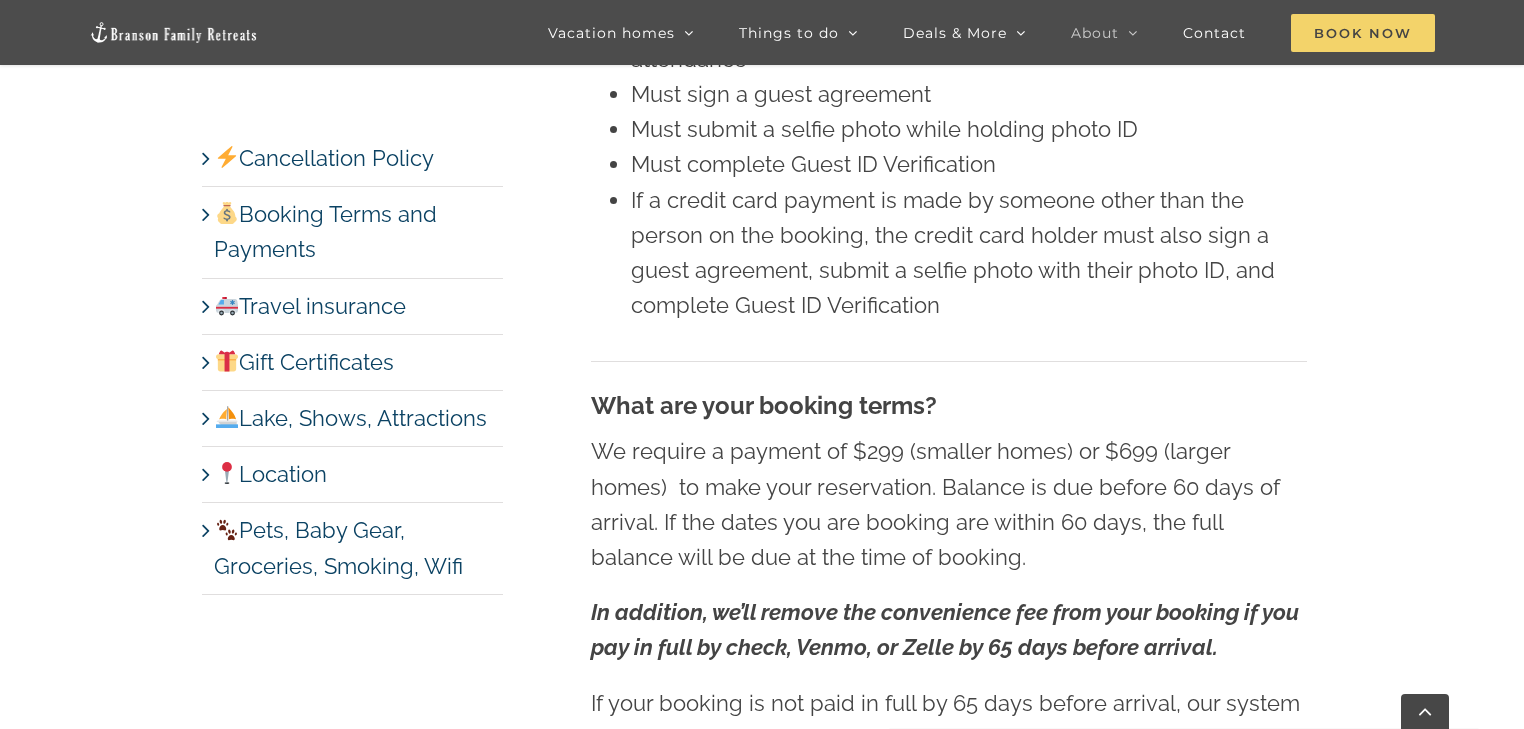 click on "Book Now" at bounding box center [1363, 33] 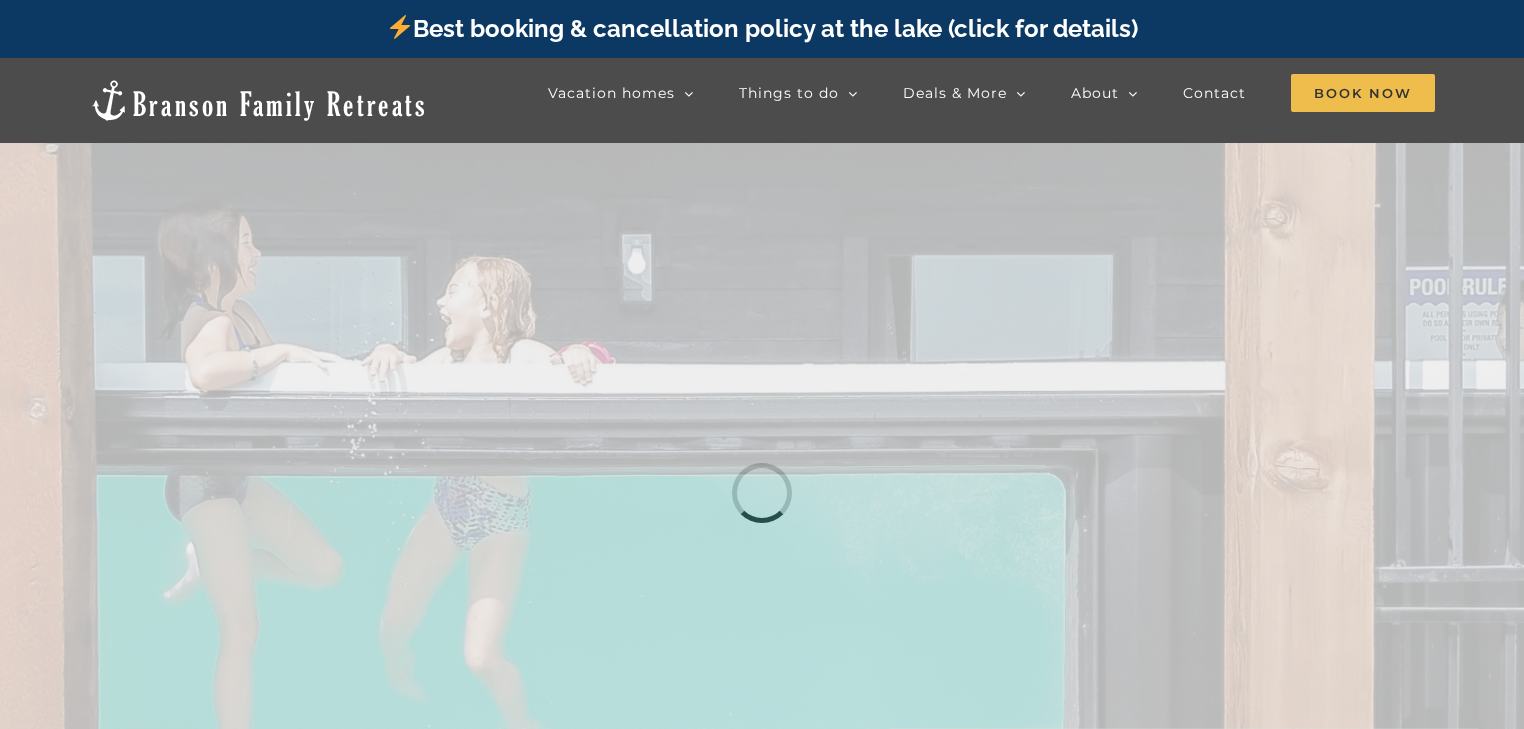 scroll, scrollTop: 0, scrollLeft: 0, axis: both 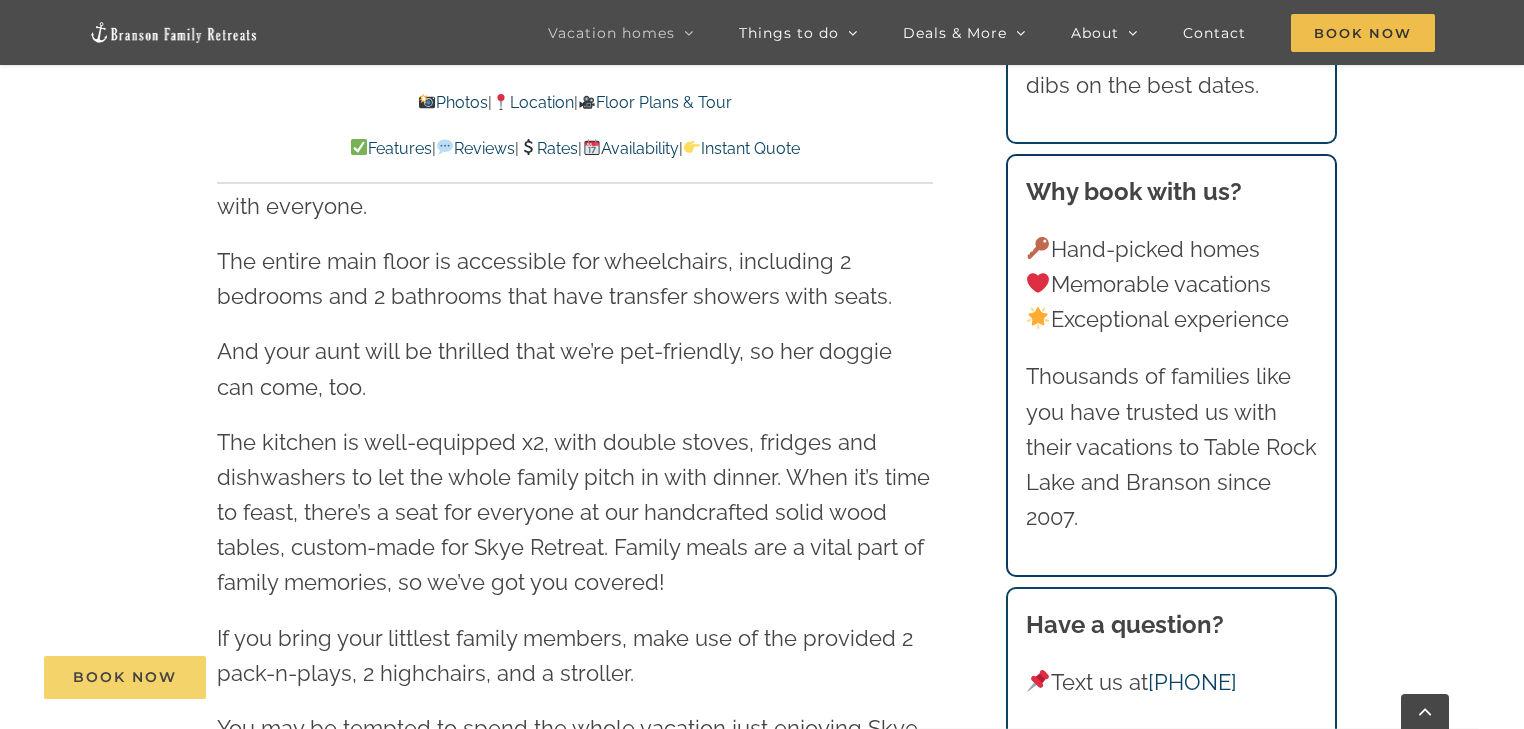click on "Book Now" at bounding box center [125, 677] 